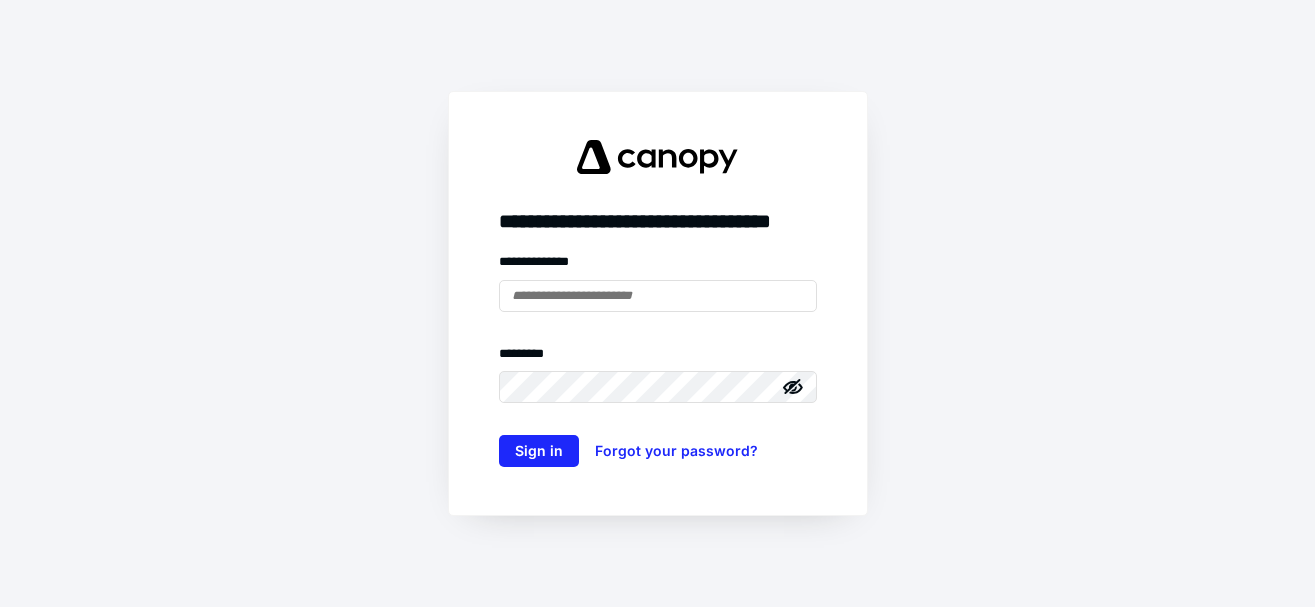 scroll, scrollTop: 0, scrollLeft: 0, axis: both 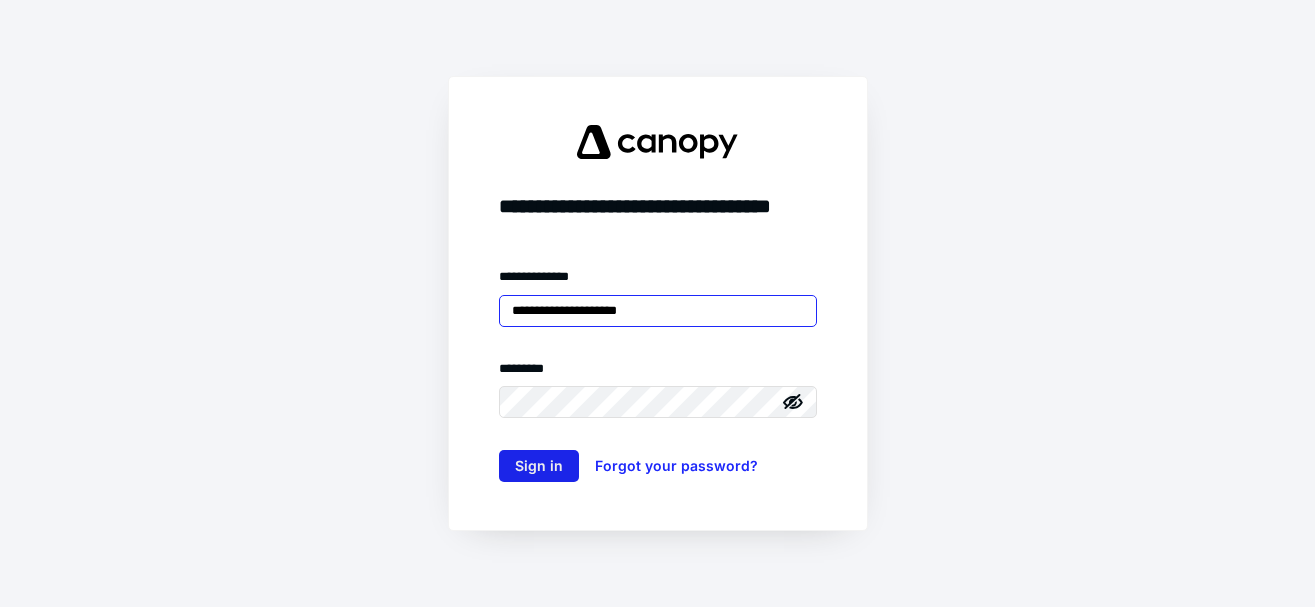 type on "**********" 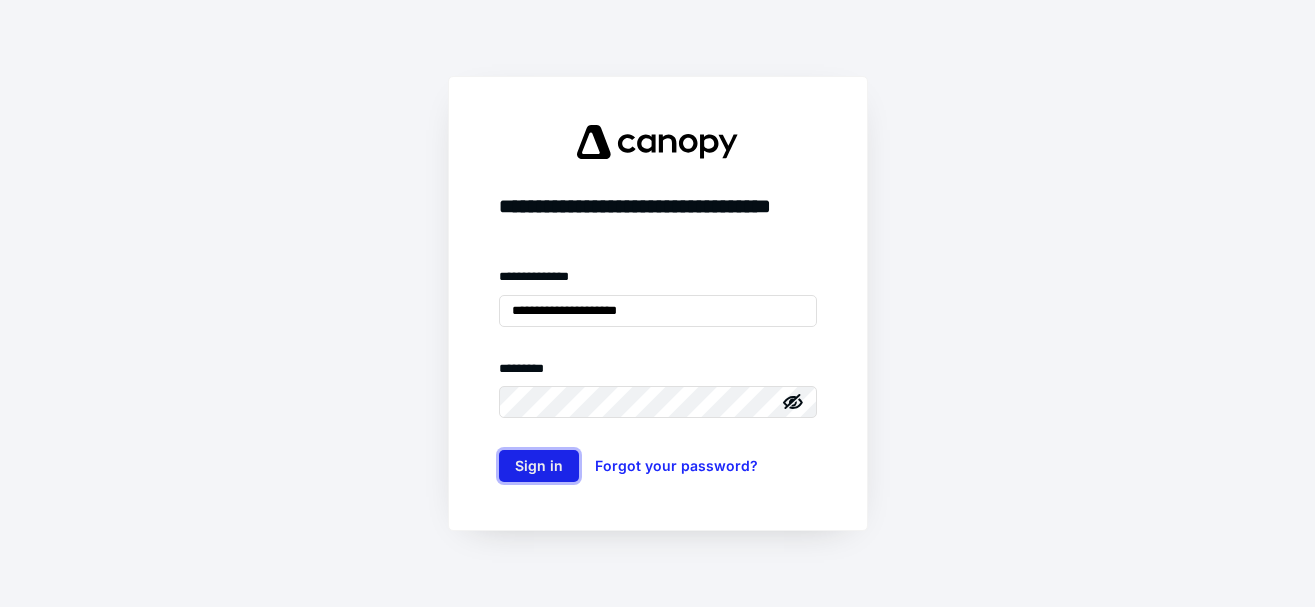 click on "Sign in" at bounding box center (539, 466) 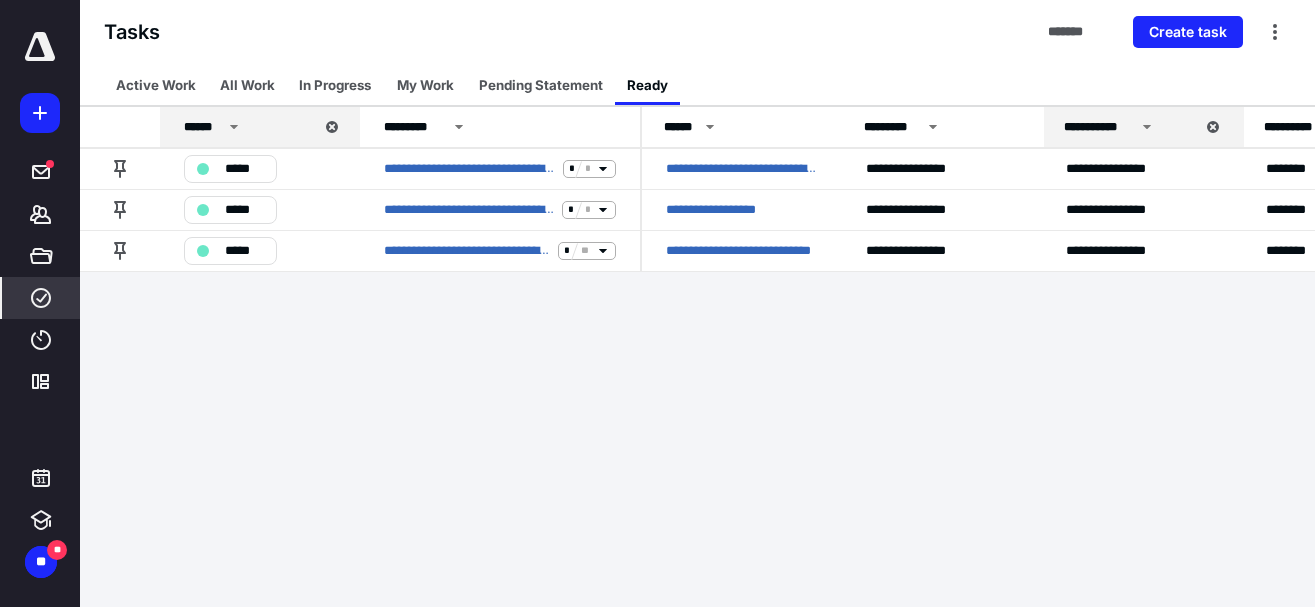 click on "**********" at bounding box center [657, 303] 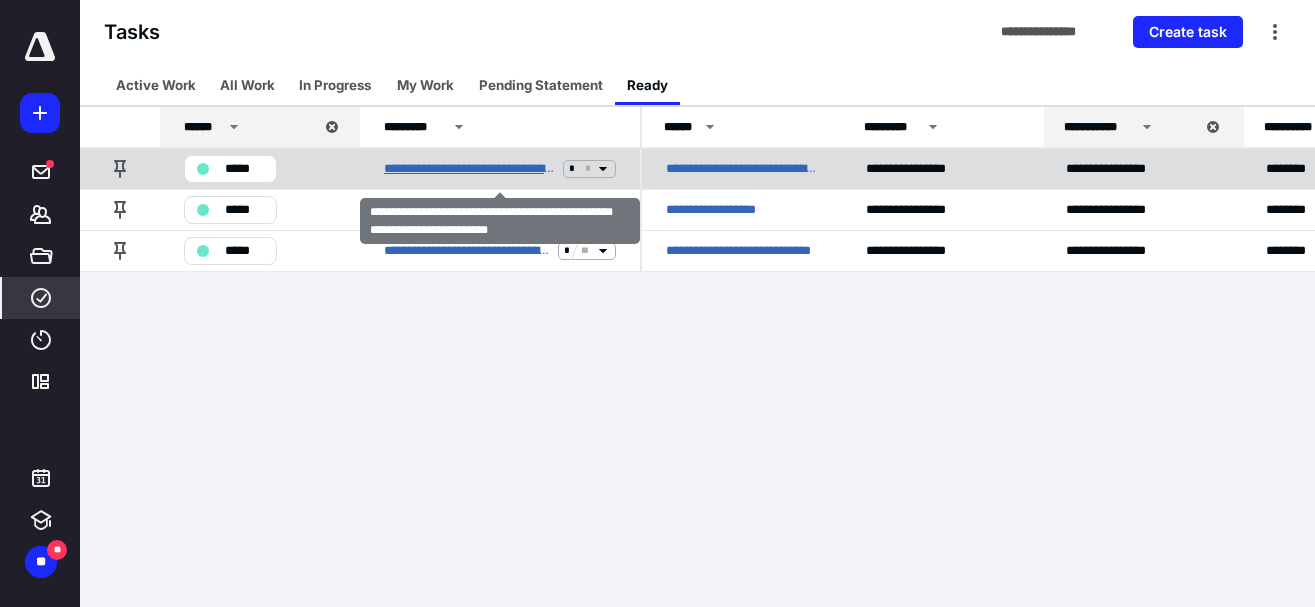 click on "**********" at bounding box center (469, 169) 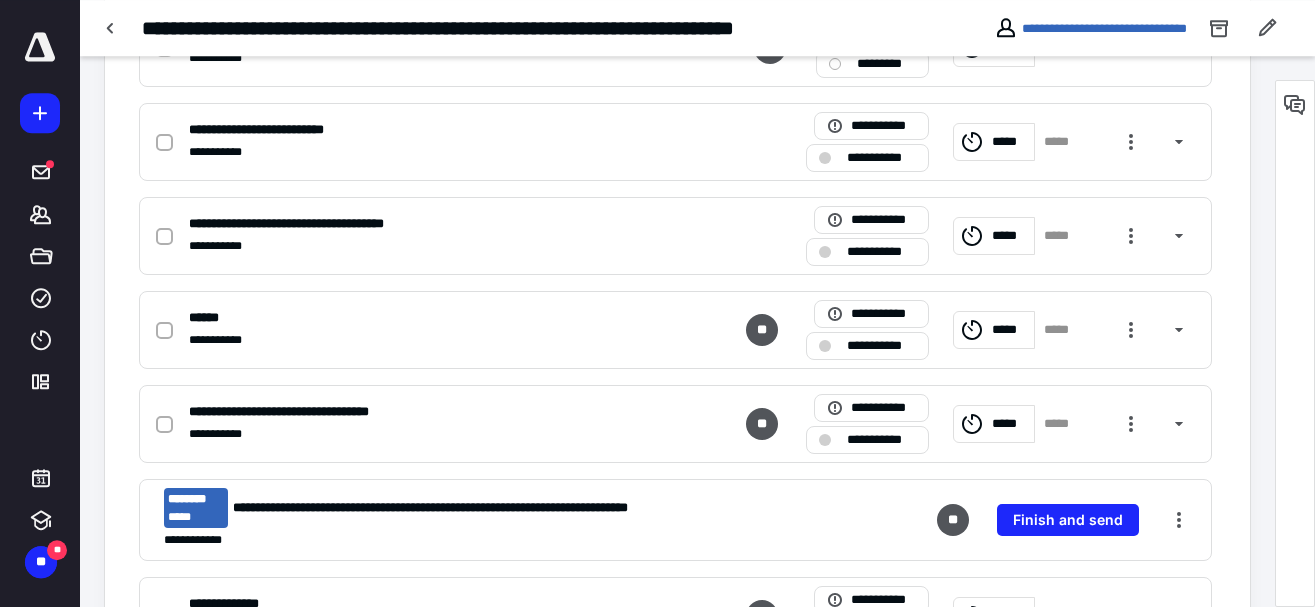 scroll, scrollTop: 510, scrollLeft: 0, axis: vertical 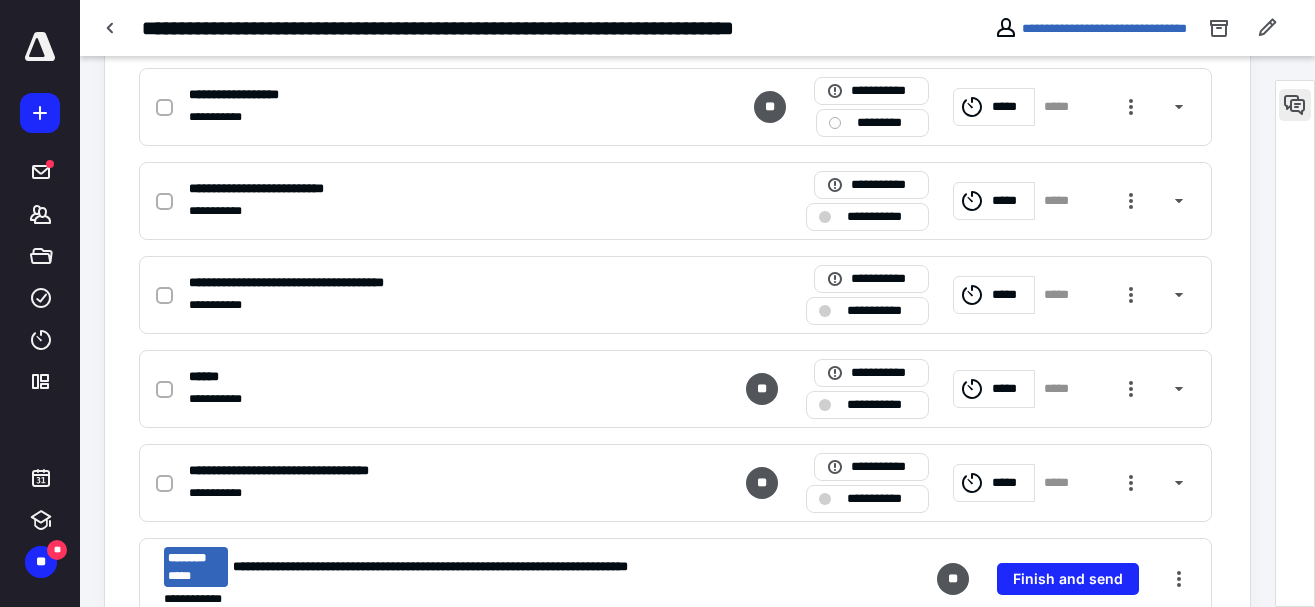 click at bounding box center (1295, 105) 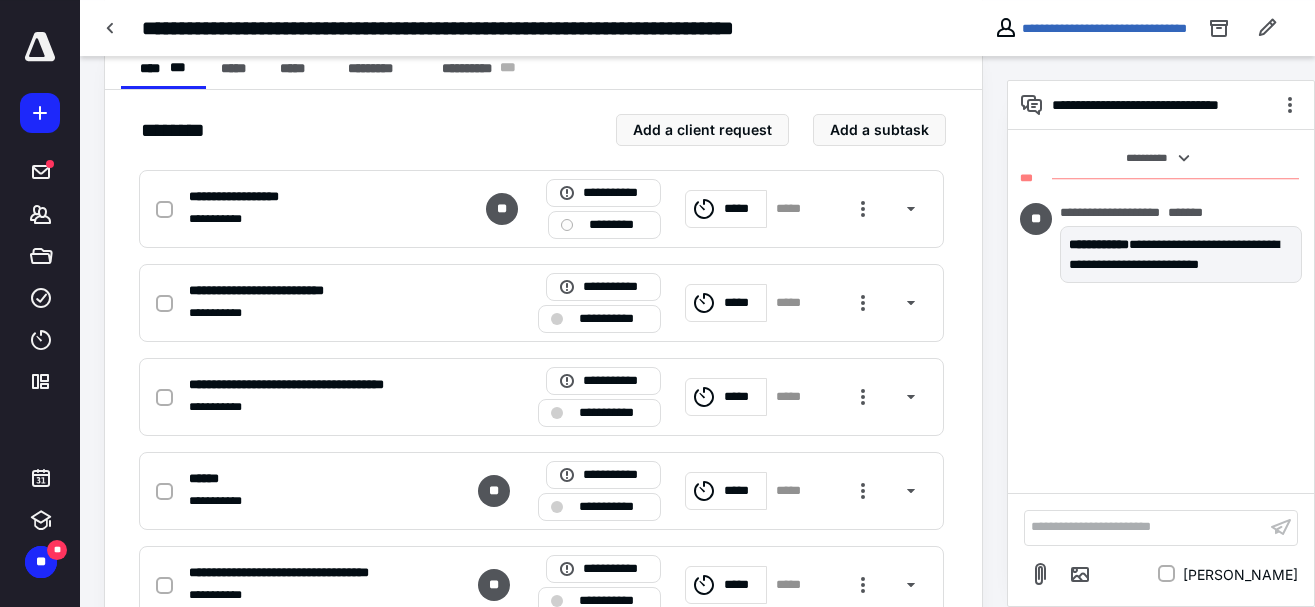 scroll, scrollTop: 352, scrollLeft: 0, axis: vertical 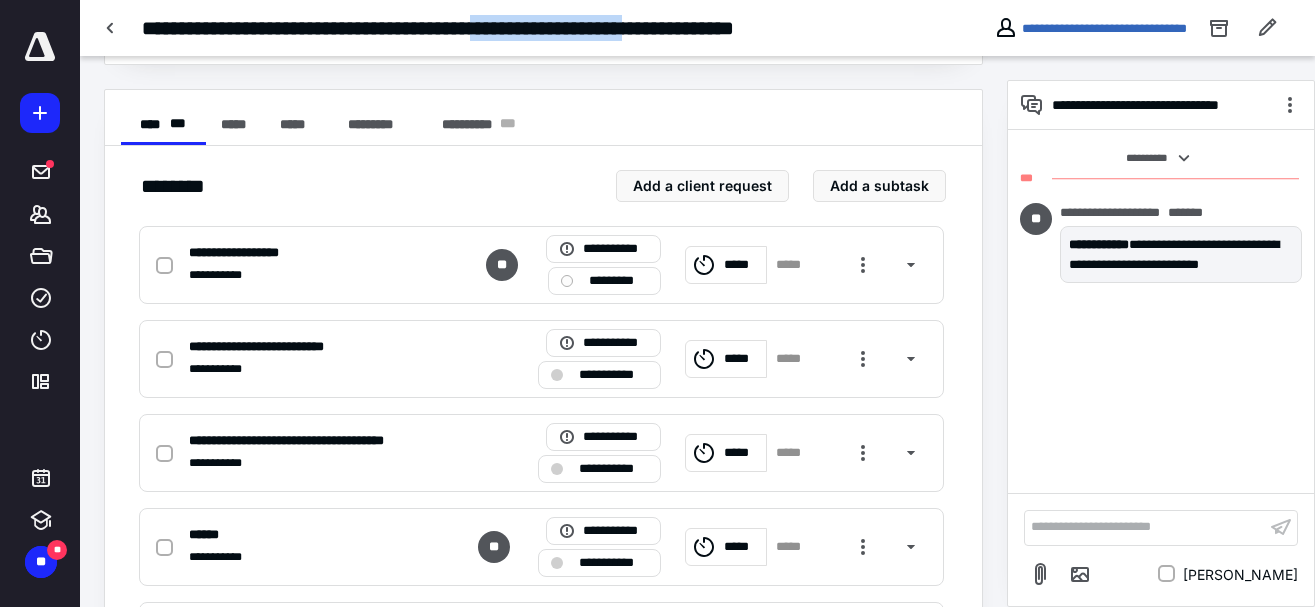 drag, startPoint x: 548, startPoint y: 25, endPoint x: 450, endPoint y: 5, distance: 100.02 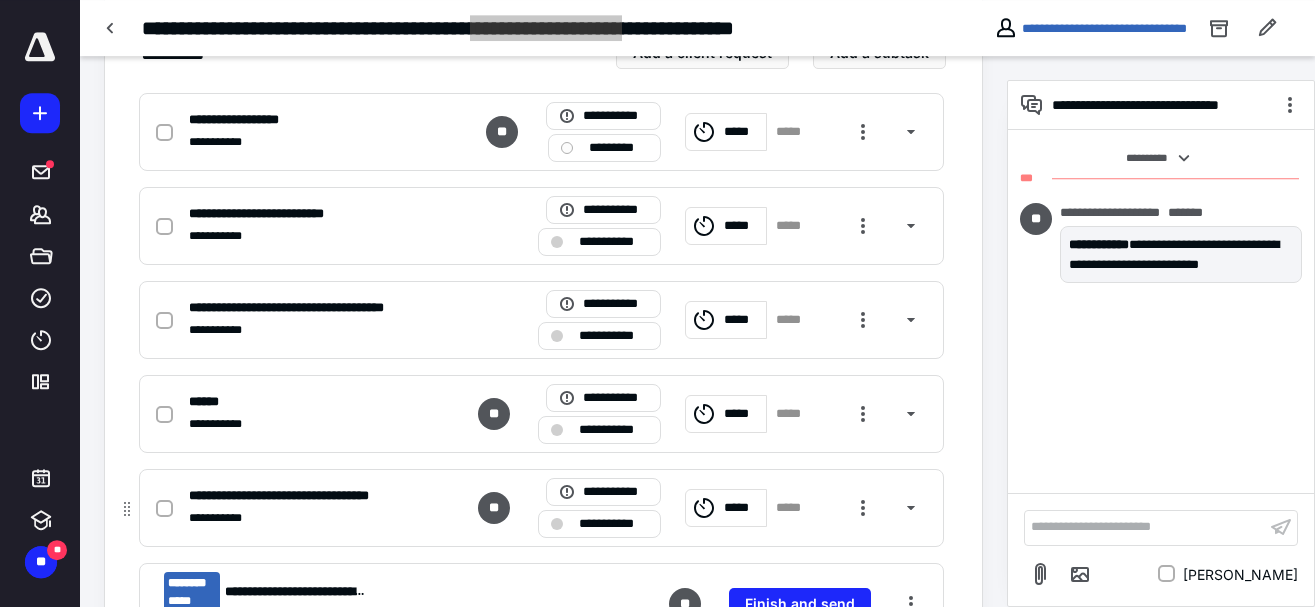 scroll, scrollTop: 454, scrollLeft: 0, axis: vertical 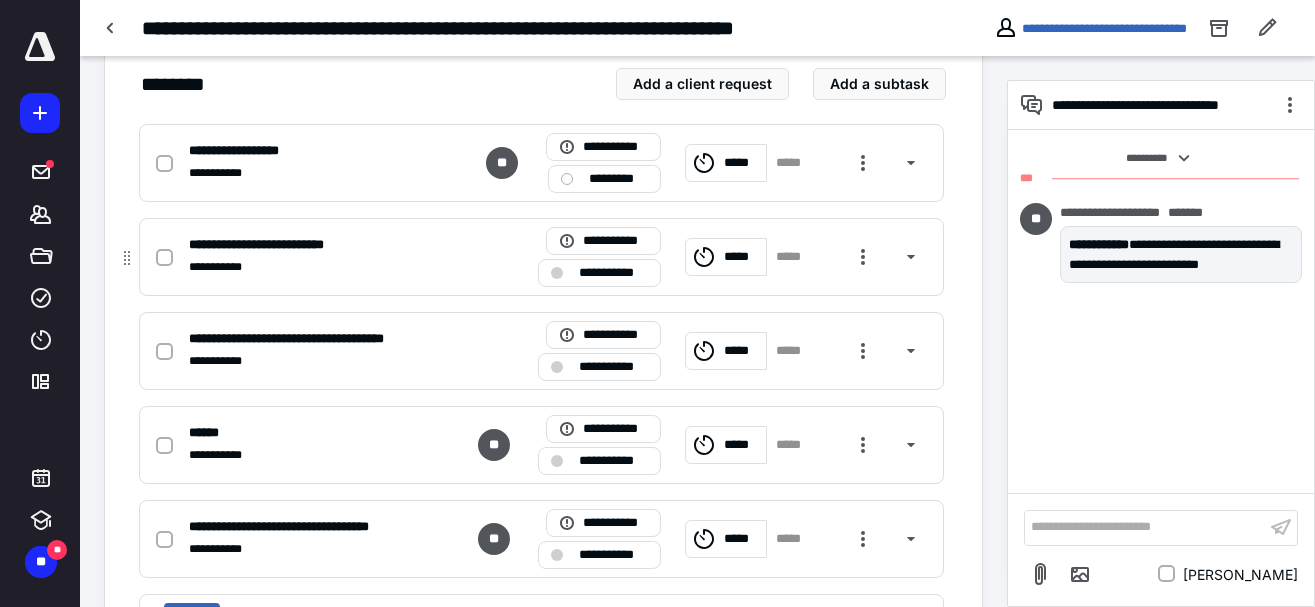click on "**********" at bounding box center [280, 245] 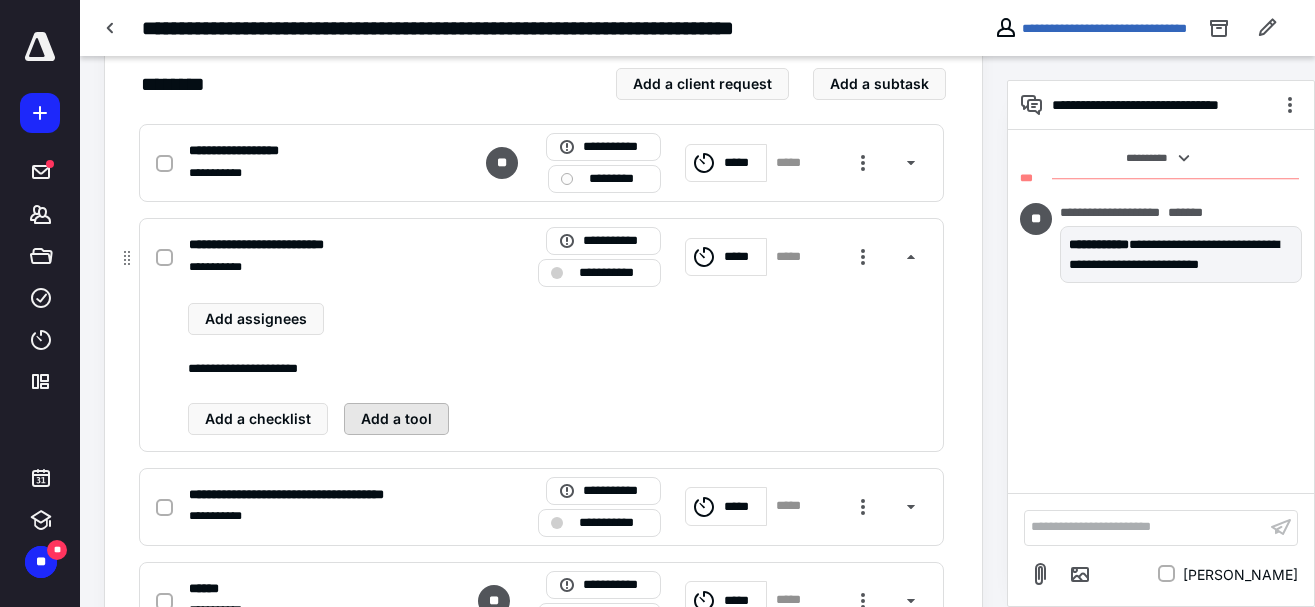 click on "Add a tool" at bounding box center (396, 419) 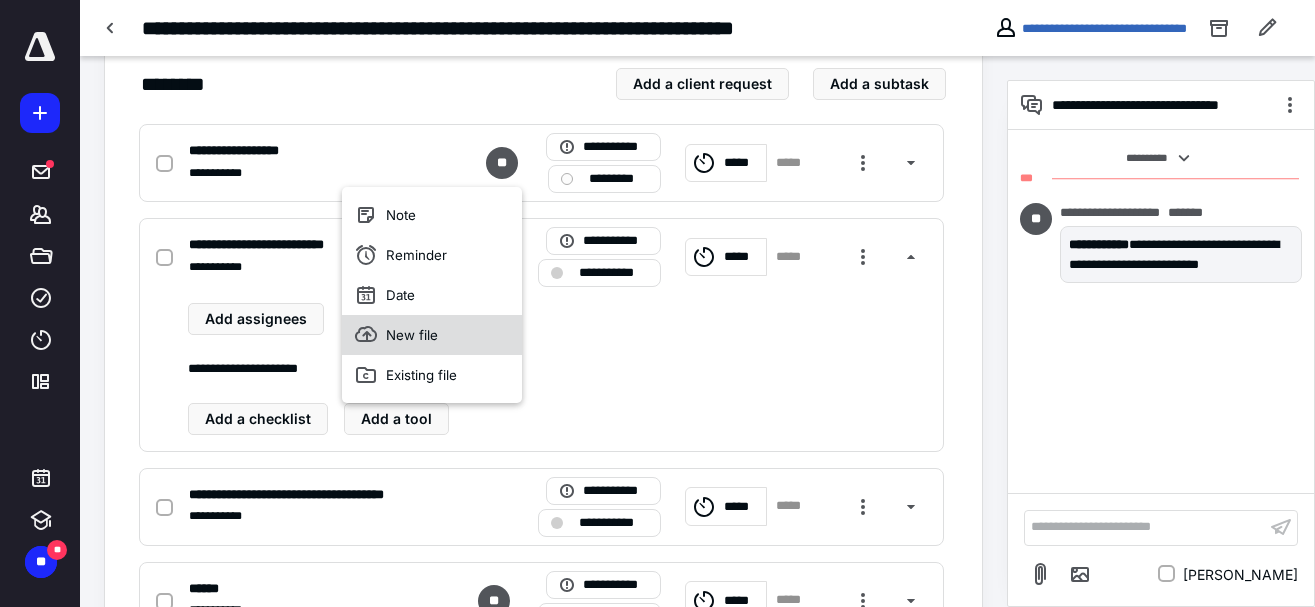 click on "New file" at bounding box center [432, 335] 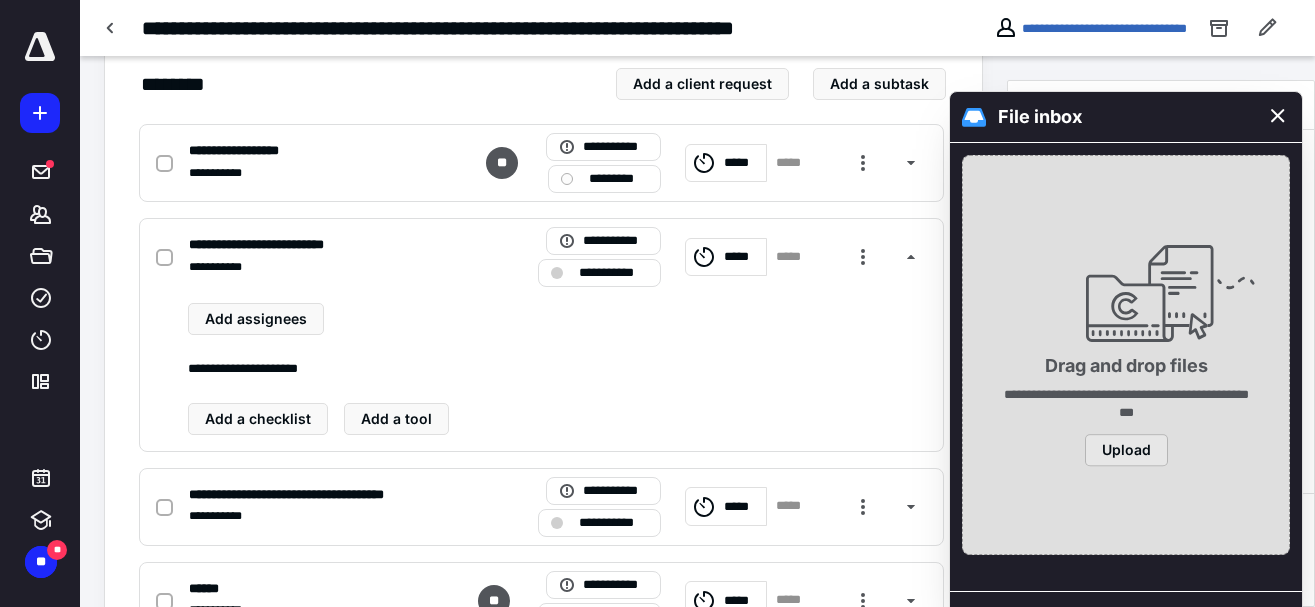 click on "Upload" at bounding box center [1126, 450] 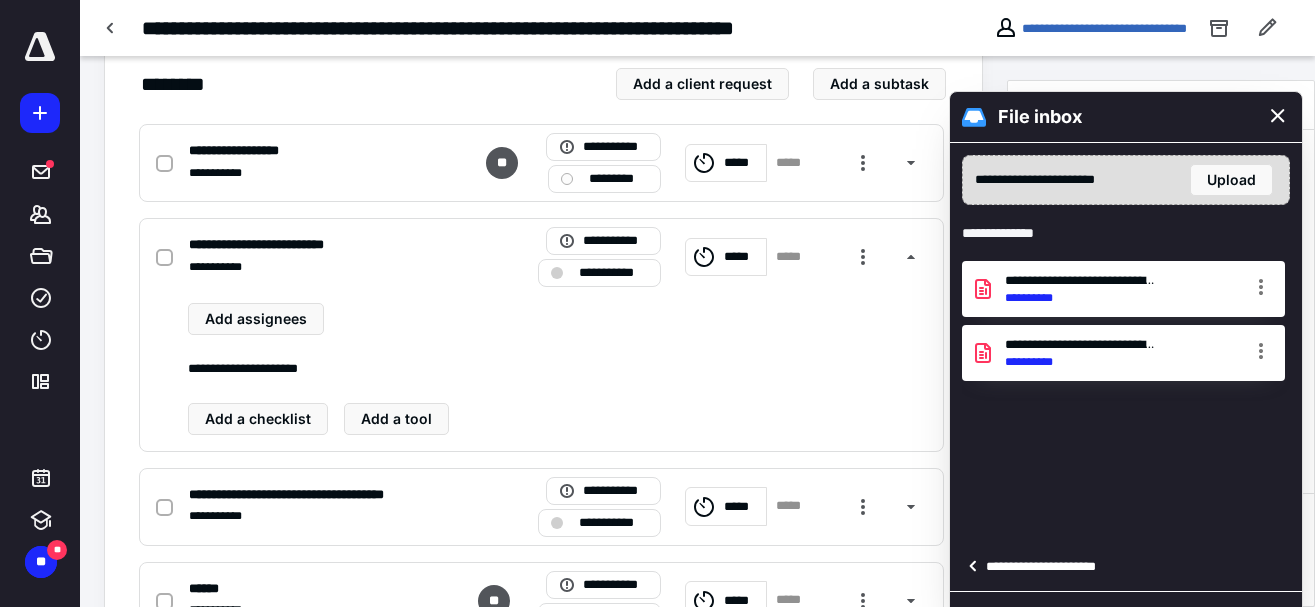 click on "**********" at bounding box center (1047, 567) 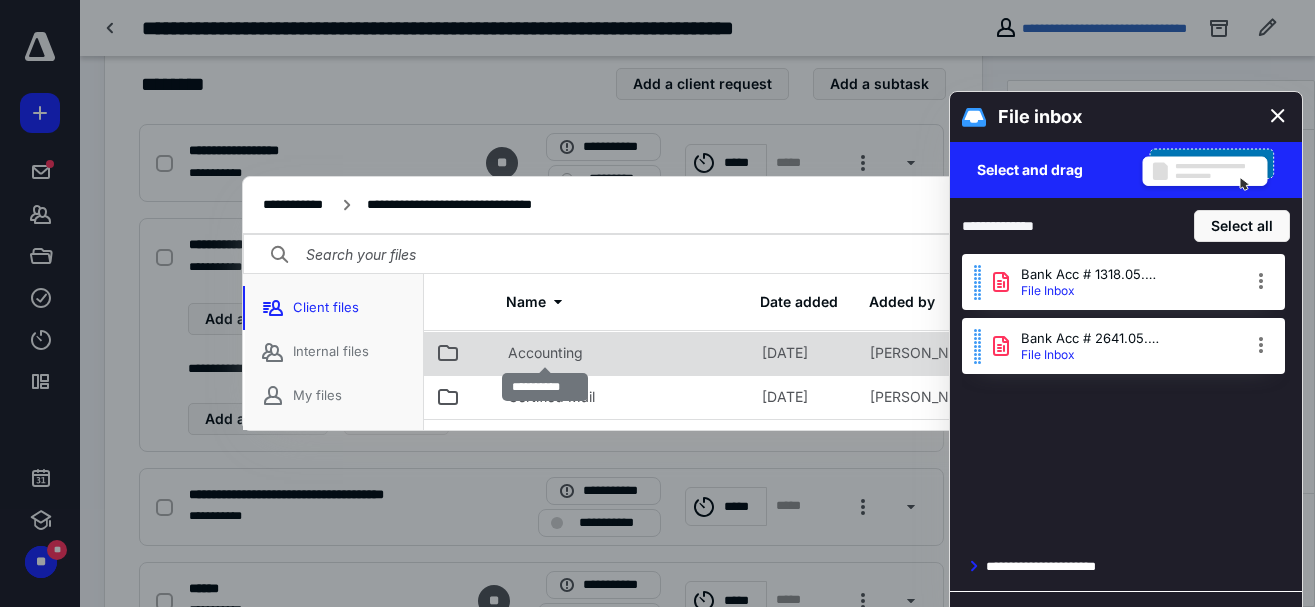 click on "Accounting" at bounding box center [545, 353] 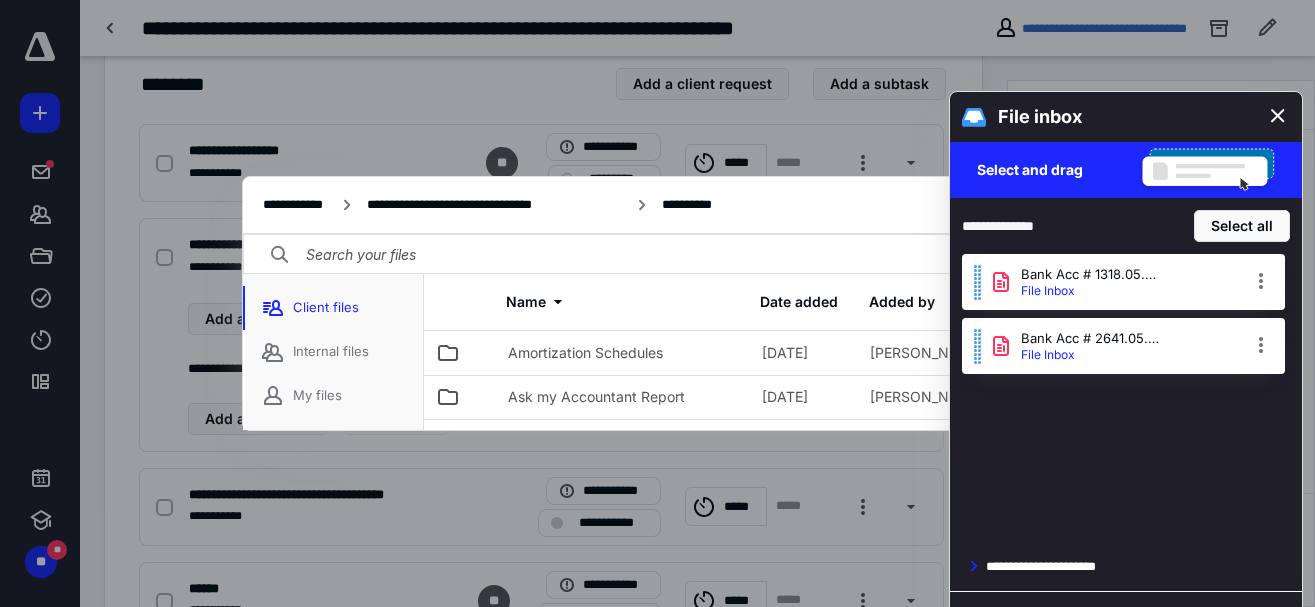 scroll, scrollTop: 210, scrollLeft: 0, axis: vertical 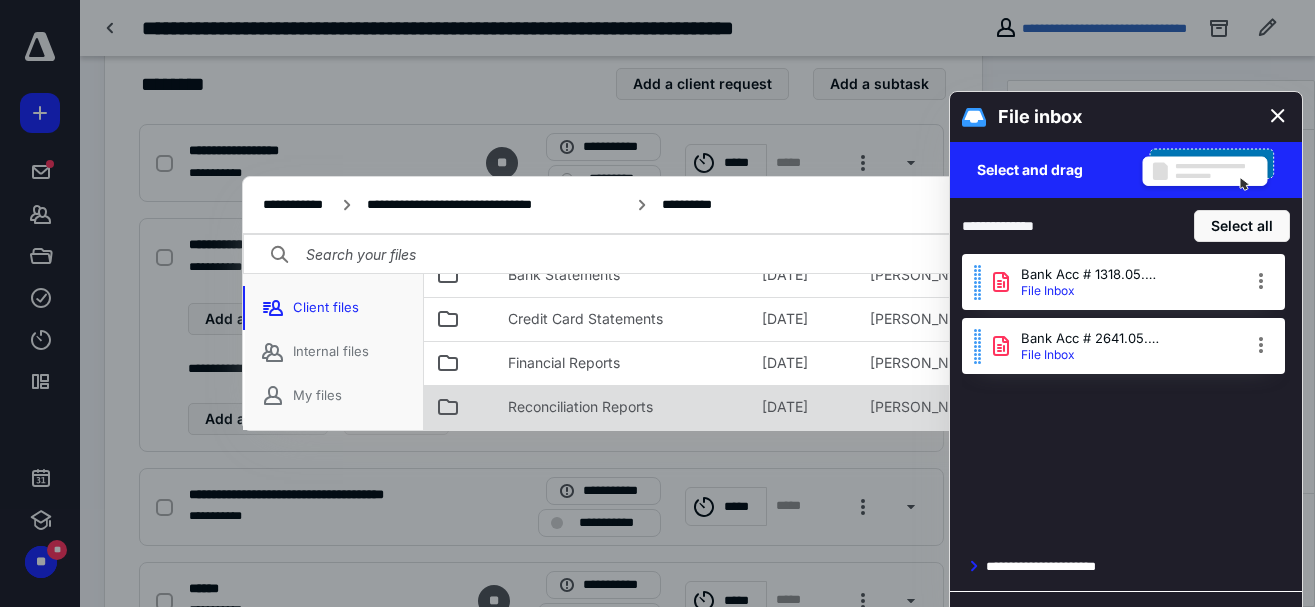 click on "Reconciliation Reports" at bounding box center [580, 407] 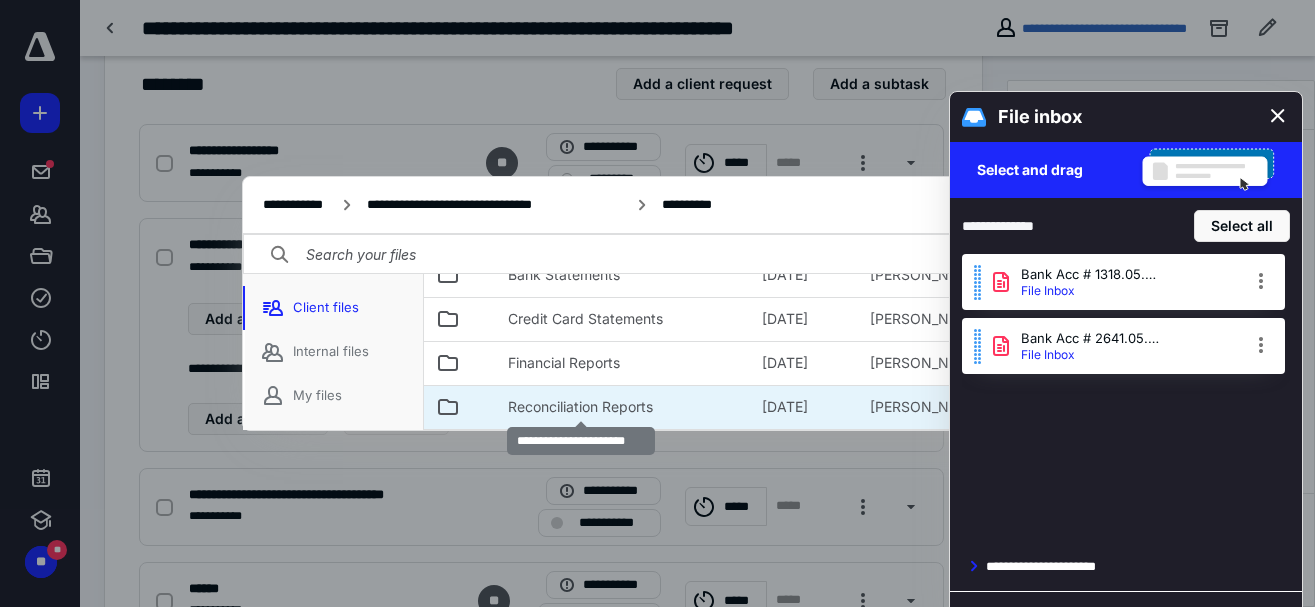 click on "Reconciliation Reports" at bounding box center [580, 407] 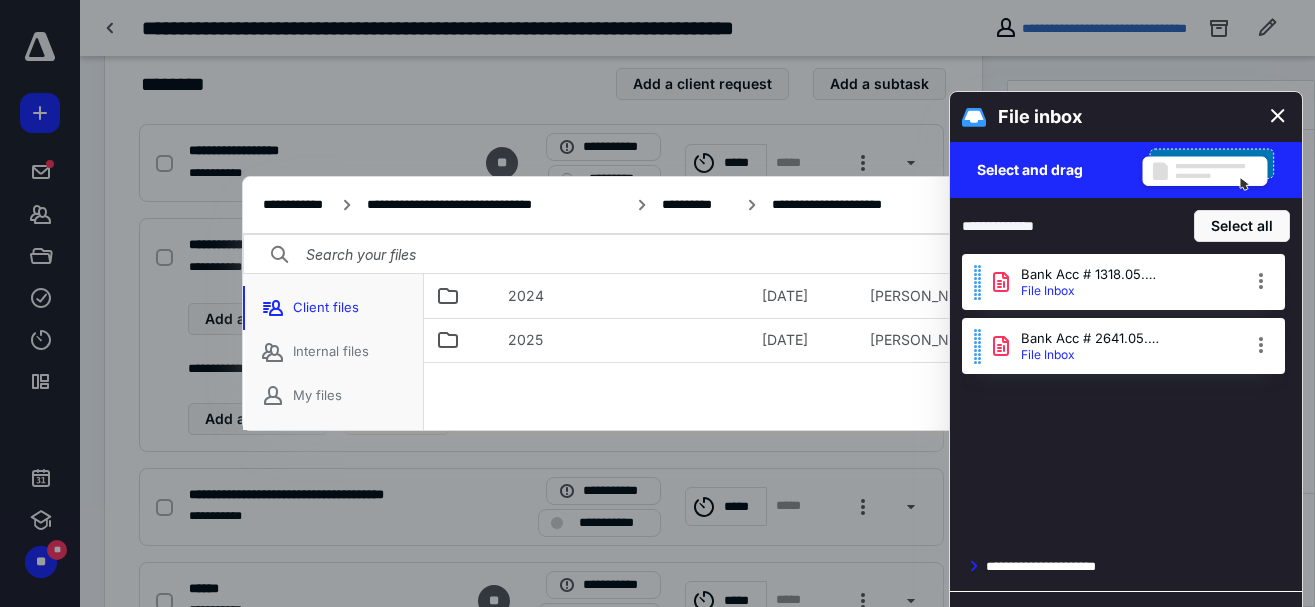 scroll, scrollTop: 57, scrollLeft: 0, axis: vertical 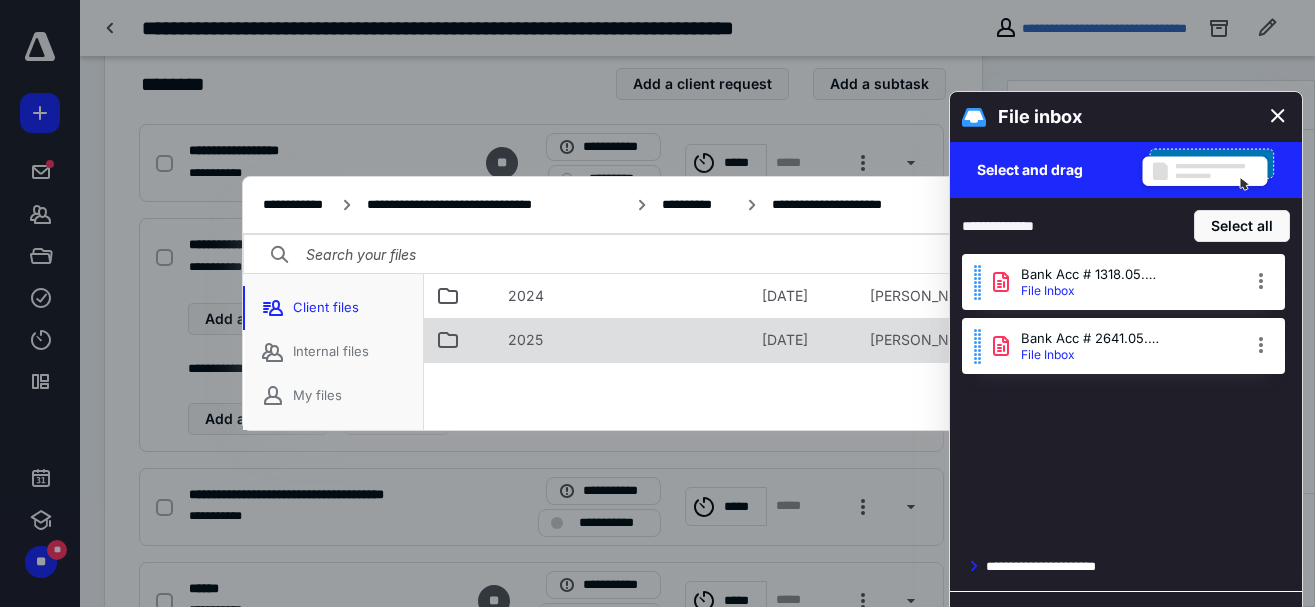 click on "2025" at bounding box center [623, 340] 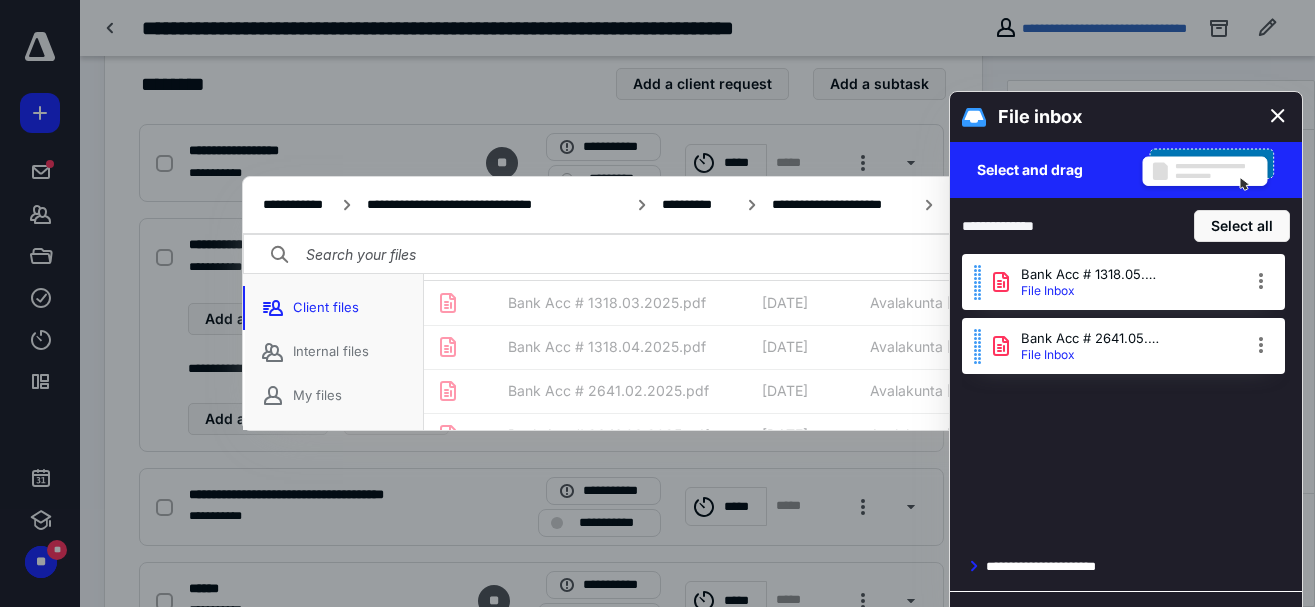 scroll, scrollTop: 0, scrollLeft: 0, axis: both 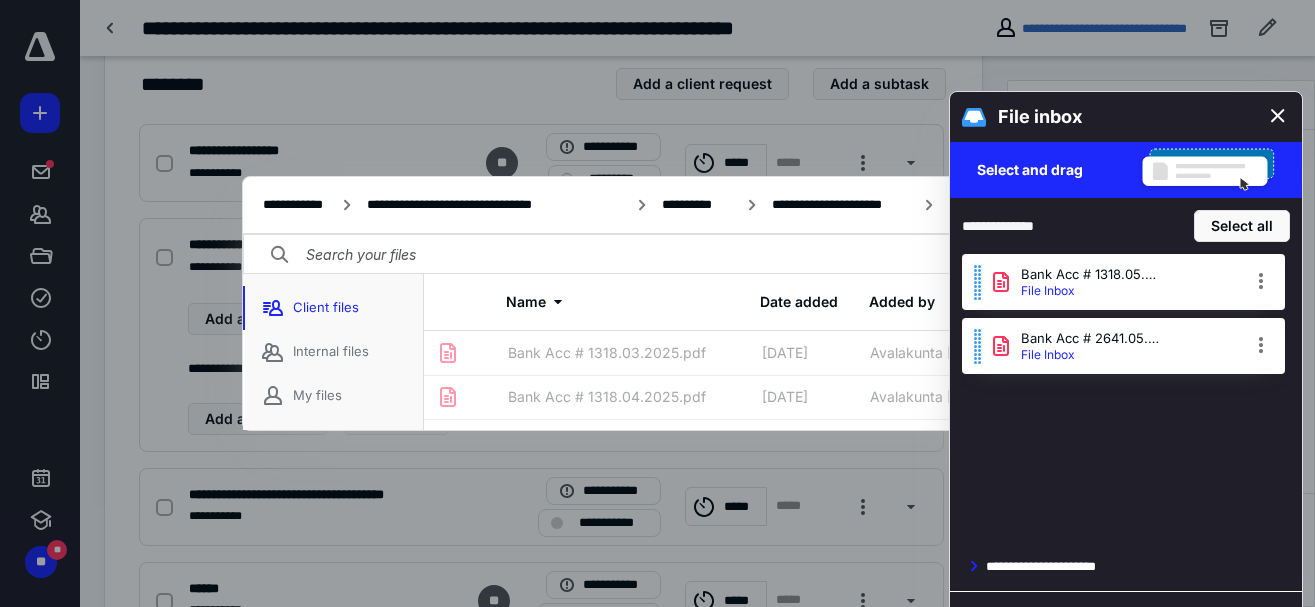 click on "File Inbox" at bounding box center [1129, 291] 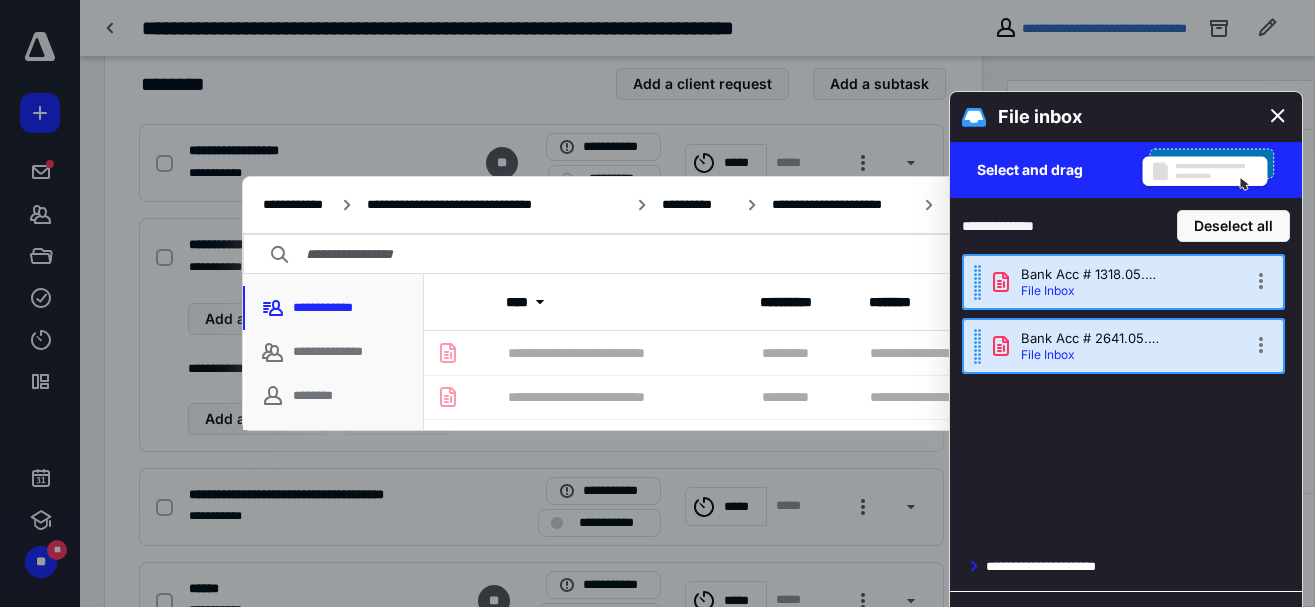 click on "Bank Acc # 2641.05.2025 (1).pdf" at bounding box center [1091, 338] 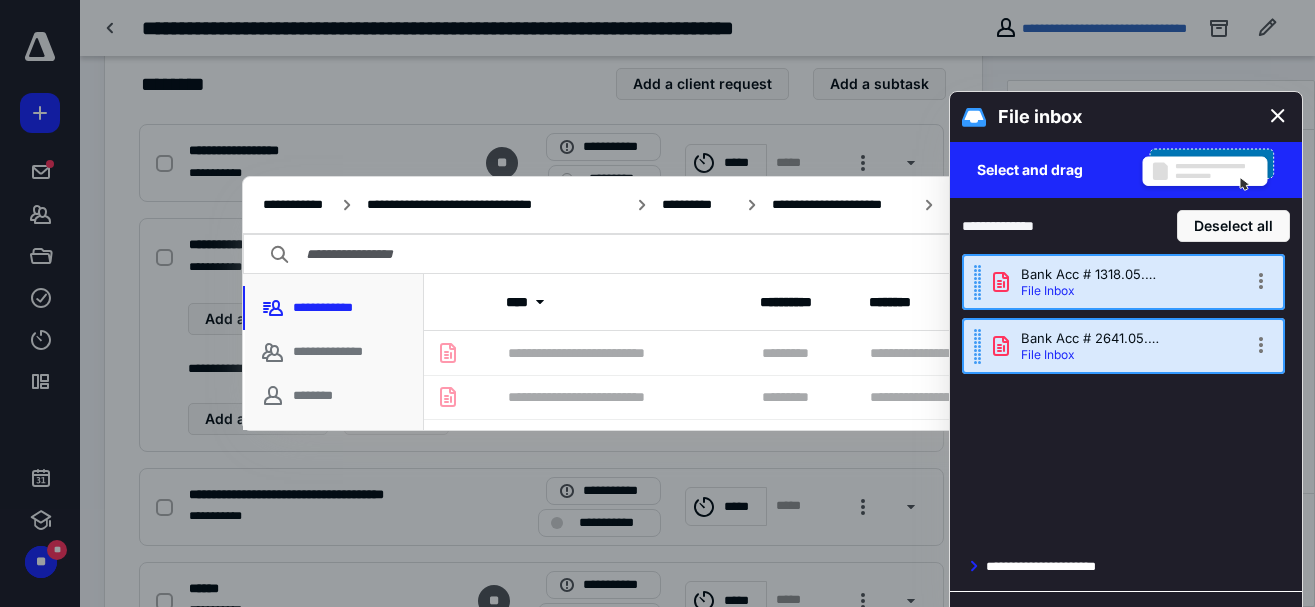 click at bounding box center (658, 255) 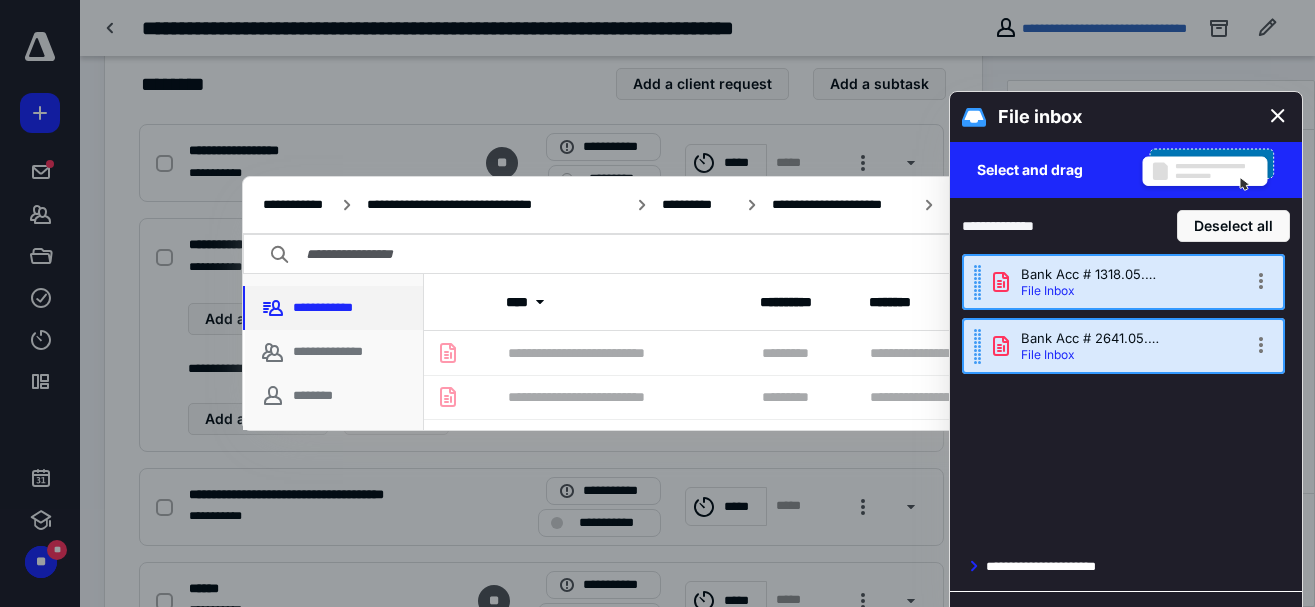 click on "**********" at bounding box center (333, 308) 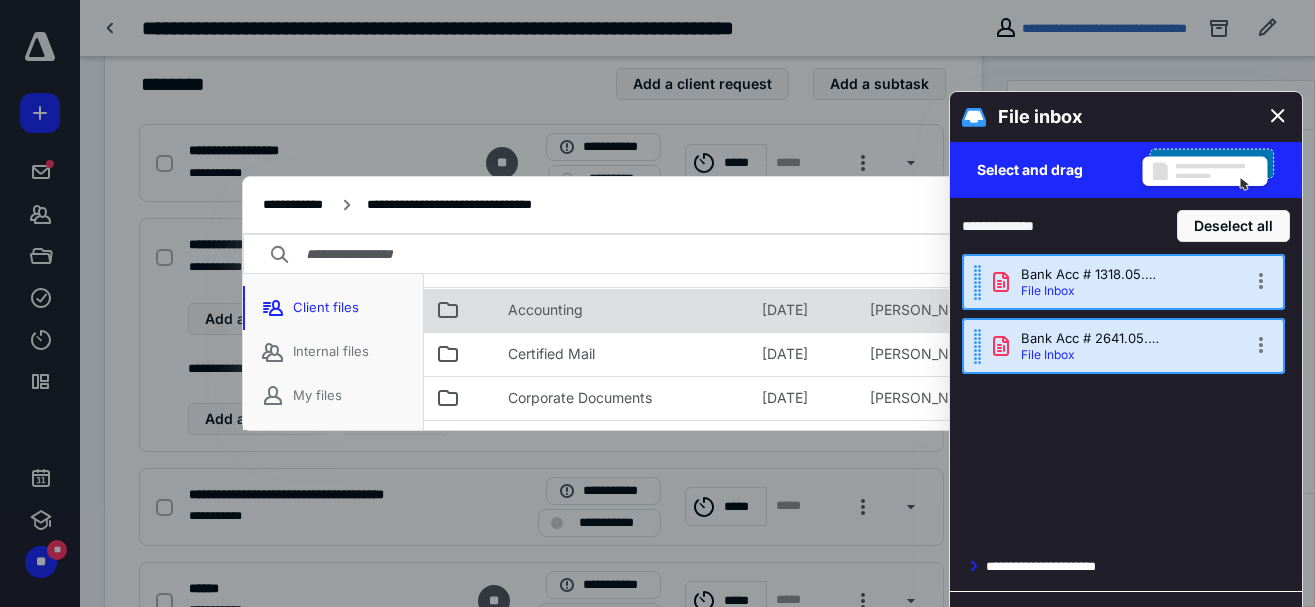 scroll, scrollTop: 0, scrollLeft: 0, axis: both 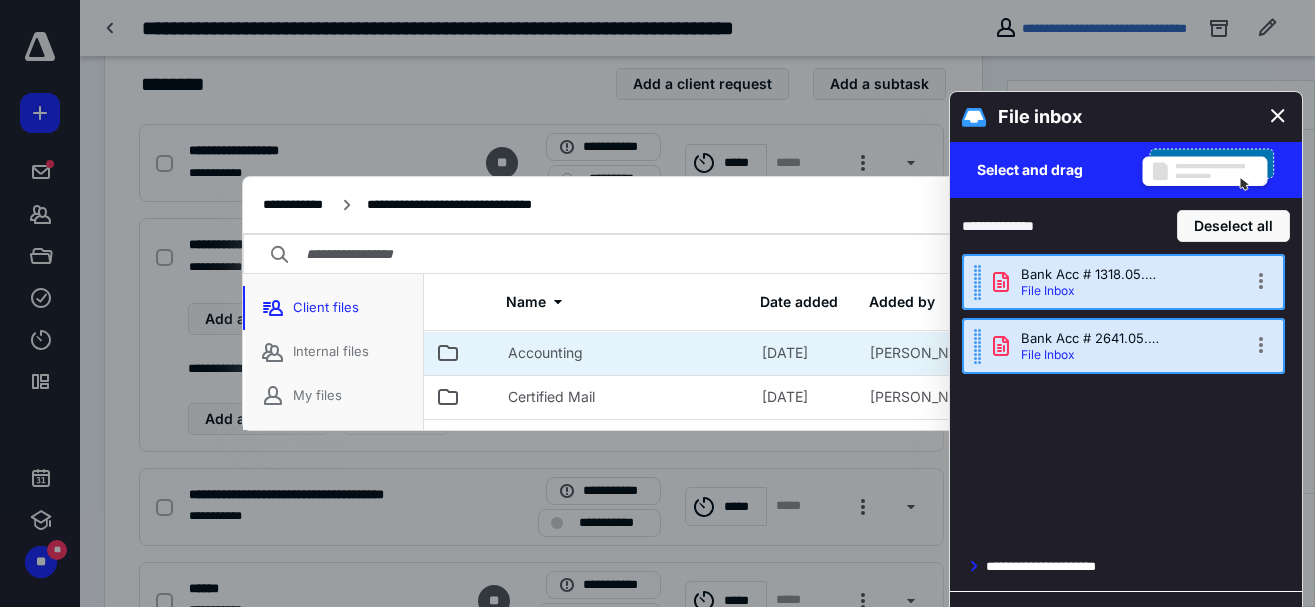 click on "Accounting" at bounding box center [545, 353] 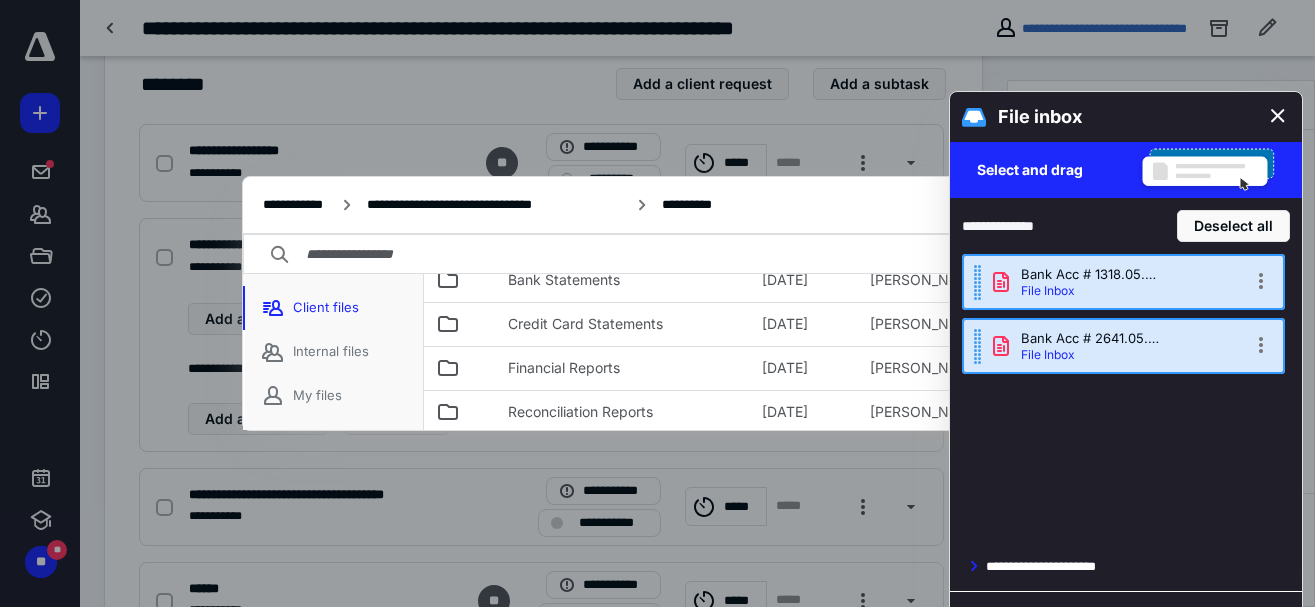 scroll, scrollTop: 210, scrollLeft: 0, axis: vertical 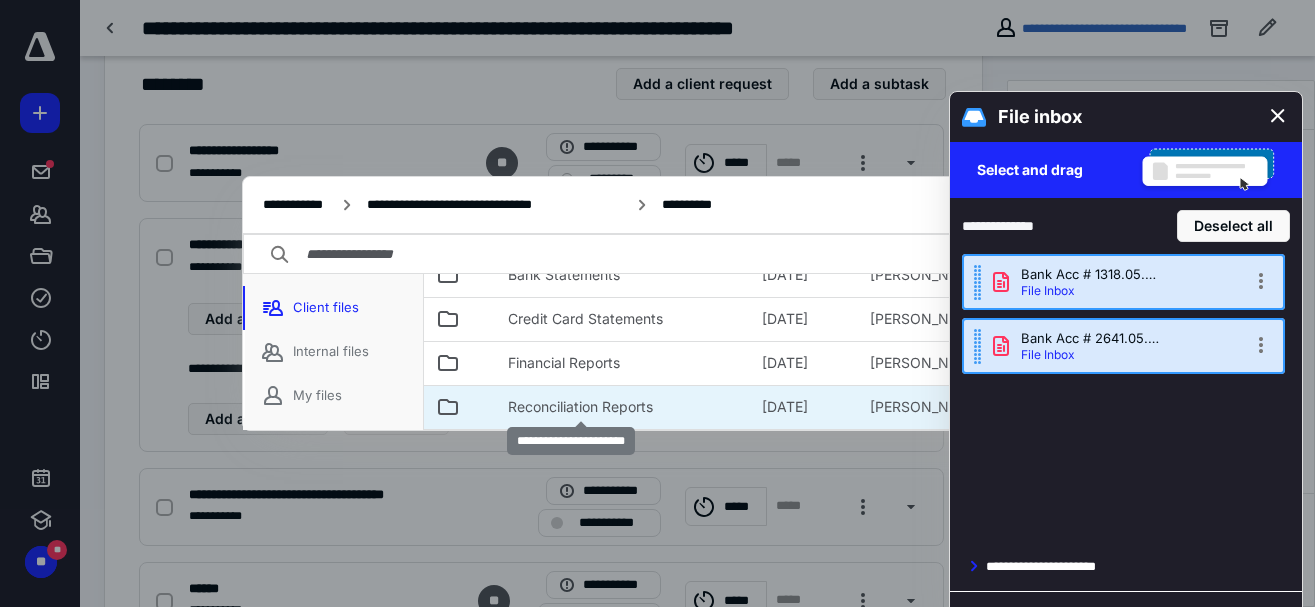 click on "Reconciliation Reports" at bounding box center [580, 407] 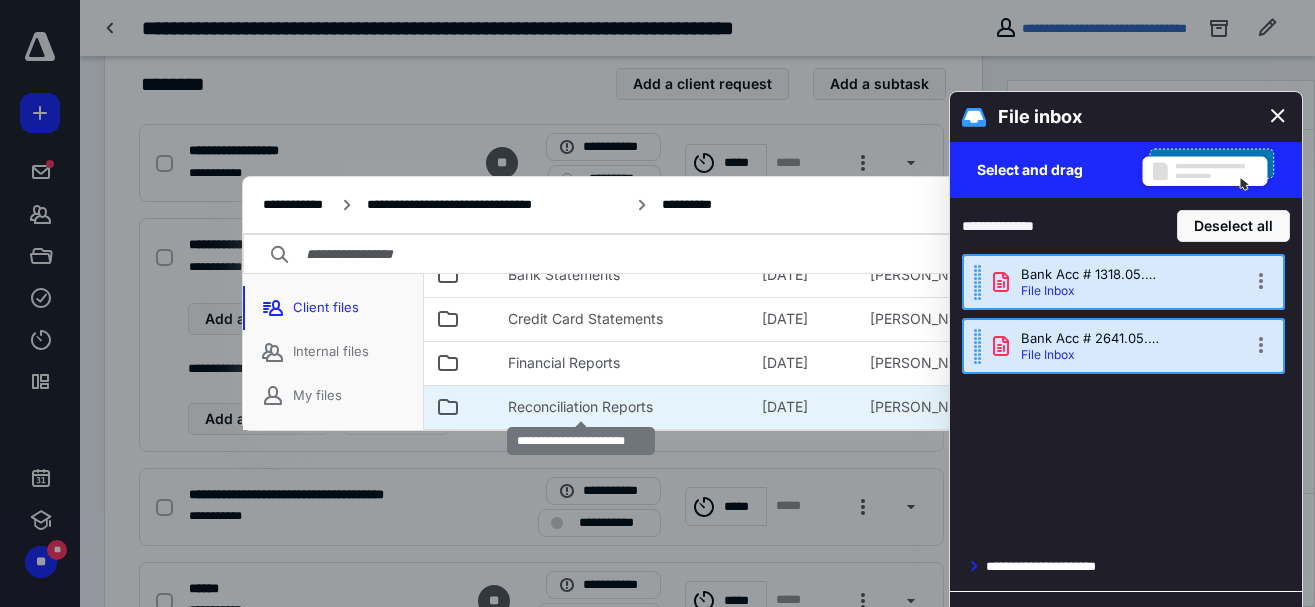 click on "Reconciliation Reports" at bounding box center (580, 407) 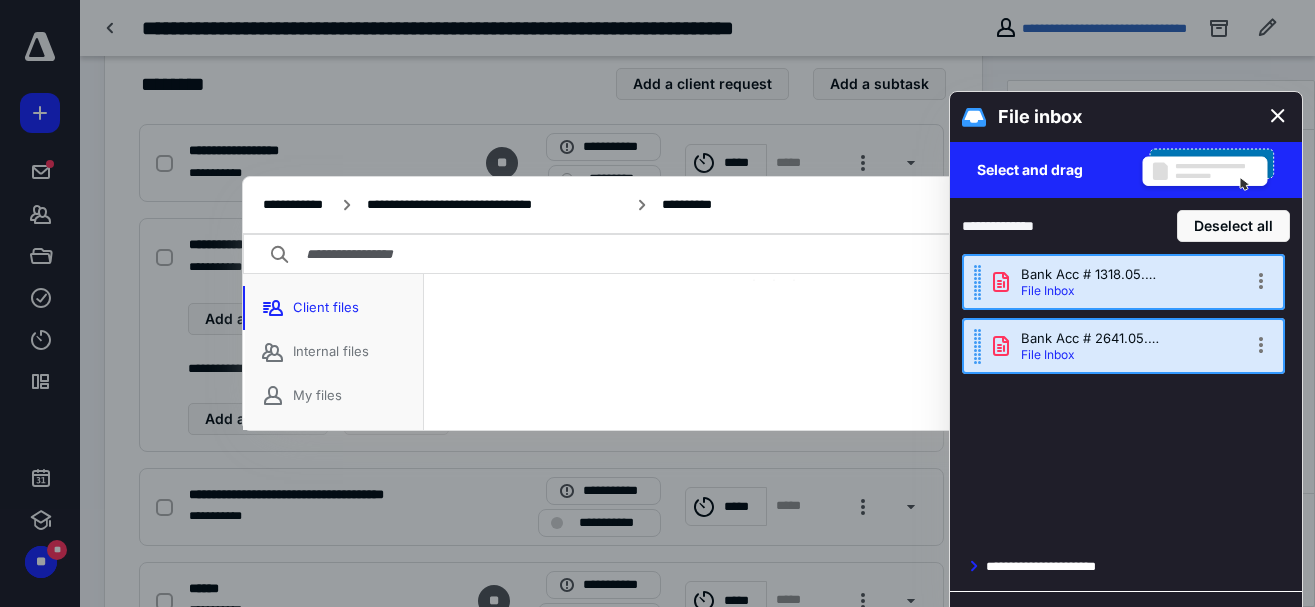 scroll, scrollTop: 57, scrollLeft: 0, axis: vertical 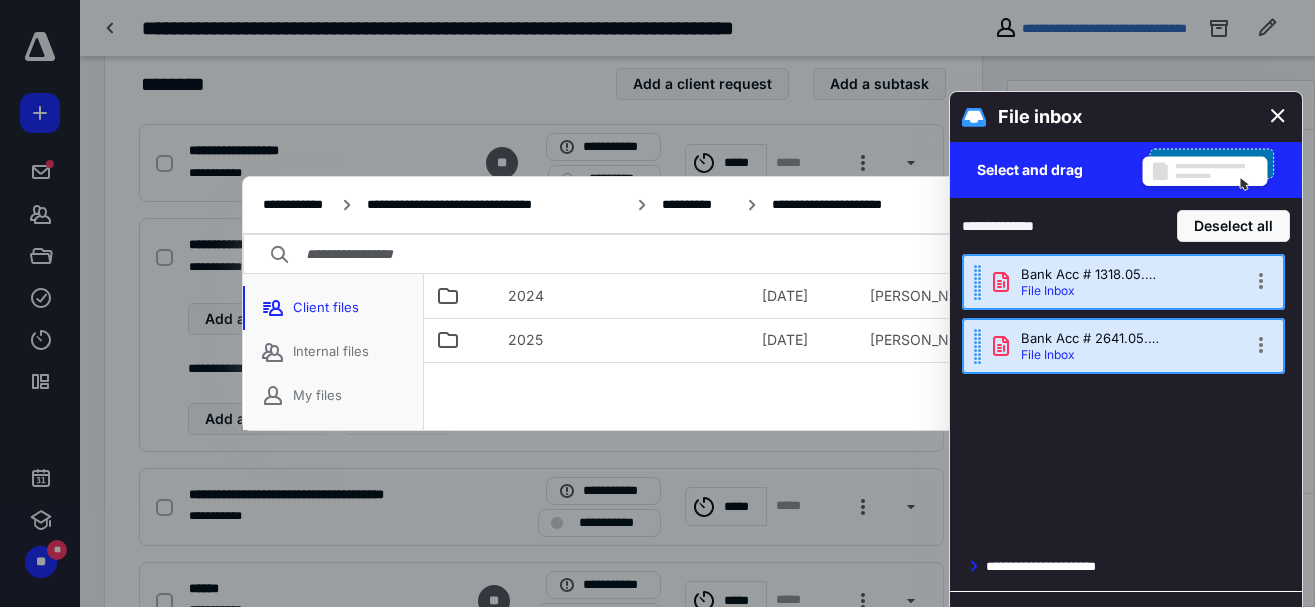 click on "2024 15/1/2025 Ralf Heyer 2025 15/1/2025 Ralf Heyer" at bounding box center [774, 352] 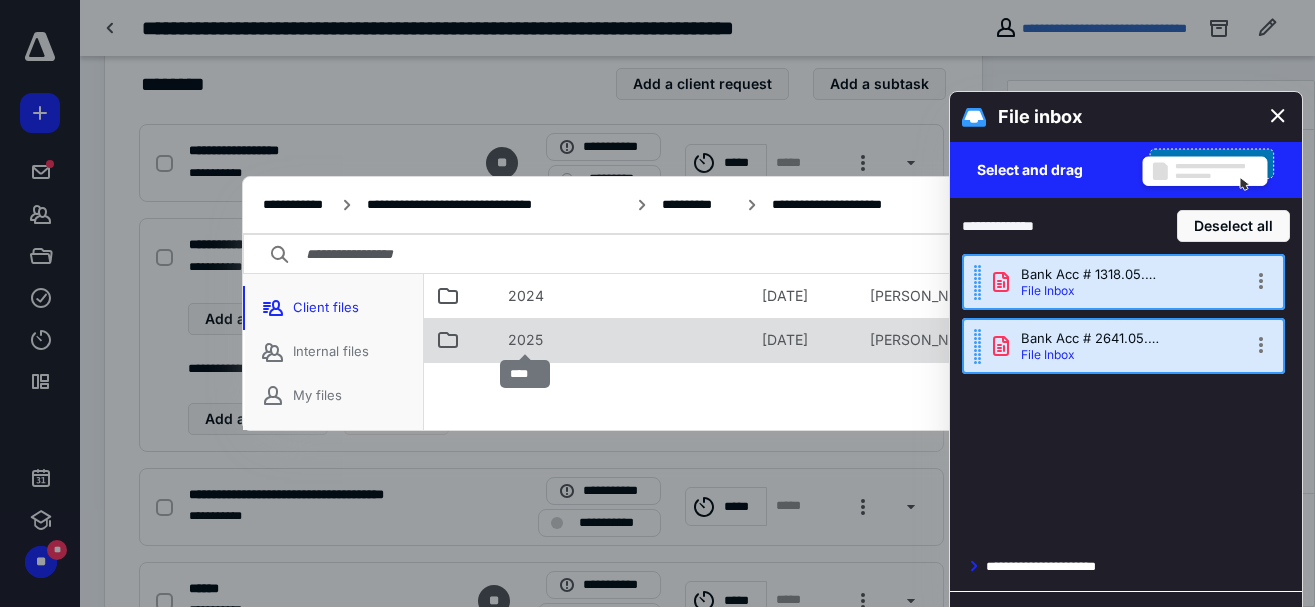 click on "2025" at bounding box center [525, 340] 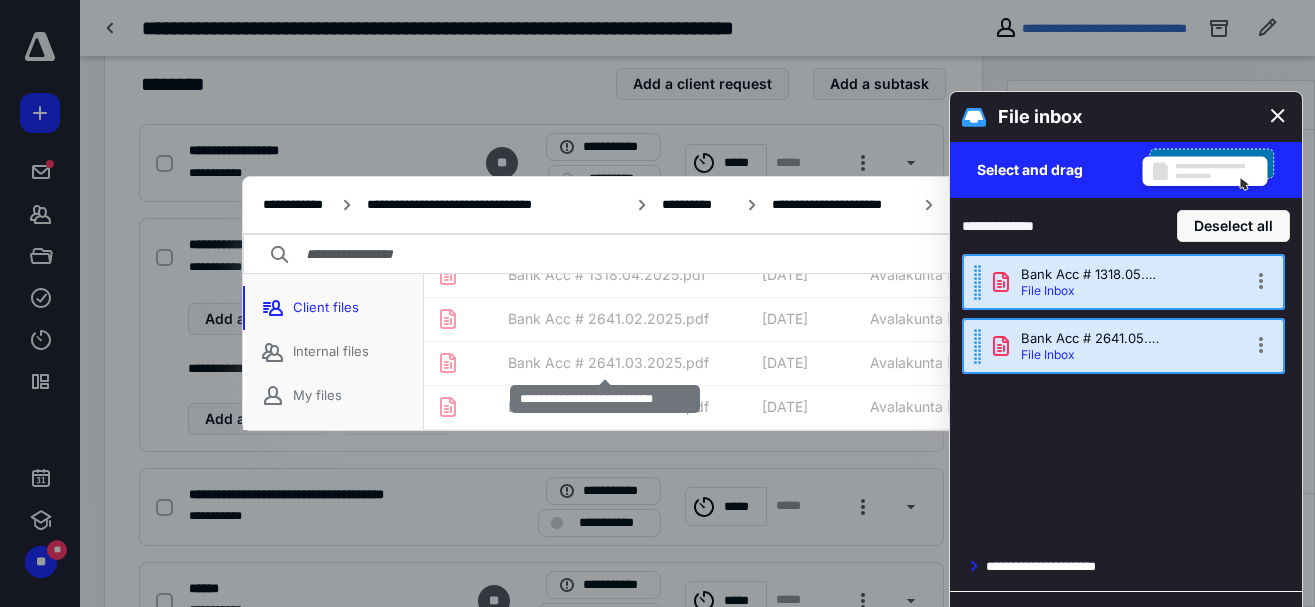 scroll, scrollTop: 0, scrollLeft: 0, axis: both 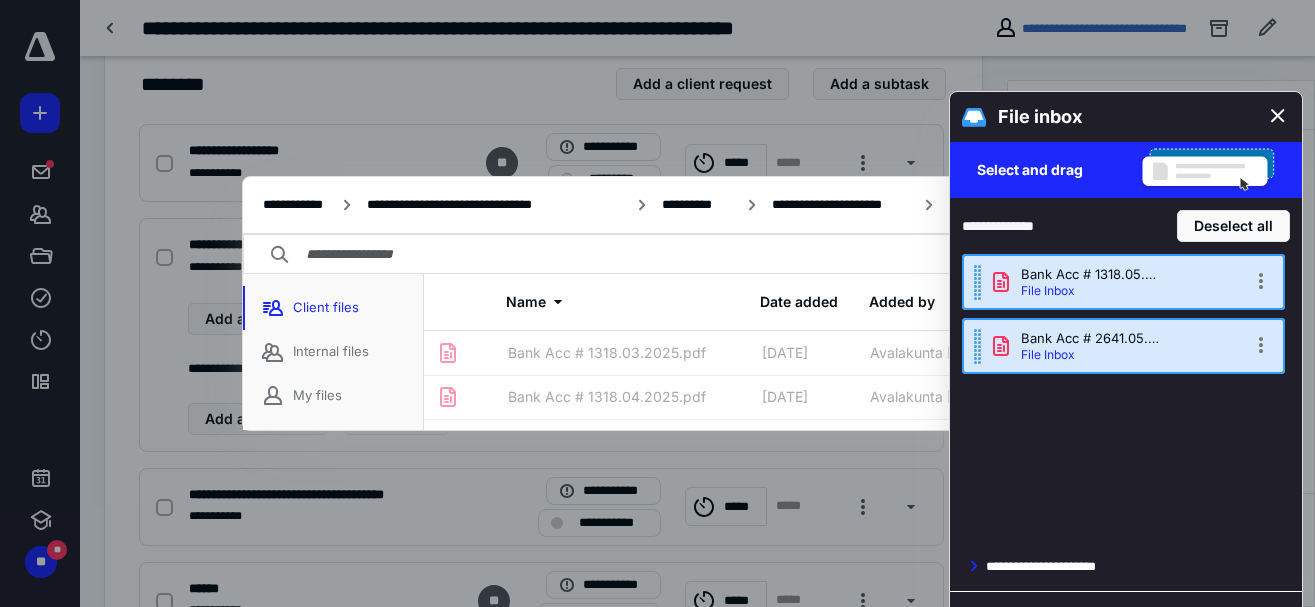 click at bounding box center (658, 255) 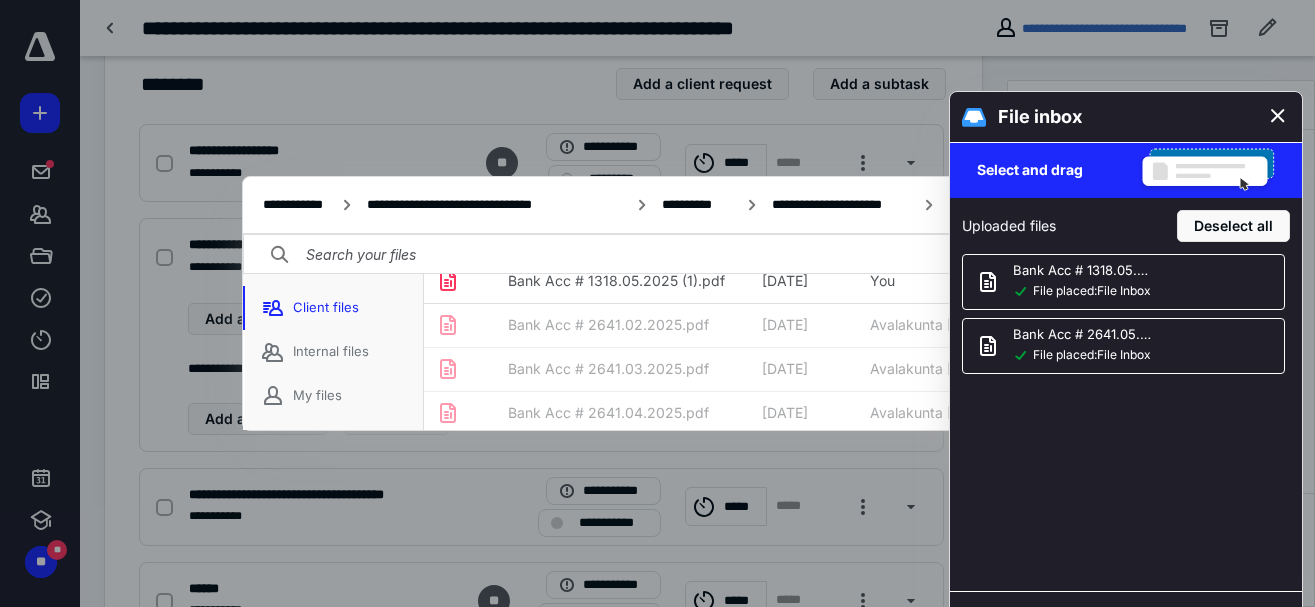 scroll, scrollTop: 114, scrollLeft: 0, axis: vertical 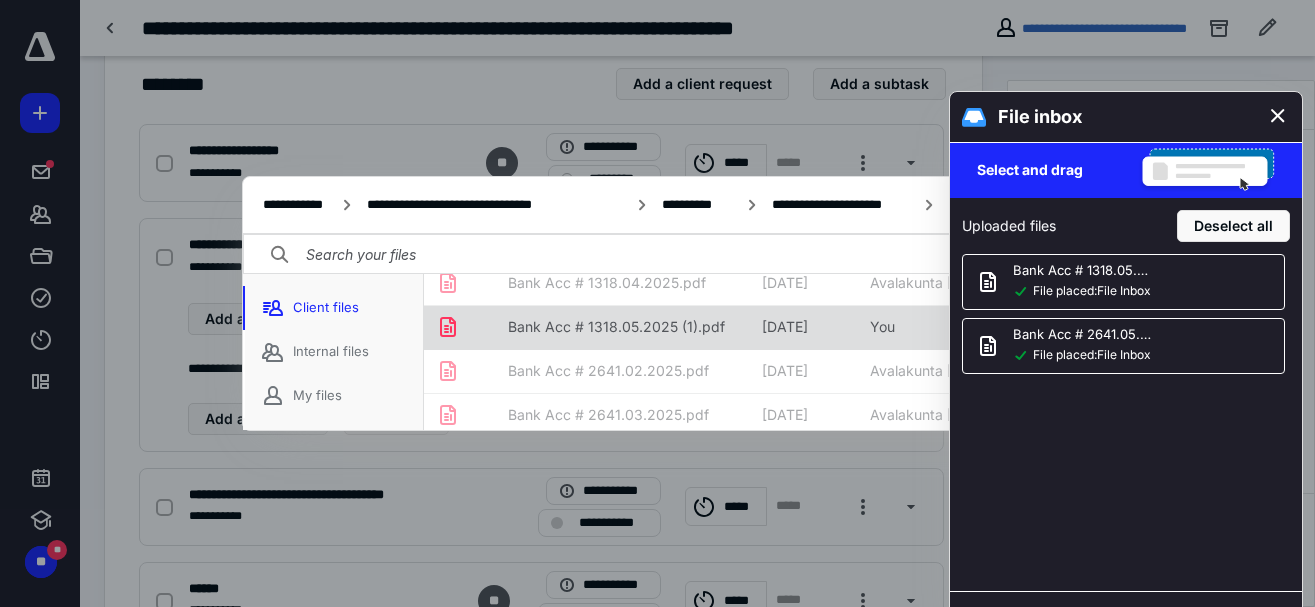 click on "Bank Acc # 1318.05.2025 (1).pdf" at bounding box center [616, 327] 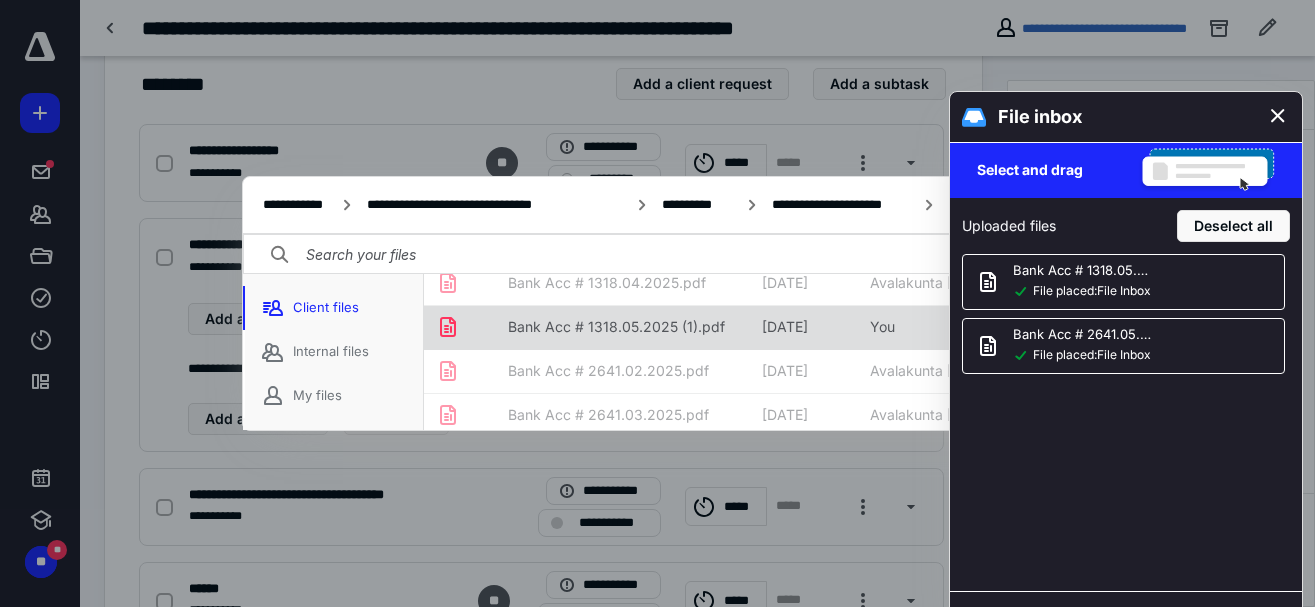 click 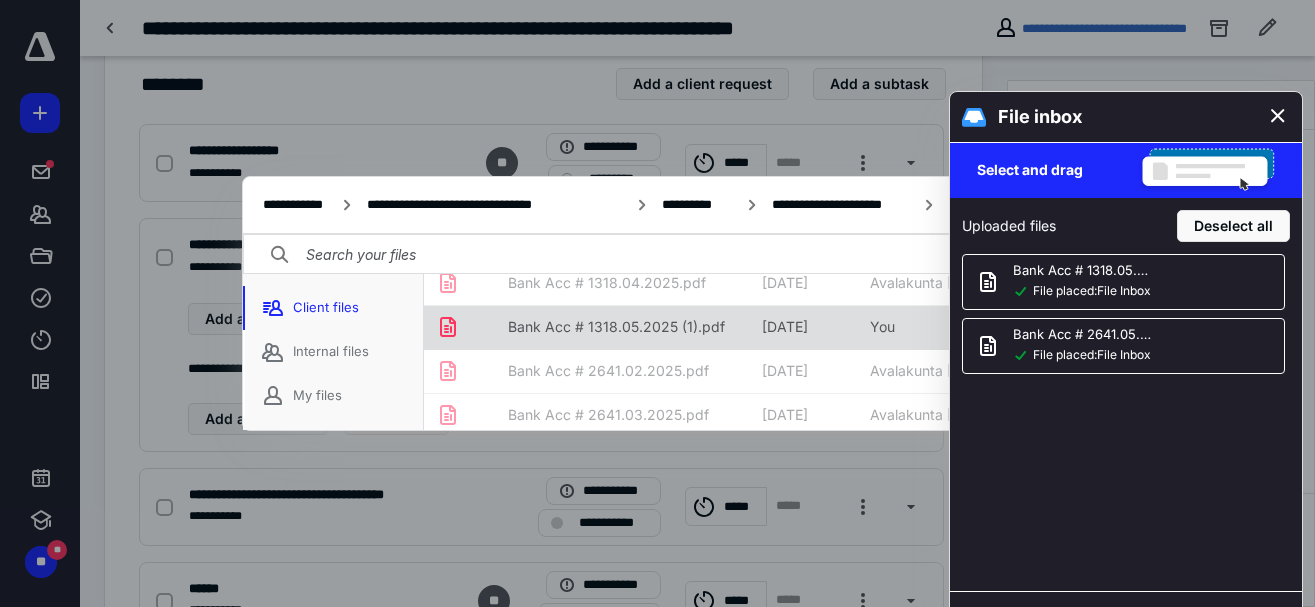 click 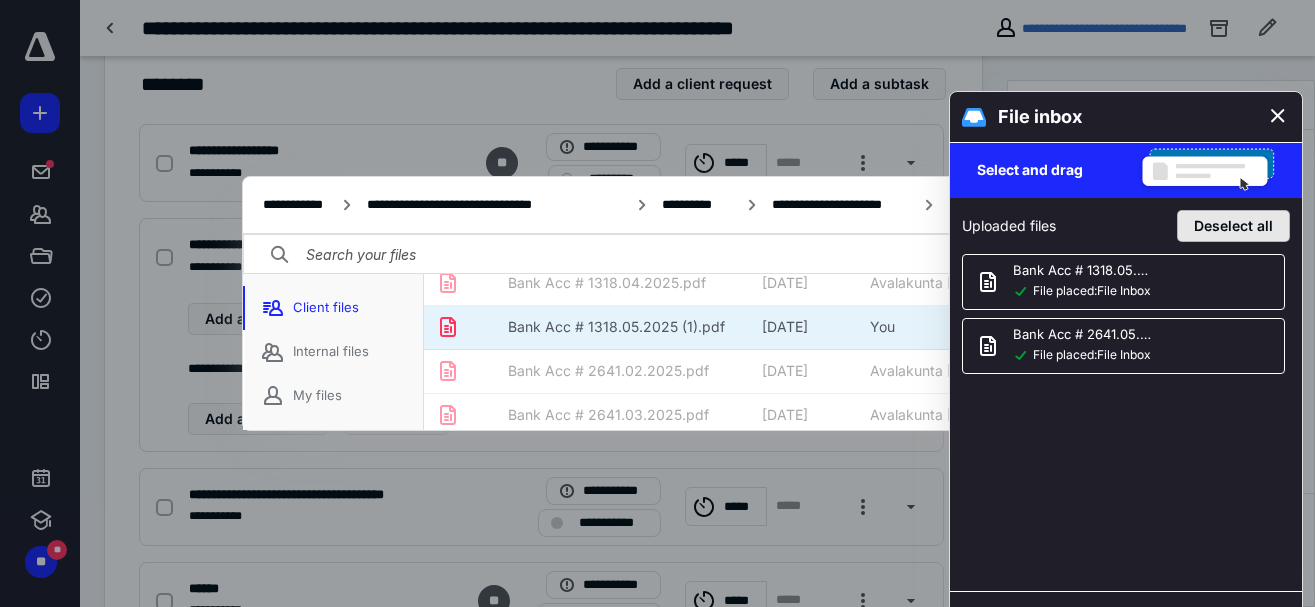 click on "Deselect all" at bounding box center (1233, 226) 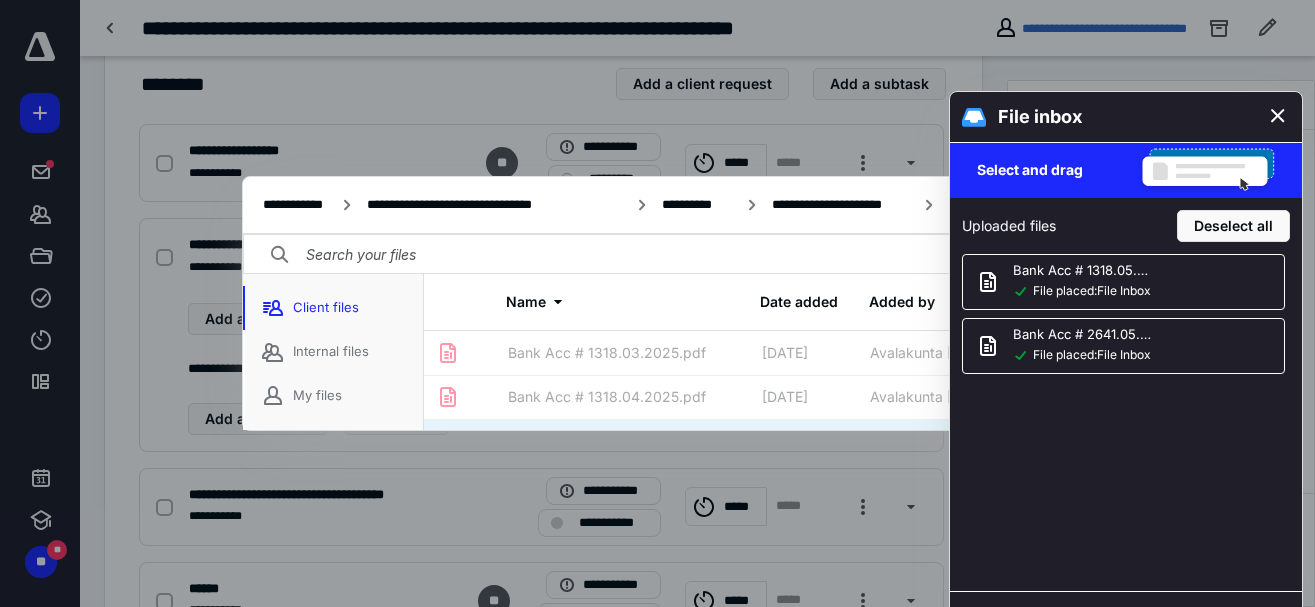 click on "Bank Acc # 1318.03.2025.pdf" at bounding box center (623, 353) 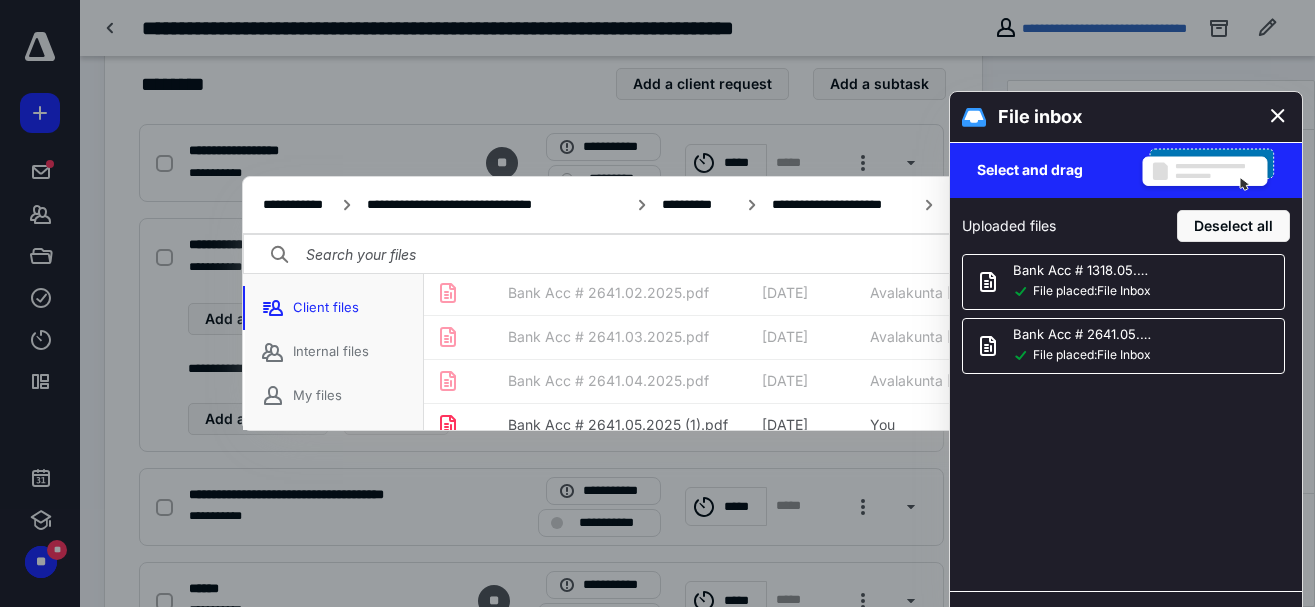 scroll, scrollTop: 210, scrollLeft: 0, axis: vertical 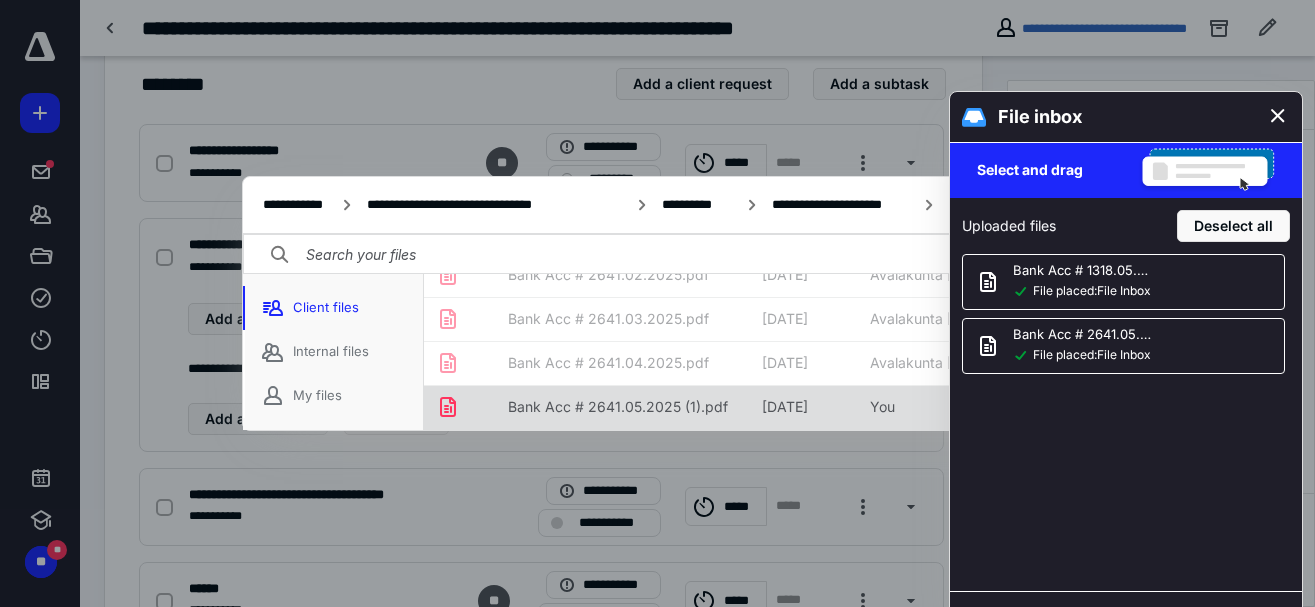 click on "Bank Acc # 2641.05.2025 (1).pdf" at bounding box center (618, 407) 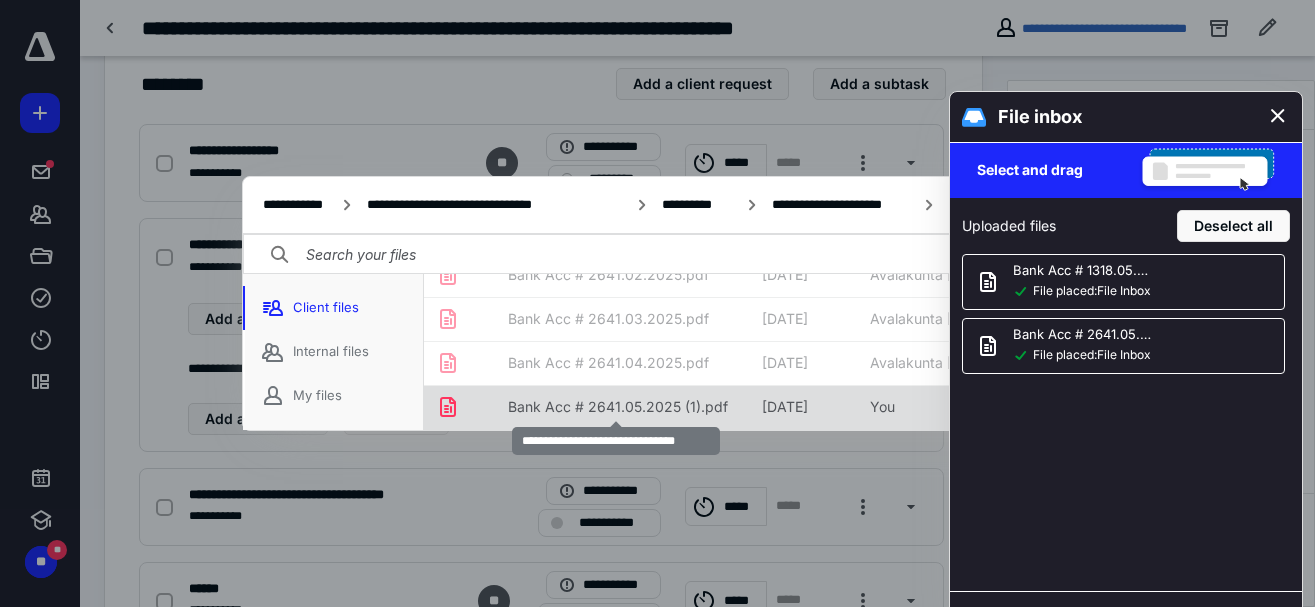click on "Bank Acc # 2641.05.2025 (1).pdf" at bounding box center [618, 407] 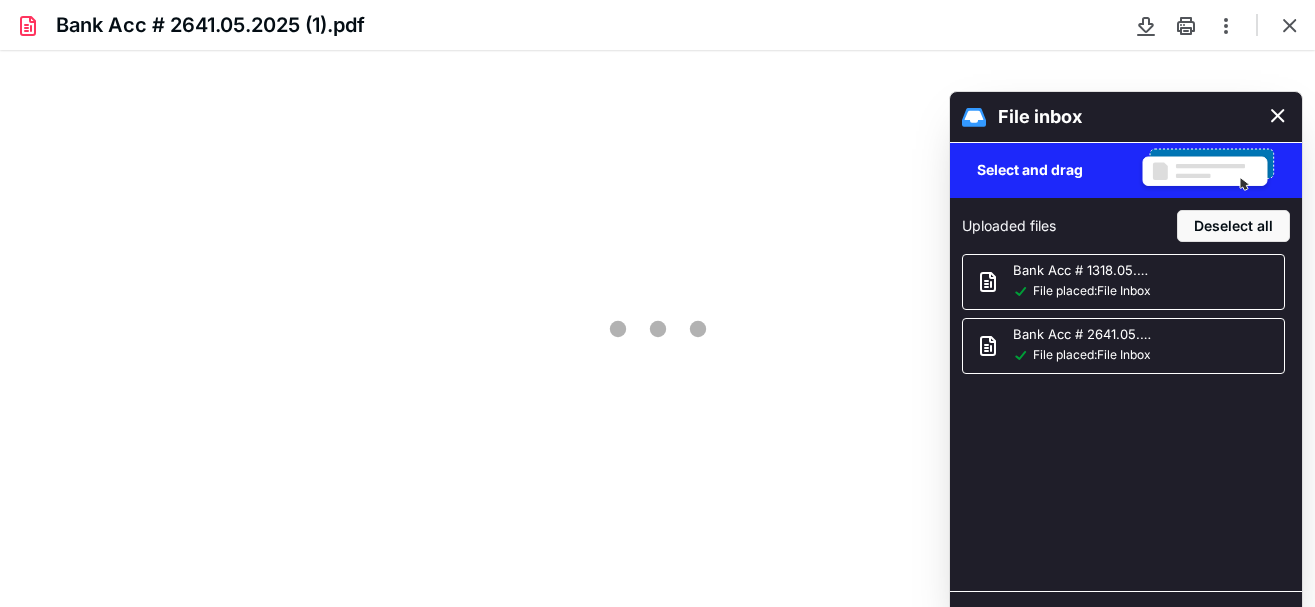 scroll, scrollTop: 0, scrollLeft: 0, axis: both 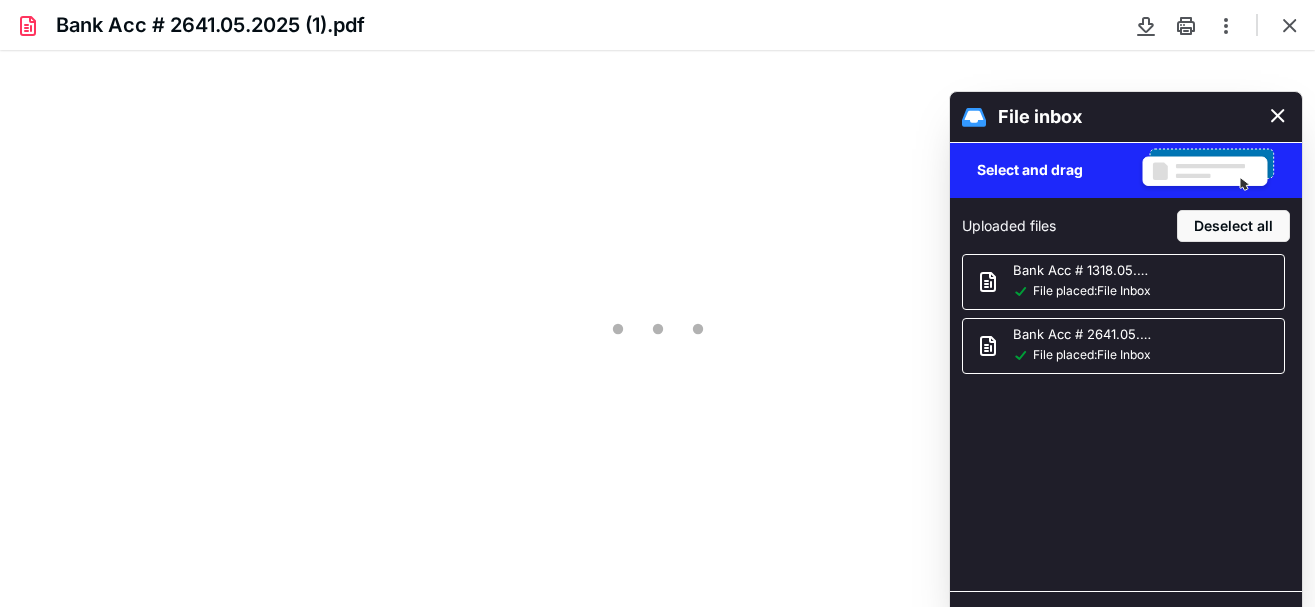 type on "66" 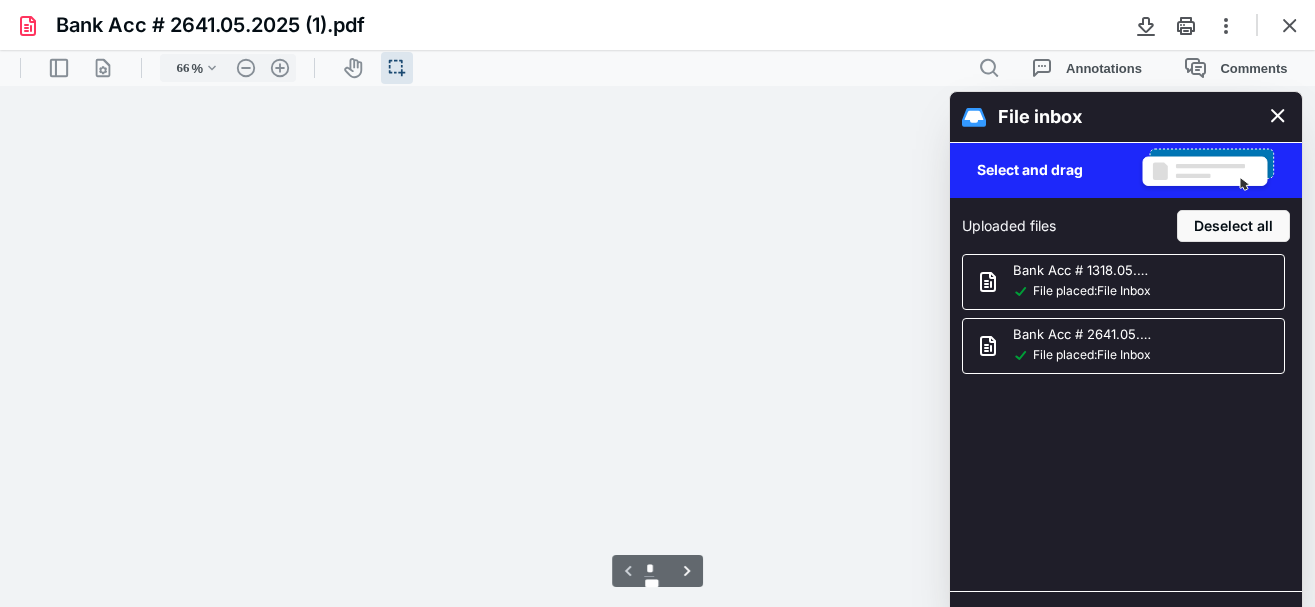 scroll, scrollTop: 0, scrollLeft: 0, axis: both 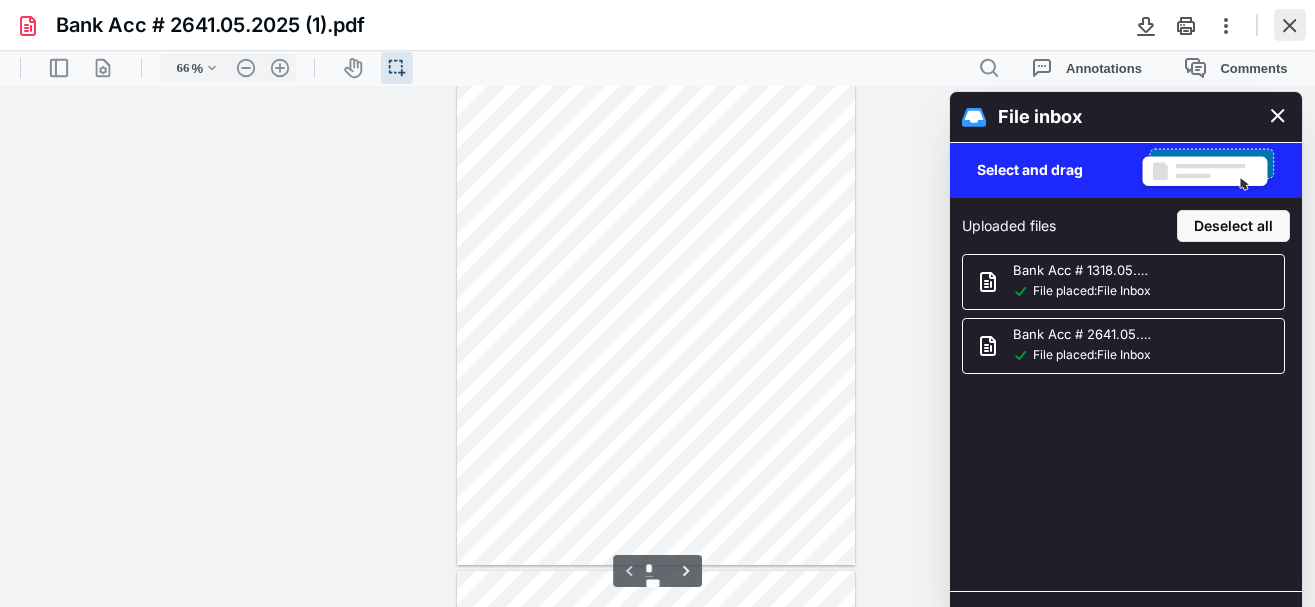 click at bounding box center (1290, 25) 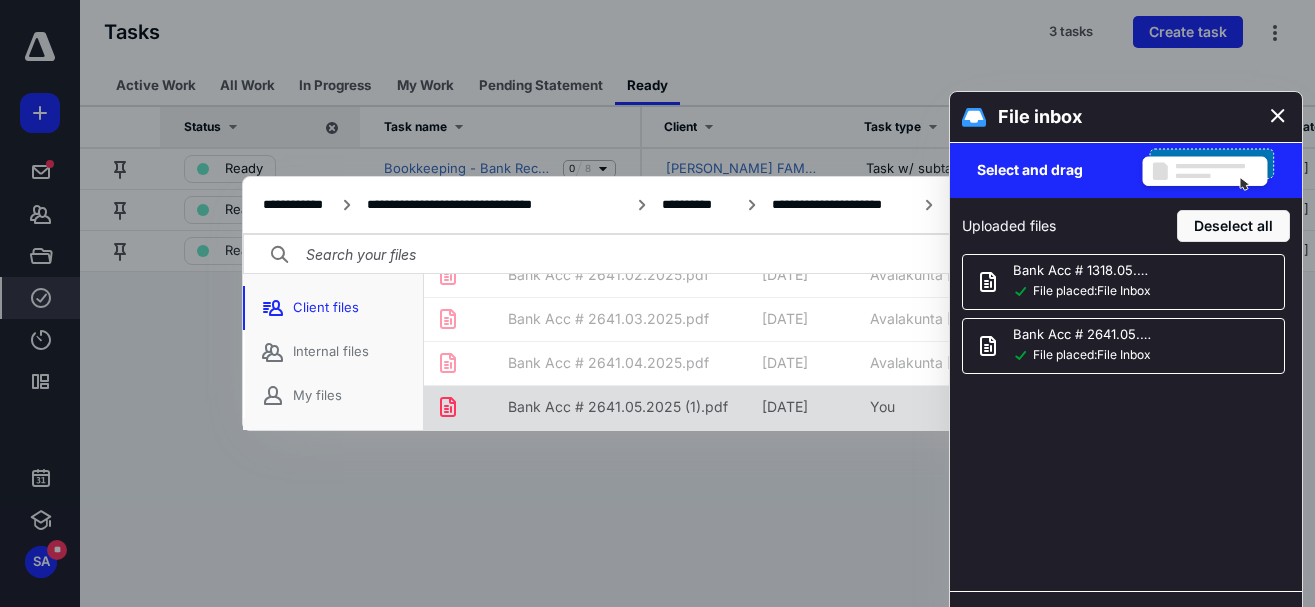 click 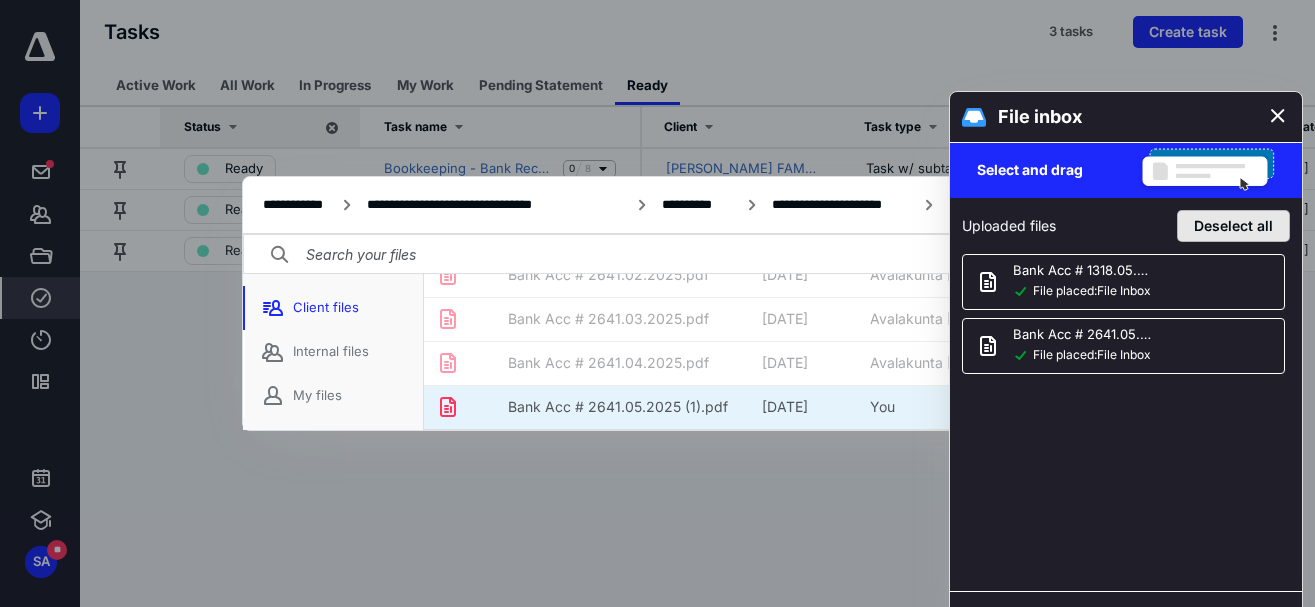 click on "Deselect all" at bounding box center [1233, 226] 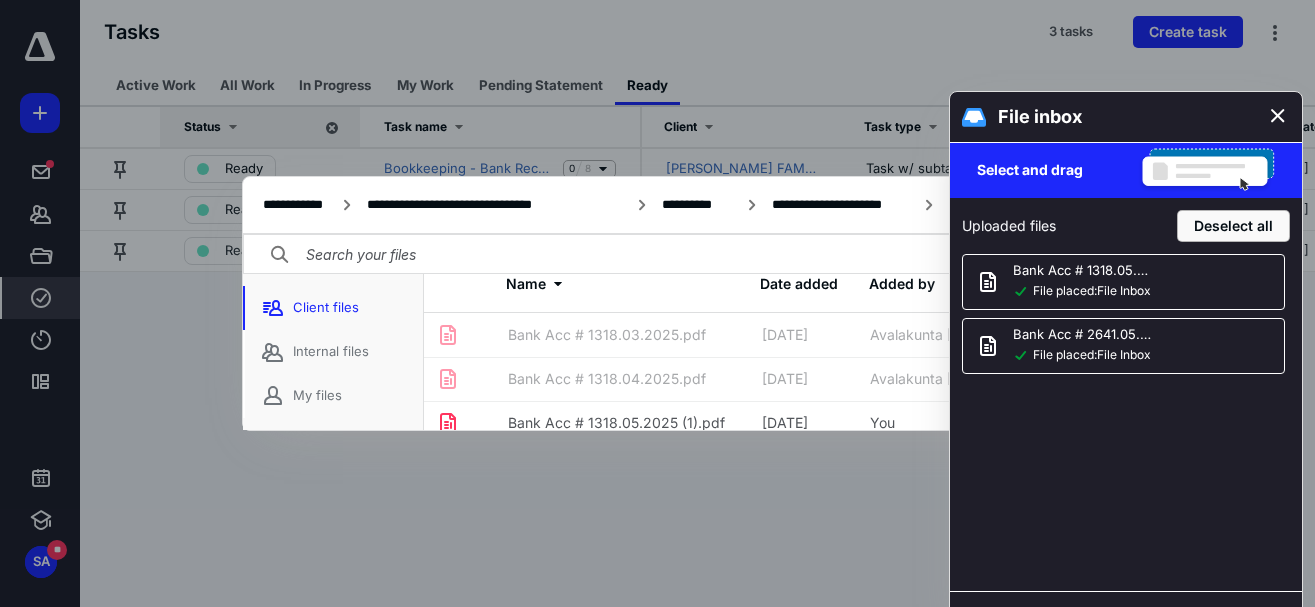 scroll, scrollTop: 114, scrollLeft: 0, axis: vertical 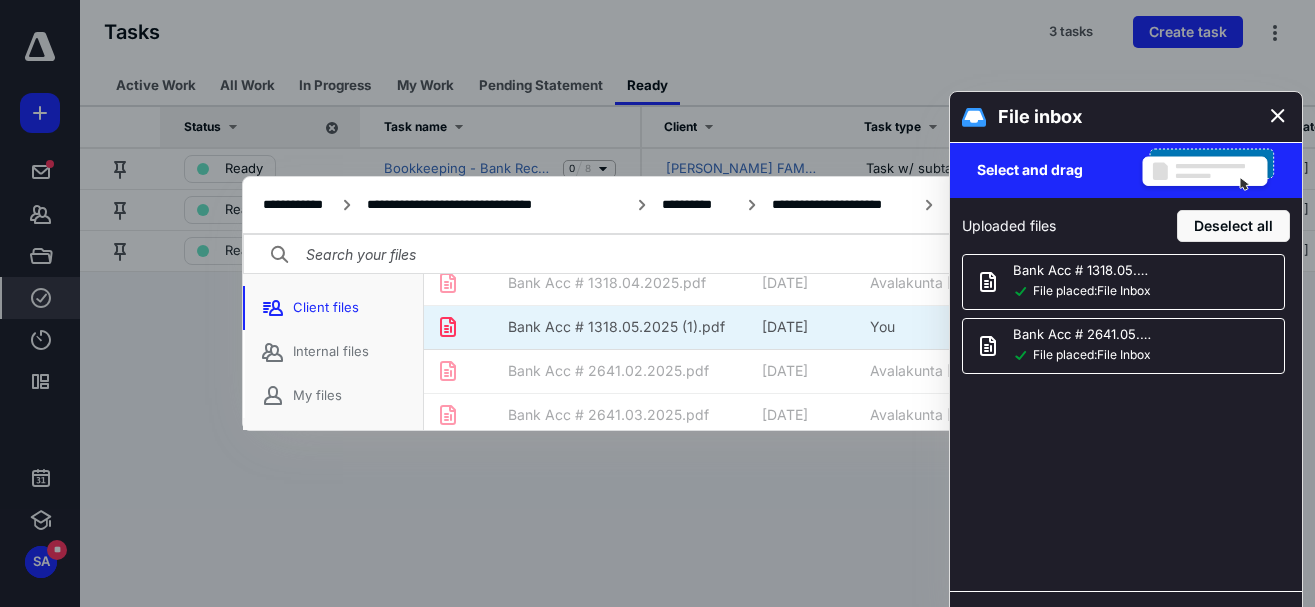 click at bounding box center (1278, 117) 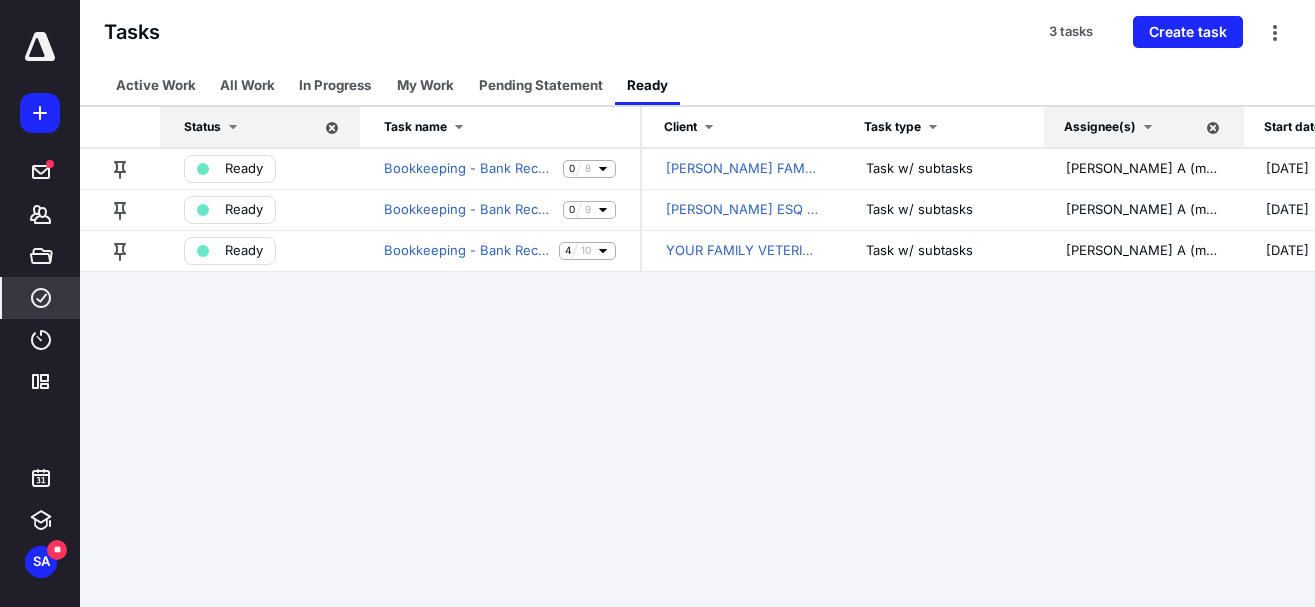 drag, startPoint x: 502, startPoint y: 485, endPoint x: 531, endPoint y: 484, distance: 29.017237 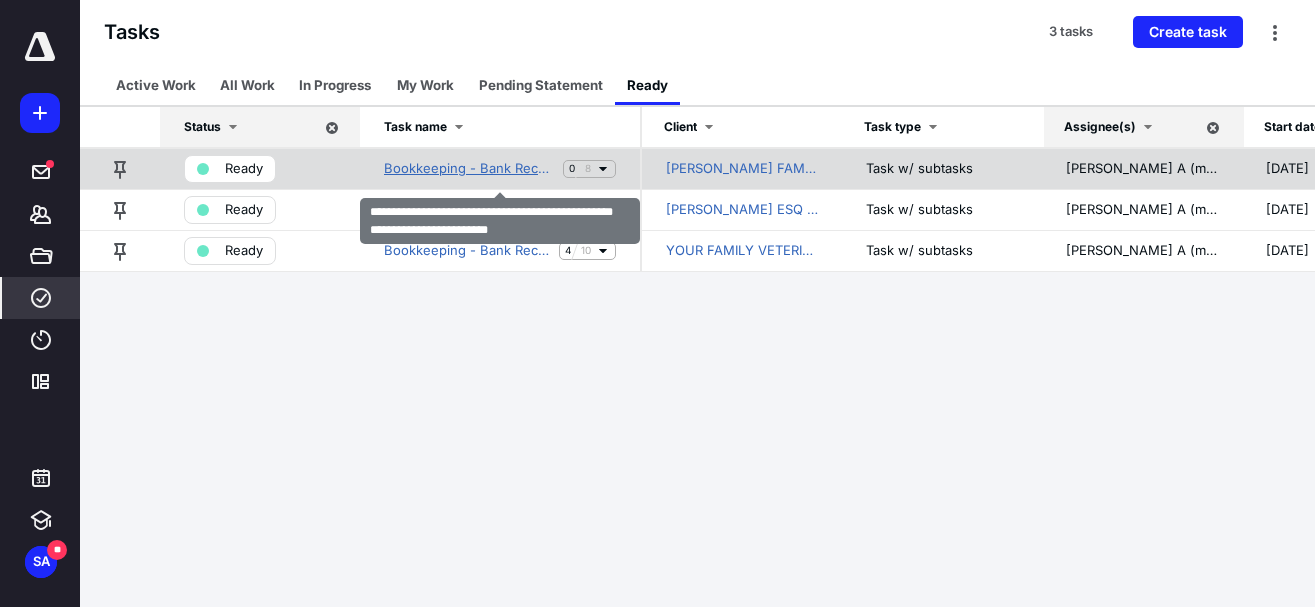 click on "Bookkeeping - Bank Reconciliation Nara - ESPINOZA FAMILY CHIROPRACTIC CORP" at bounding box center [469, 169] 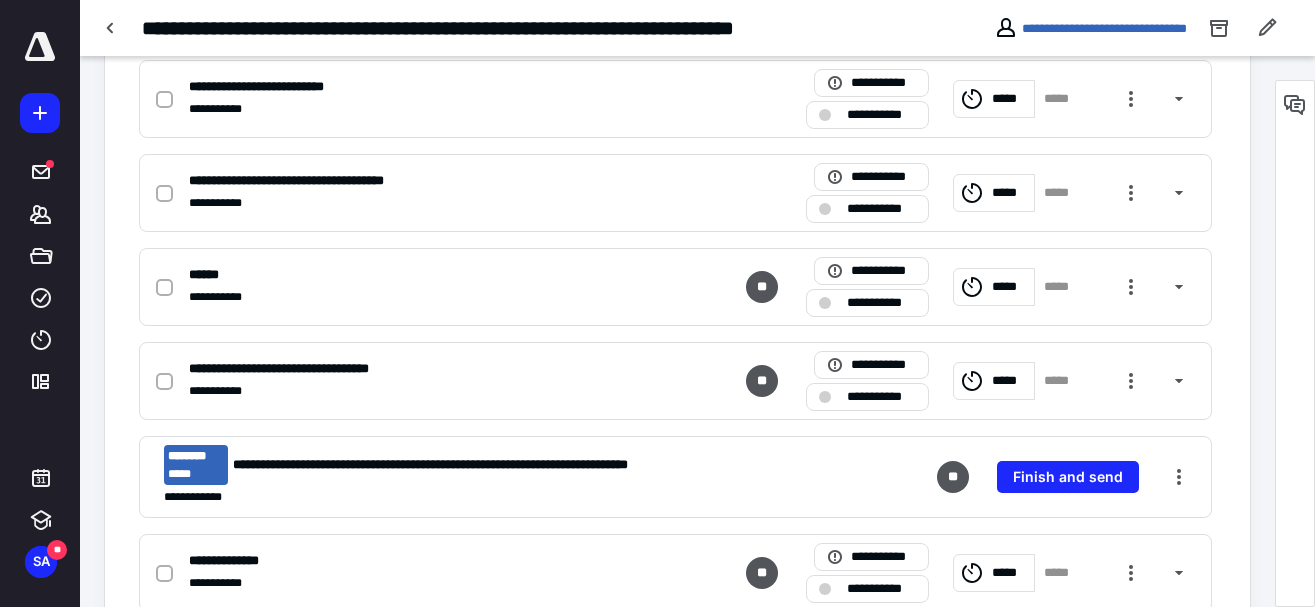 scroll, scrollTop: 510, scrollLeft: 0, axis: vertical 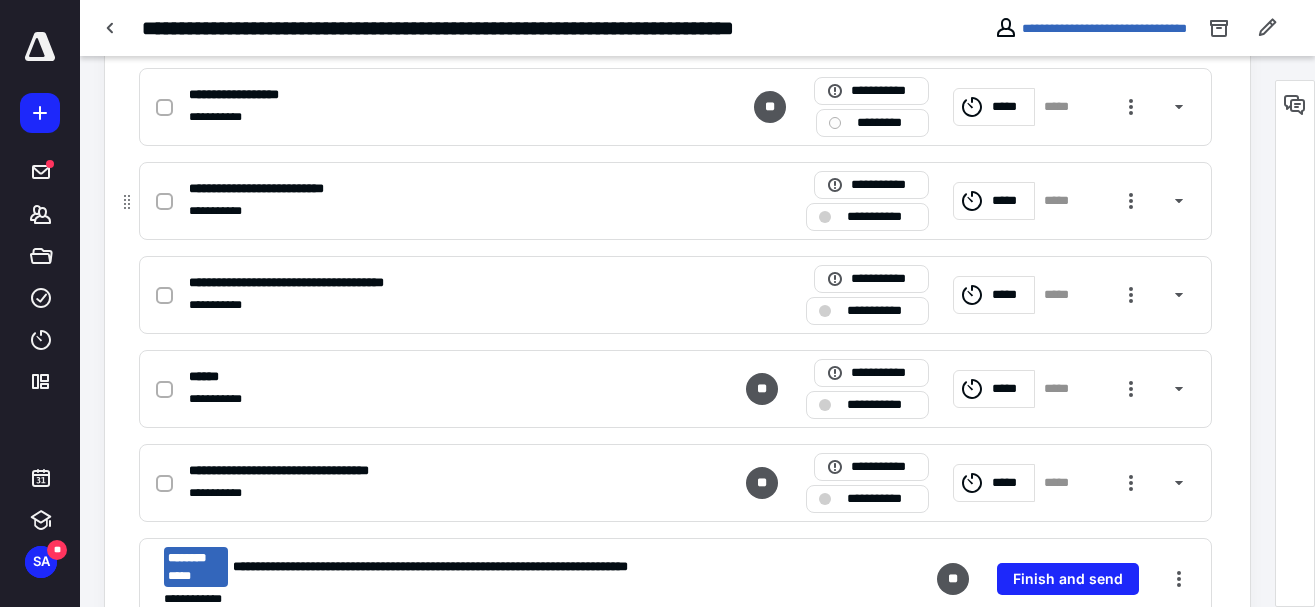 click on "**********" at bounding box center [280, 189] 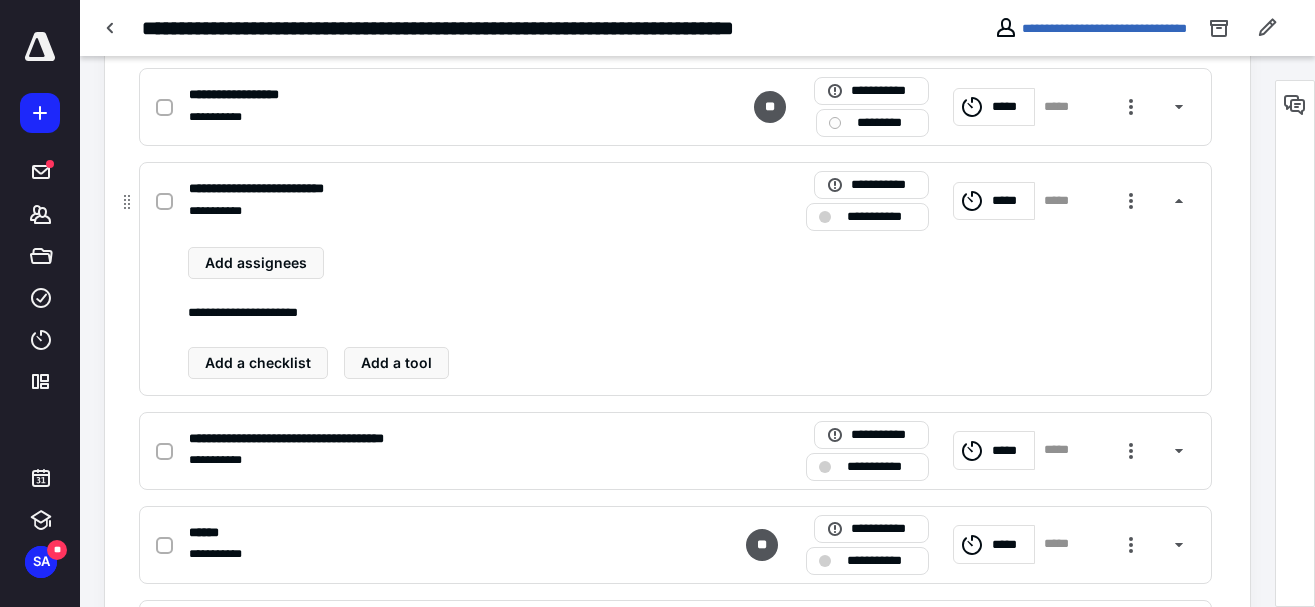 scroll, scrollTop: 408, scrollLeft: 0, axis: vertical 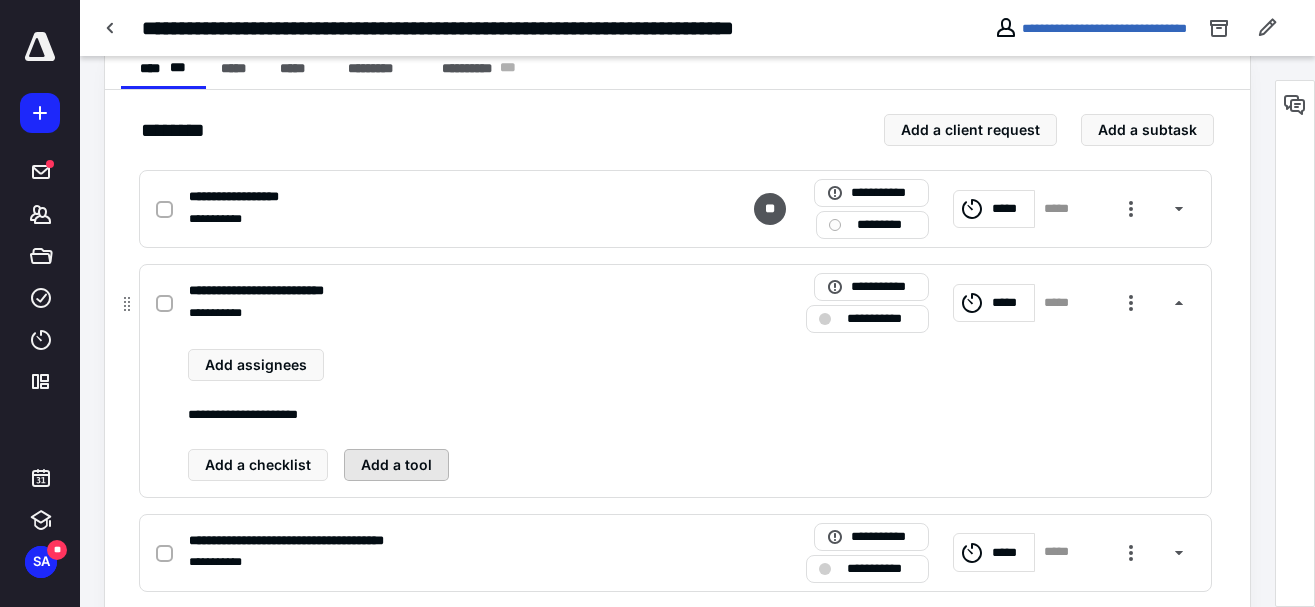 click on "Add a tool" at bounding box center (396, 465) 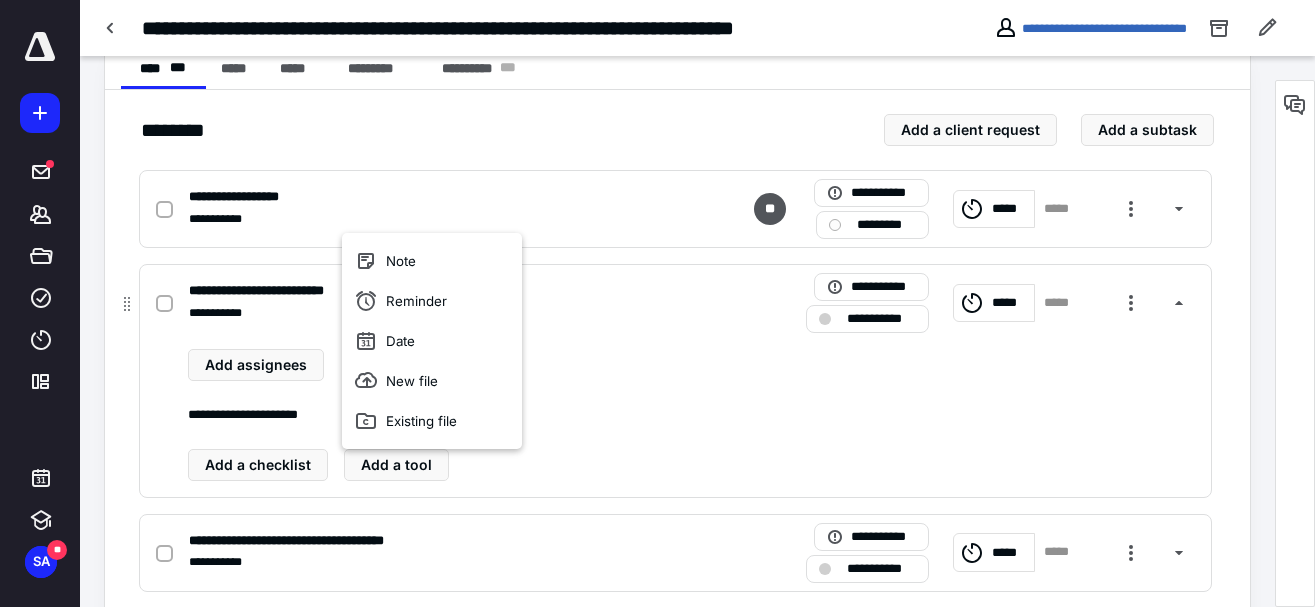 click on "Add assignees" at bounding box center (691, 365) 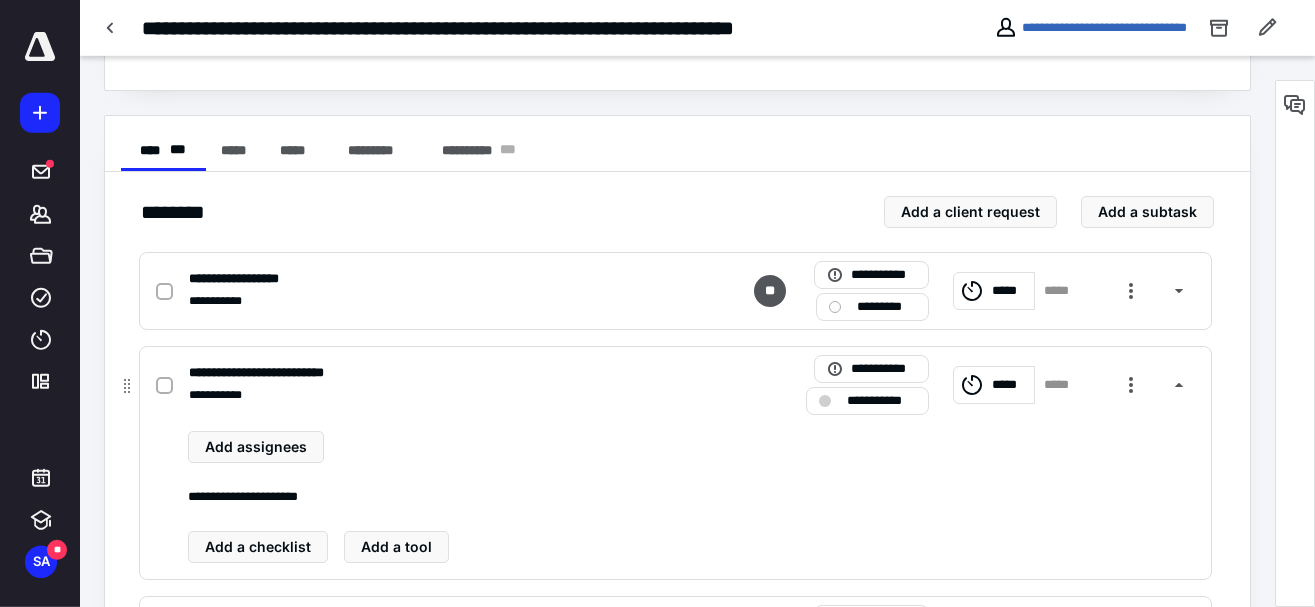 scroll, scrollTop: 408, scrollLeft: 0, axis: vertical 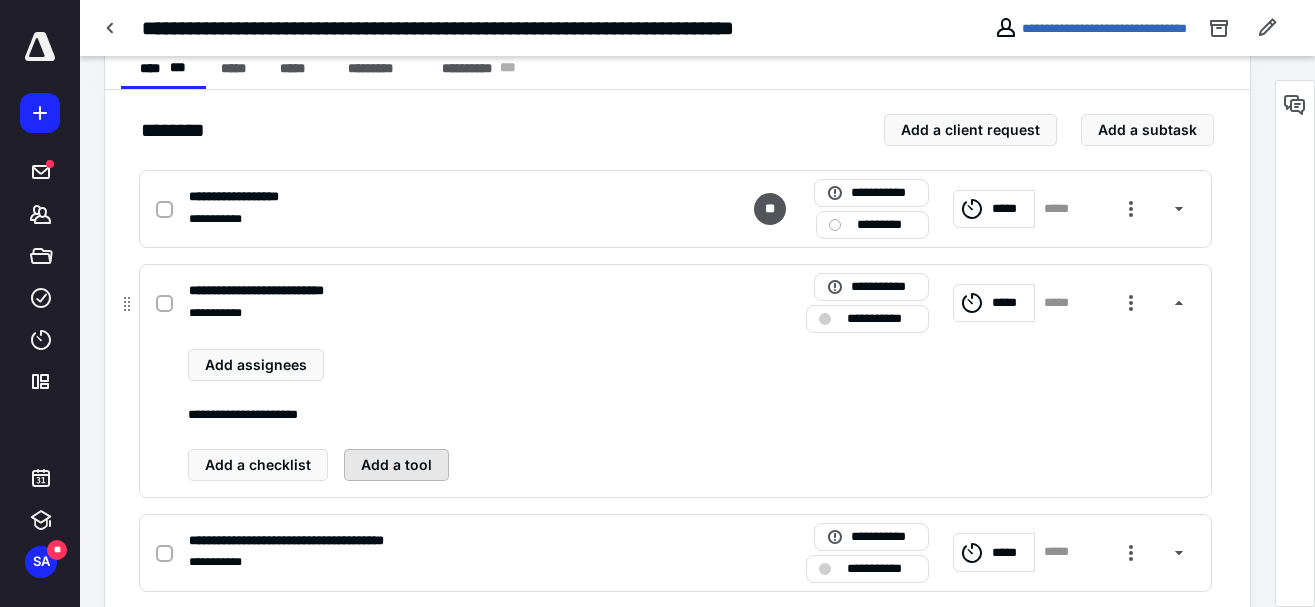 click on "Add a tool" at bounding box center [396, 465] 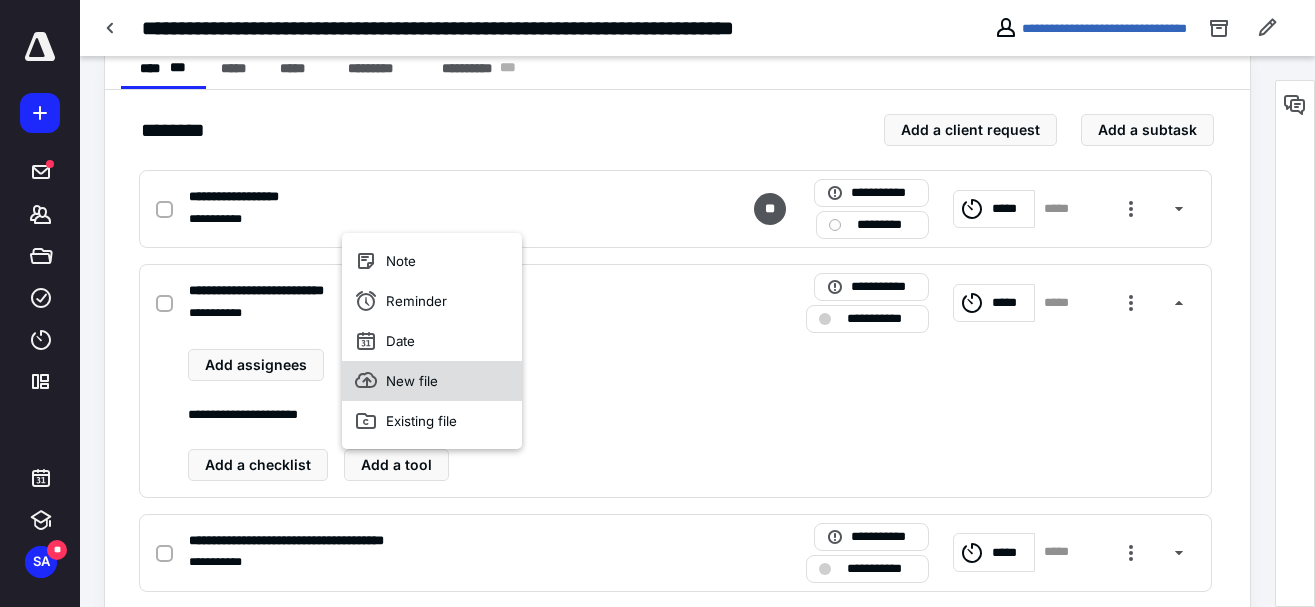 click on "New file" at bounding box center (432, 381) 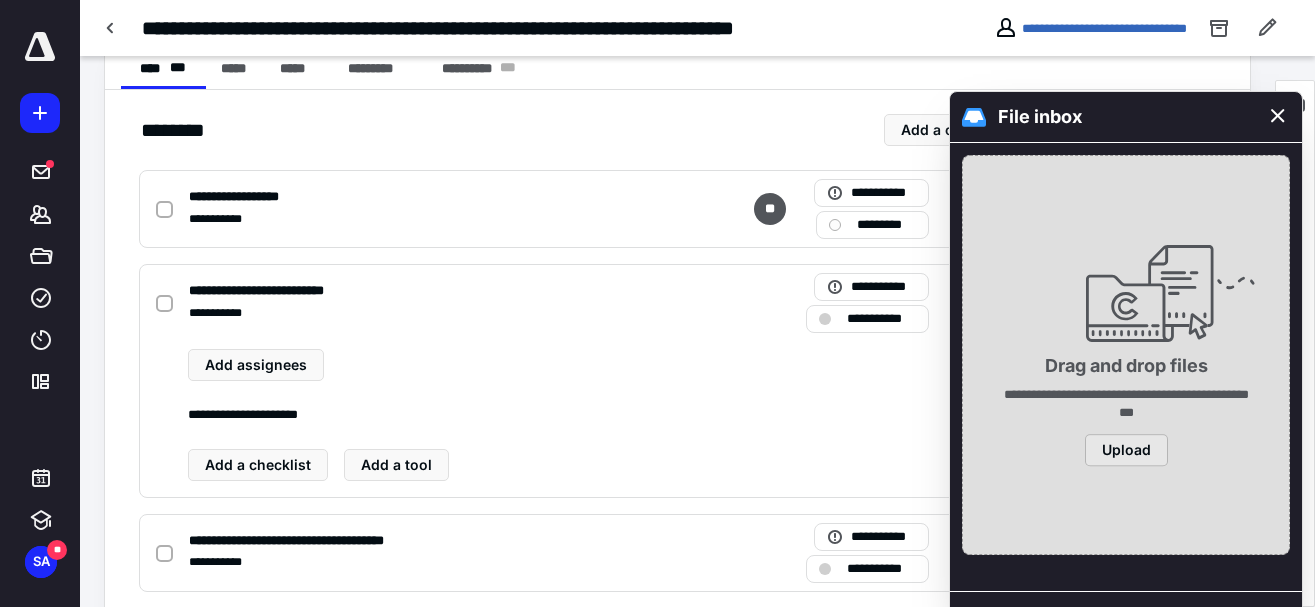 click on "Upload" at bounding box center (1126, 450) 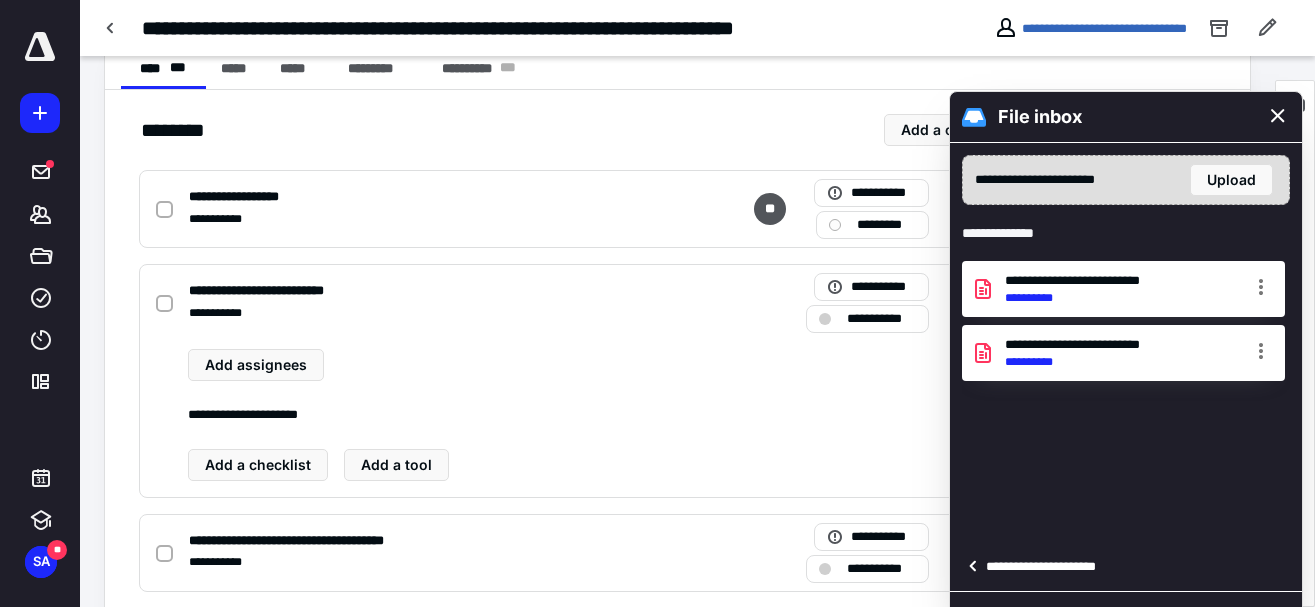 click on "**********" at bounding box center (1047, 567) 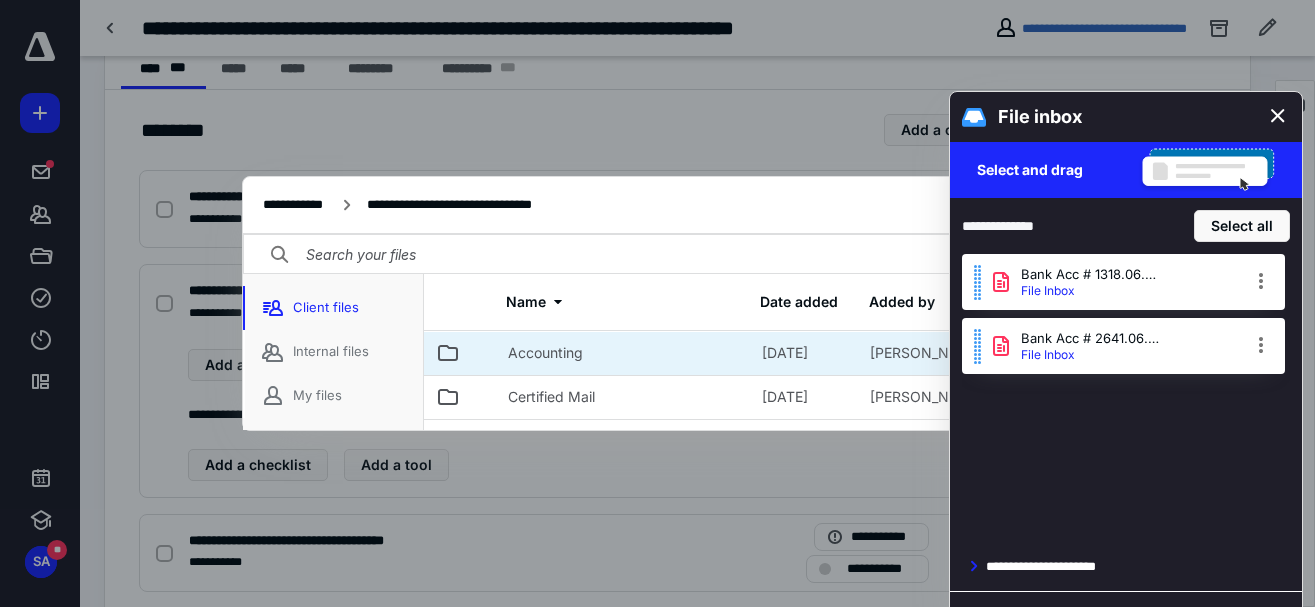 click on "Accounting" at bounding box center [623, 353] 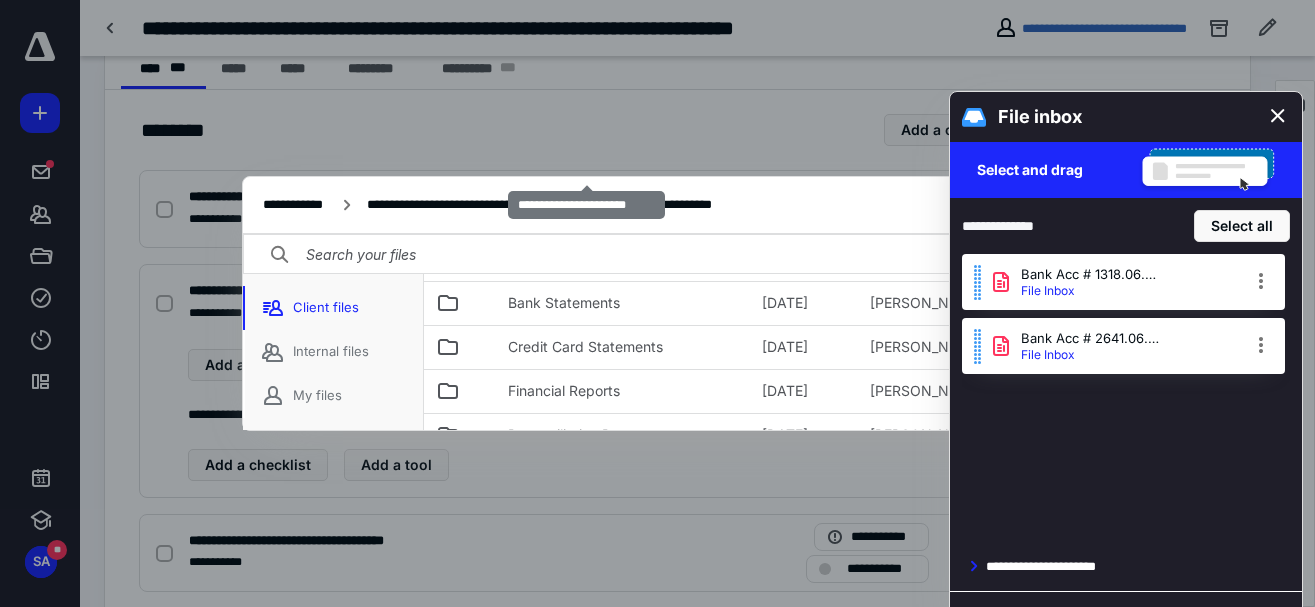 scroll, scrollTop: 210, scrollLeft: 0, axis: vertical 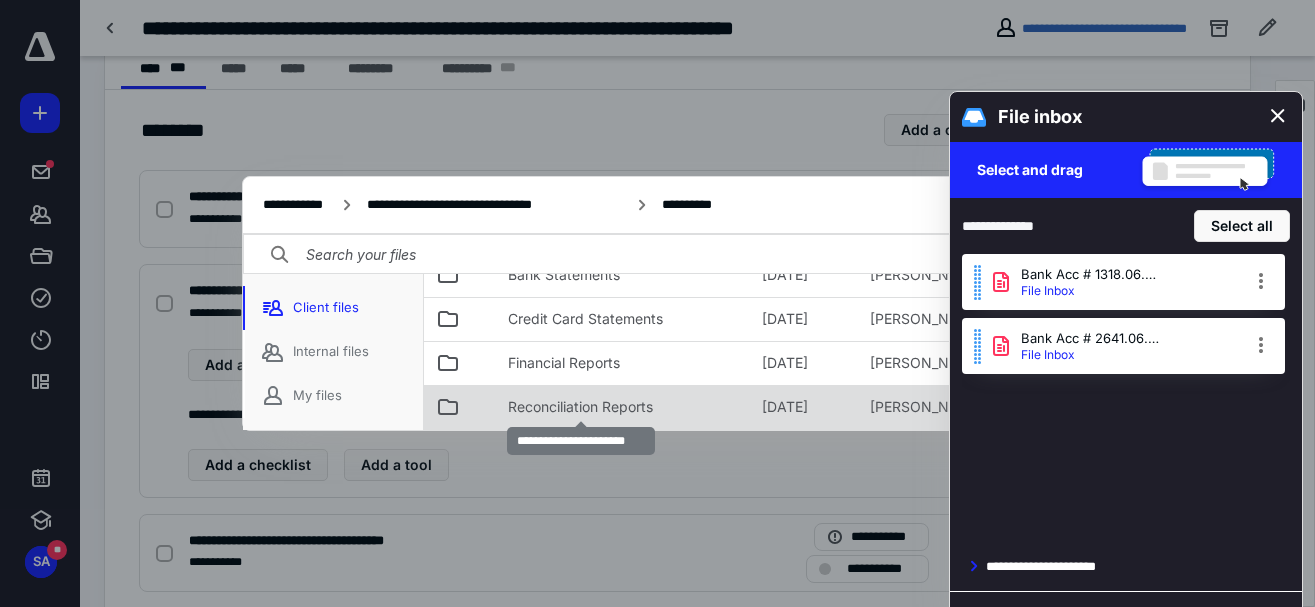 click on "Reconciliation Reports" at bounding box center [580, 407] 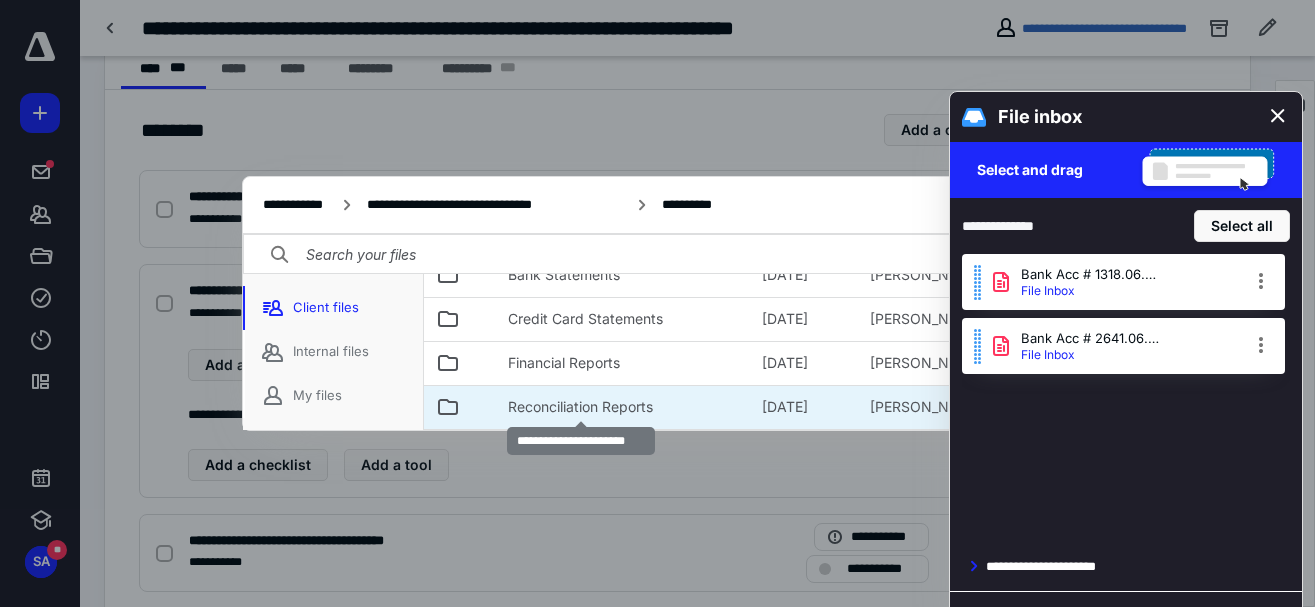 click on "Reconciliation Reports" at bounding box center [580, 407] 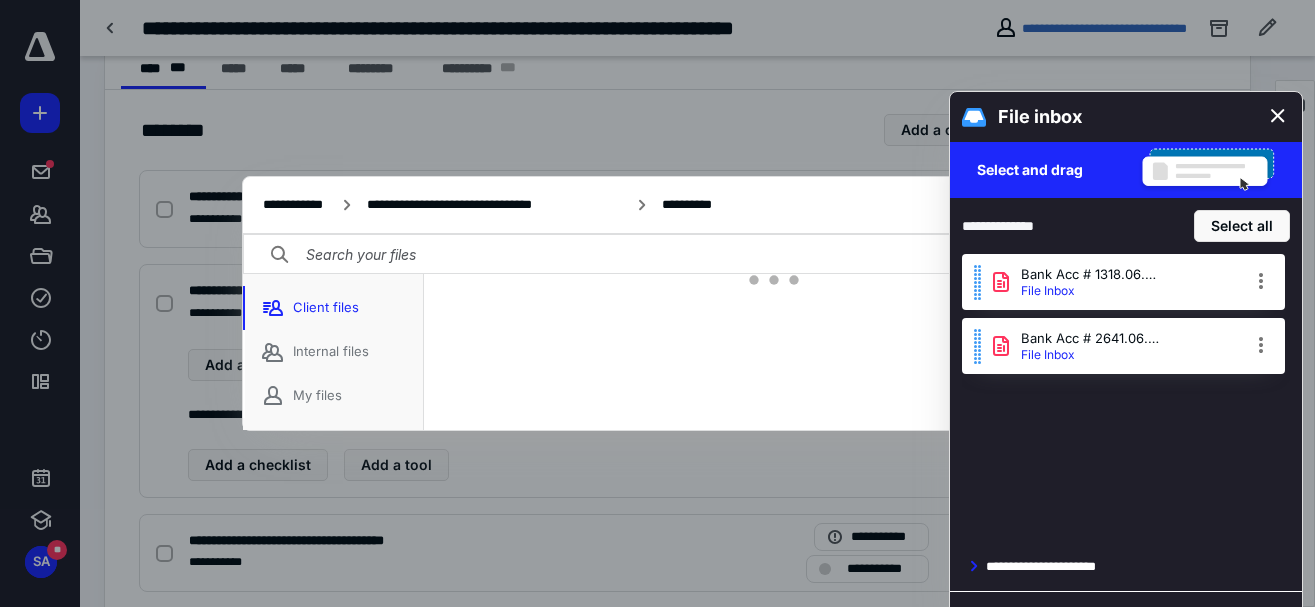 scroll, scrollTop: 57, scrollLeft: 0, axis: vertical 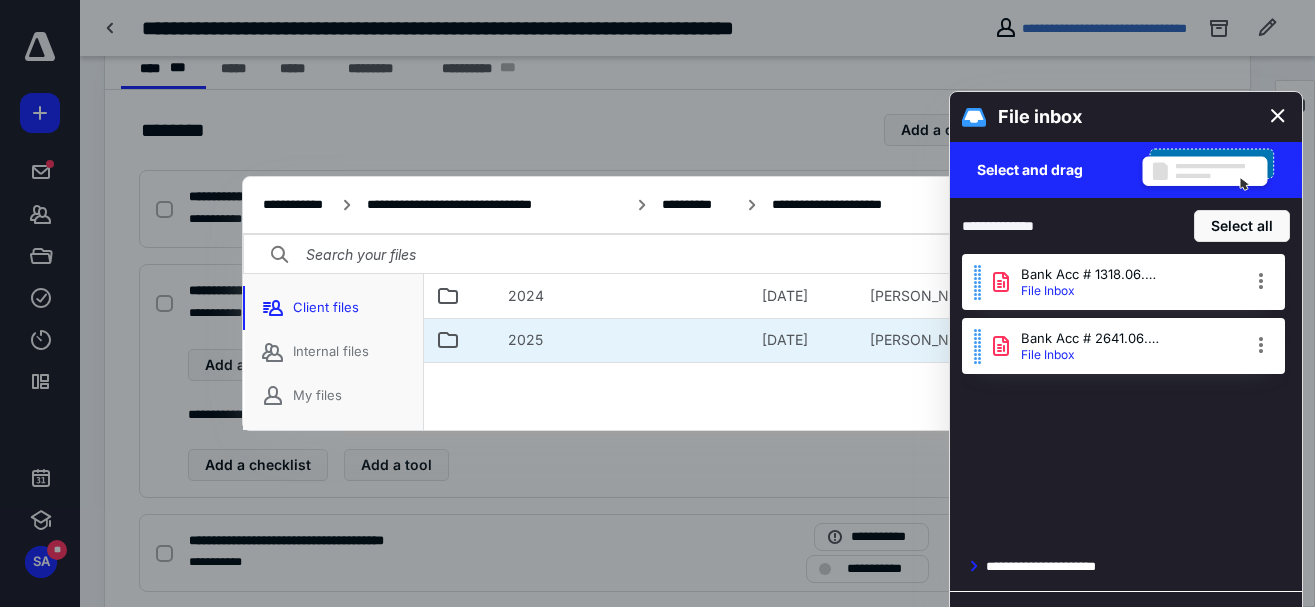 click on "2025" at bounding box center [623, 340] 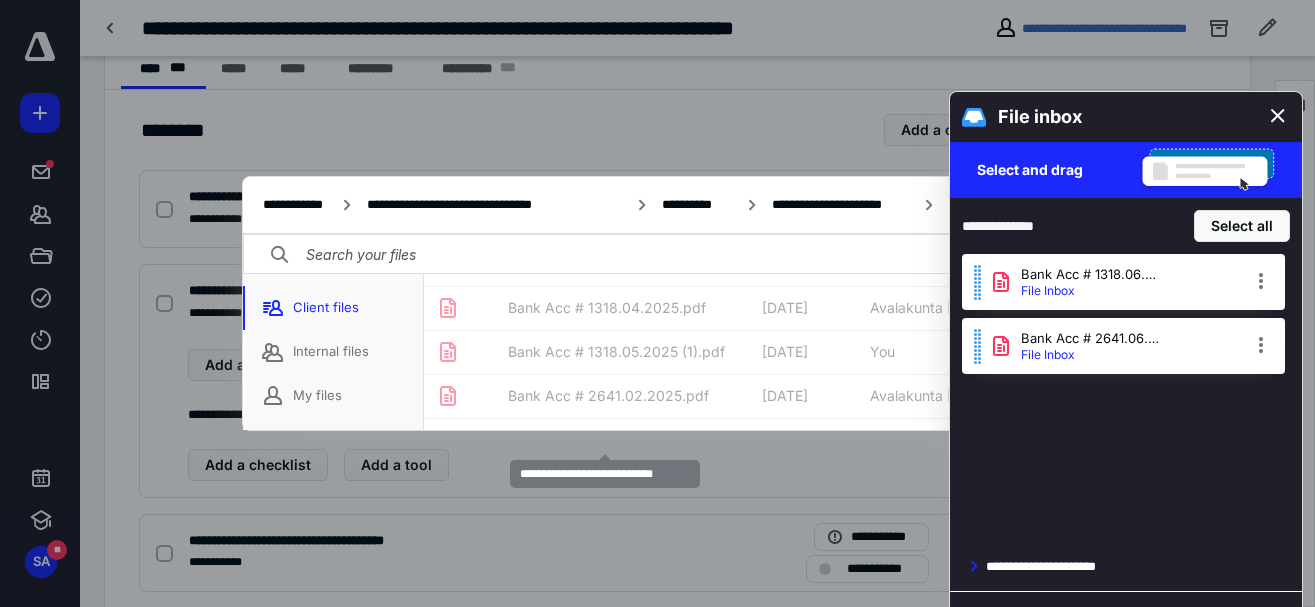 scroll, scrollTop: 57, scrollLeft: 0, axis: vertical 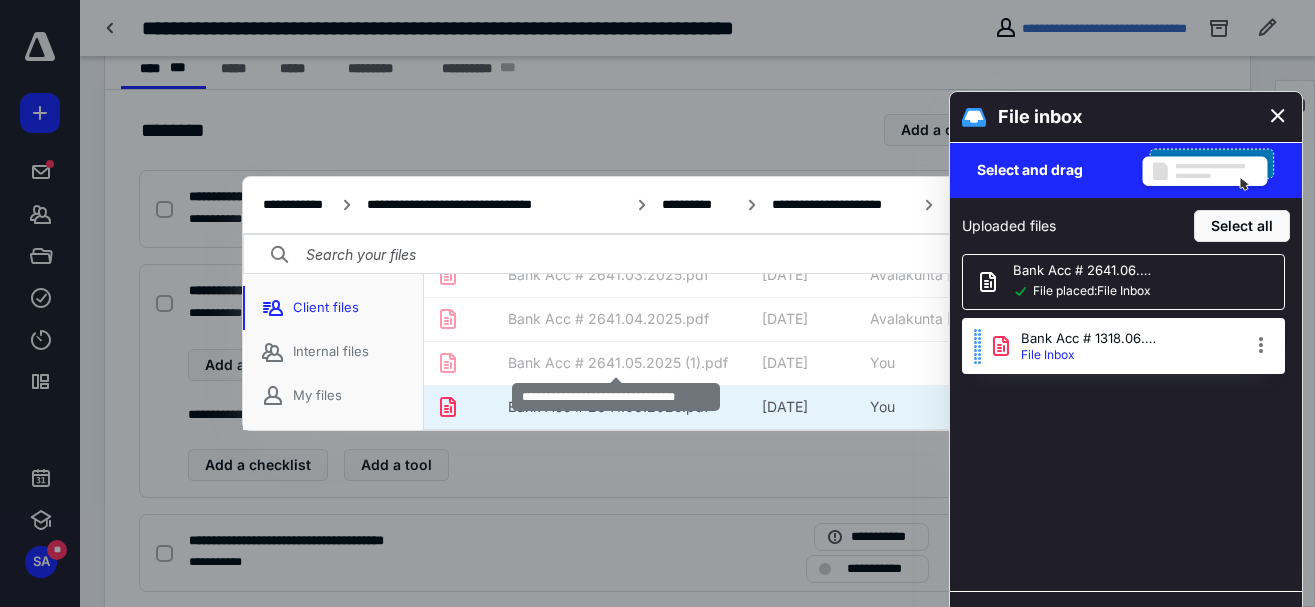 click on "Bank Acc # 2641.05.2025 (1).pdf" at bounding box center [618, 363] 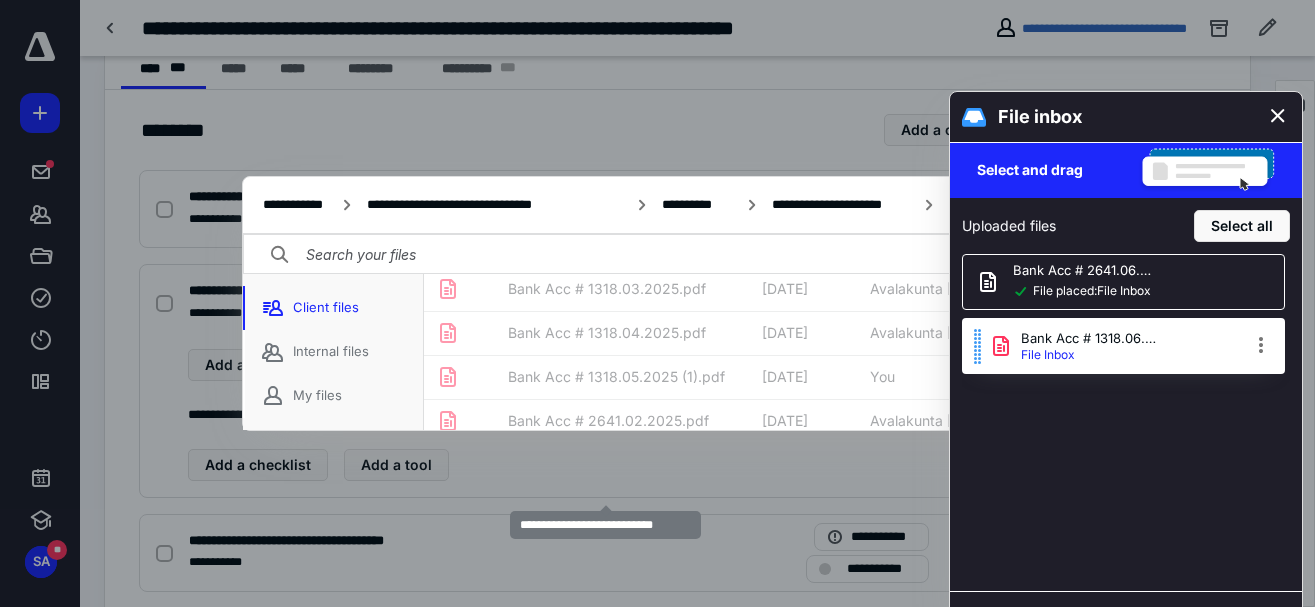 scroll, scrollTop: 62, scrollLeft: 0, axis: vertical 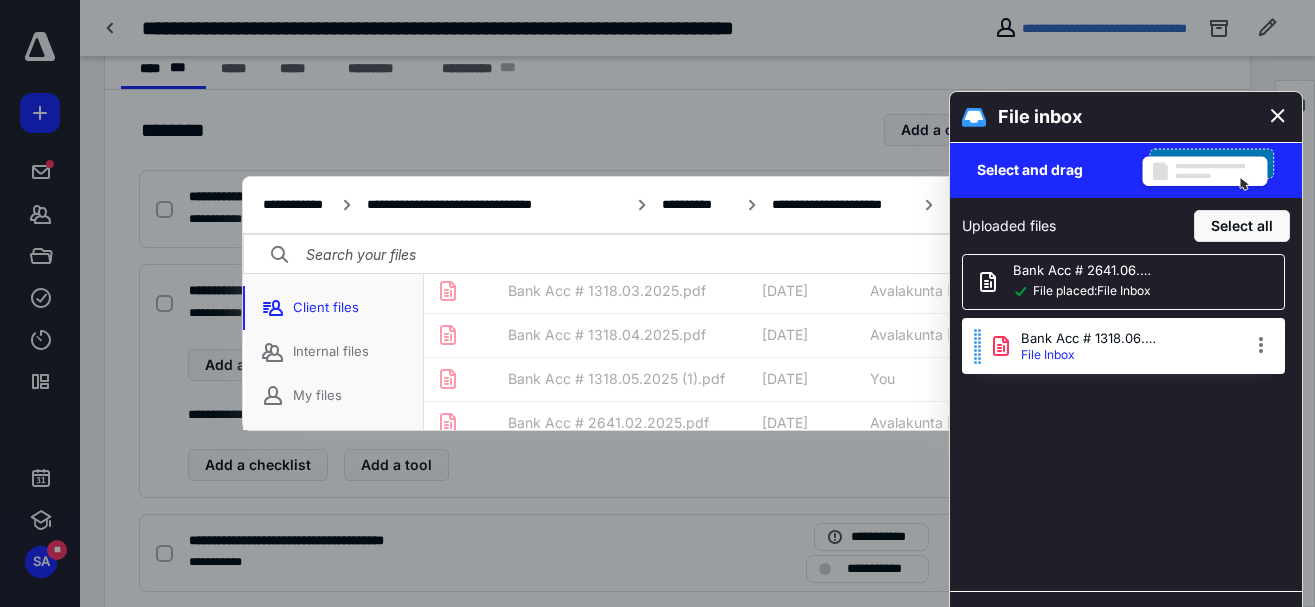click on "Bank Acc # 1318.05.2025 (1).pdf" at bounding box center [616, 379] 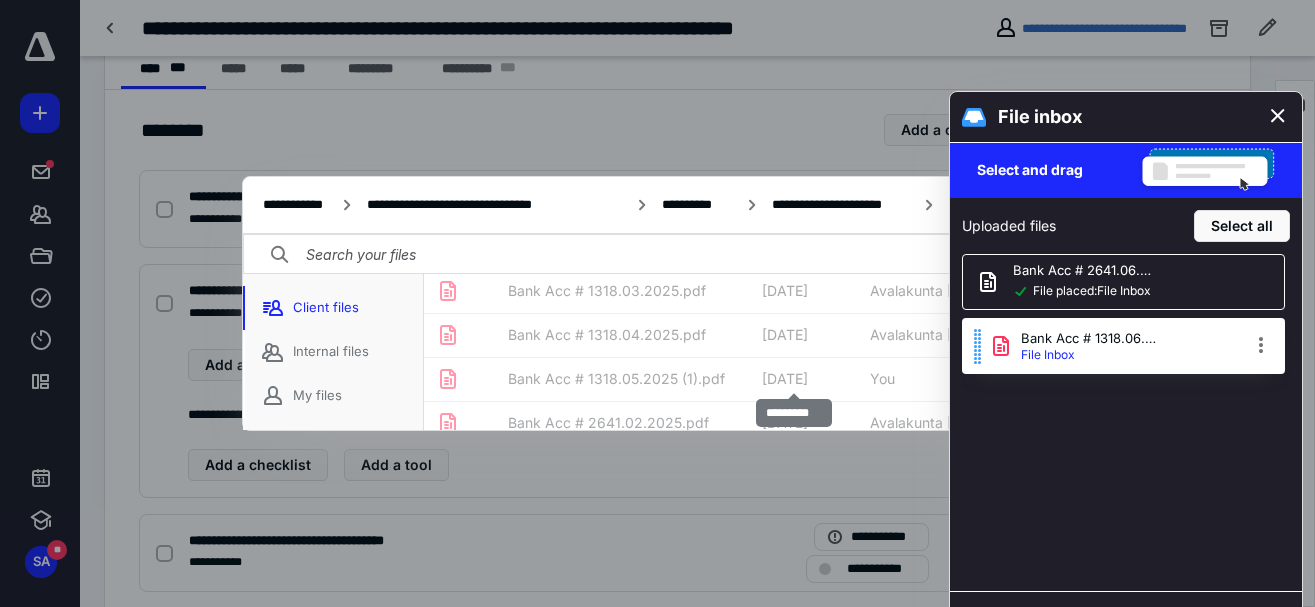 click on "11/7/2025" at bounding box center [785, 379] 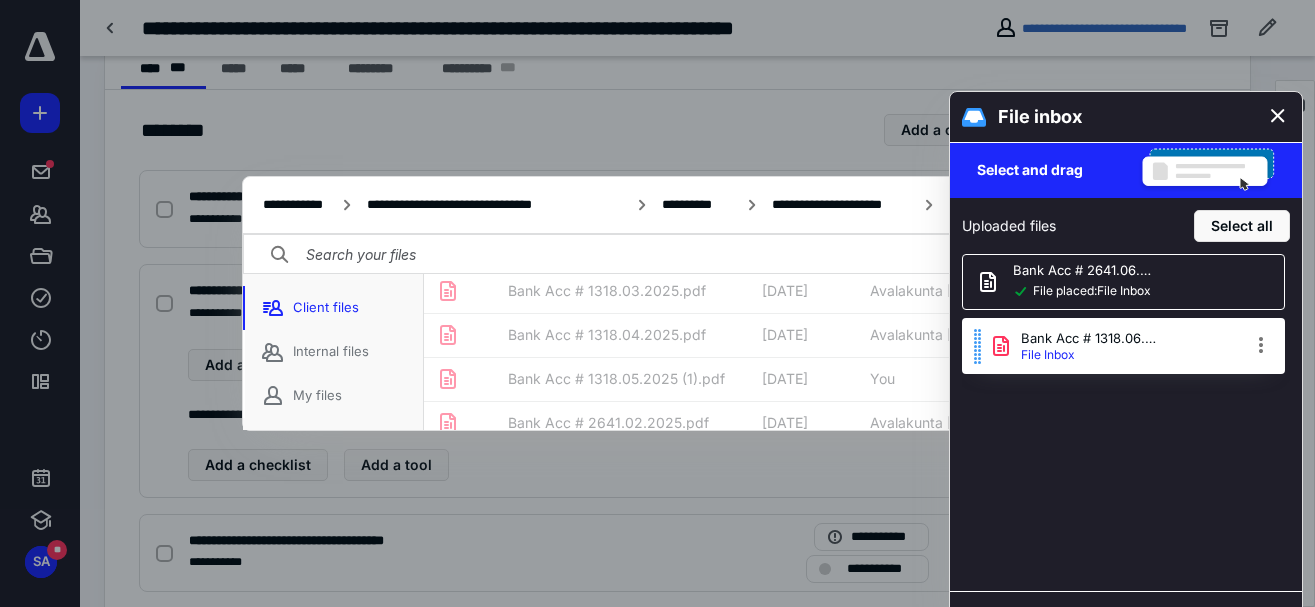 click on "Bank Acc # 1318.05.2025 (1).pdf" at bounding box center (616, 379) 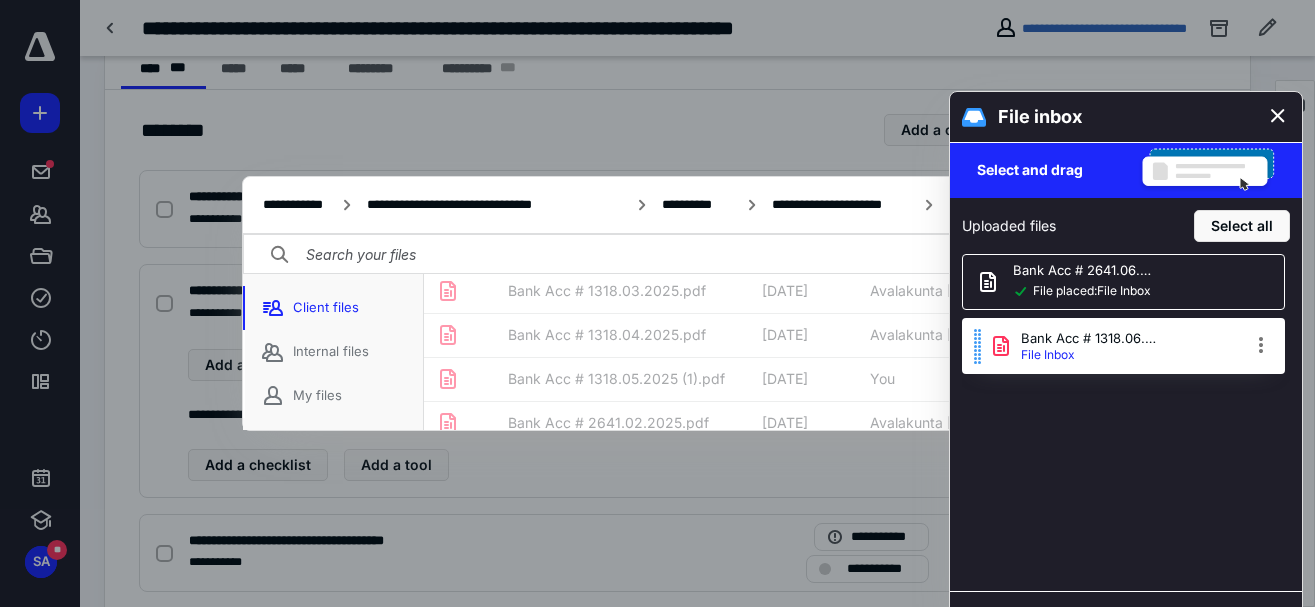 click on "Bank Acc # 1318.05.2025 (1).pdf" at bounding box center (623, 379) 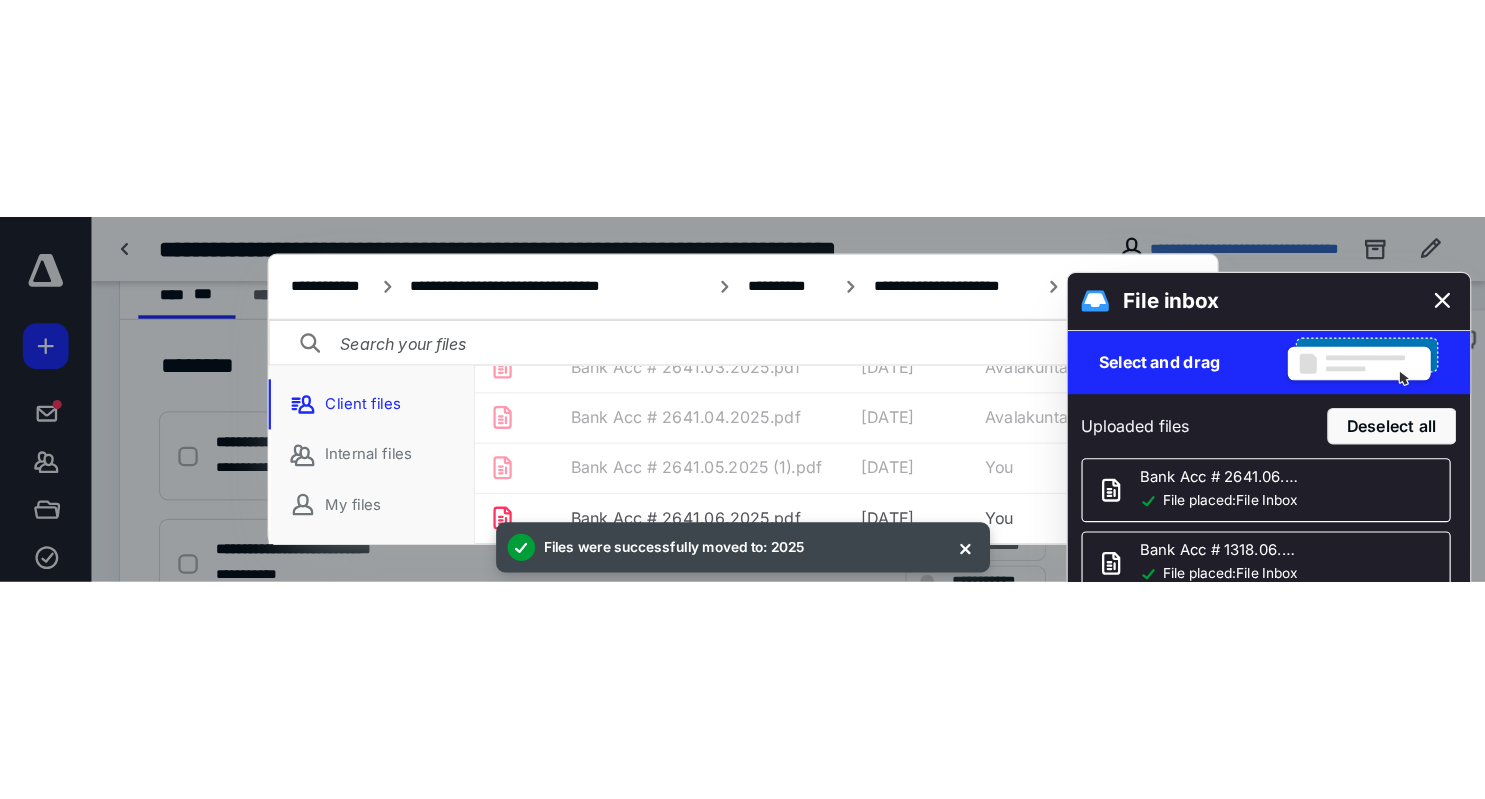 scroll, scrollTop: 298, scrollLeft: 0, axis: vertical 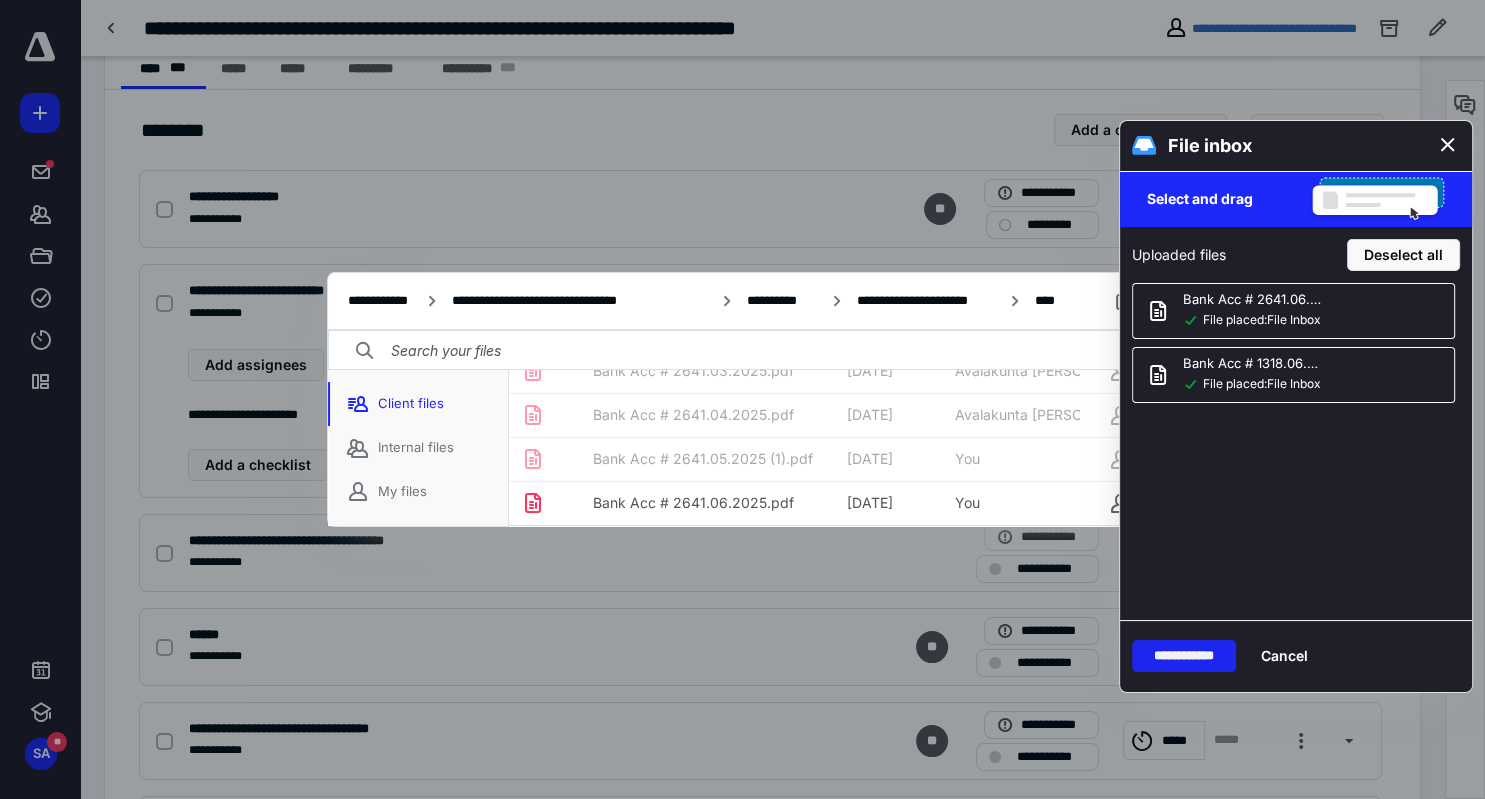 click on "**********" at bounding box center (1184, 656) 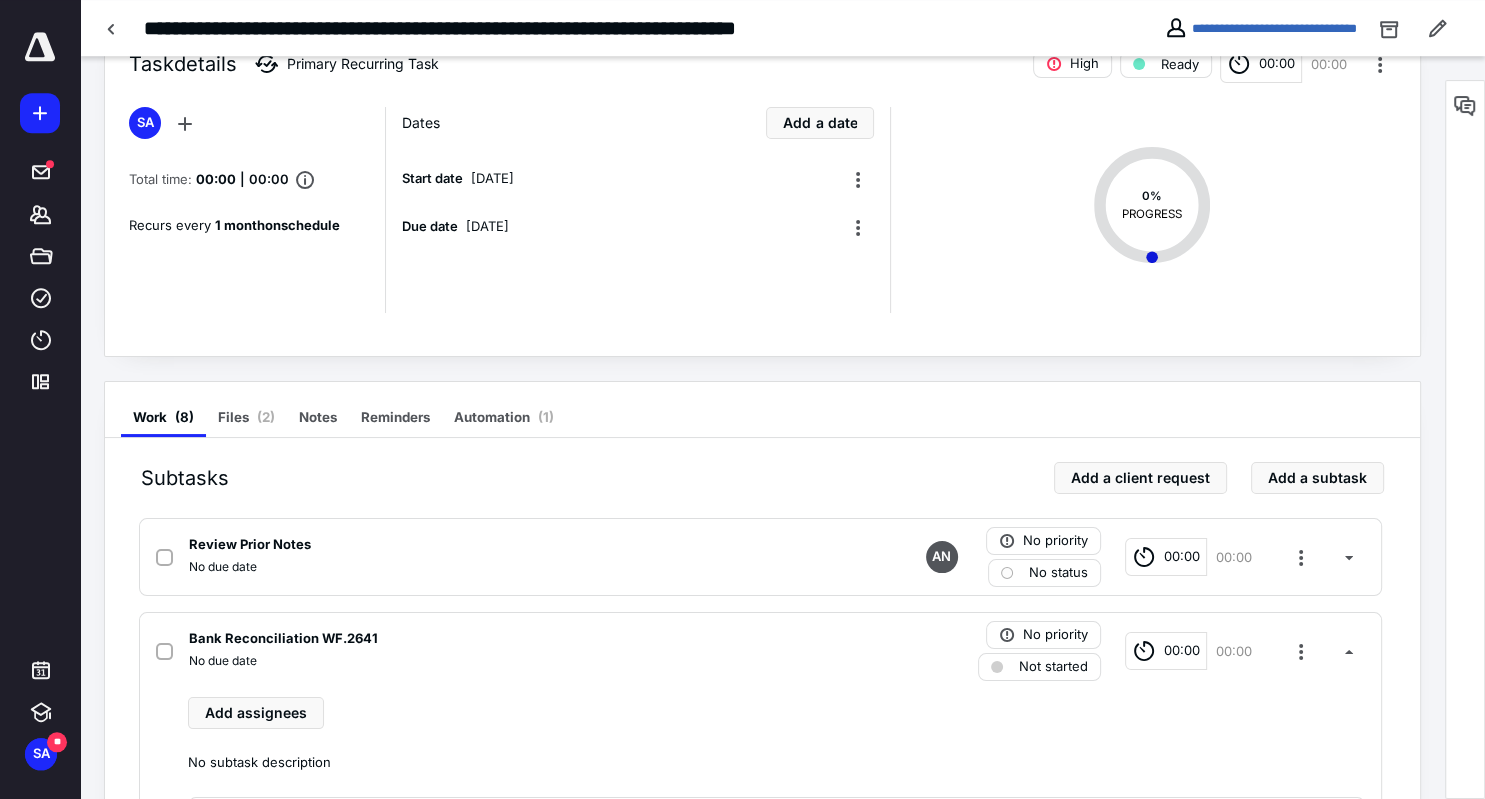 scroll, scrollTop: 0, scrollLeft: 0, axis: both 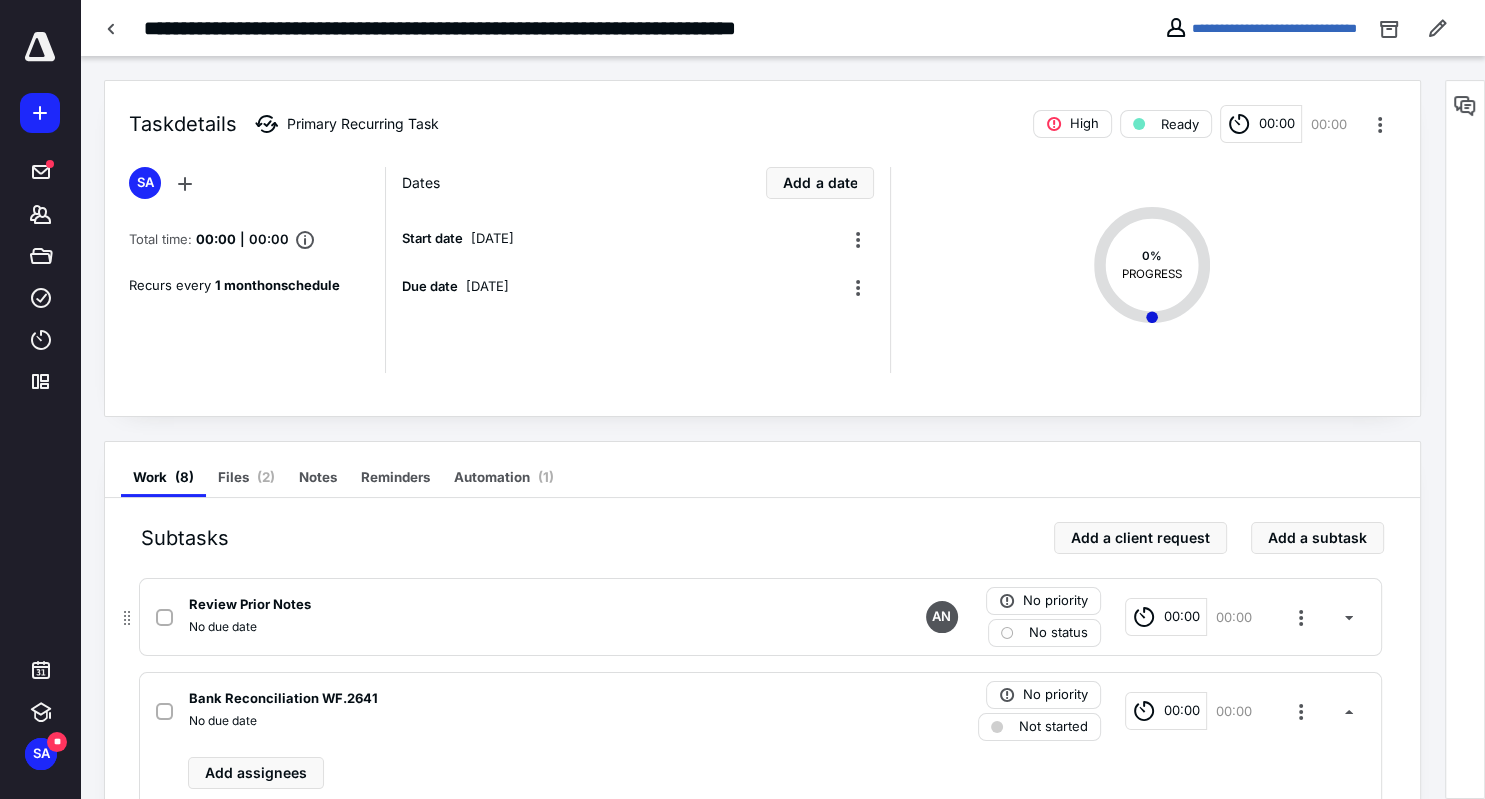 click at bounding box center (164, 618) 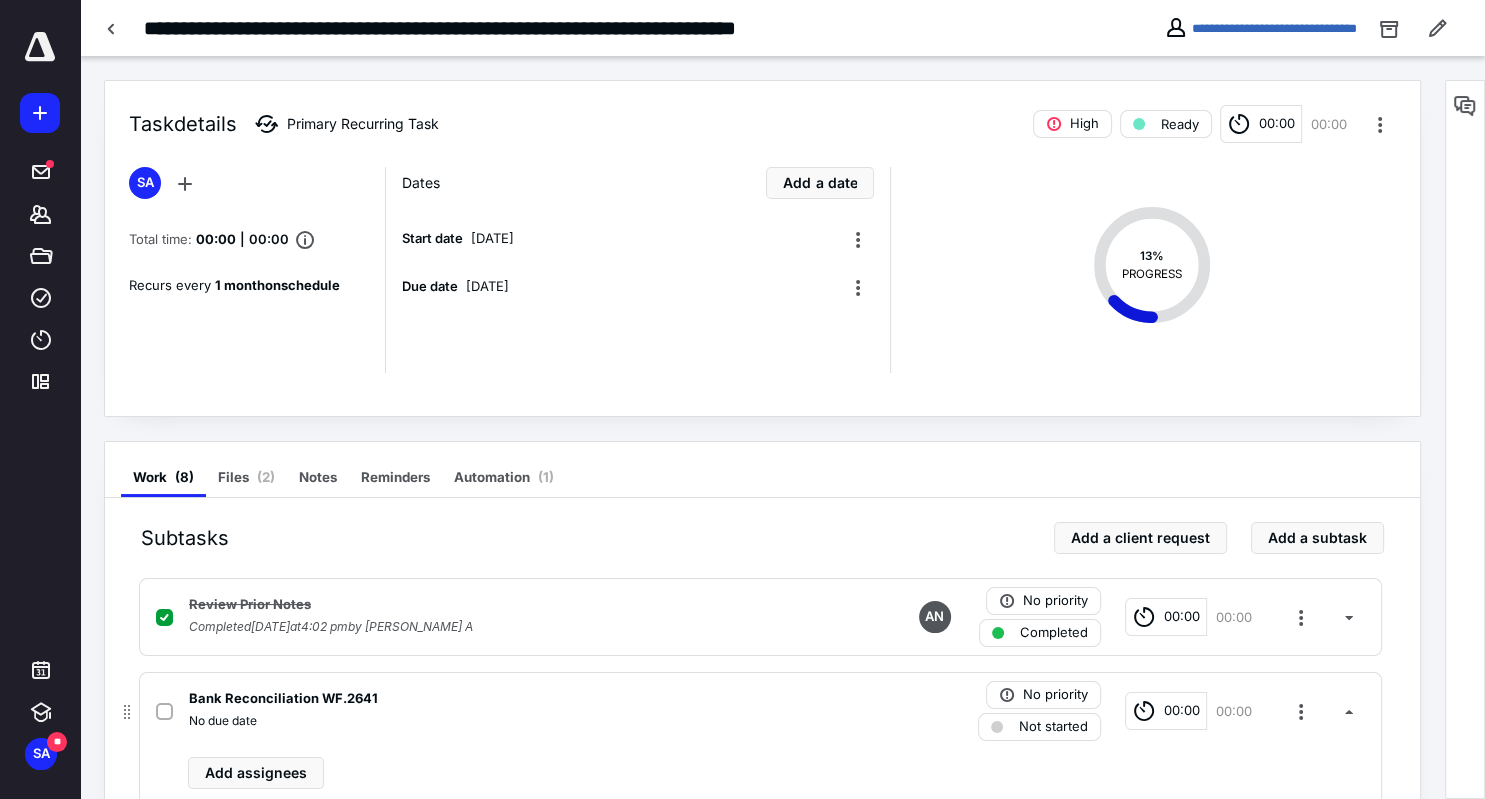 click at bounding box center (164, 712) 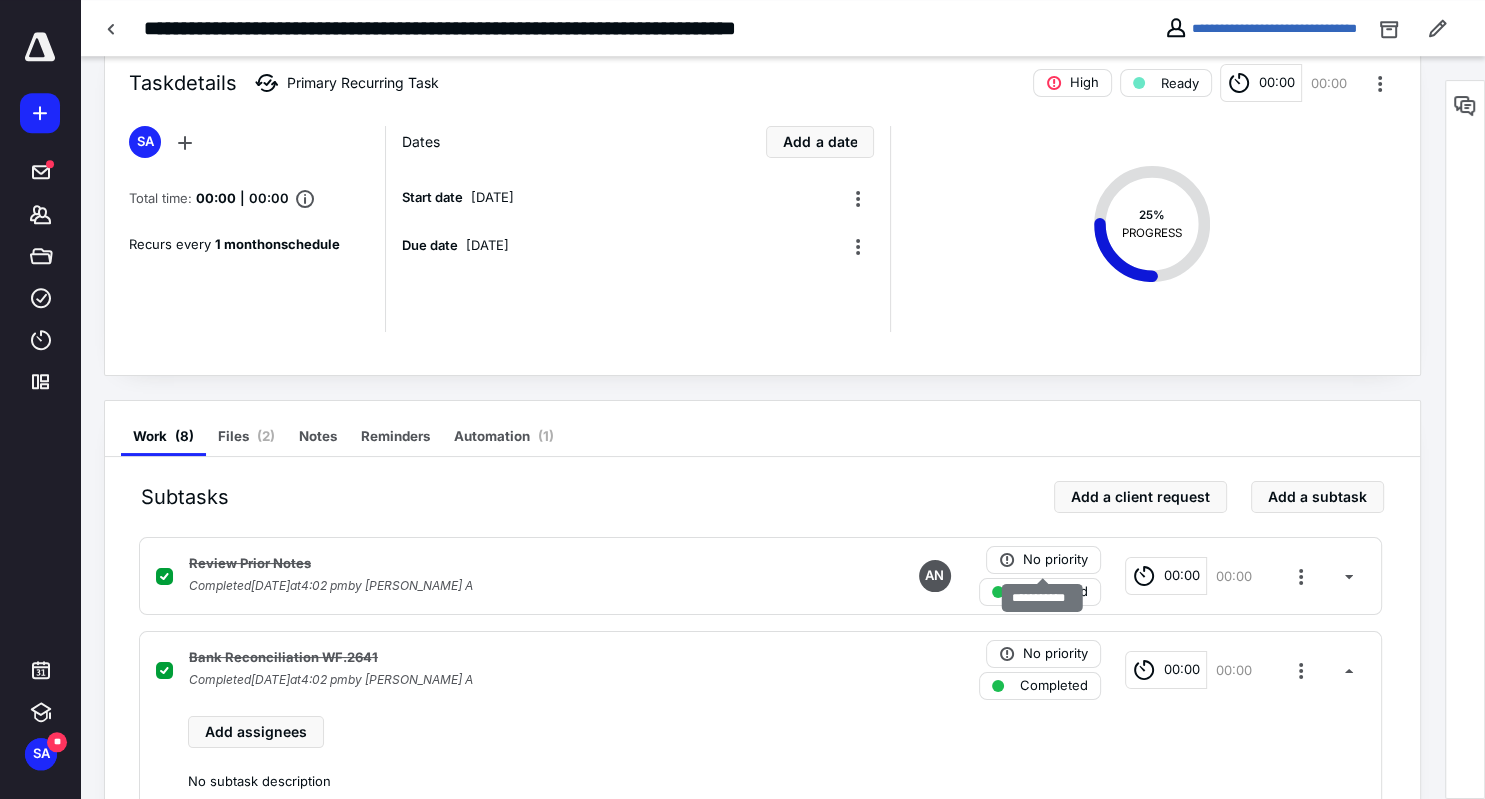 scroll, scrollTop: 0, scrollLeft: 0, axis: both 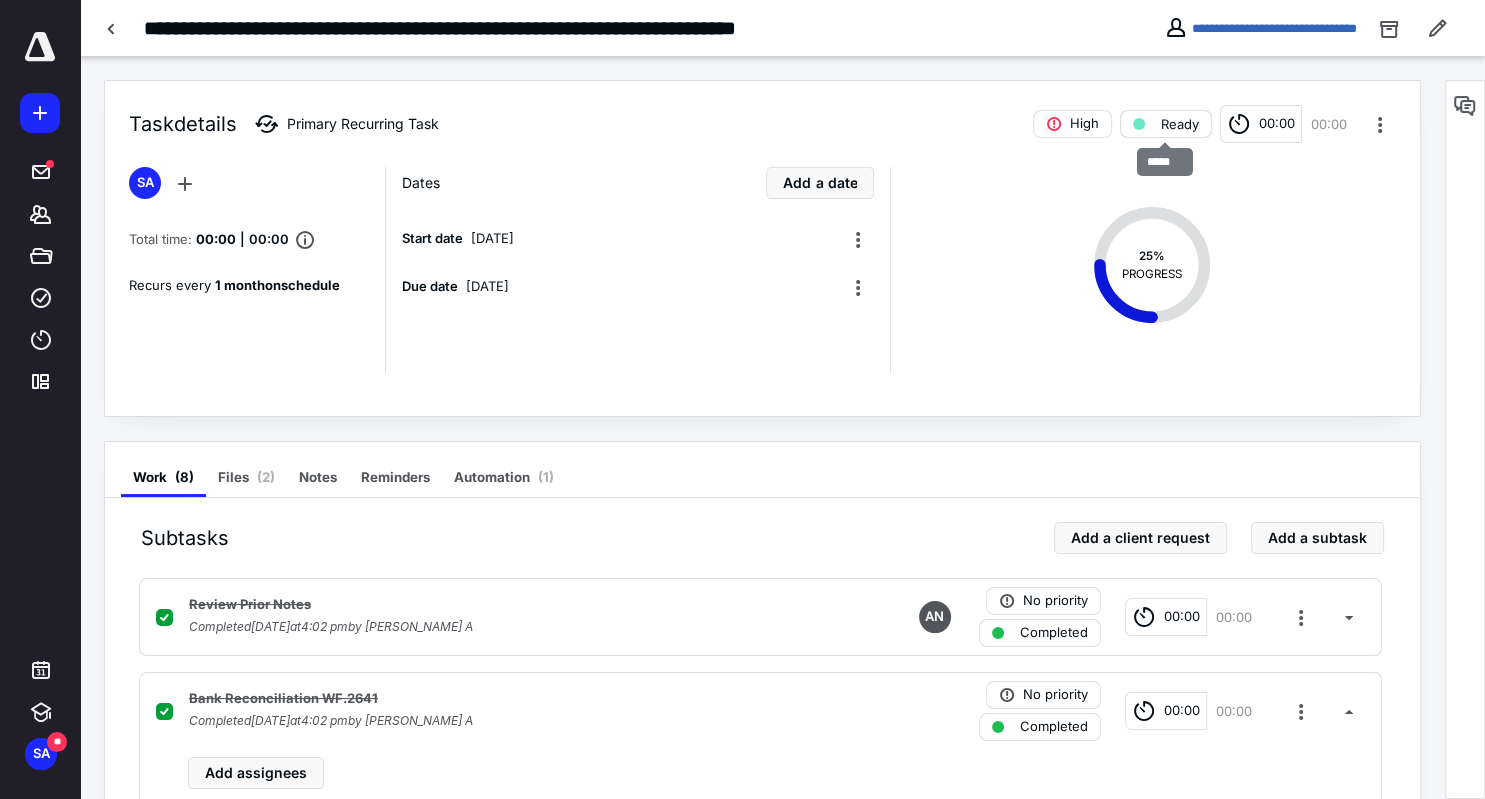 click on "Ready" at bounding box center [1180, 124] 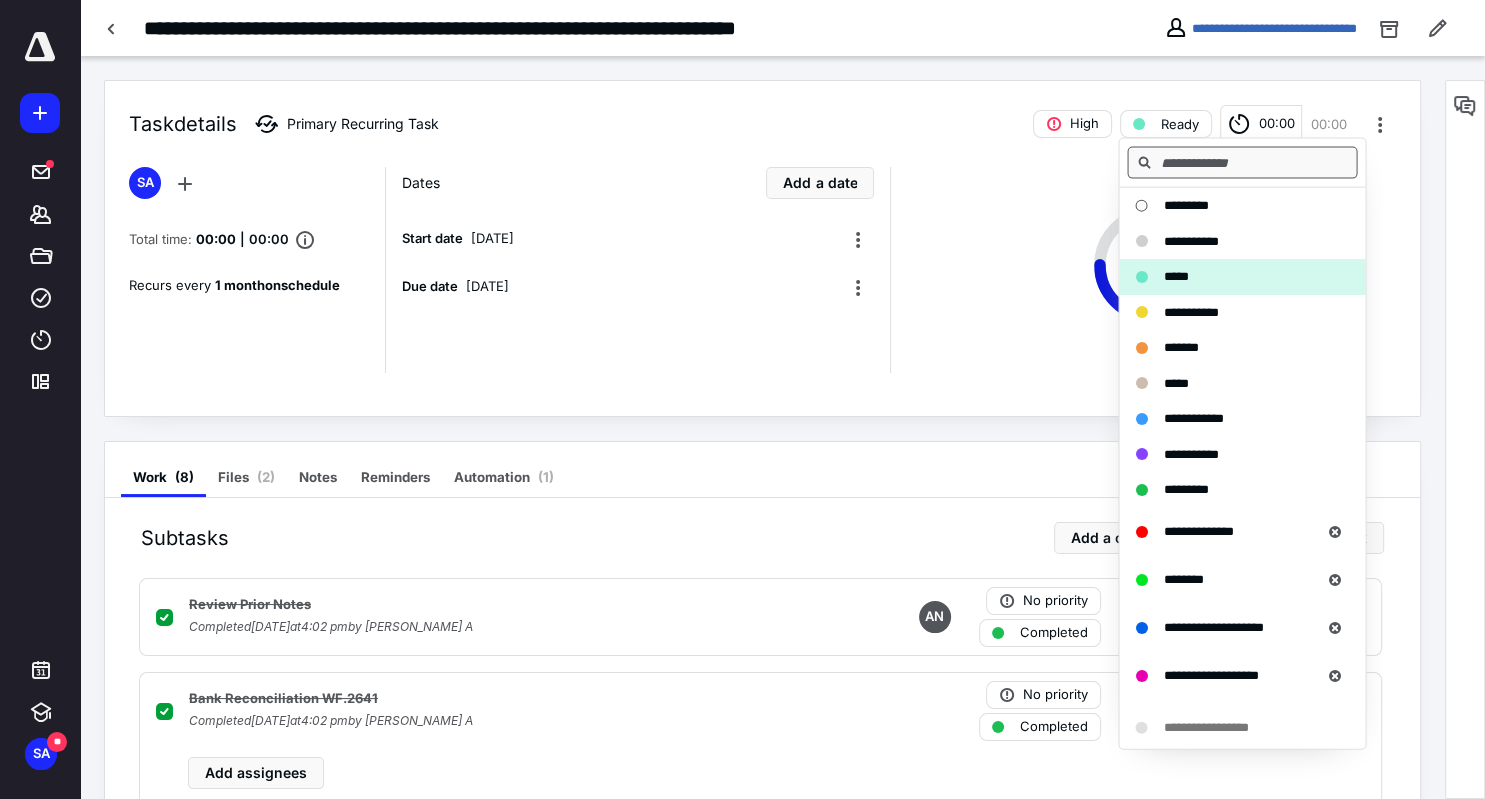 click at bounding box center [1242, 163] 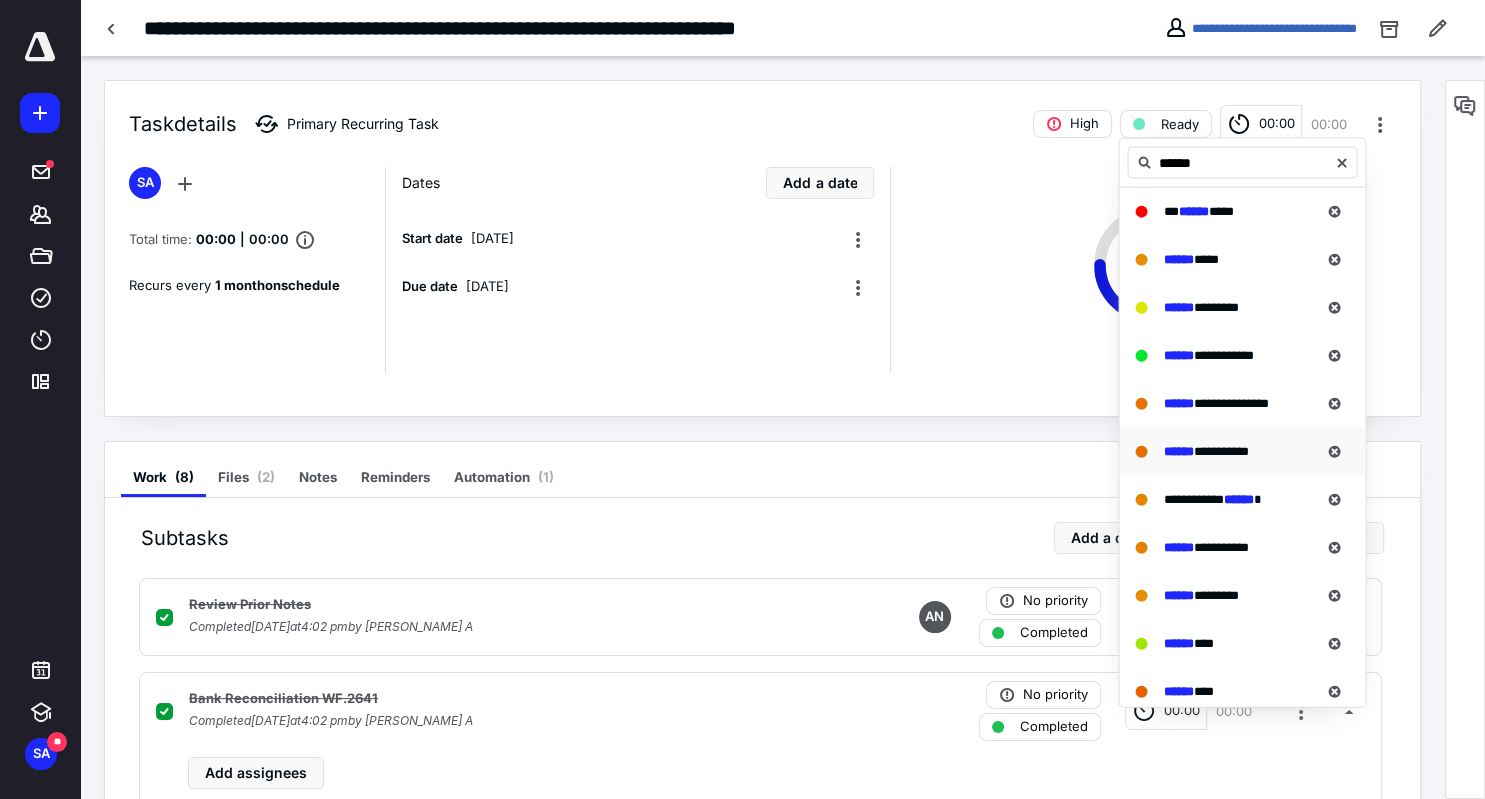type on "******" 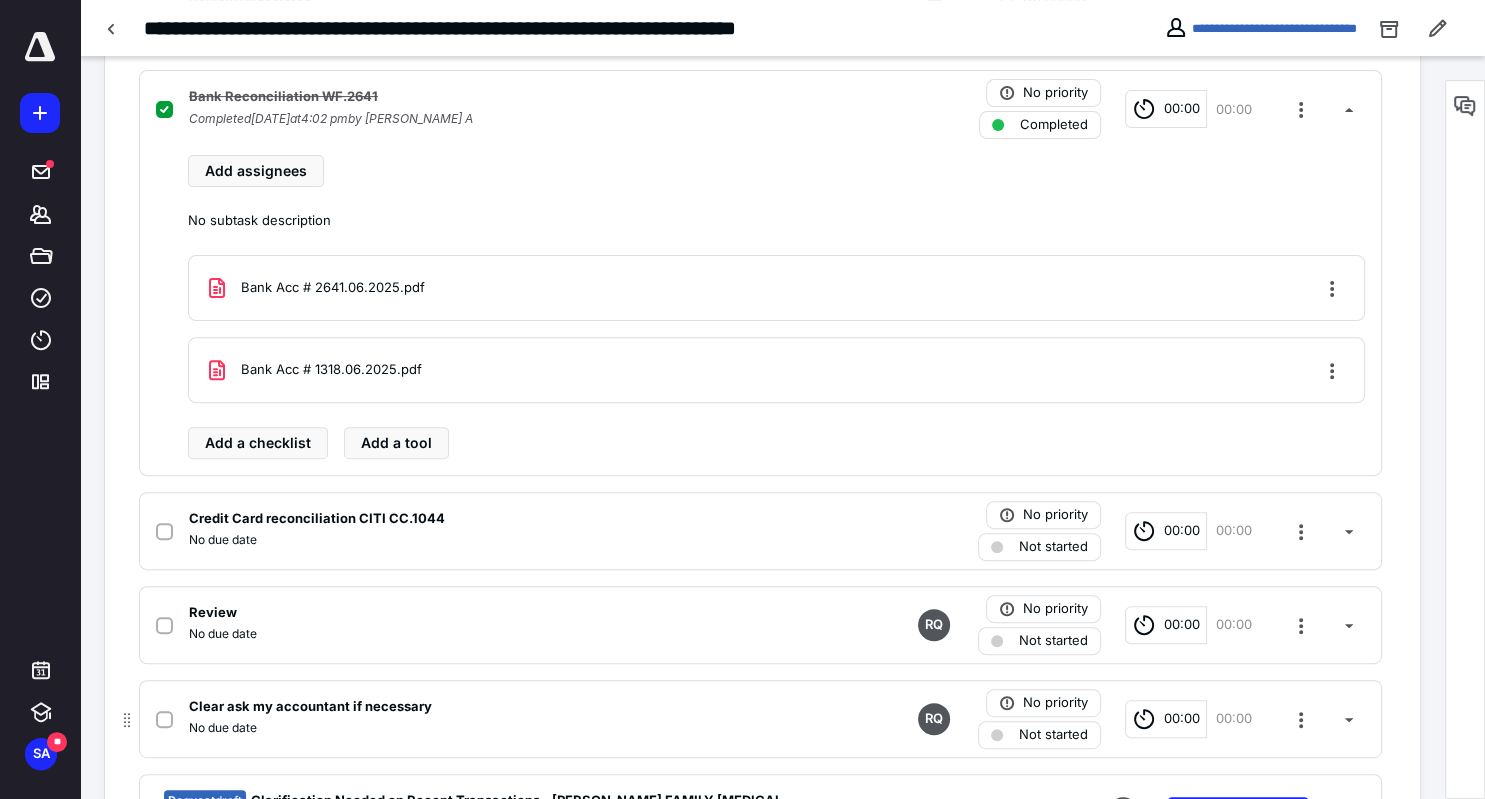 scroll, scrollTop: 633, scrollLeft: 0, axis: vertical 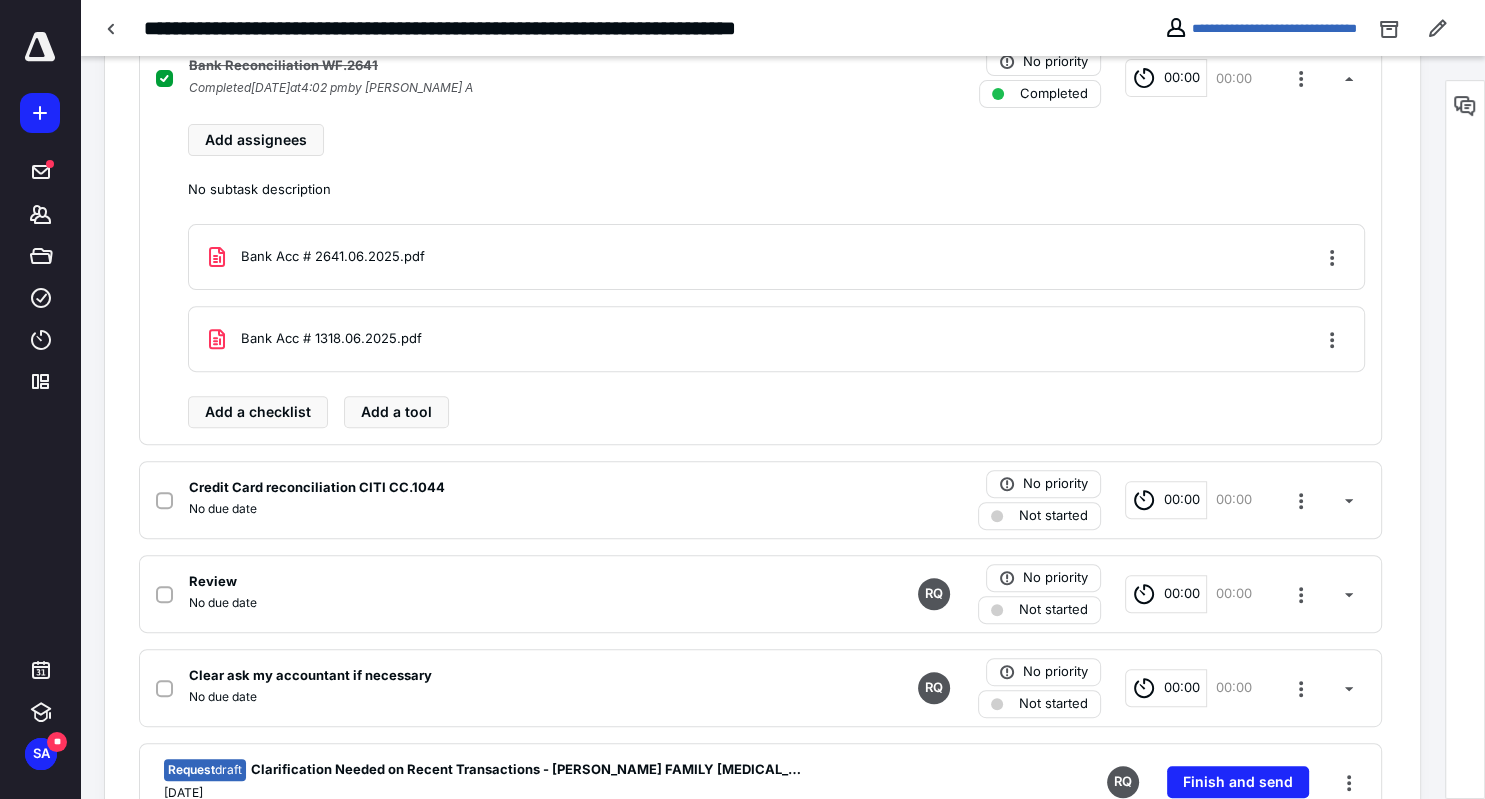 click on "Task  details  Primary Recurring Task High Pending Statement 00:00 00:00 SA Total time: 00:00 | 00:00 Recurs every   1   month  on  schedule Dates Add a date Start date 1 July 2025 Due date 28 July 2025 25 % PROGRESS Work ( 8 ) Files ( 2 ) Notes Reminders Automation ( 1 ) Subtasks Add a client request Add a subtask Review Prior Notes Completed  11 July 2025  at  4:02 pm  by Subramani A AN No priority Completed 00:00 00:00 Bank Reconciliation WF.2641 Completed  11 July 2025  at  4:02 pm  by Subramani A No priority Completed 00:00 00:00 Add assignees No subtask description Bank Acc # 2641.06.2025.pdf Bank Acc # 1318.06.2025.pdf Add a checklist Add a tool Credit Card reconciliation CITI CC.1044 No due date No priority Not started 00:00 00:00 Review No due date RQ No priority Not started 00:00 00:00 Clear ask my accountant if necessary No due date RQ No priority Not started 00:00 00:00 Request  draft Clarification Needed on Recent Transactions - ESPINOZA FAMILY CHIROPRACTIC CORP 28 July 2025 RQ Finish and send RQ" at bounding box center (762, 240) 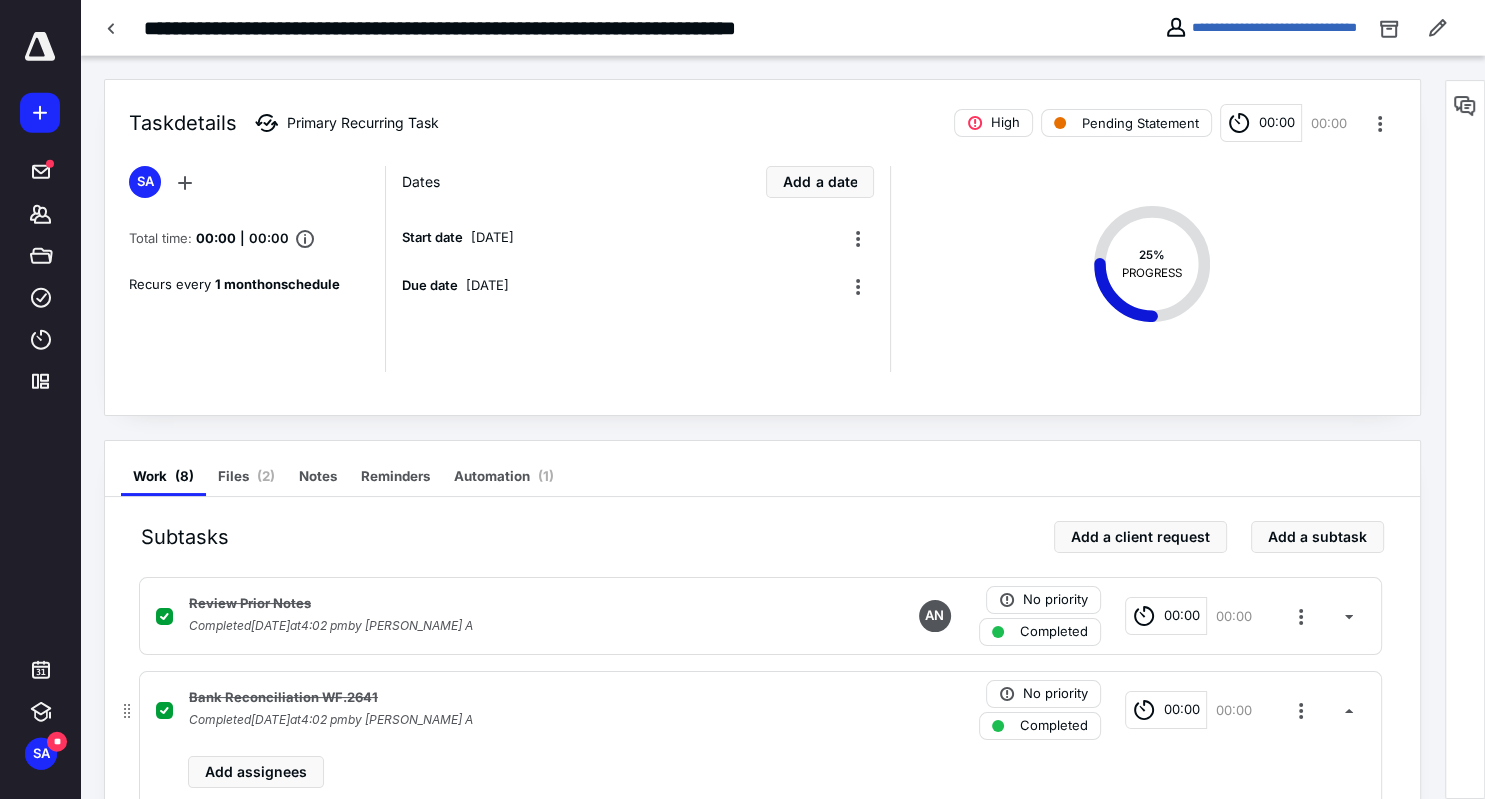 scroll, scrollTop: 0, scrollLeft: 0, axis: both 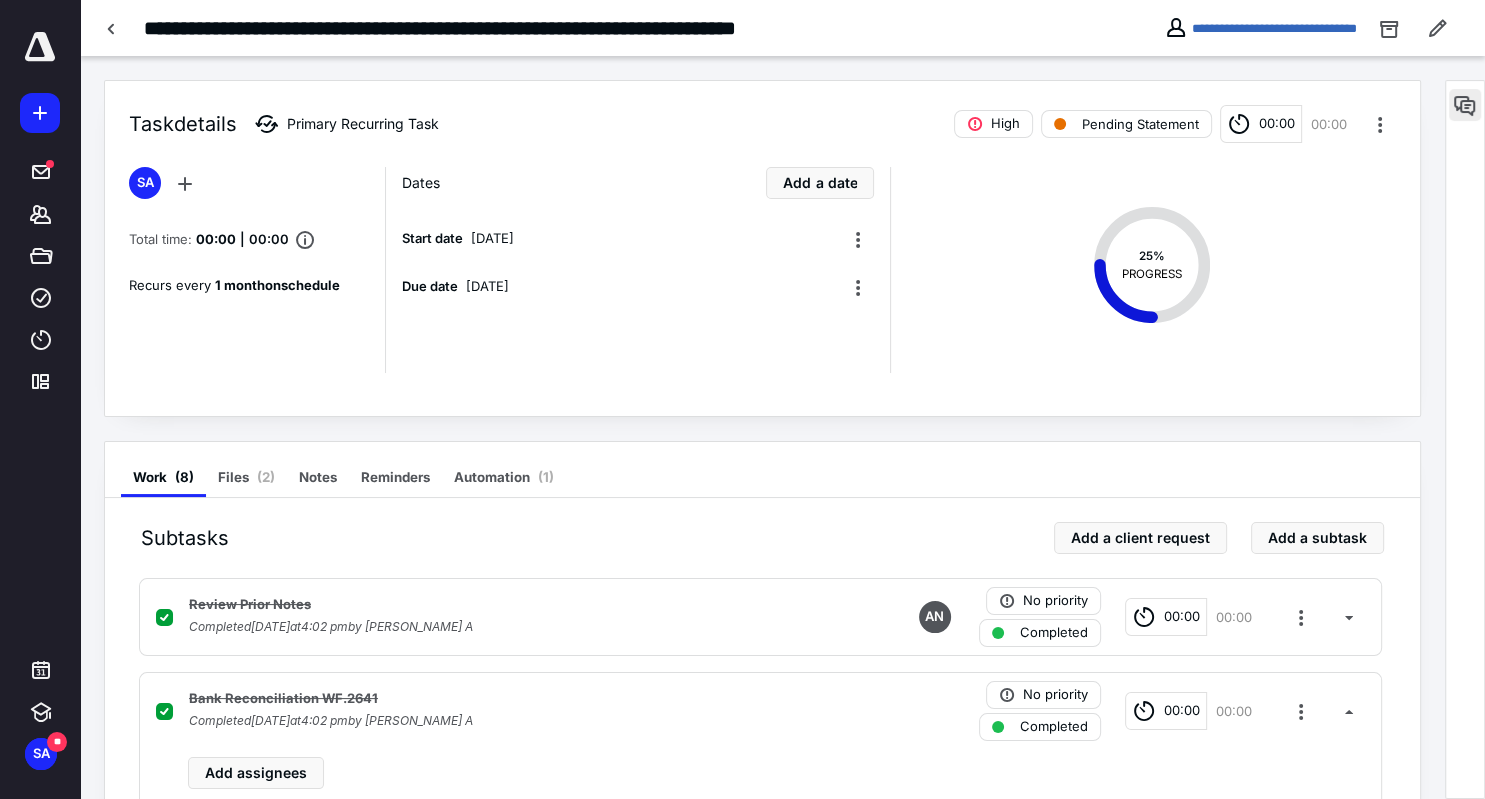 click at bounding box center (1465, 105) 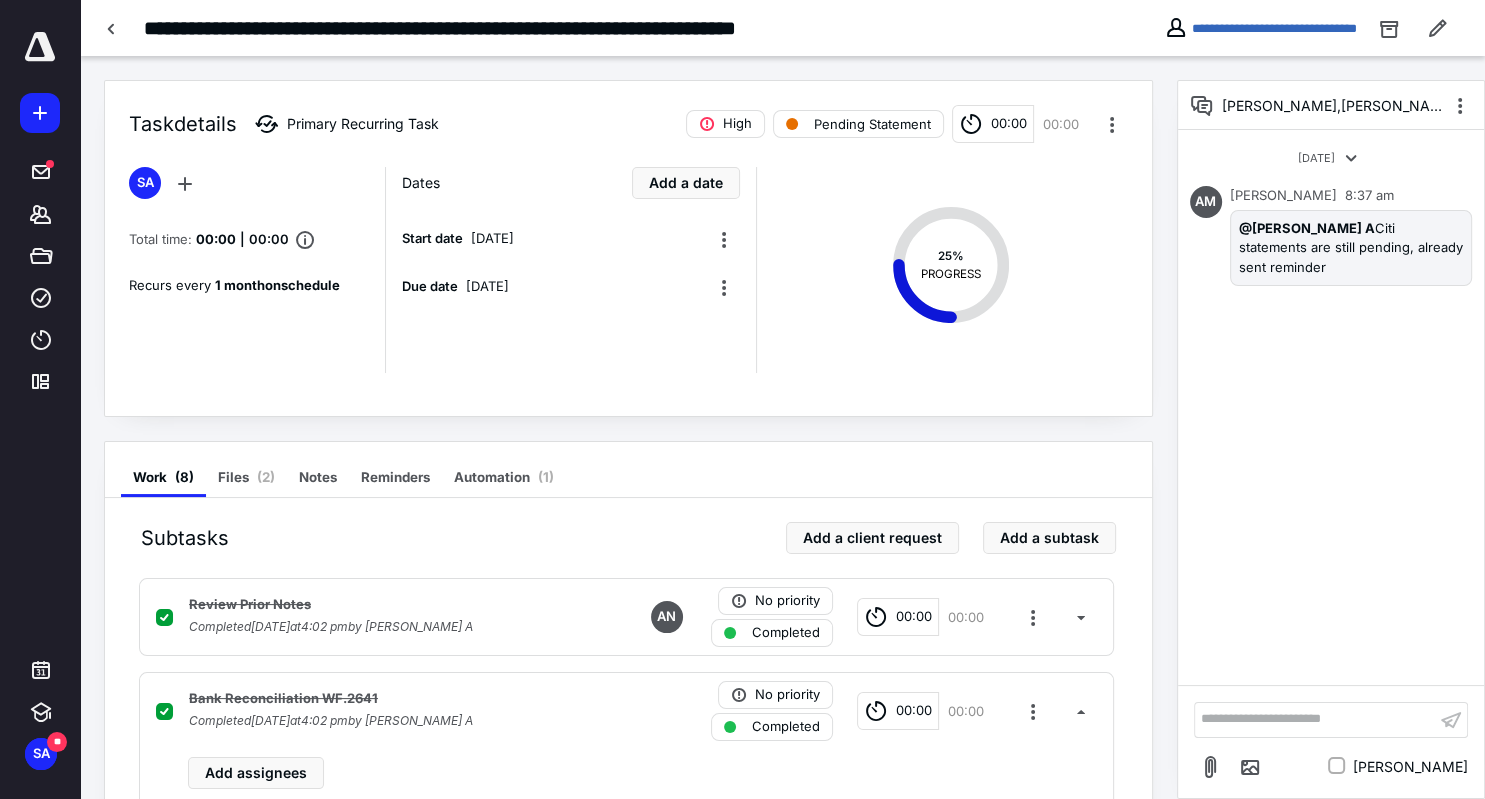 click on "**********" at bounding box center [1315, 719] 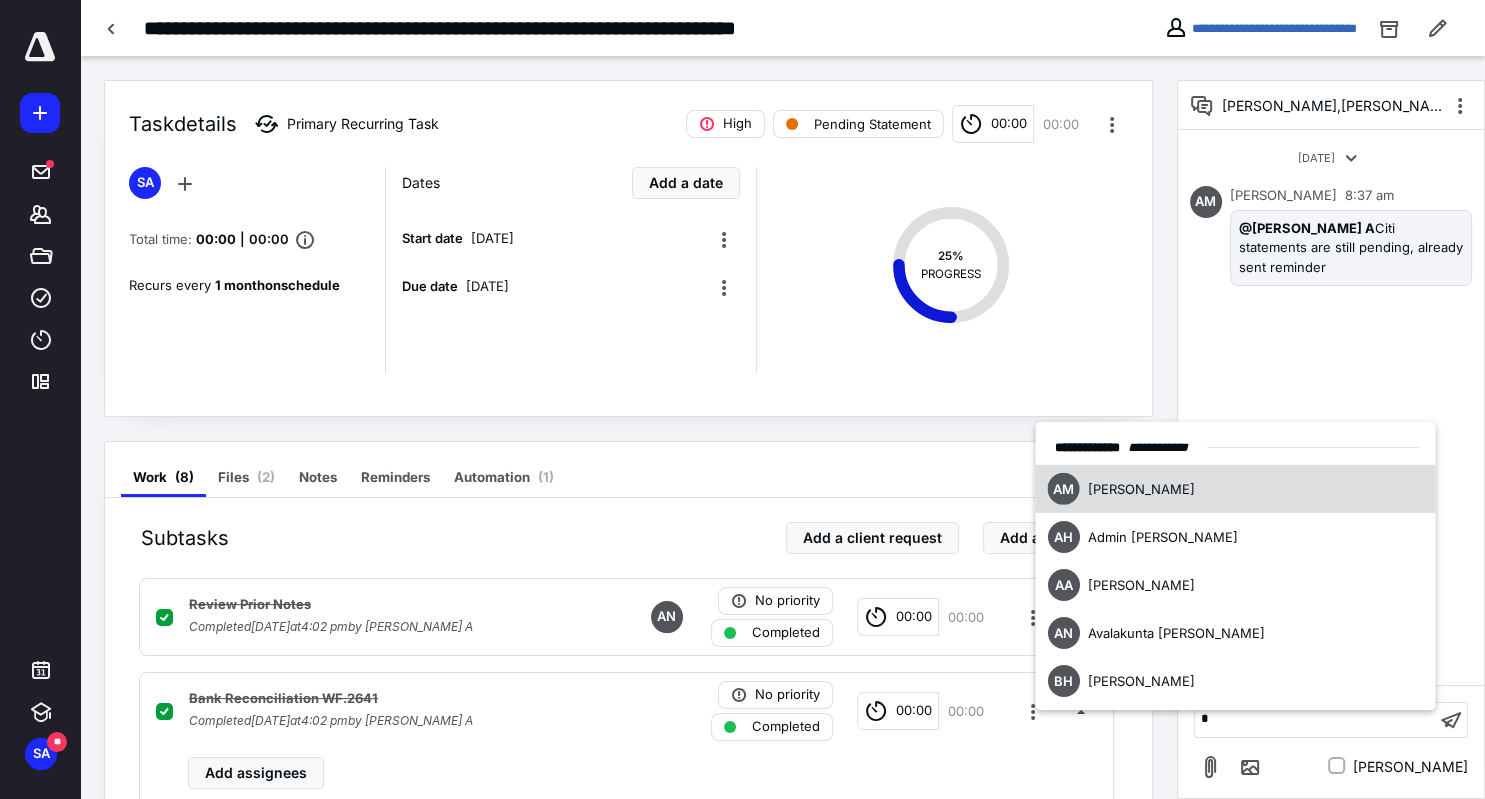 click on "AM Abigail Montesclaros" at bounding box center [1120, 489] 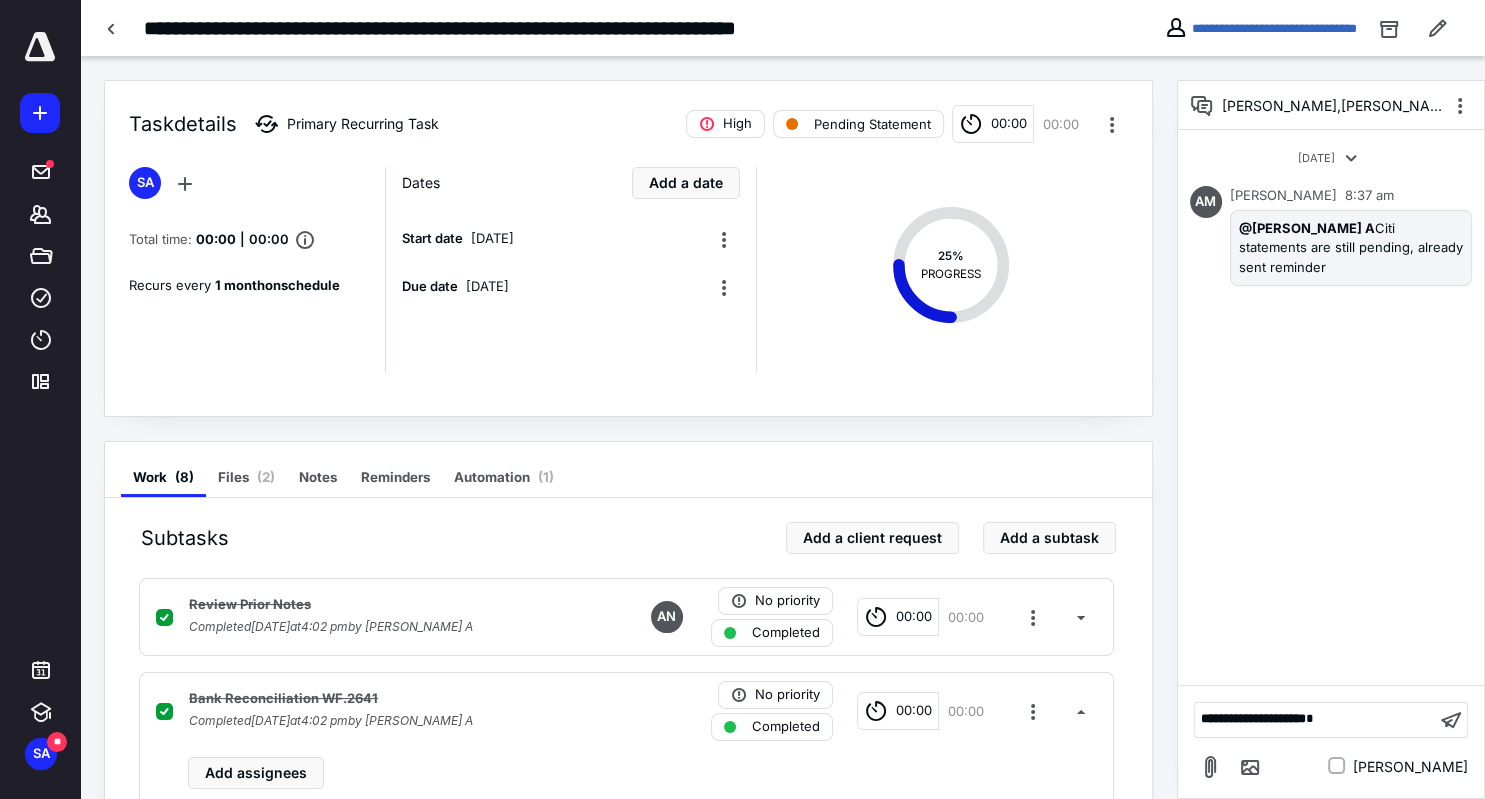 click on "**********" at bounding box center (1315, 719) 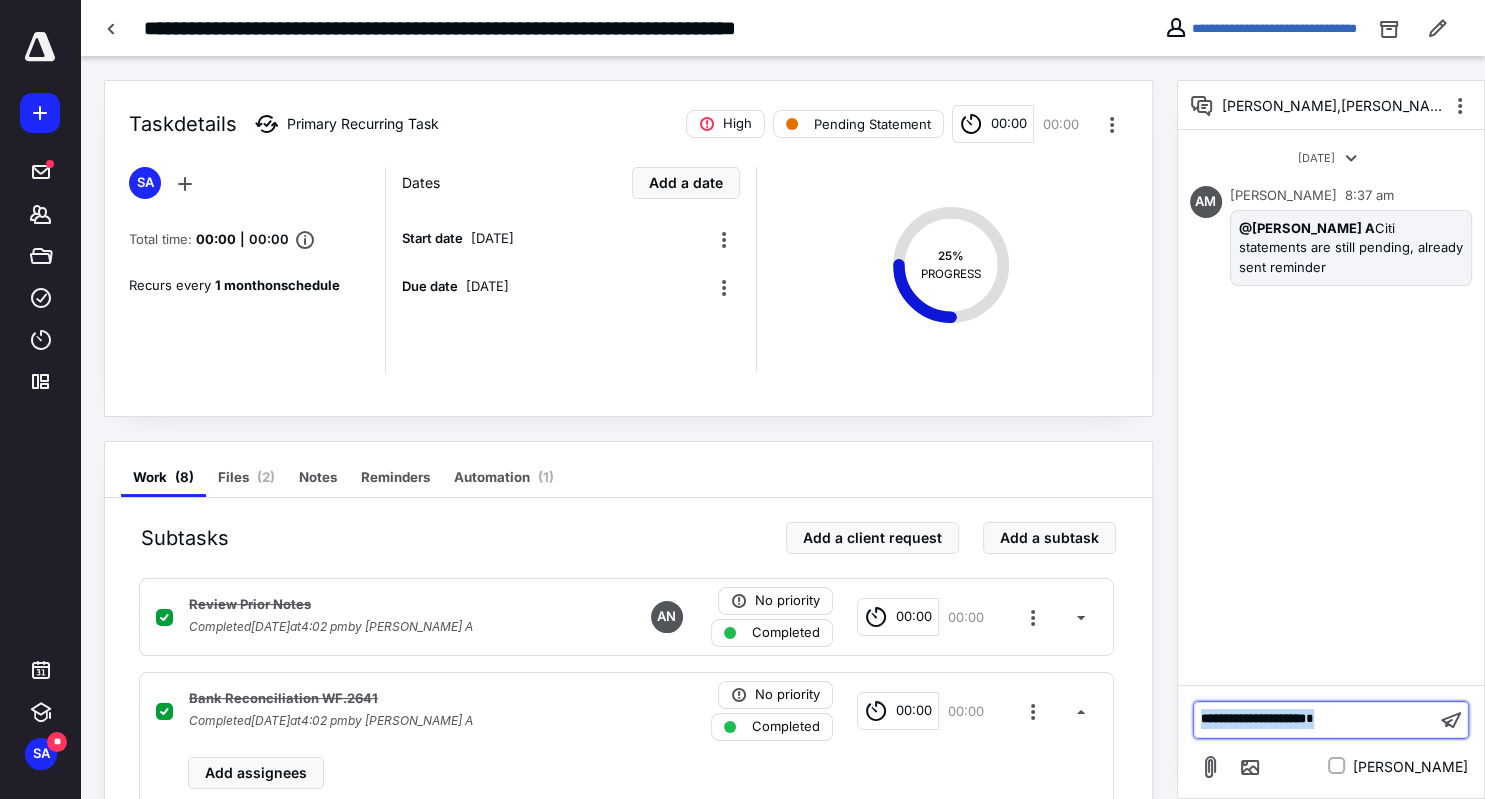 drag, startPoint x: 1360, startPoint y: 719, endPoint x: 1003, endPoint y: 725, distance: 357.0504 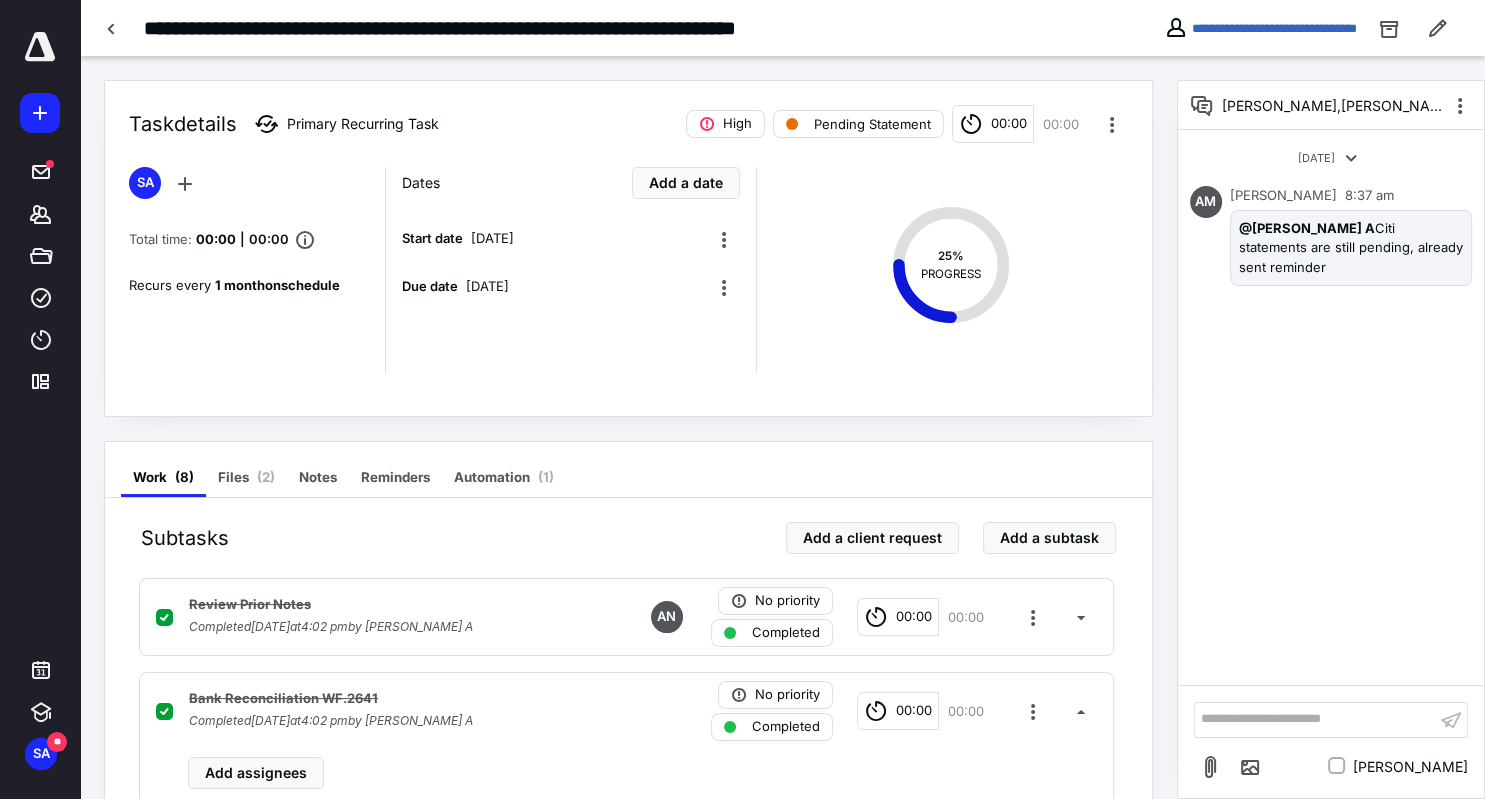click on "8 Jul 2025 AM Abigail Montesclaros 8:37 am @Subramani A  Citi statements are still pending, already sent reminder" at bounding box center [1331, 407] 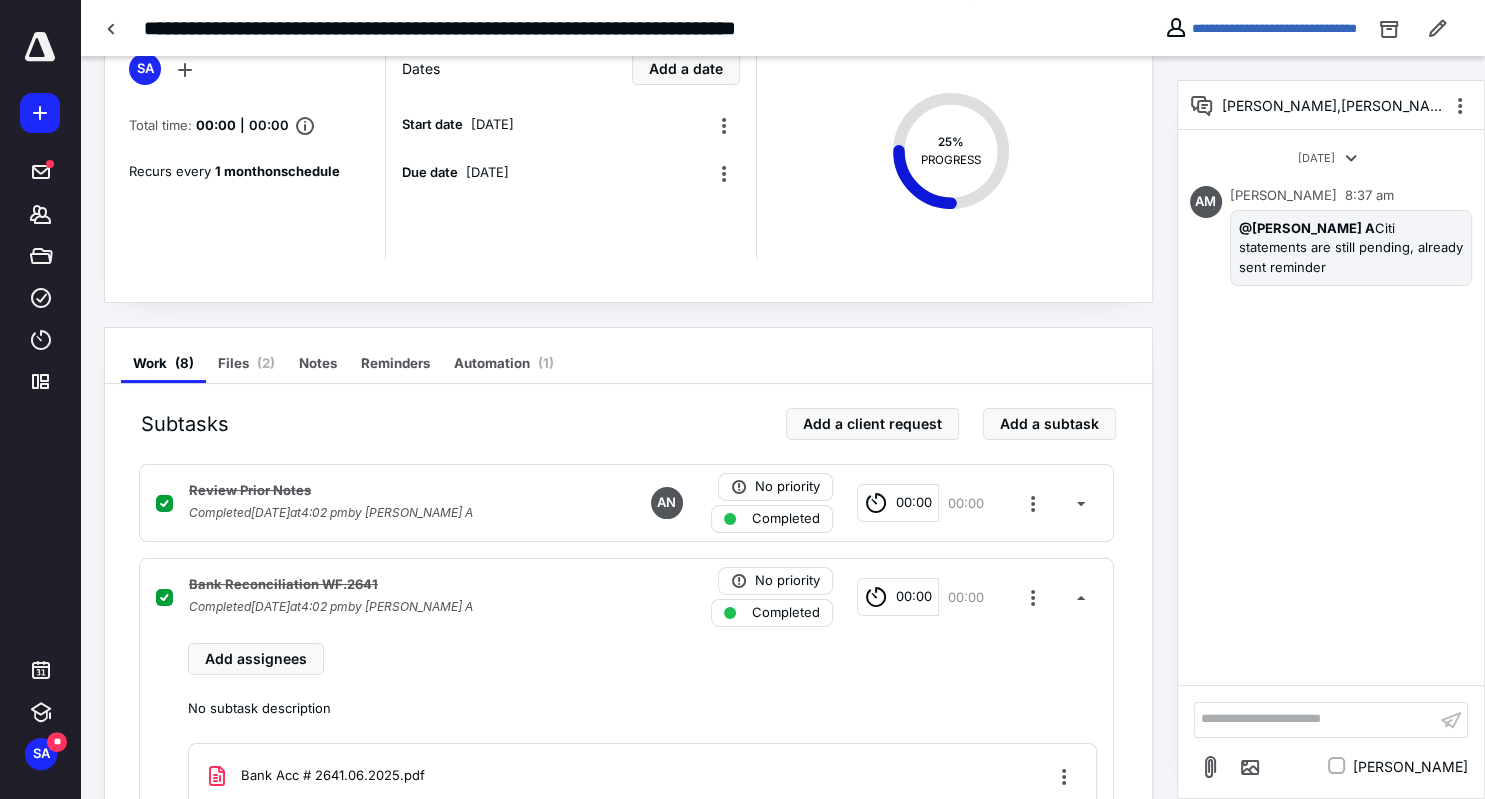 scroll, scrollTop: 316, scrollLeft: 0, axis: vertical 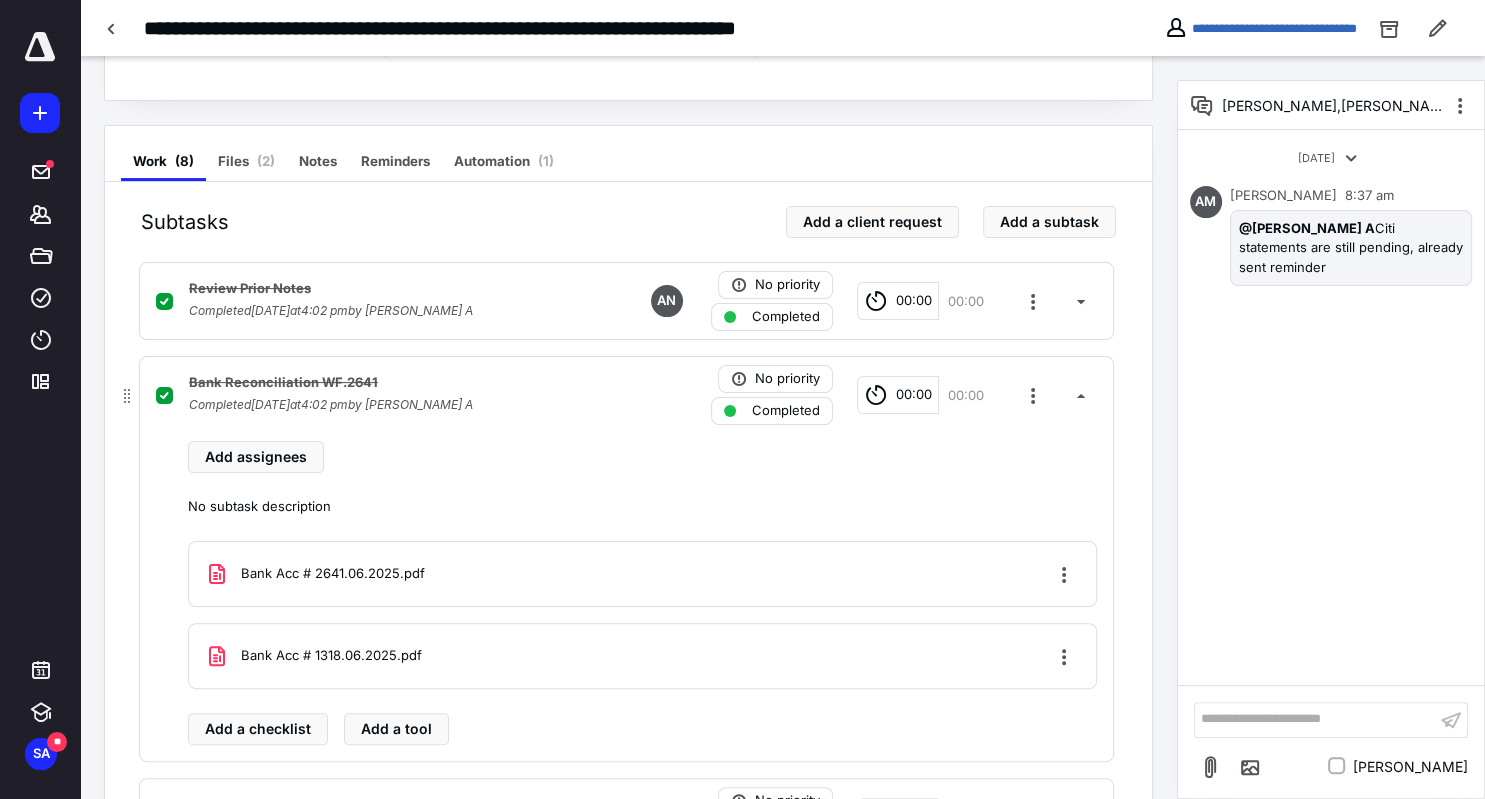 click on "00:00" at bounding box center [914, 395] 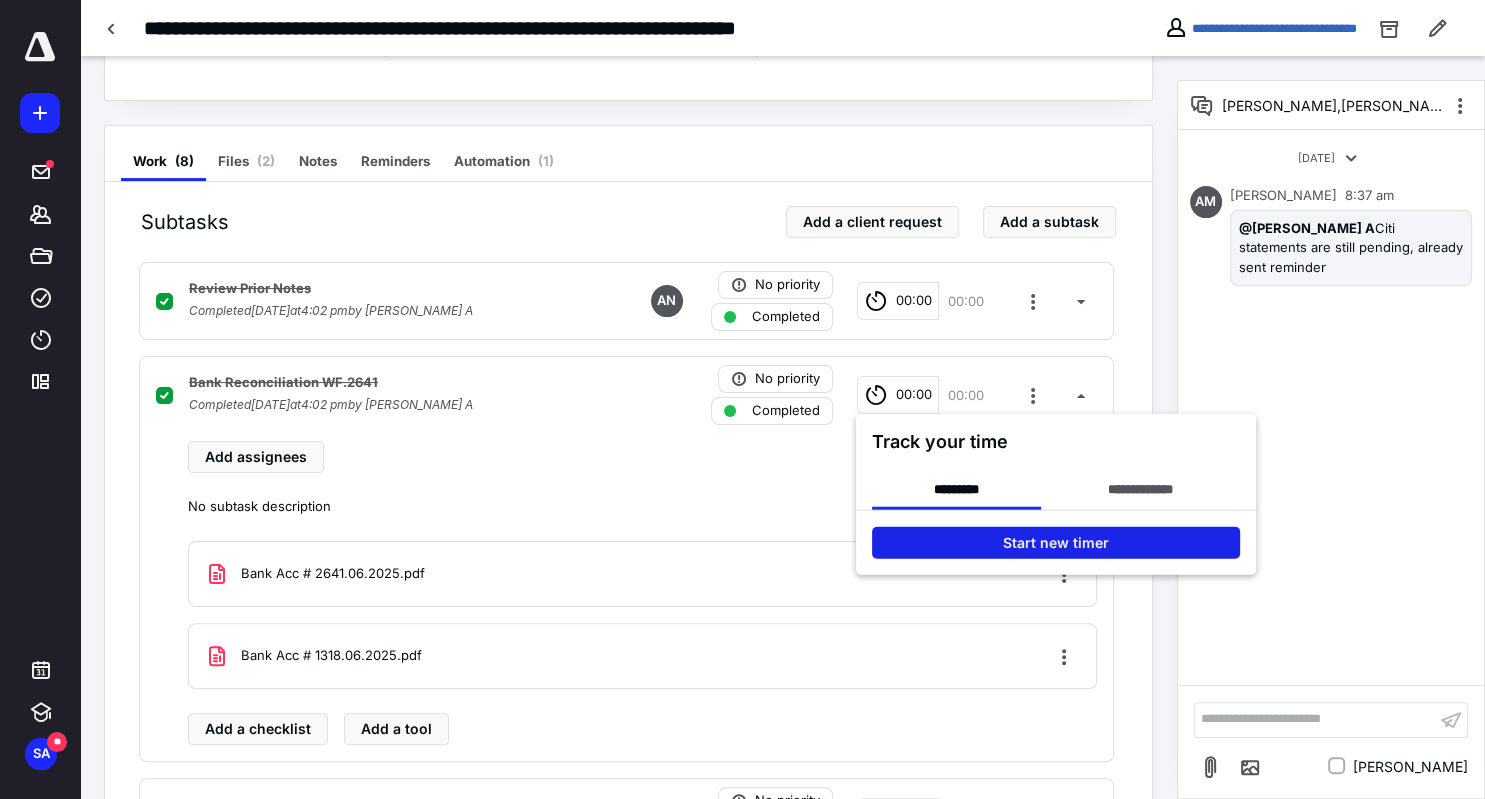 click on "Start new timer" at bounding box center (1056, 543) 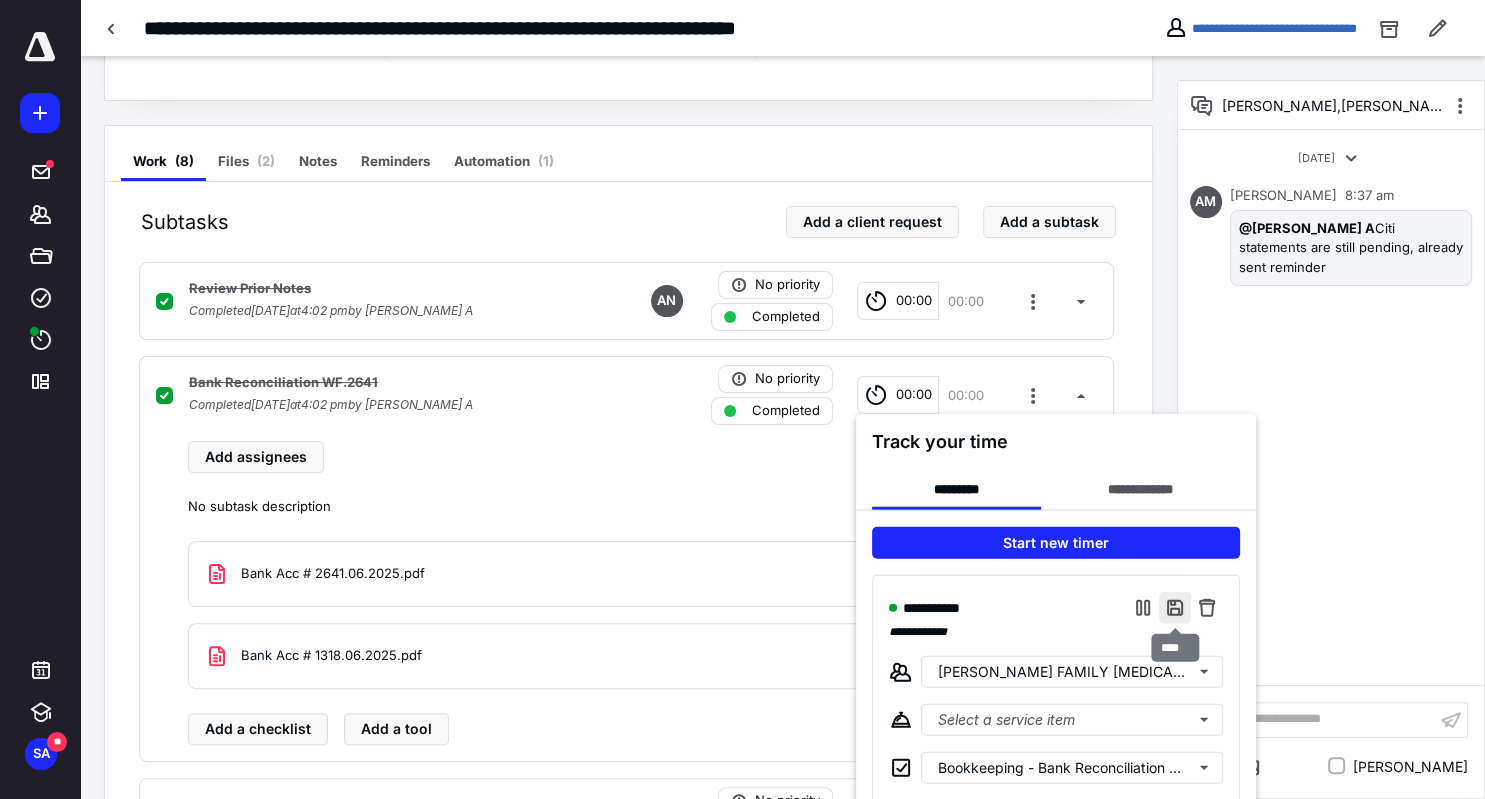 click at bounding box center [1175, 608] 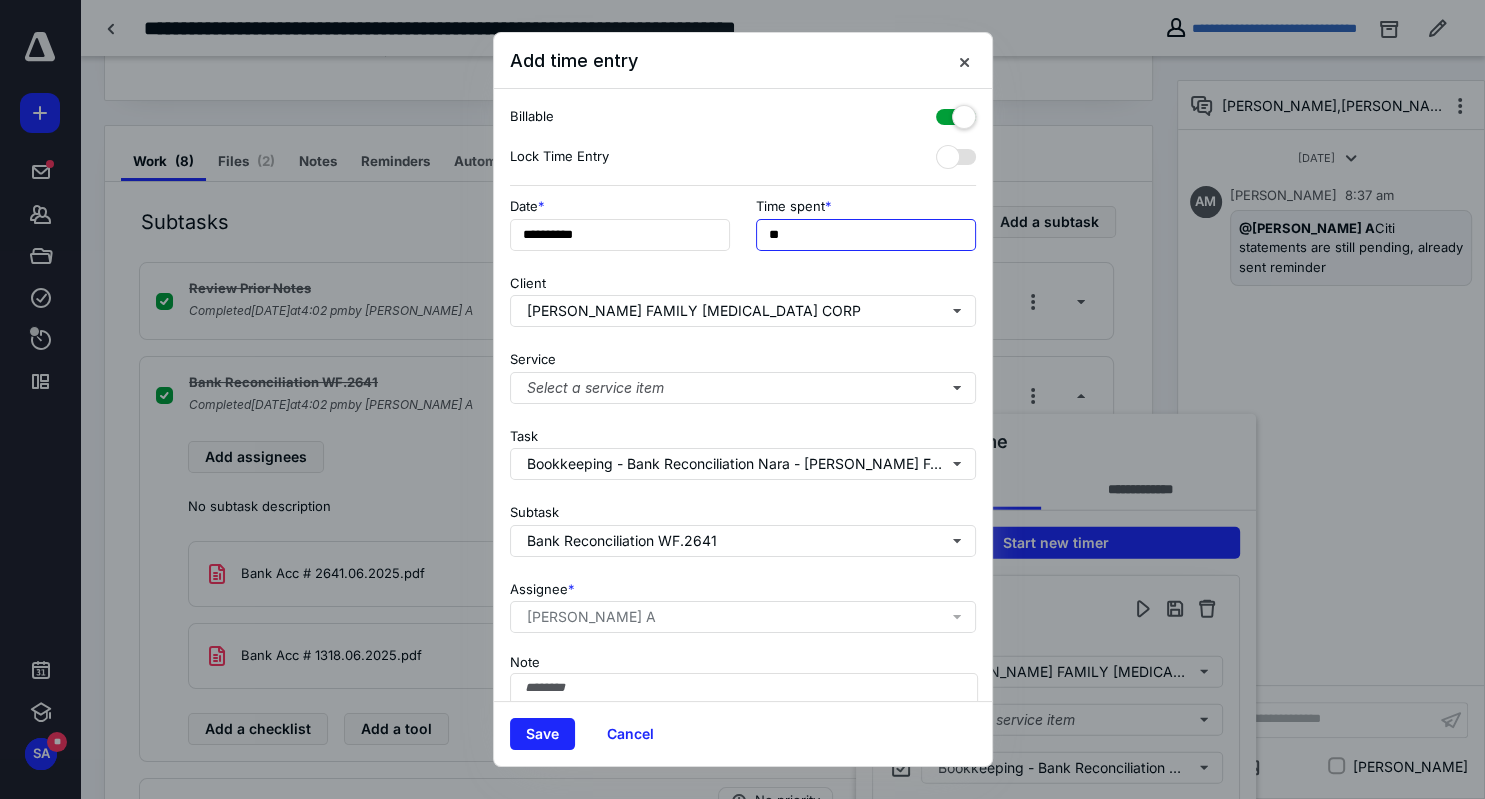 click on "**" at bounding box center [866, 235] 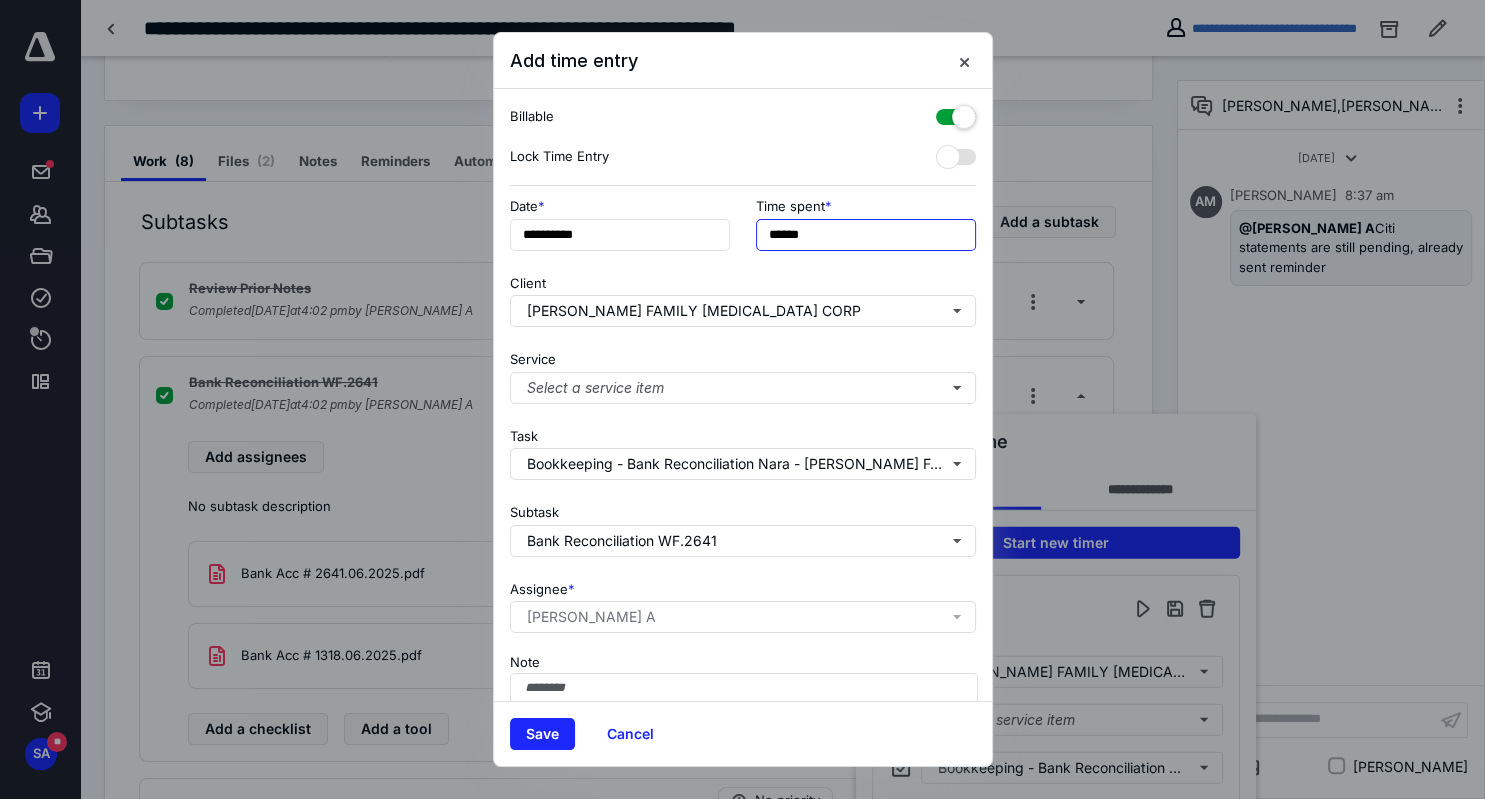 type on "******" 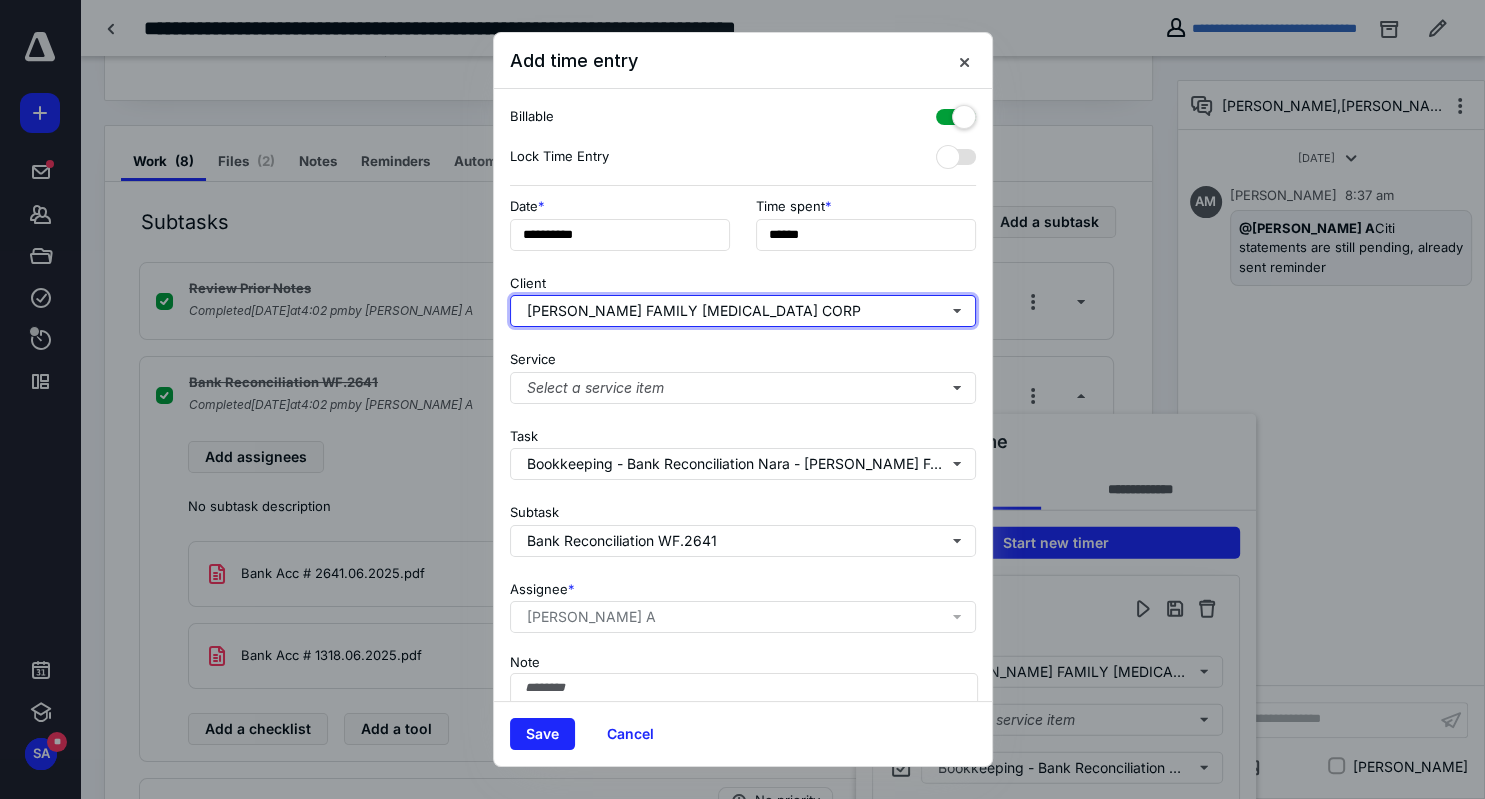 type 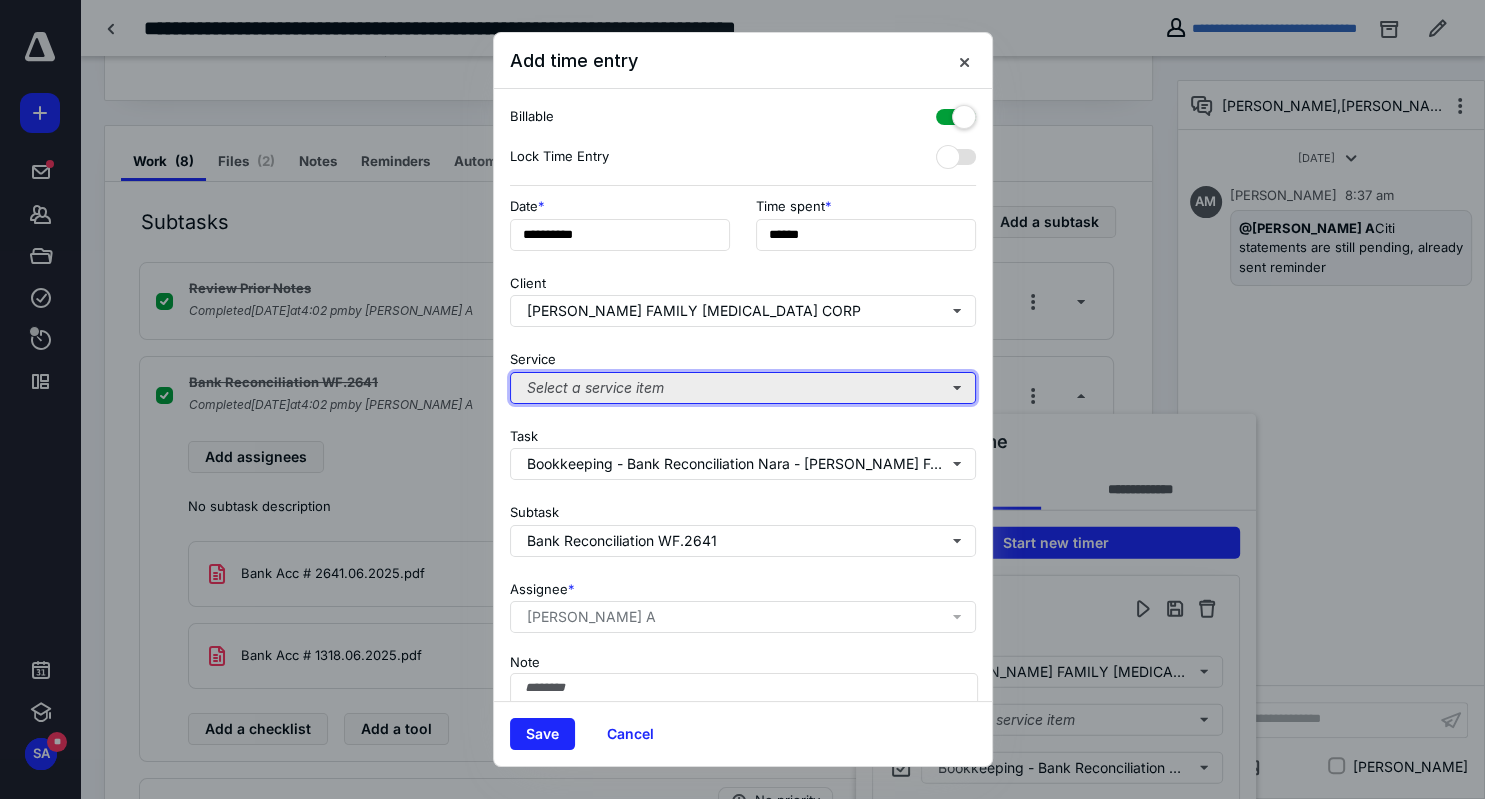click on "Select a service item" at bounding box center (743, 388) 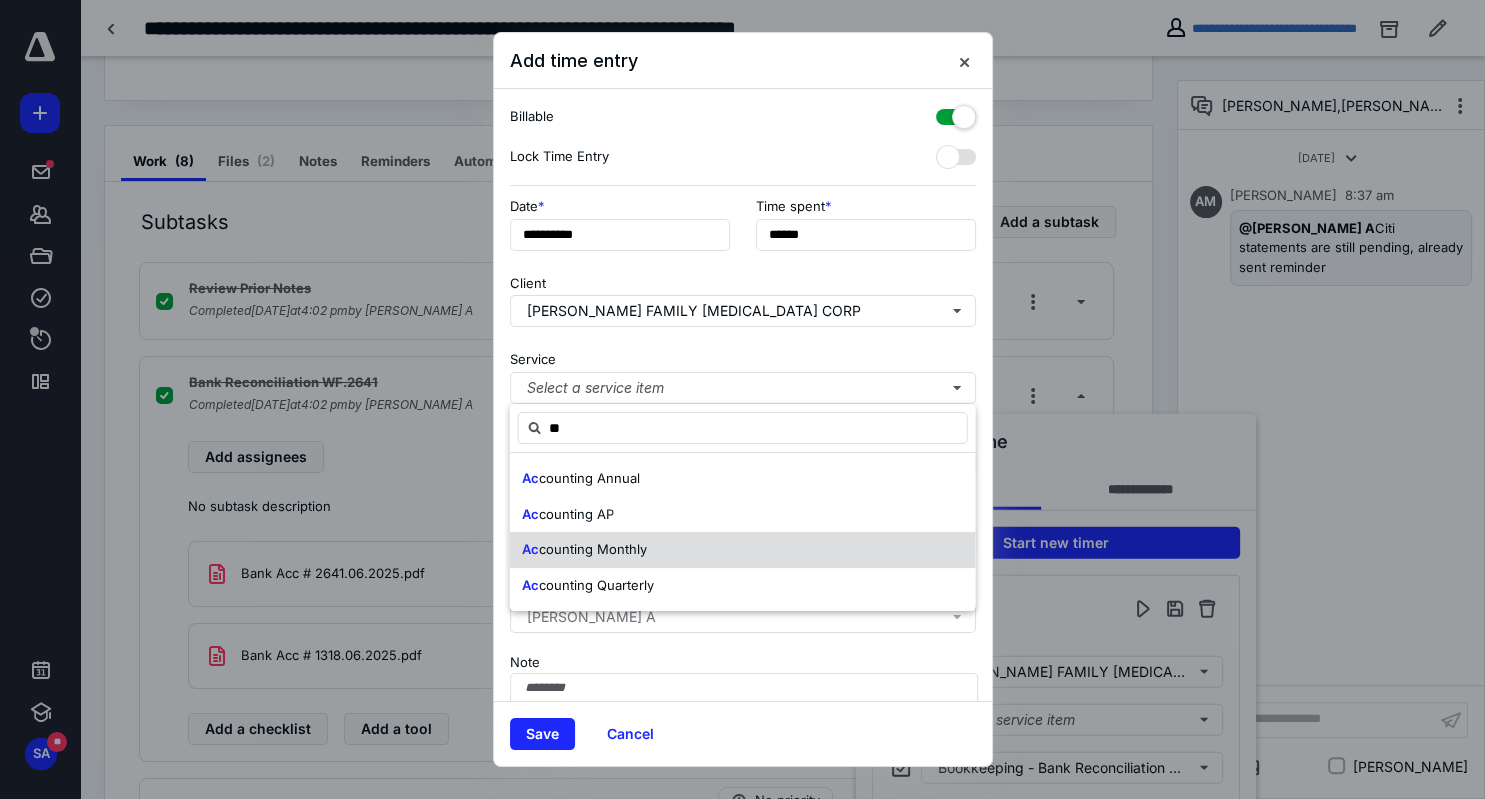 click on "counting Monthly" at bounding box center [593, 549] 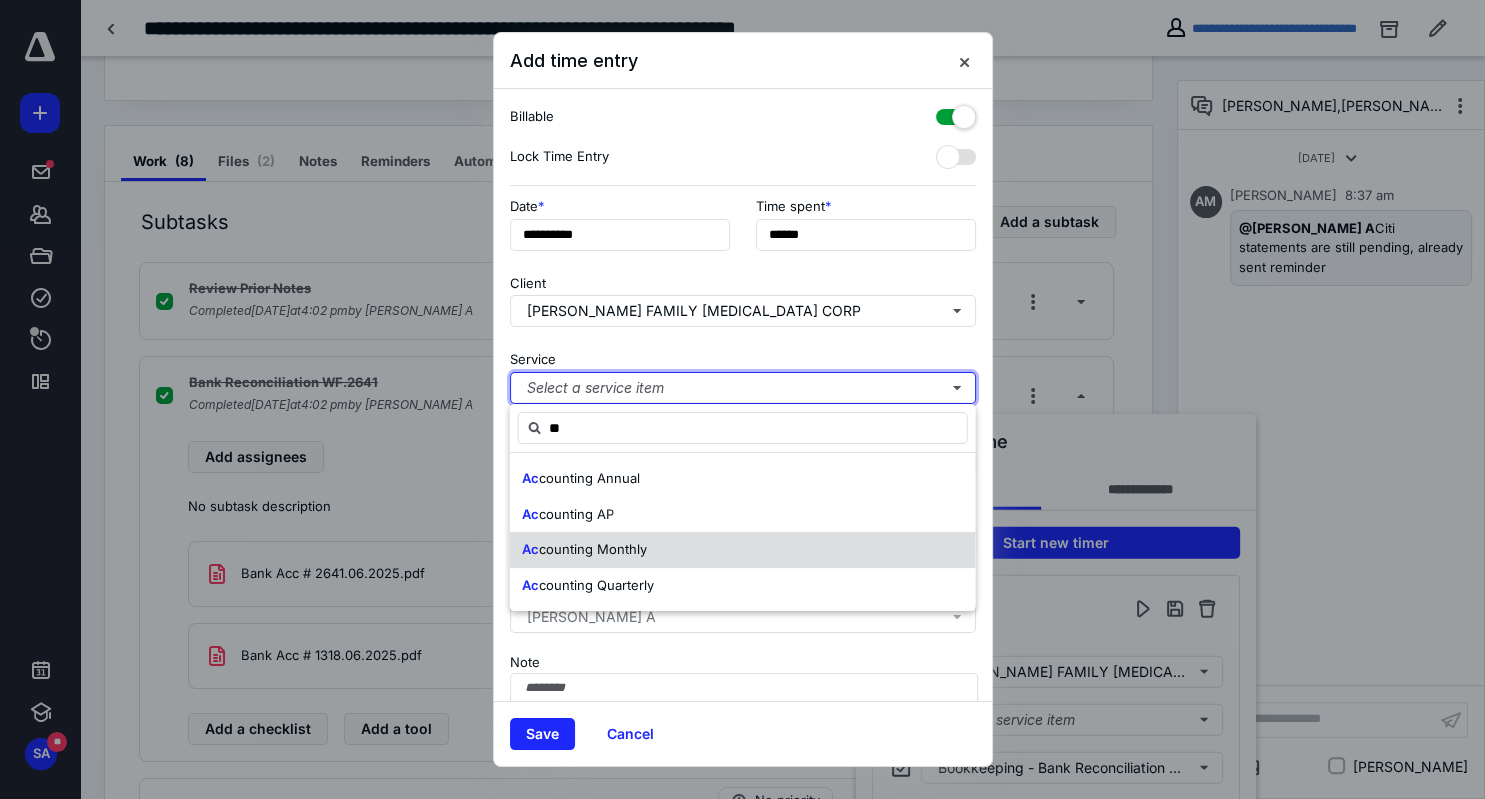 type 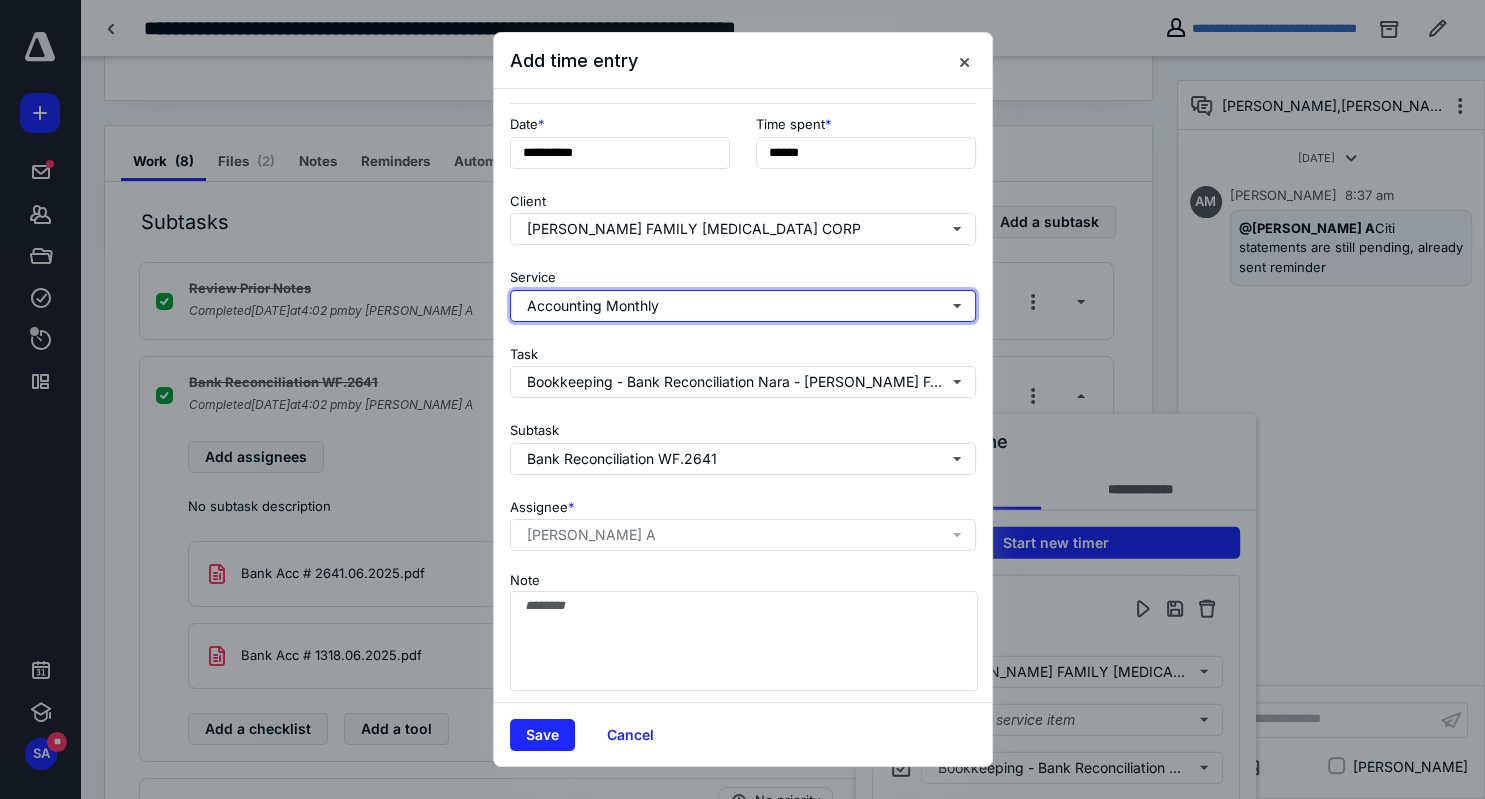 scroll, scrollTop: 86, scrollLeft: 0, axis: vertical 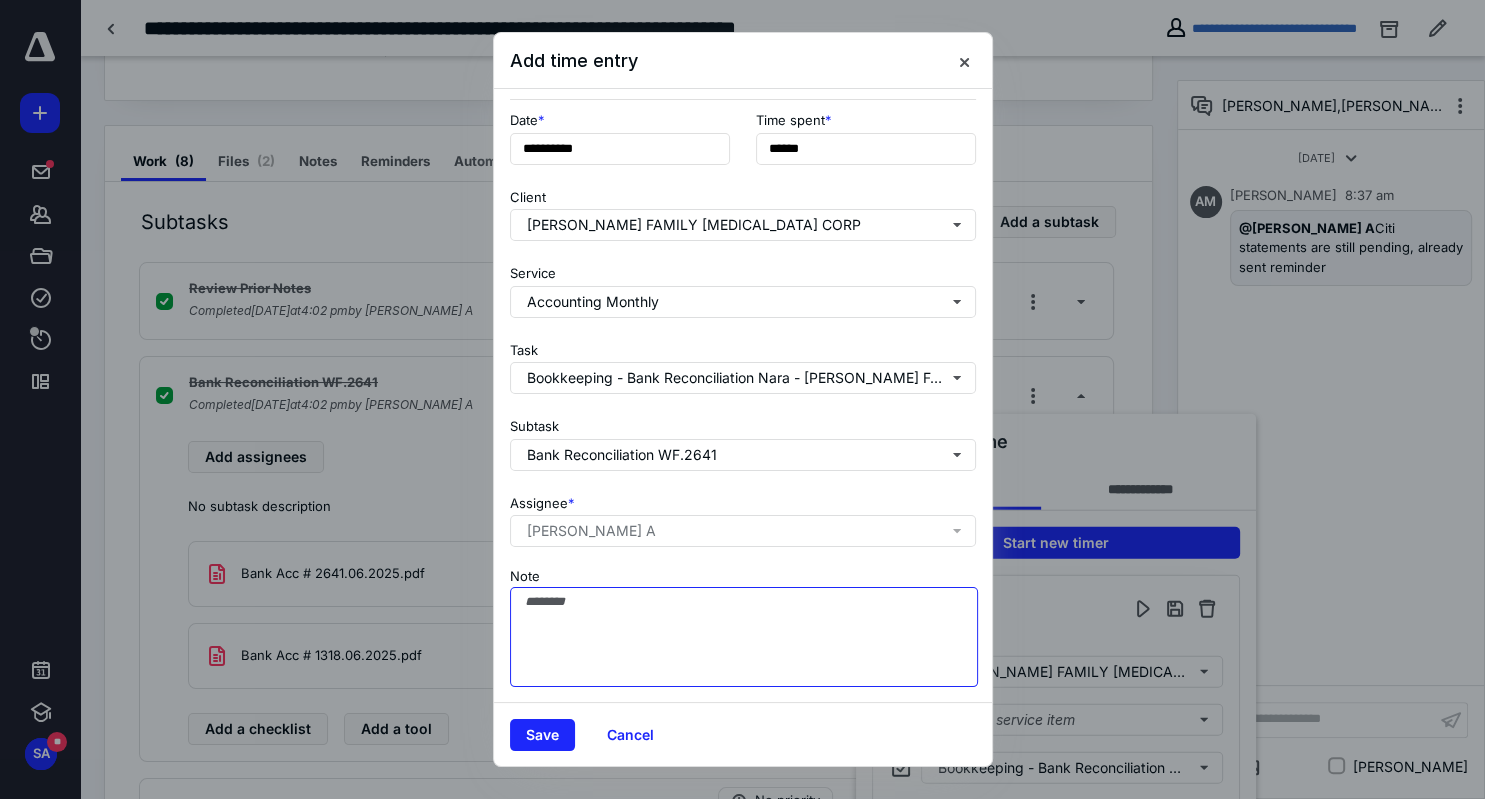 click on "Note" at bounding box center (744, 637) 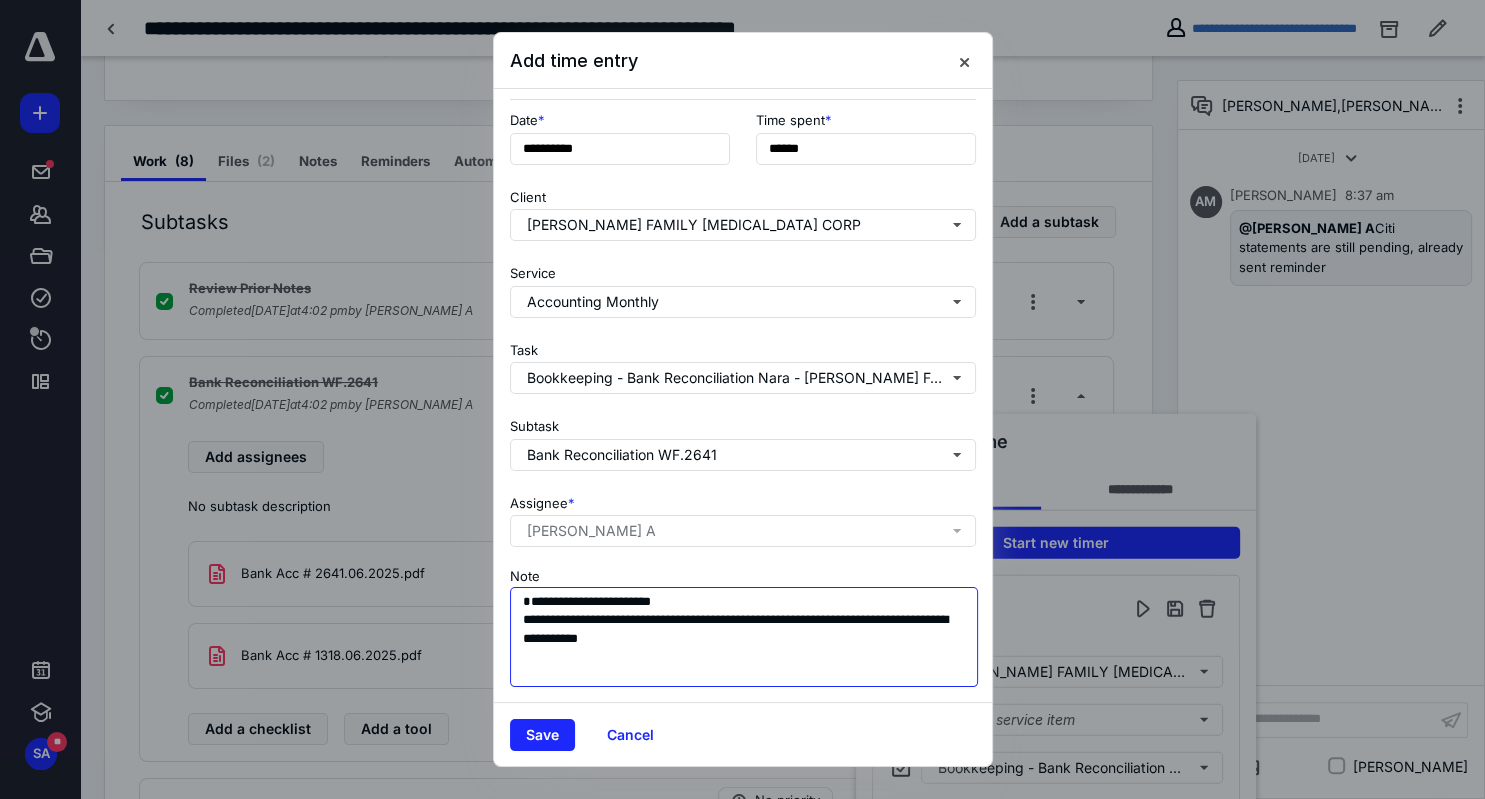 drag, startPoint x: 667, startPoint y: 643, endPoint x: 541, endPoint y: 622, distance: 127.738014 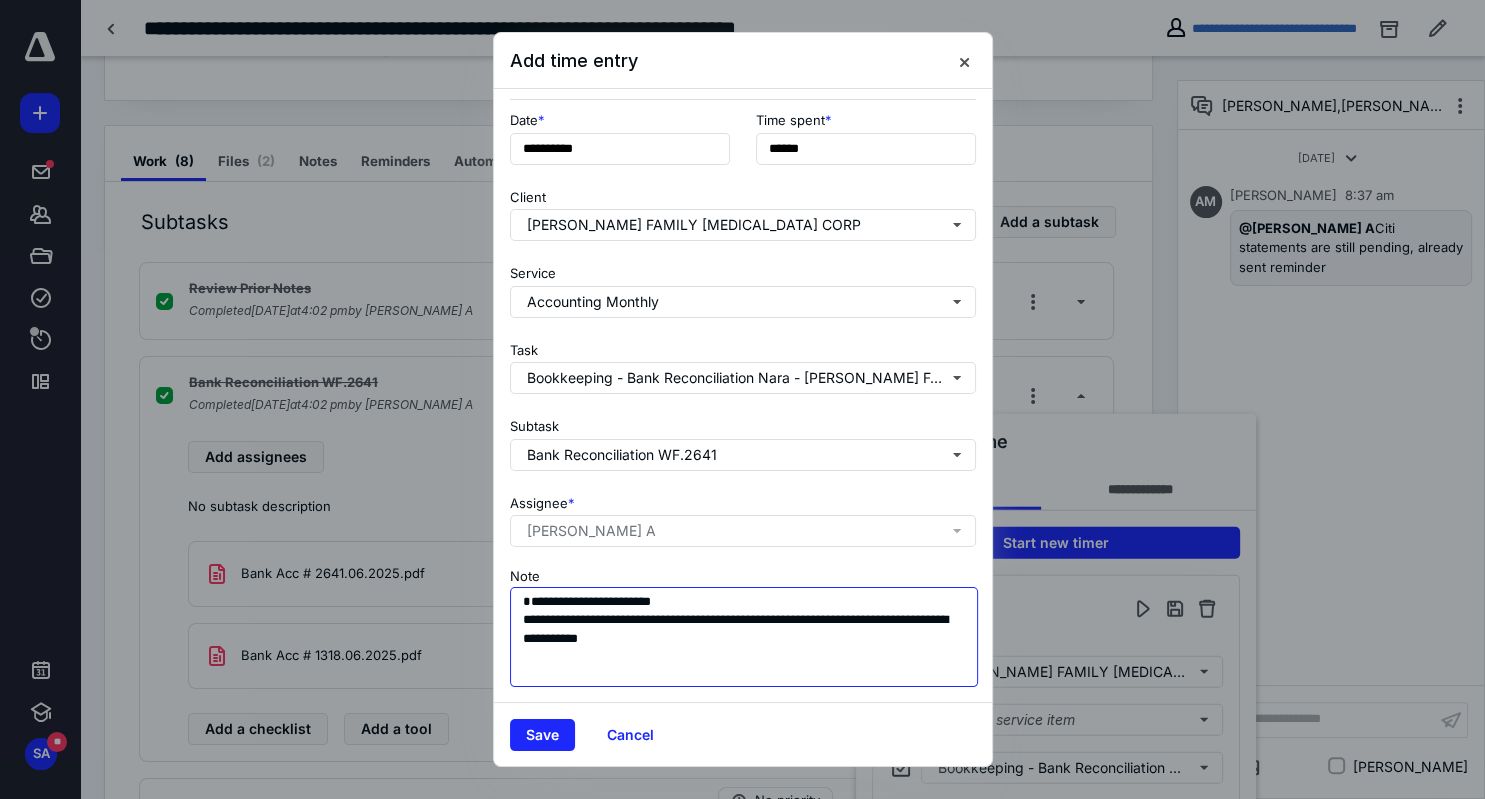 click on "**********" at bounding box center (744, 637) 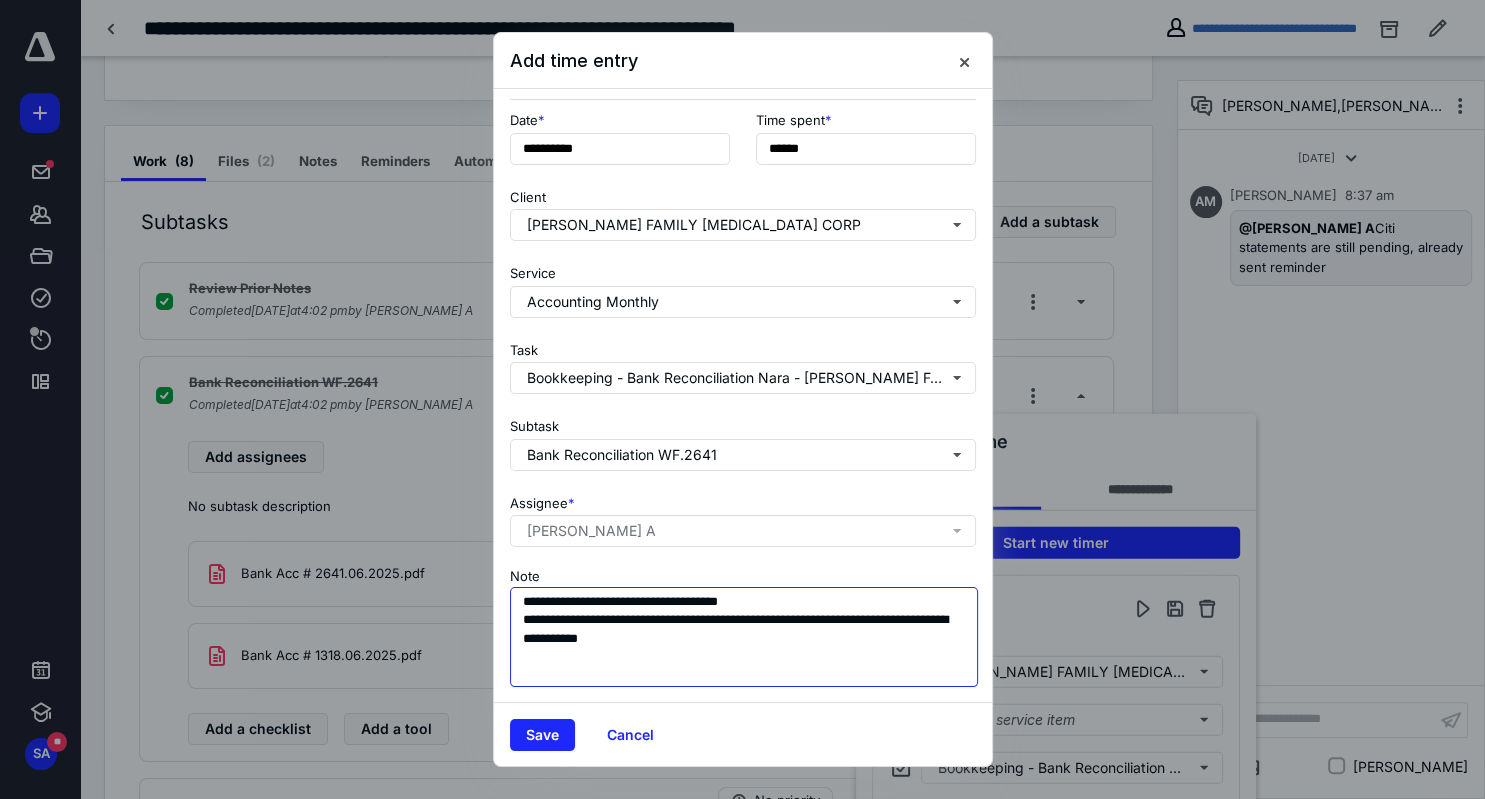 drag, startPoint x: 660, startPoint y: 638, endPoint x: 532, endPoint y: 611, distance: 130.81667 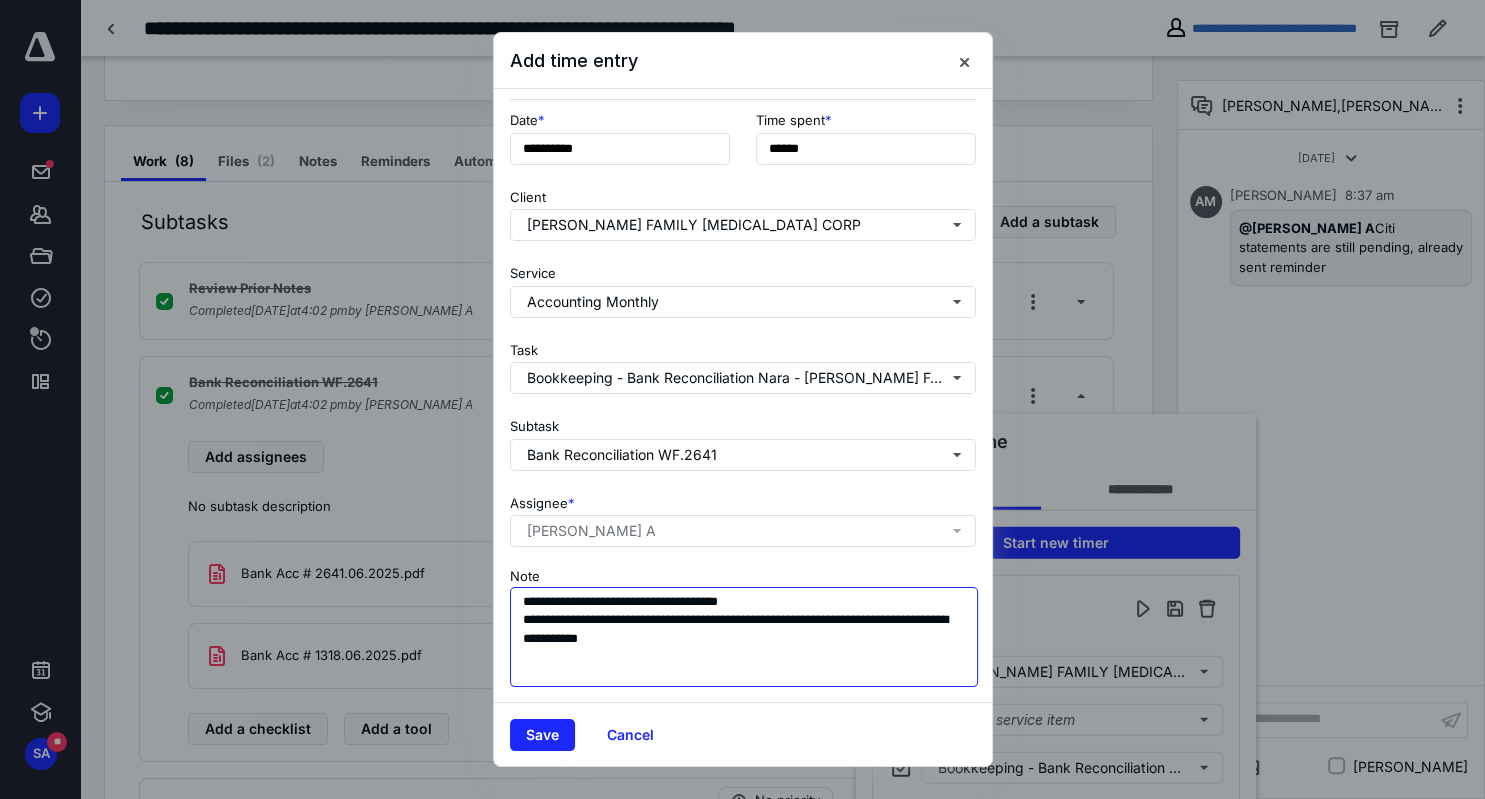 click on "**********" at bounding box center [744, 637] 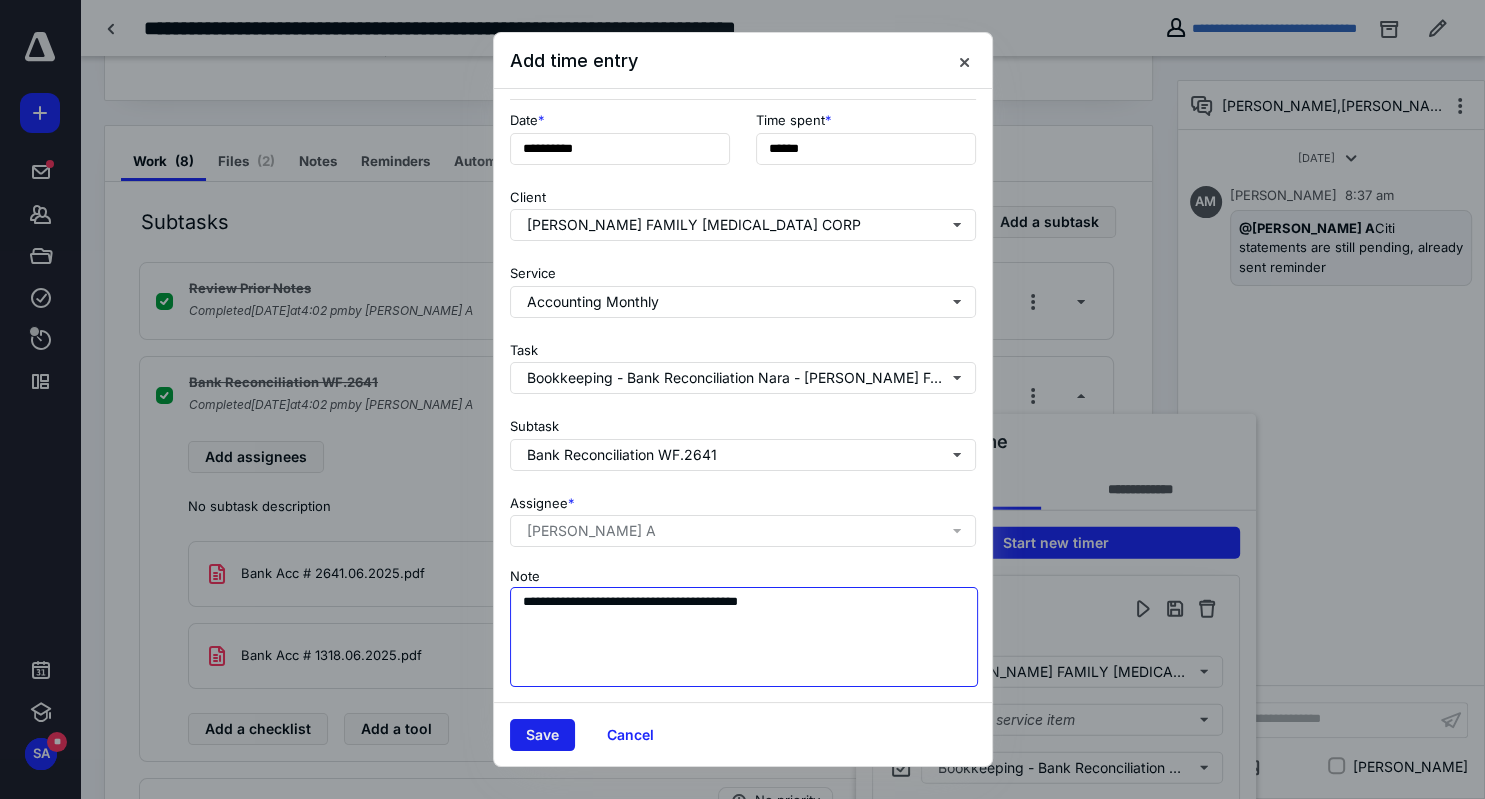 type on "**********" 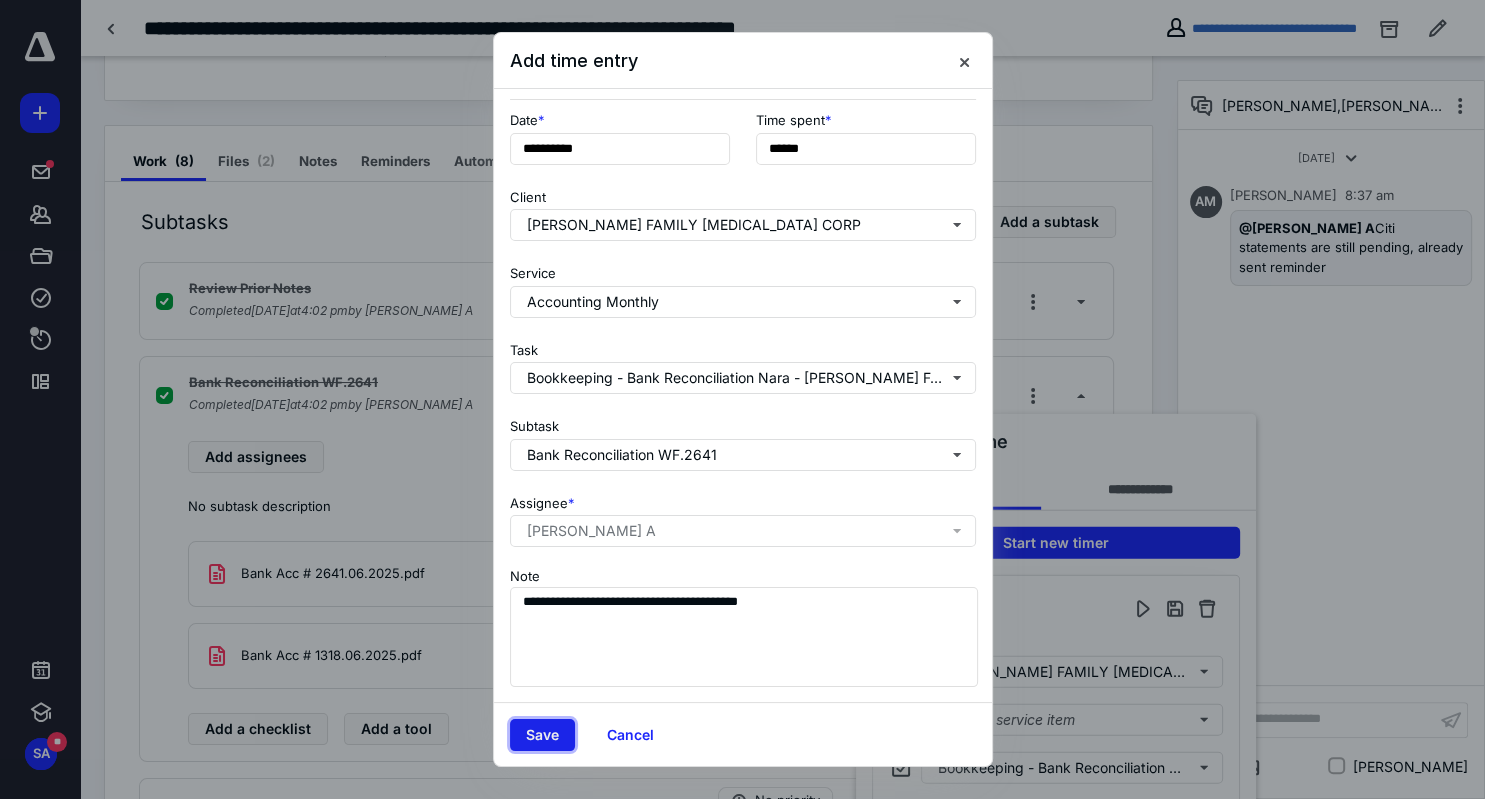 click on "Save" at bounding box center (542, 735) 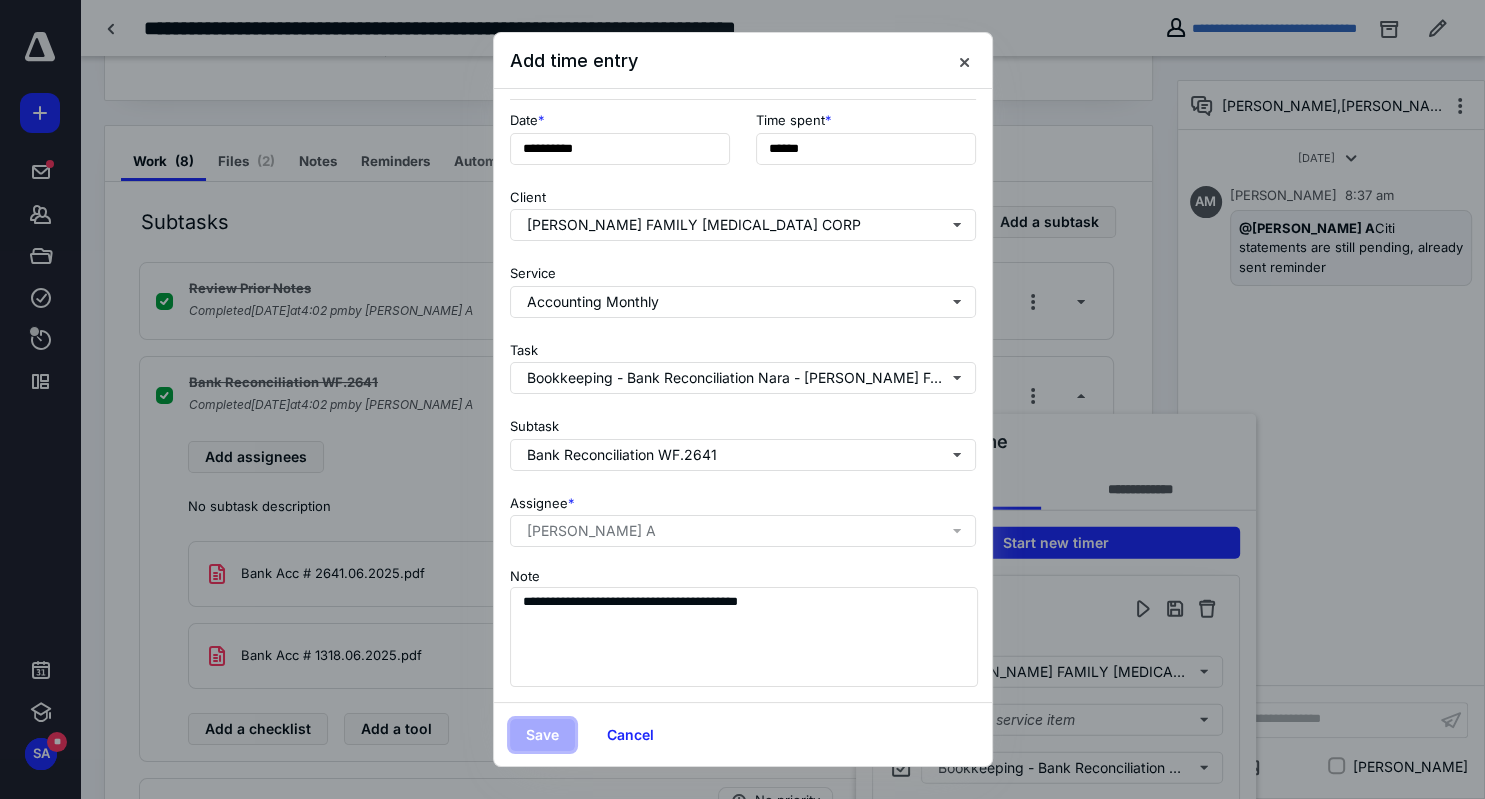 click on "Save" at bounding box center (542, 735) 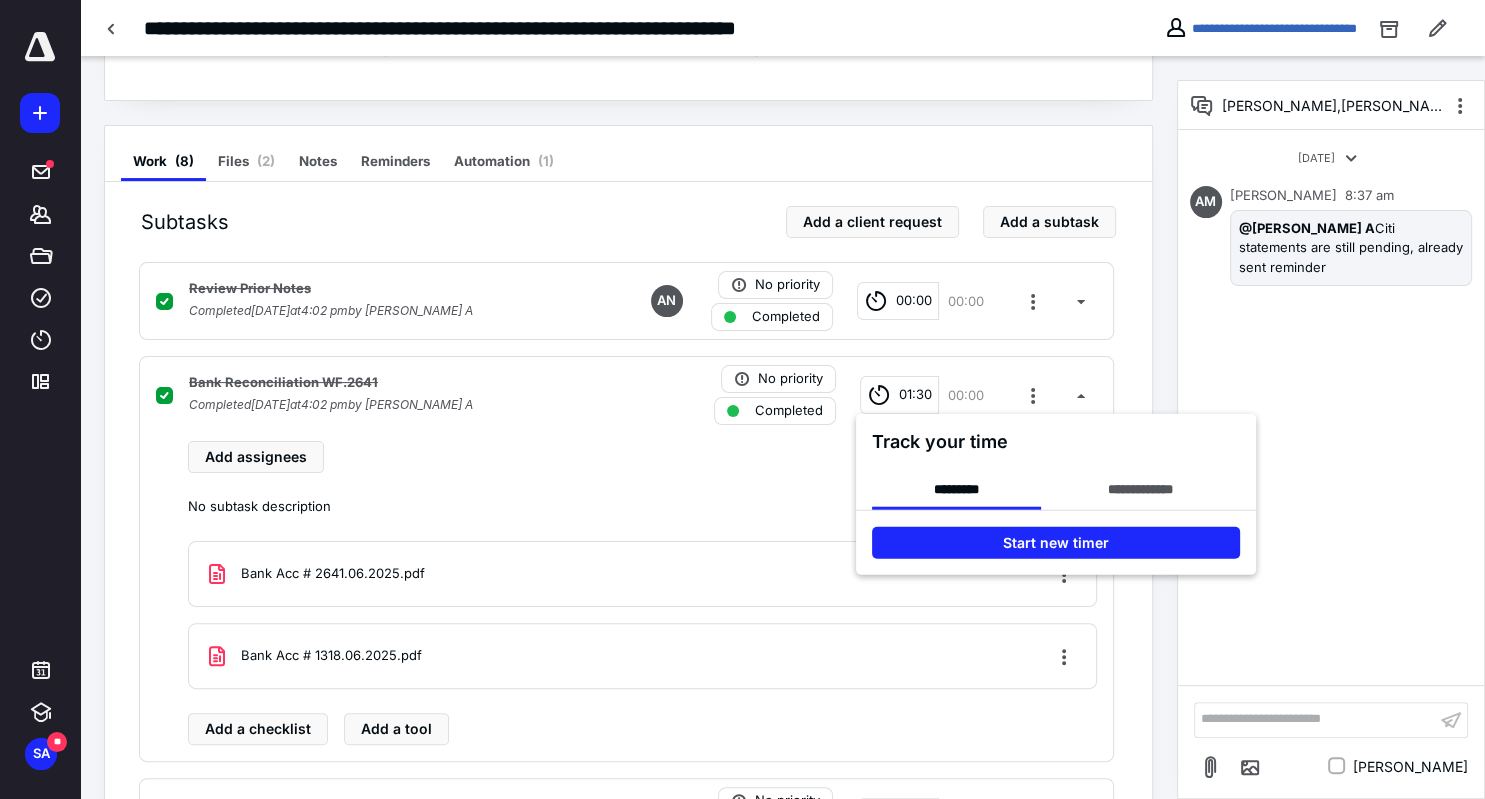 click at bounding box center (742, 399) 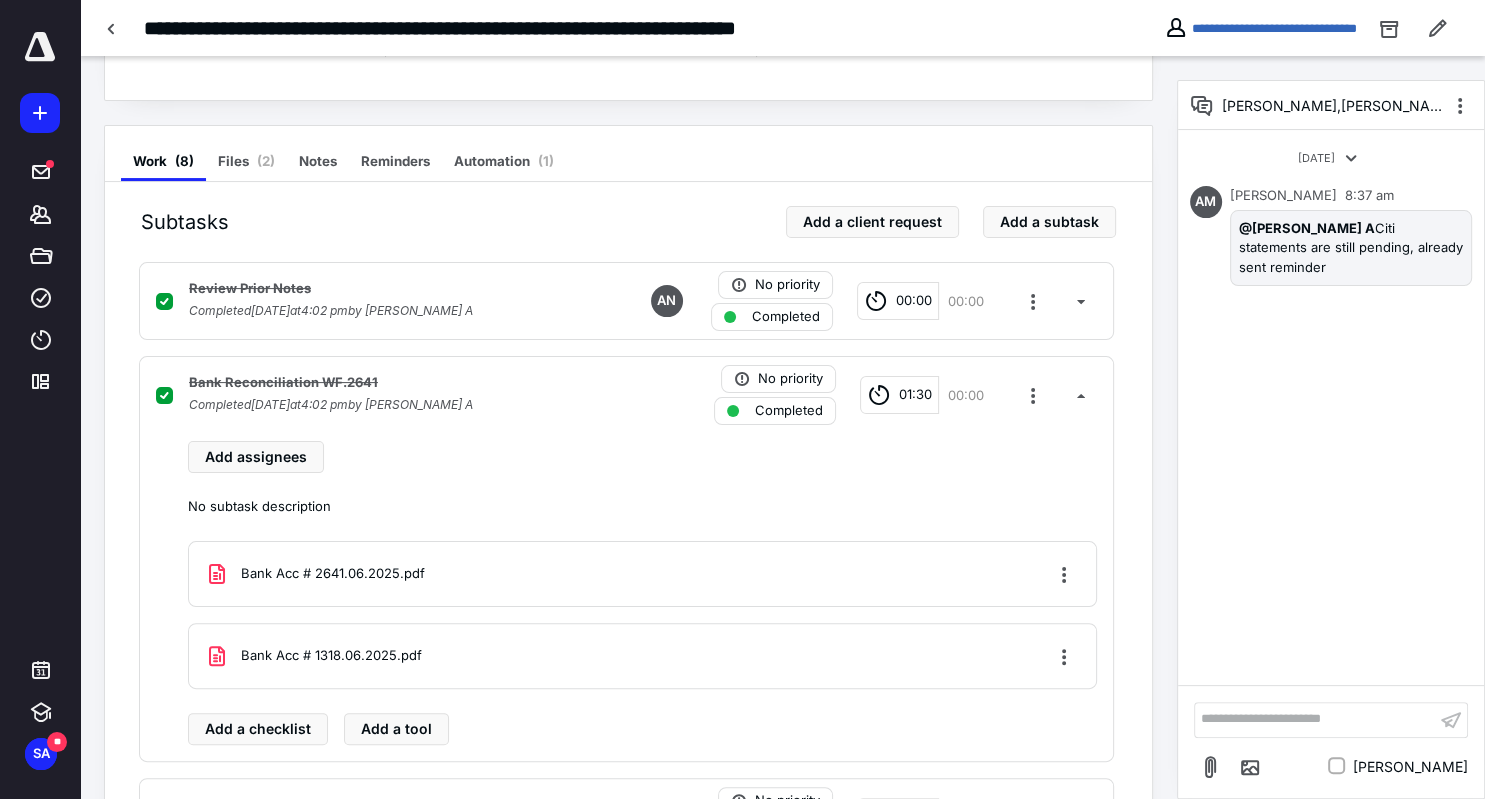 scroll, scrollTop: 0, scrollLeft: 0, axis: both 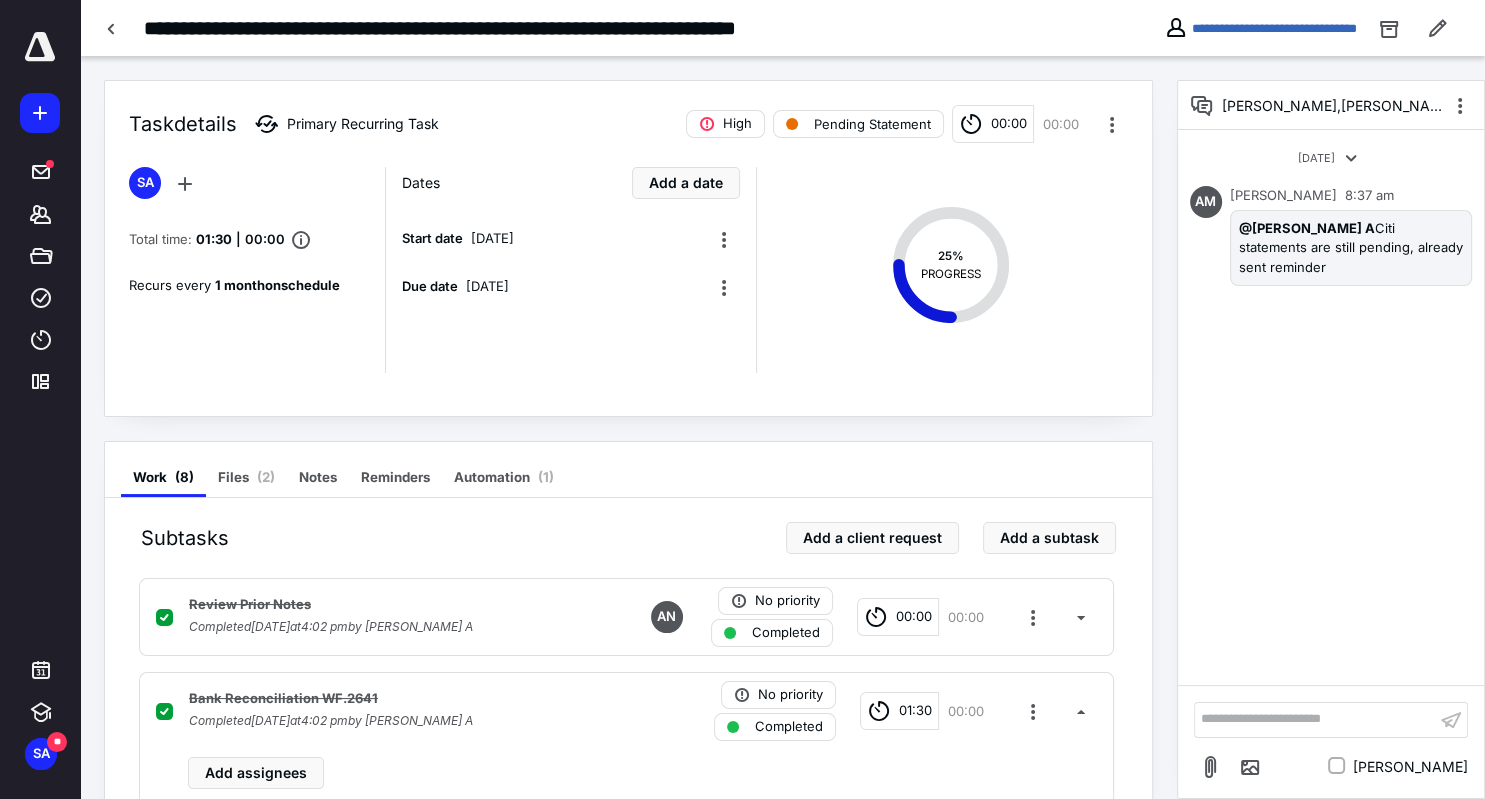 click at bounding box center (40, 47) 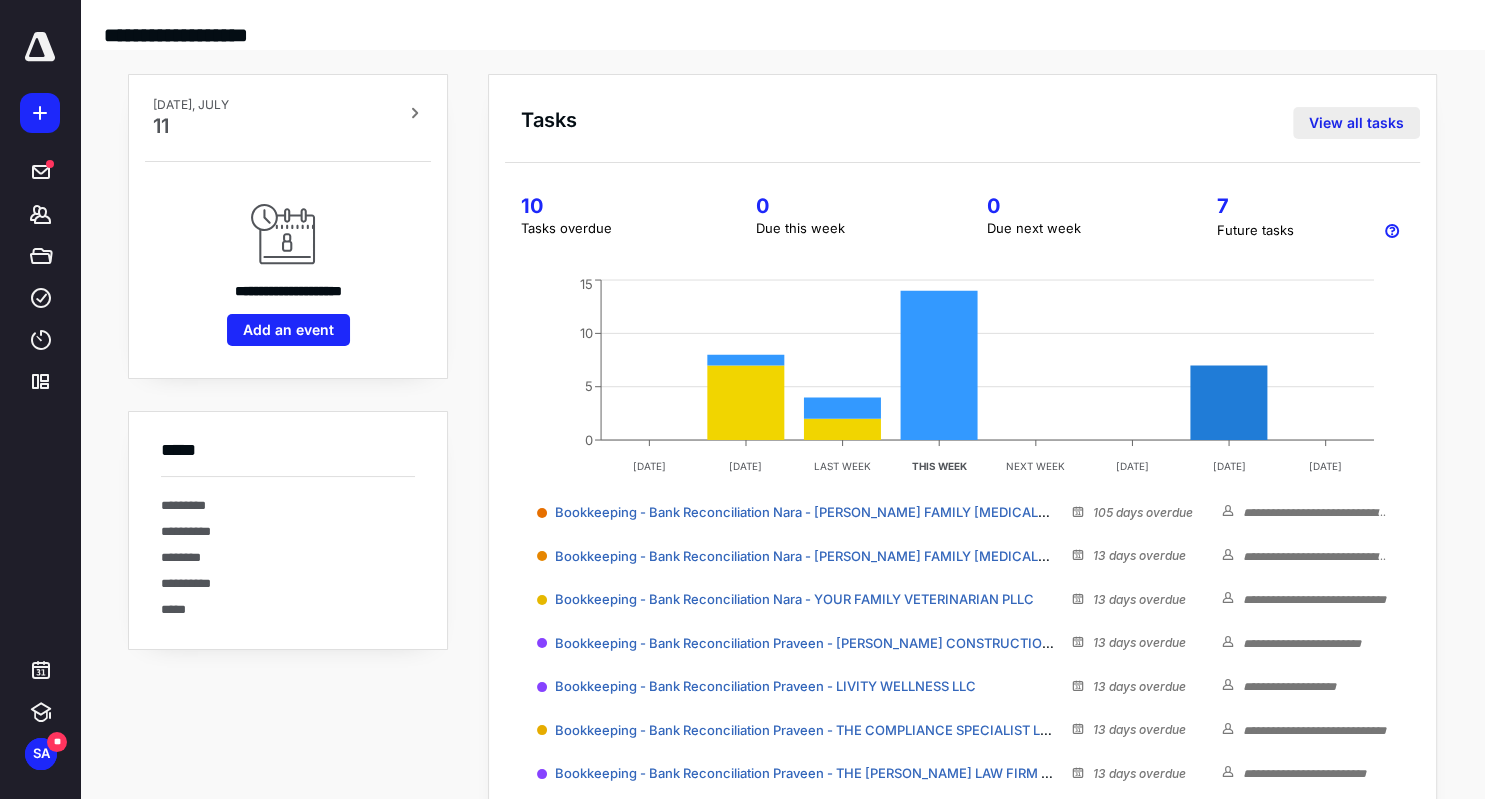 click on "View all tasks" at bounding box center (1356, 123) 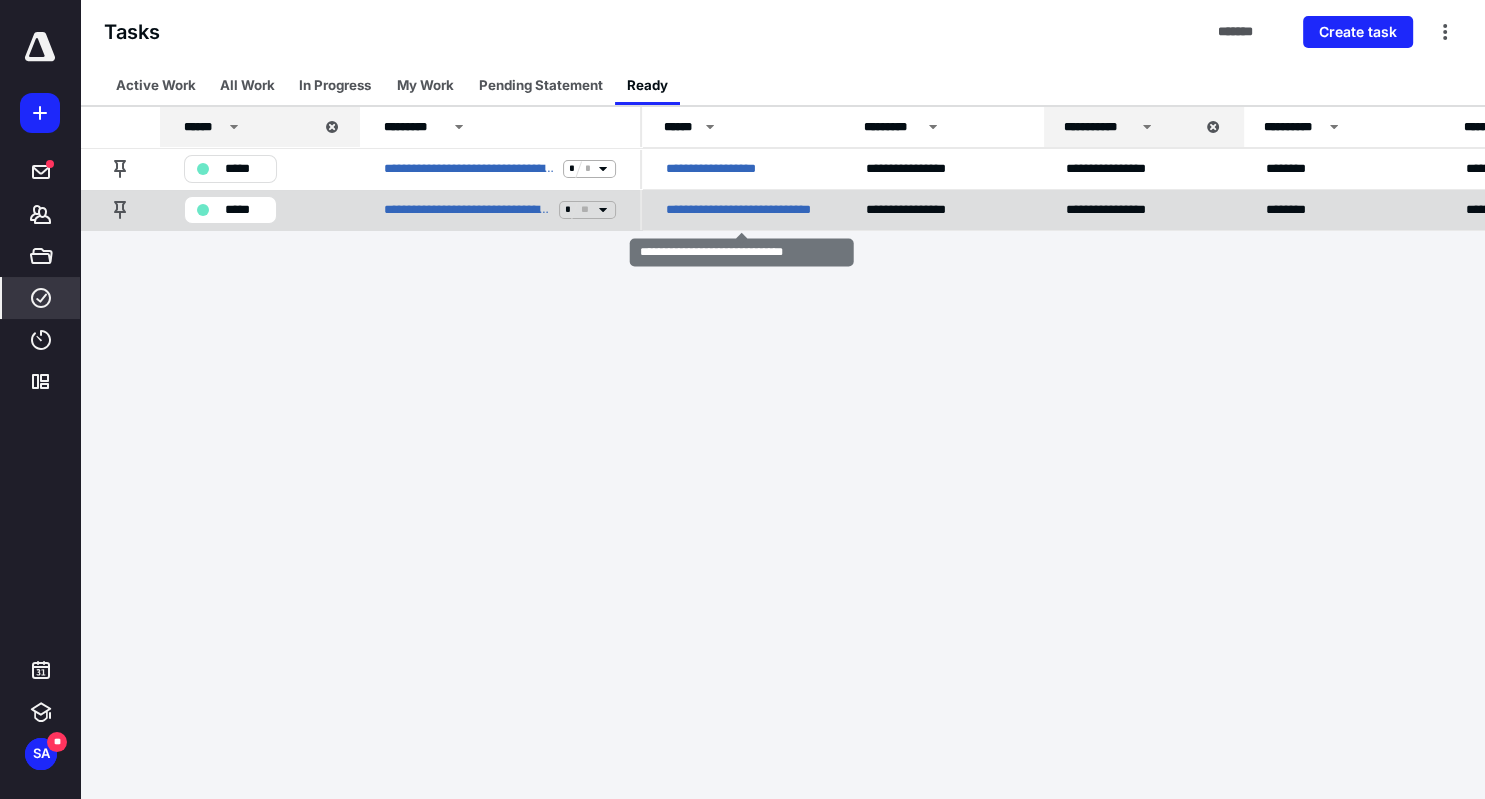 click on "**********" at bounding box center (742, 210) 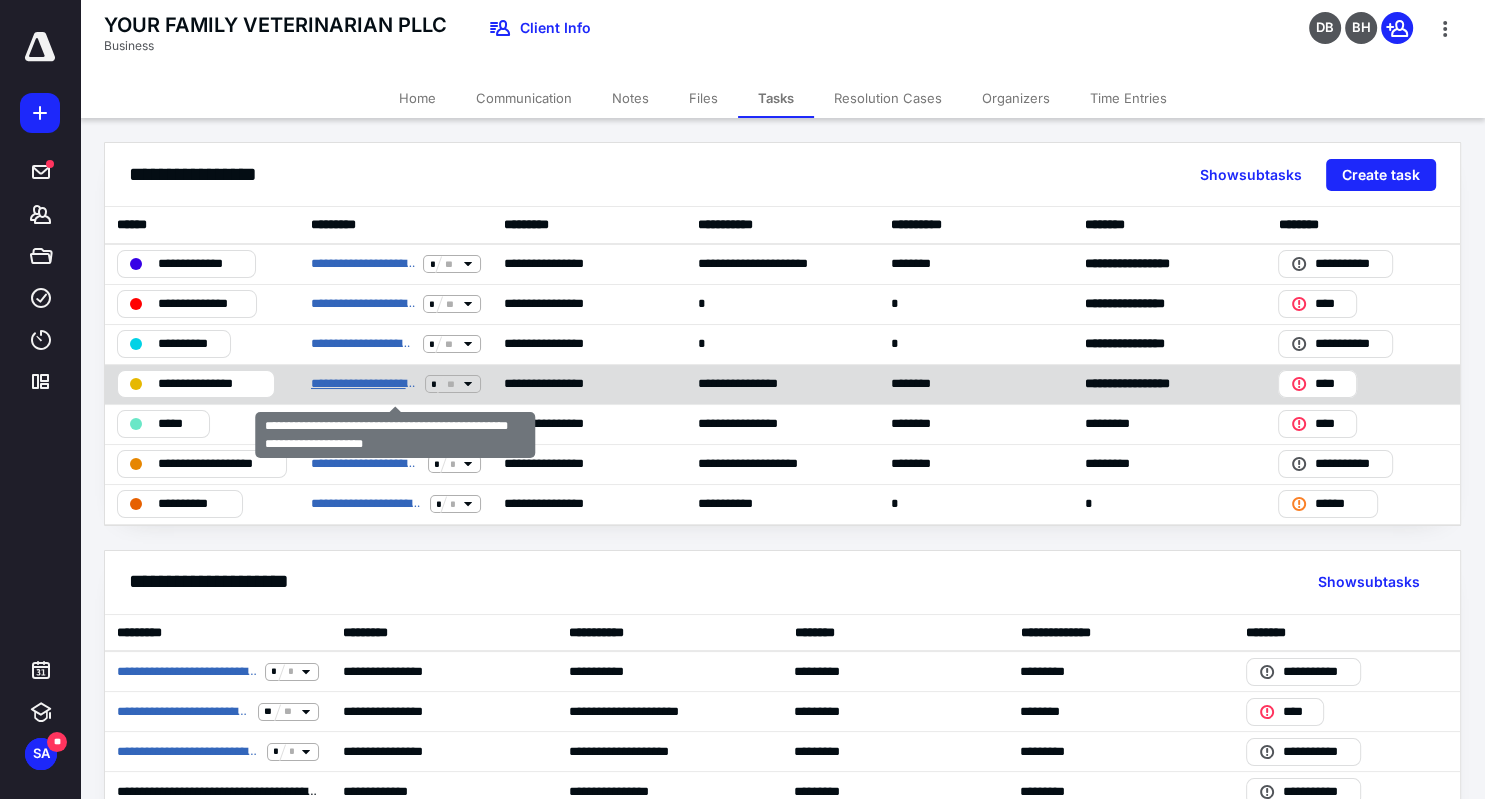 click on "**********" at bounding box center (364, 384) 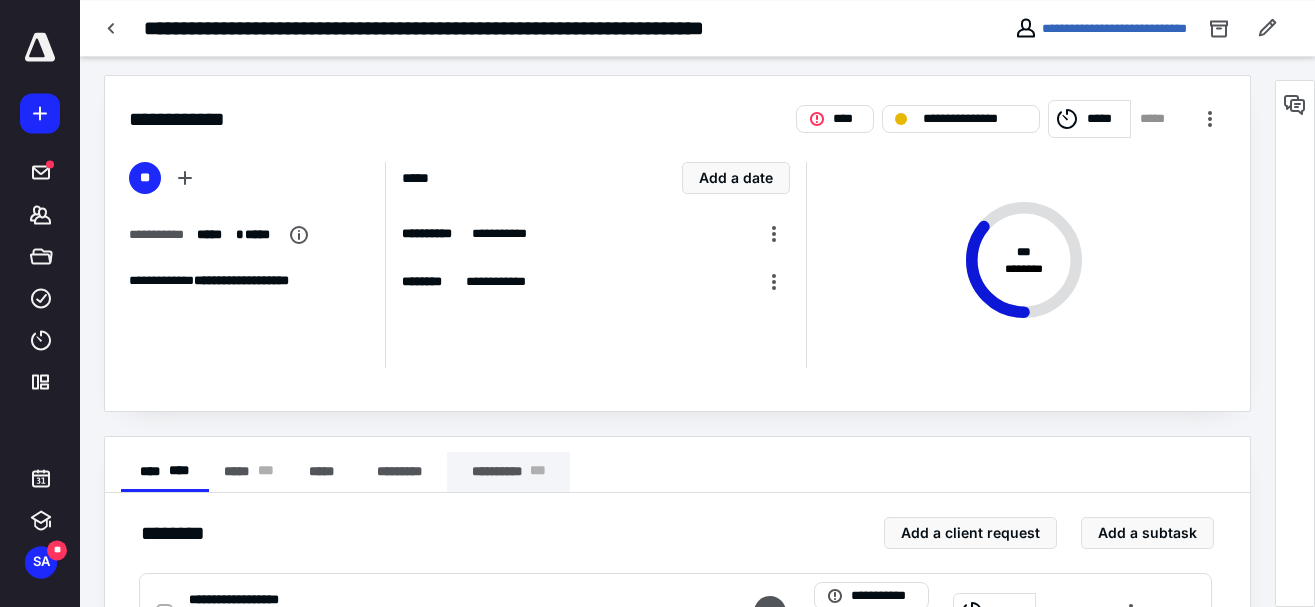 scroll, scrollTop: 0, scrollLeft: 0, axis: both 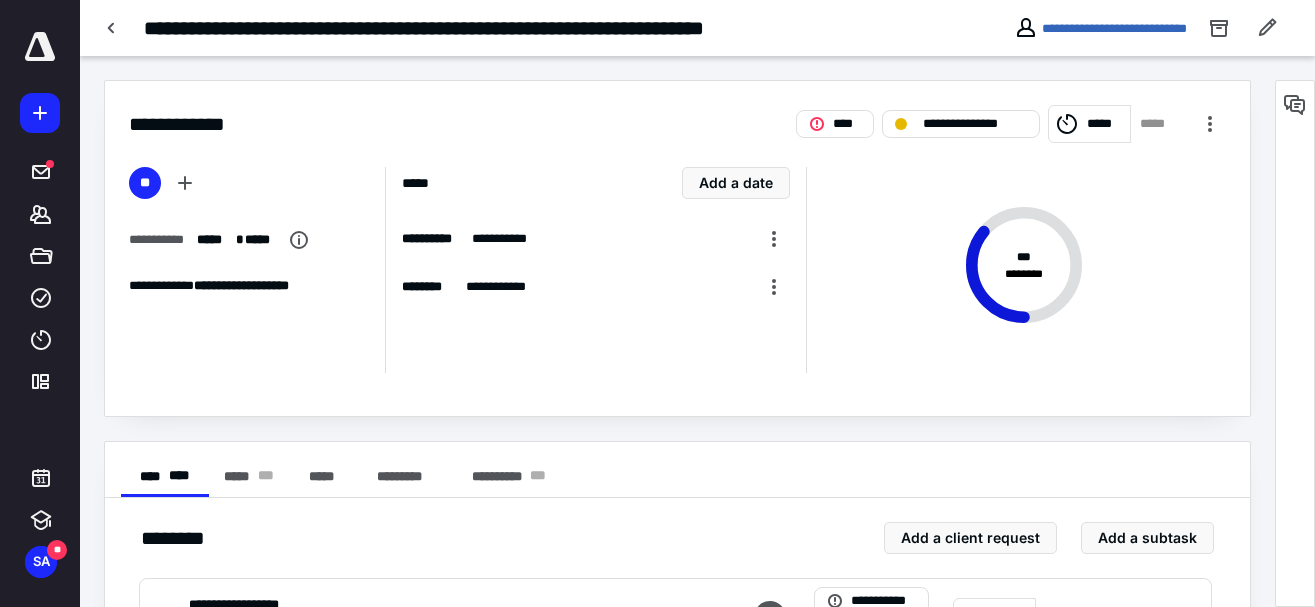 click on "**********" at bounding box center (595, 270) 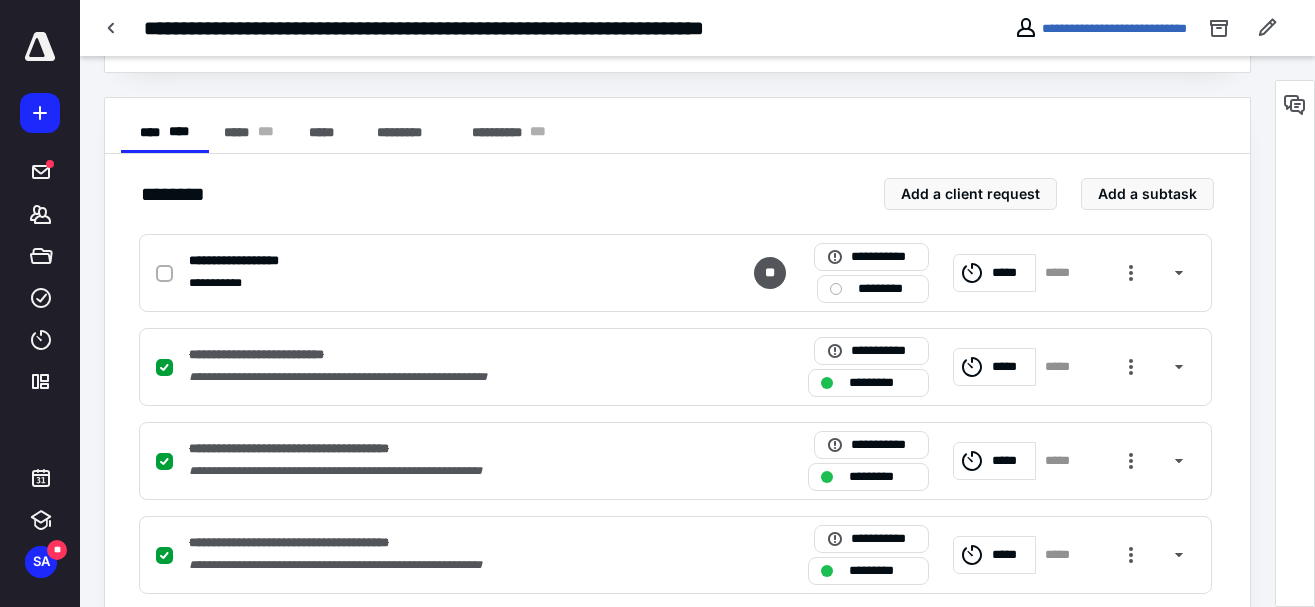 scroll, scrollTop: 306, scrollLeft: 0, axis: vertical 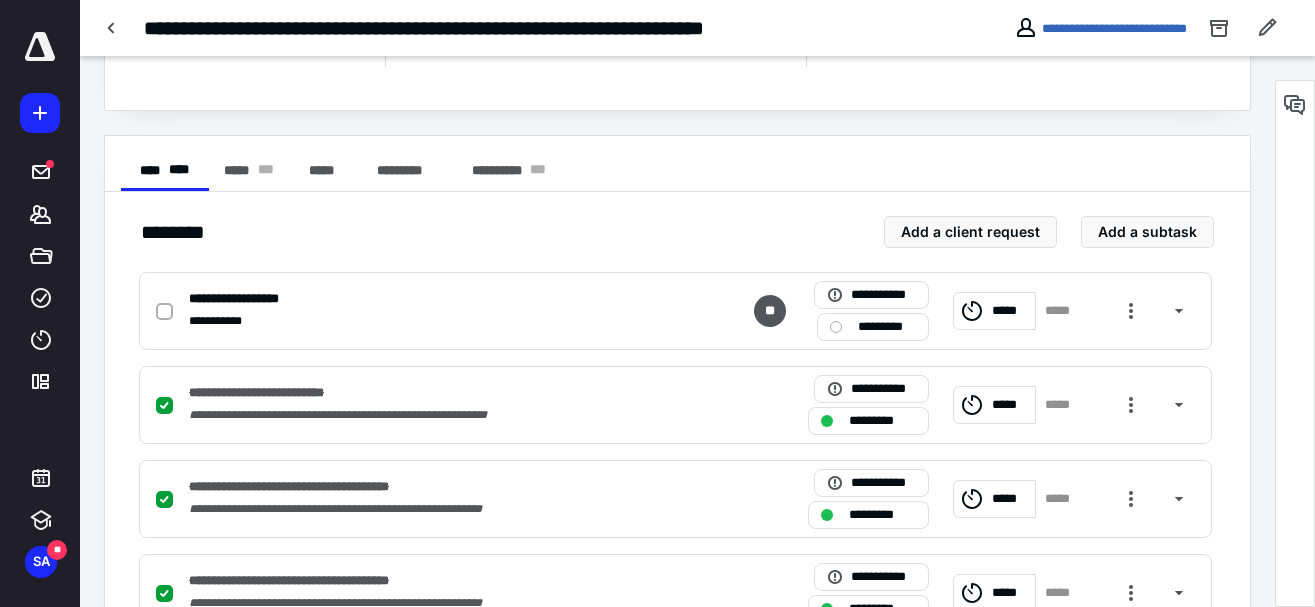 click on "******** Add a client request Add a subtask" at bounding box center [677, 232] 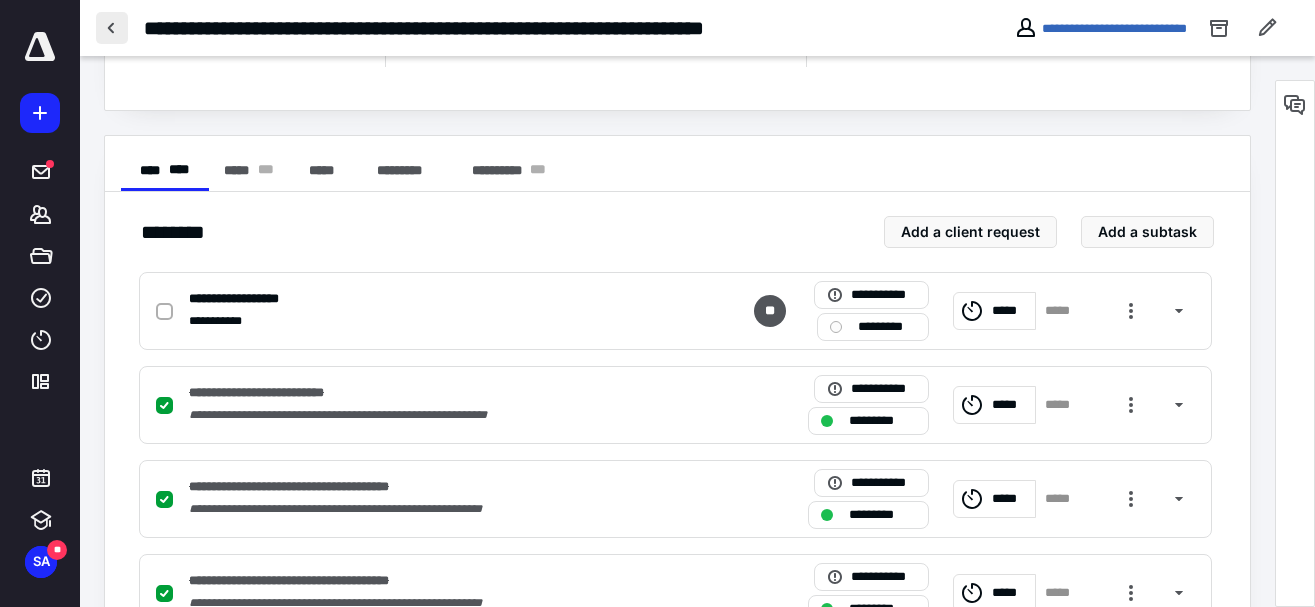 click at bounding box center [112, 28] 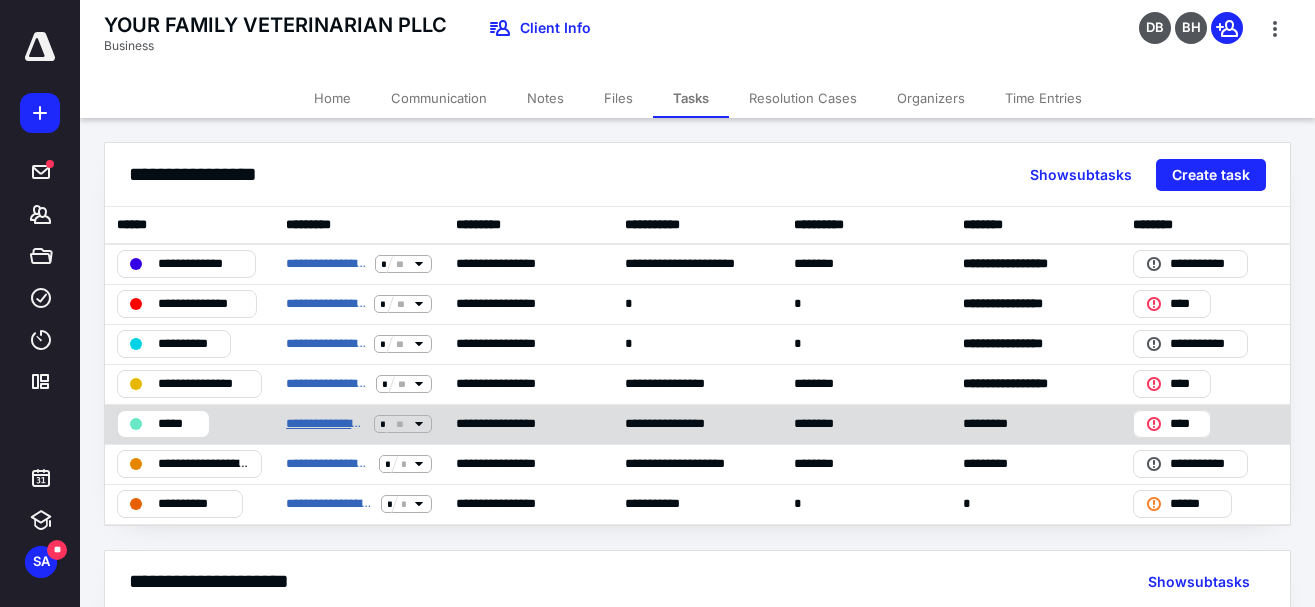 click on "**********" at bounding box center [325, 424] 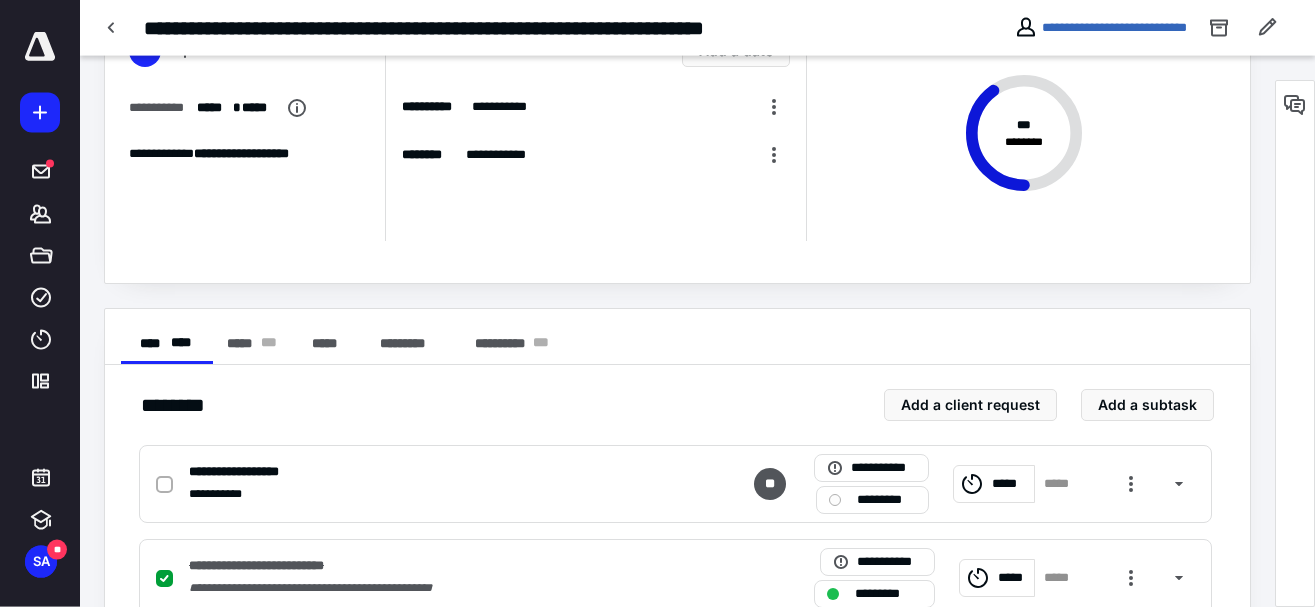 scroll, scrollTop: 204, scrollLeft: 0, axis: vertical 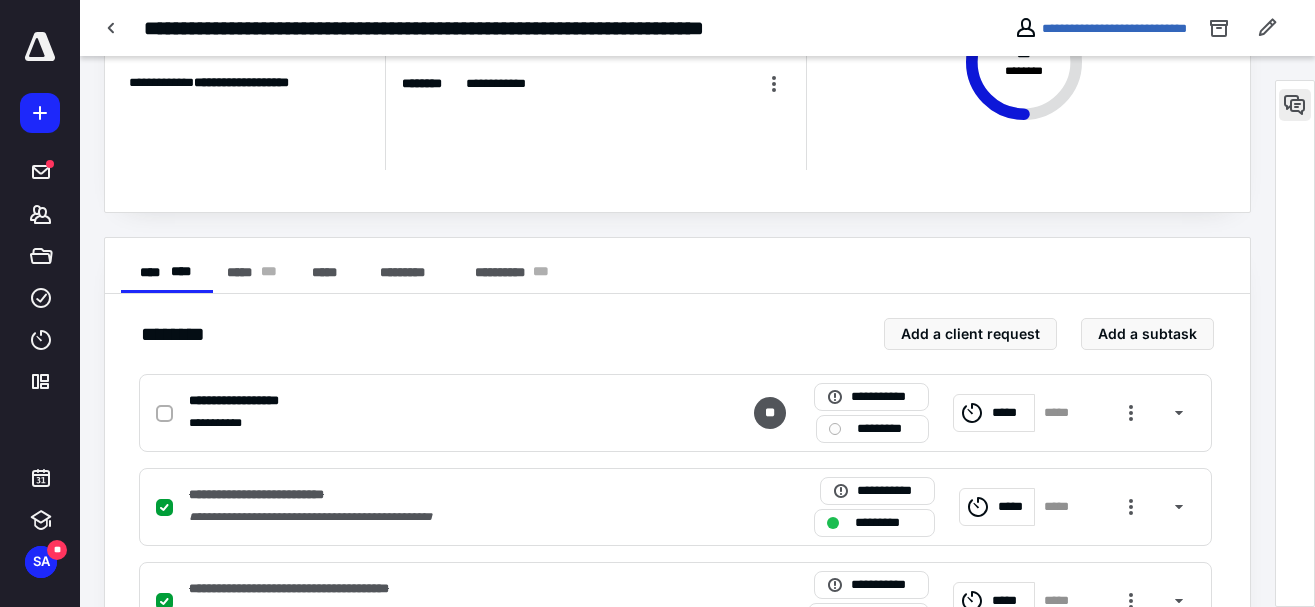 click at bounding box center (1295, 105) 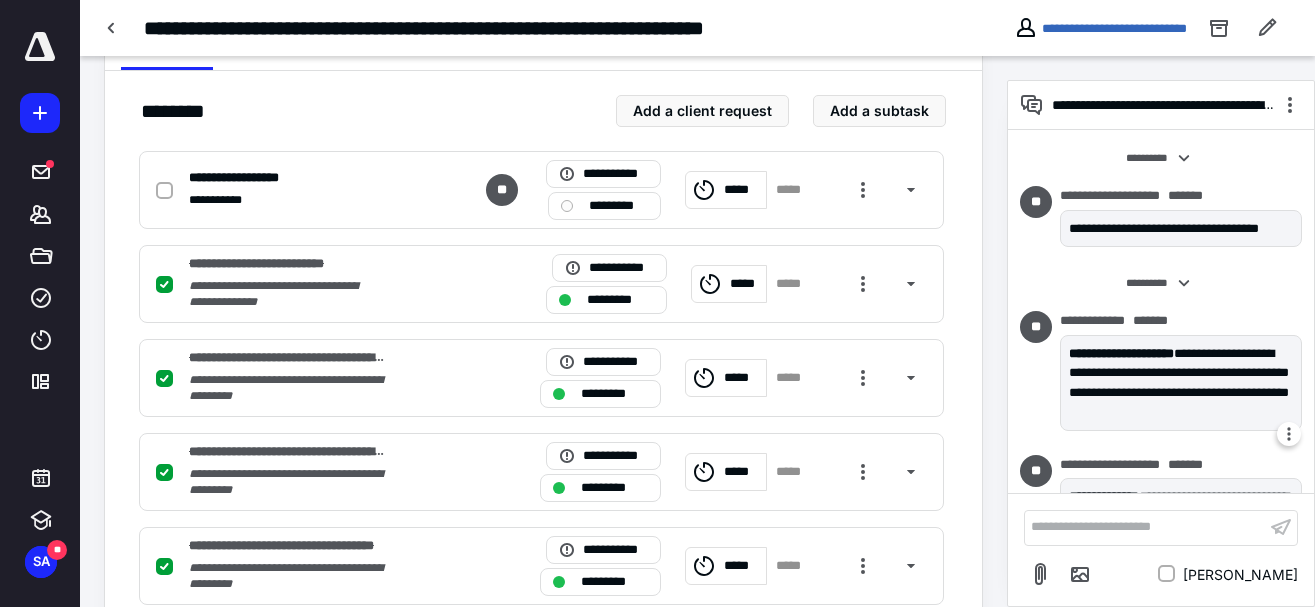 scroll, scrollTop: 787, scrollLeft: 0, axis: vertical 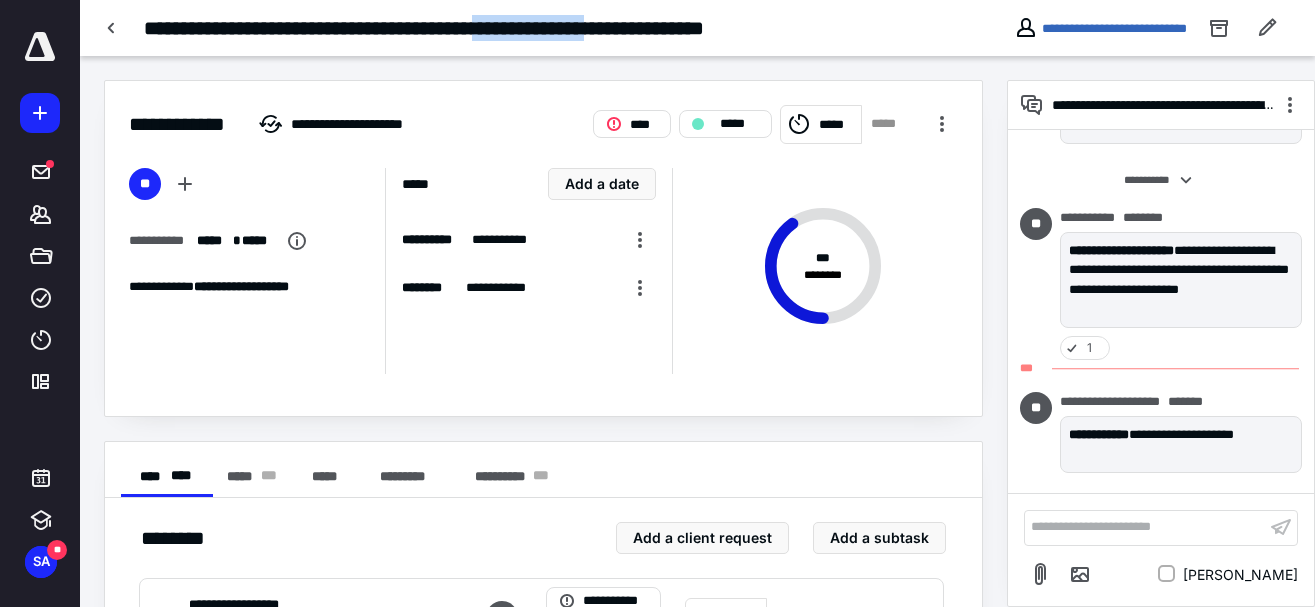 drag, startPoint x: 550, startPoint y: 25, endPoint x: 719, endPoint y: 27, distance: 169.01184 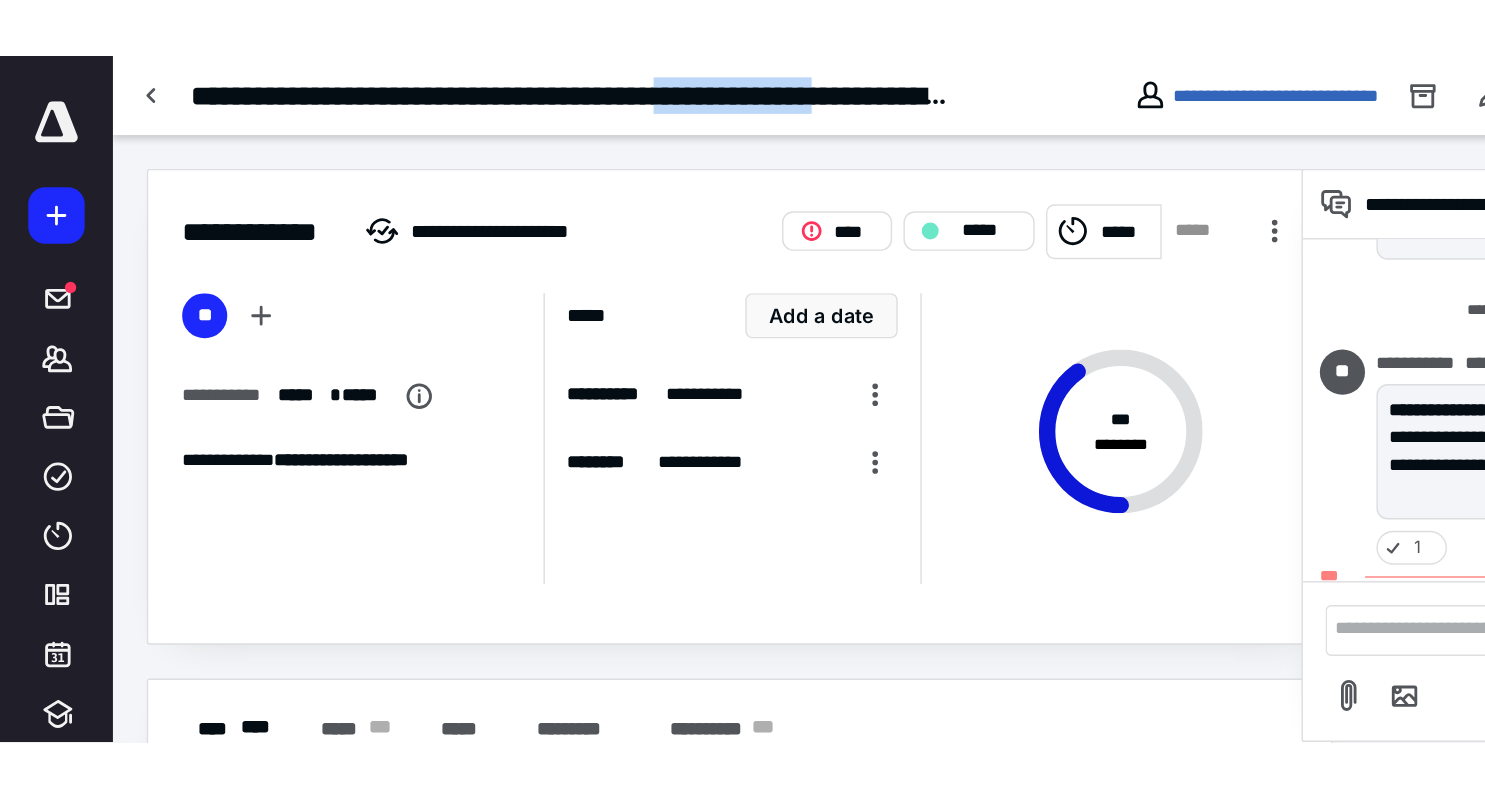 scroll, scrollTop: 214, scrollLeft: 0, axis: vertical 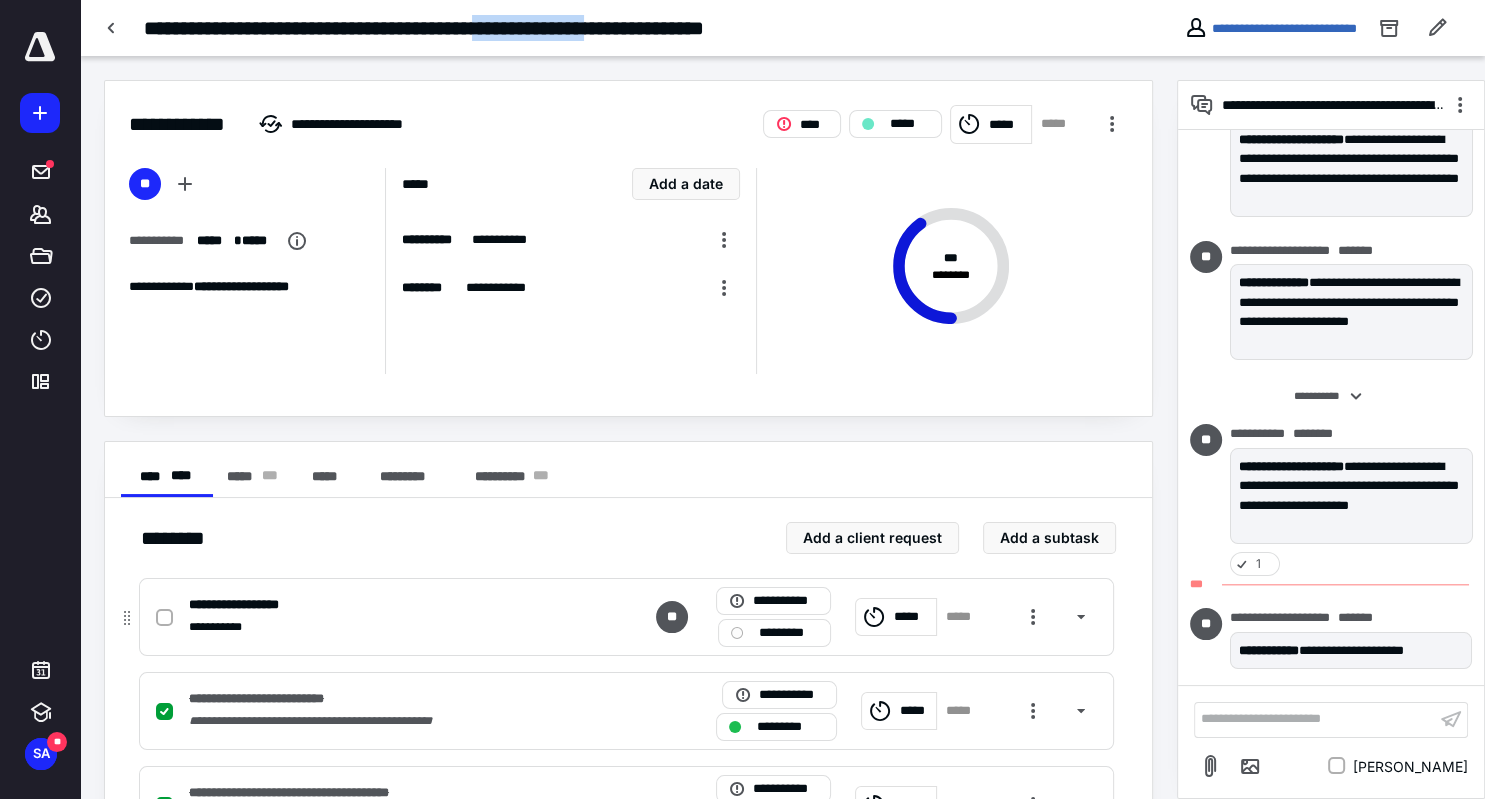 click at bounding box center (164, 618) 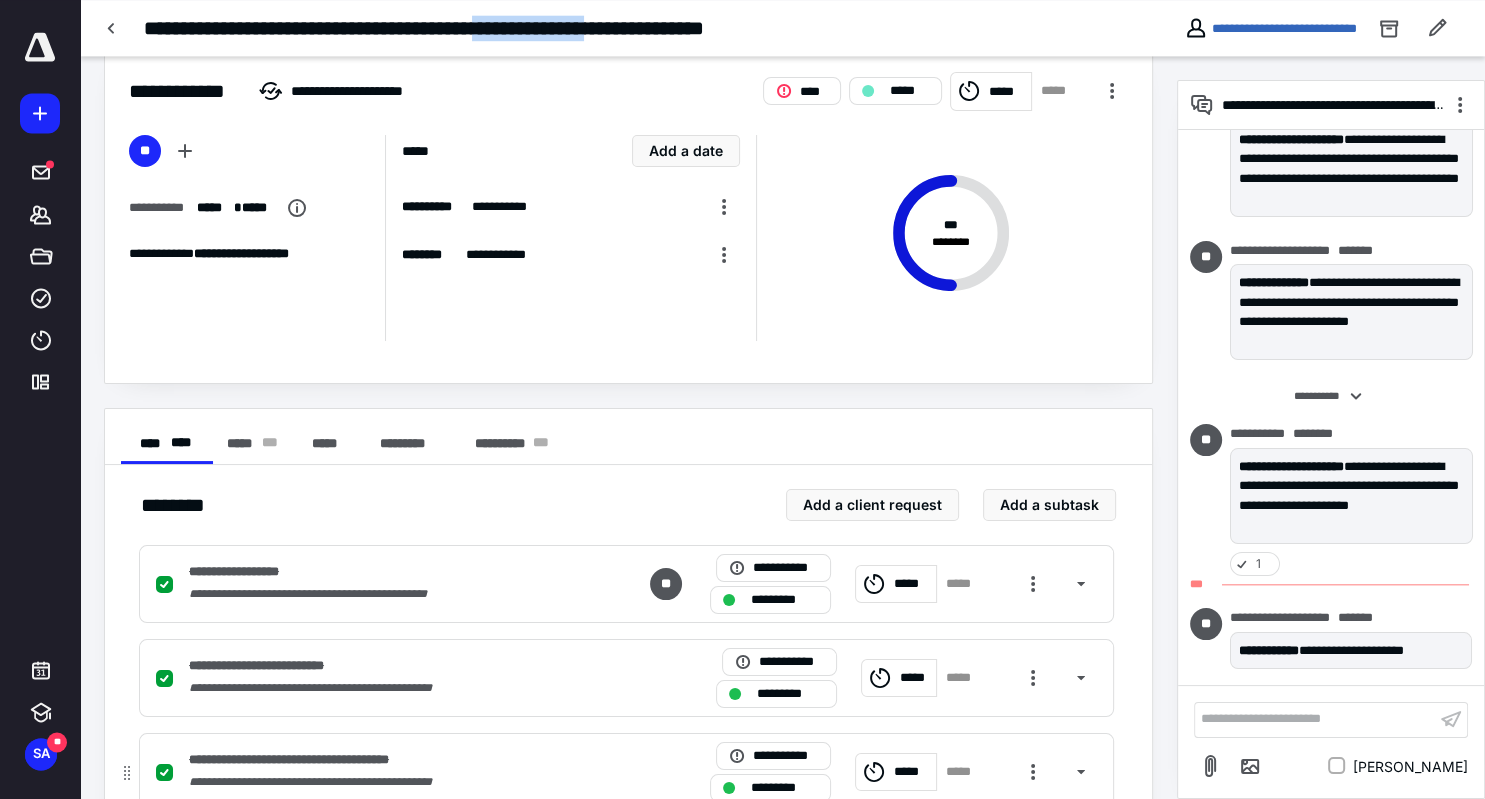 scroll, scrollTop: 0, scrollLeft: 0, axis: both 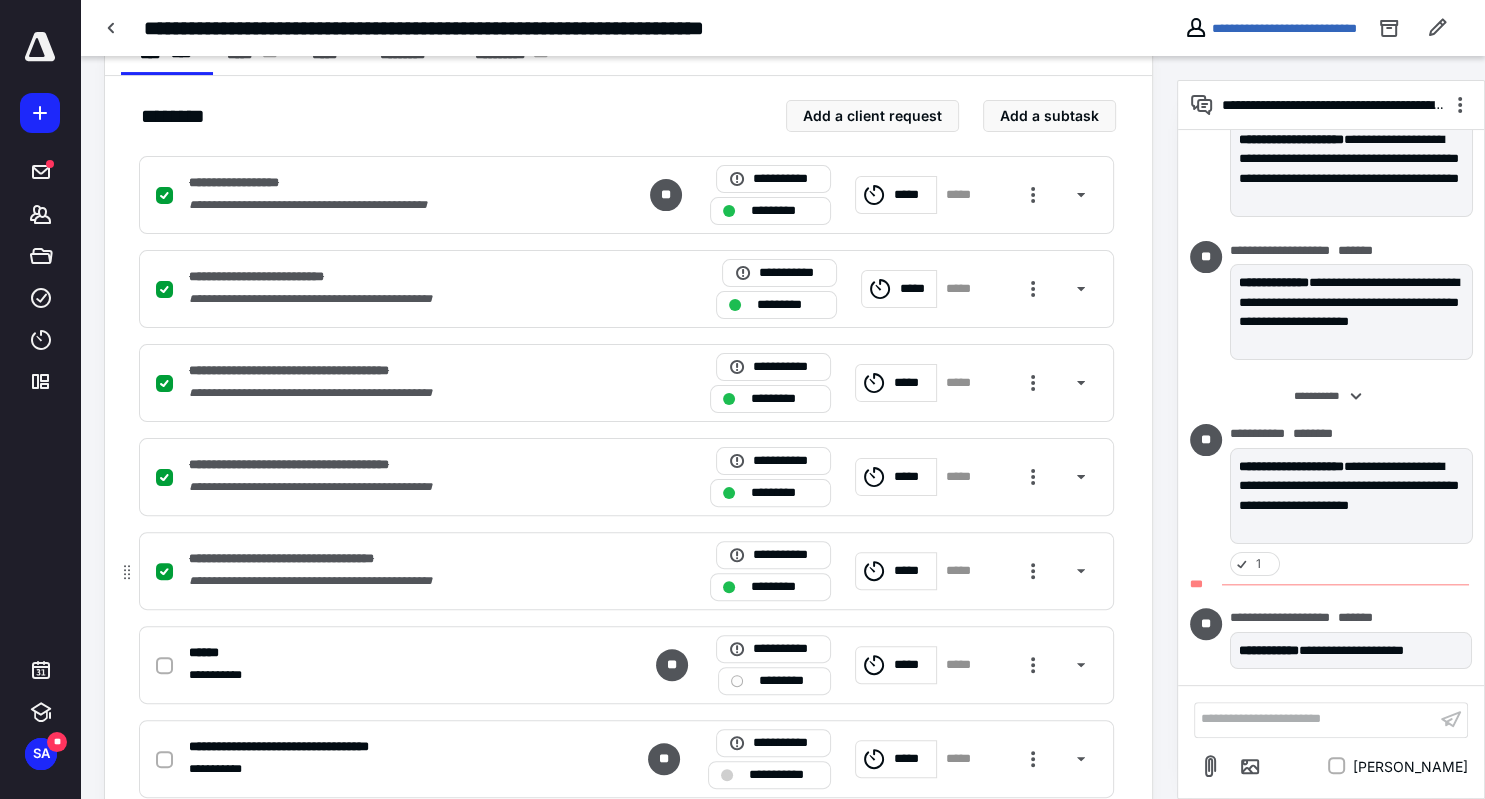click on "**********" at bounding box center (310, 559) 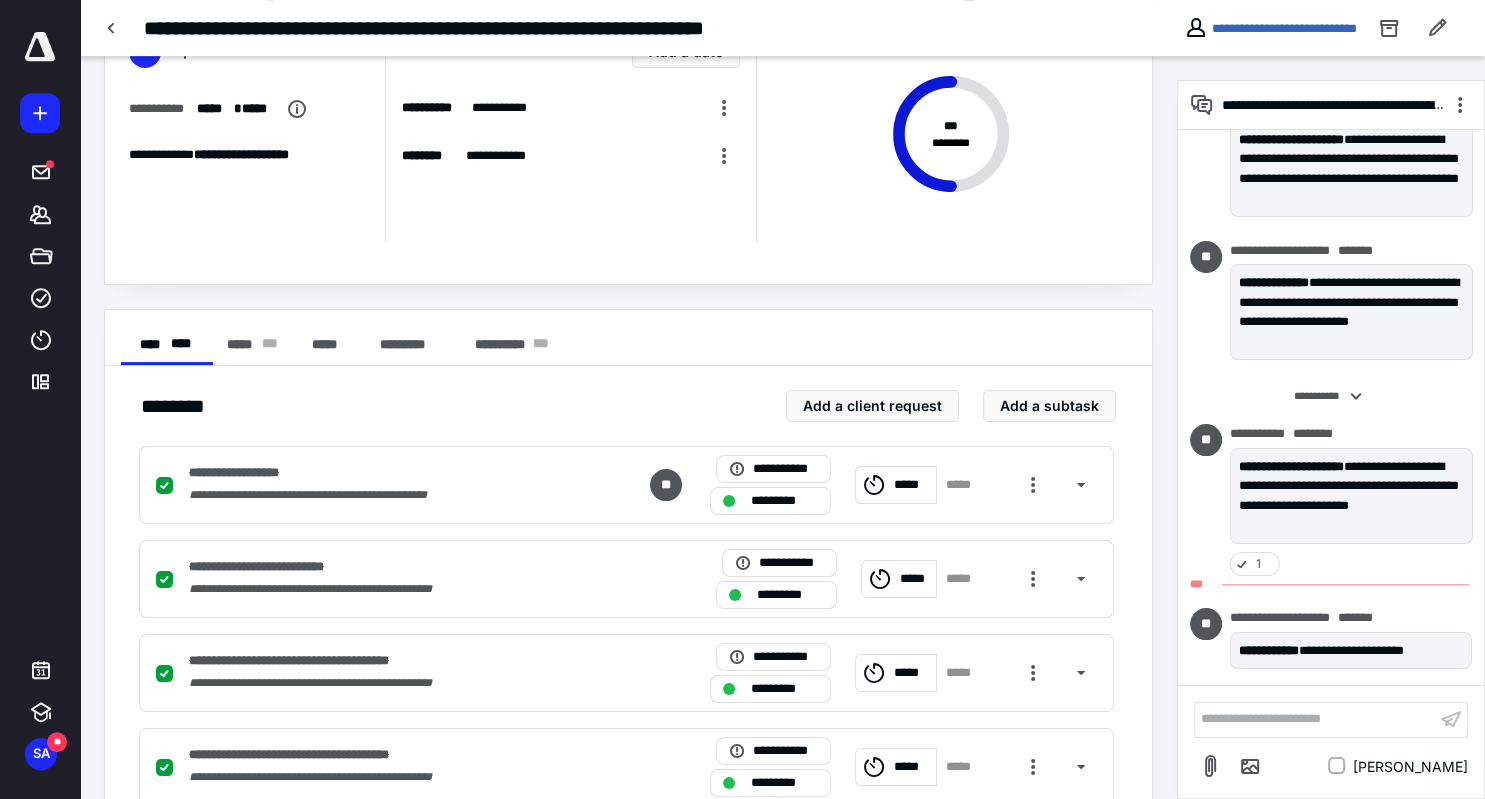 scroll, scrollTop: 0, scrollLeft: 0, axis: both 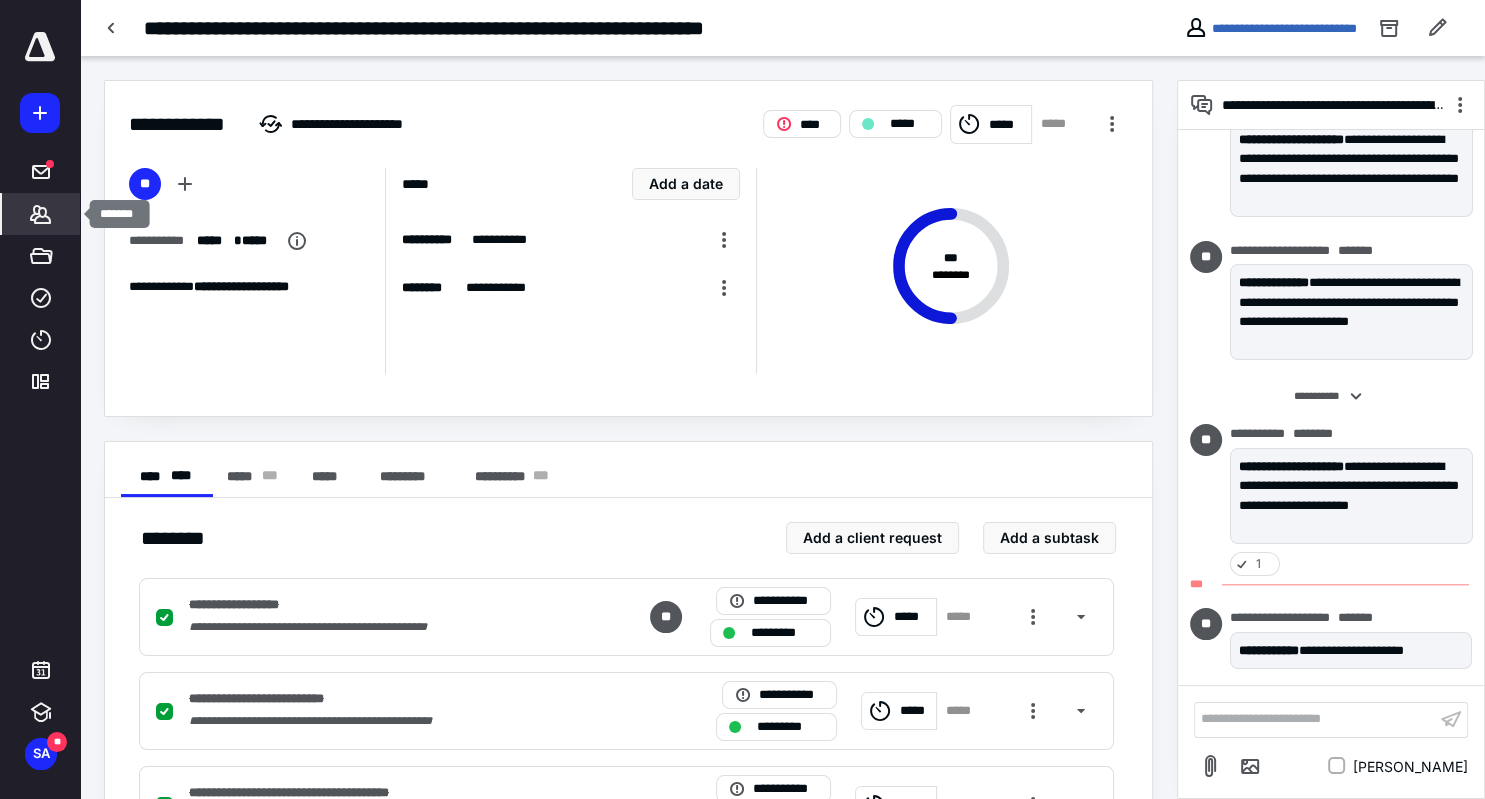 click 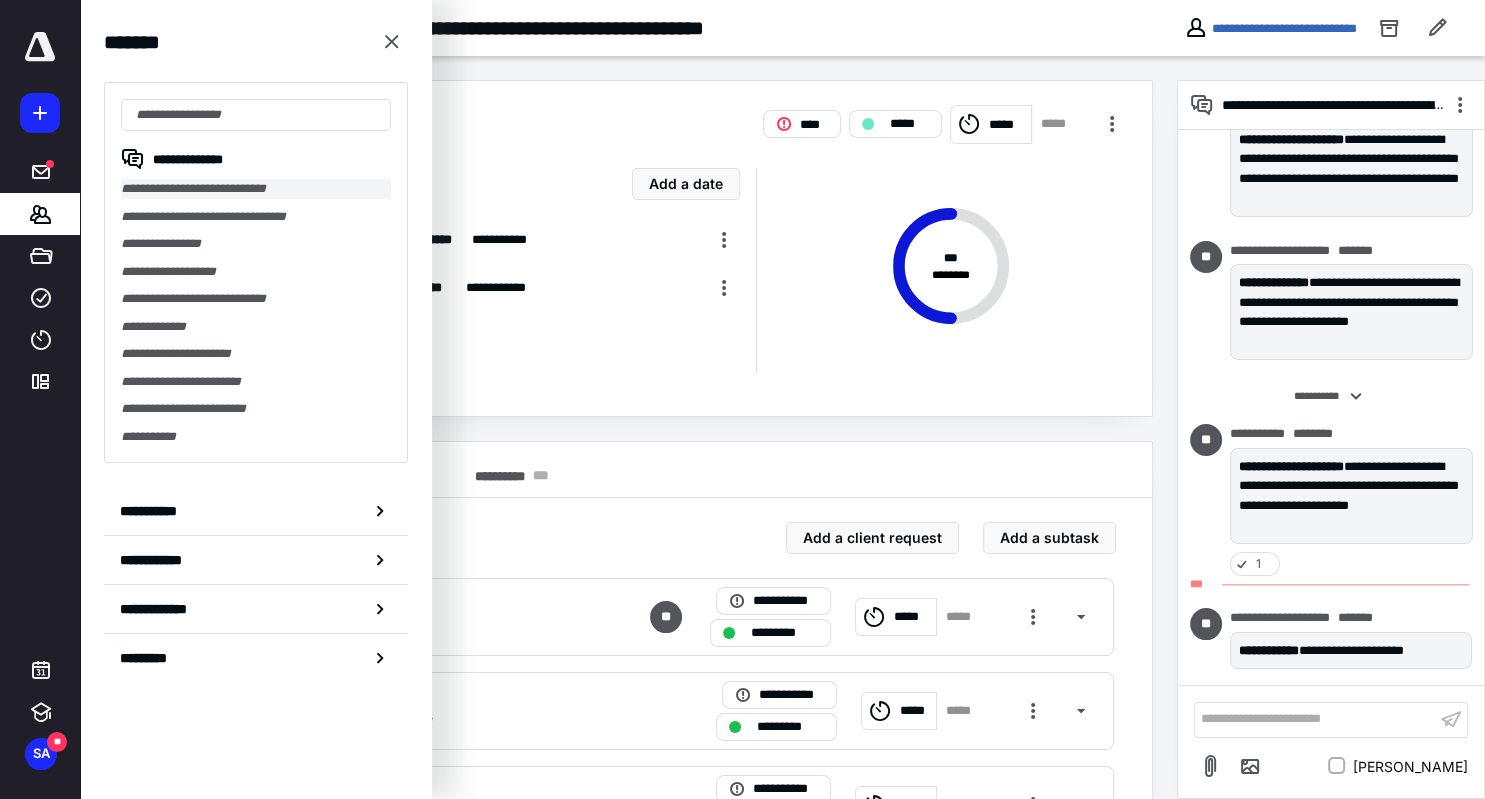 click on "**********" at bounding box center (256, 189) 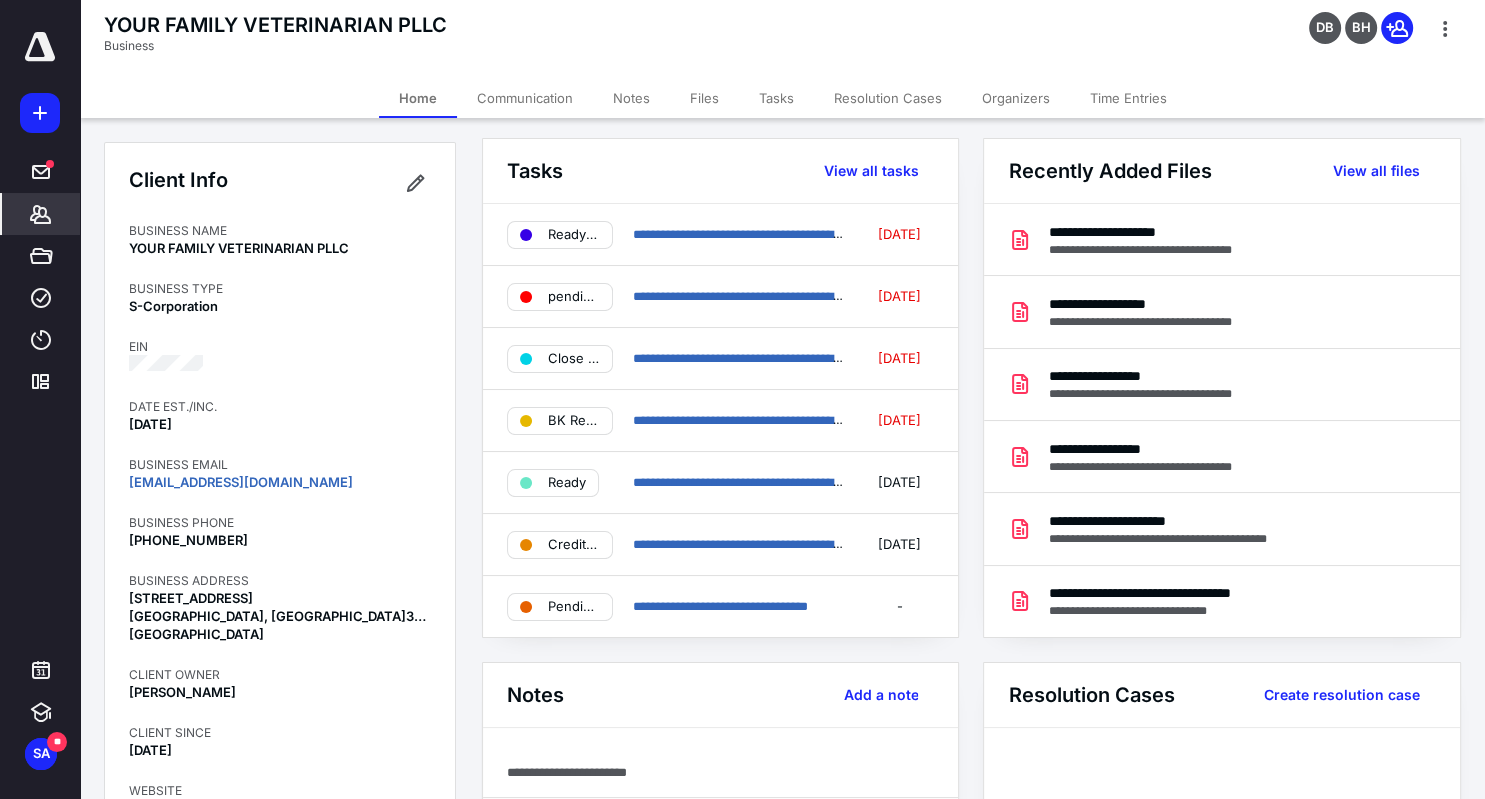 scroll, scrollTop: 0, scrollLeft: 0, axis: both 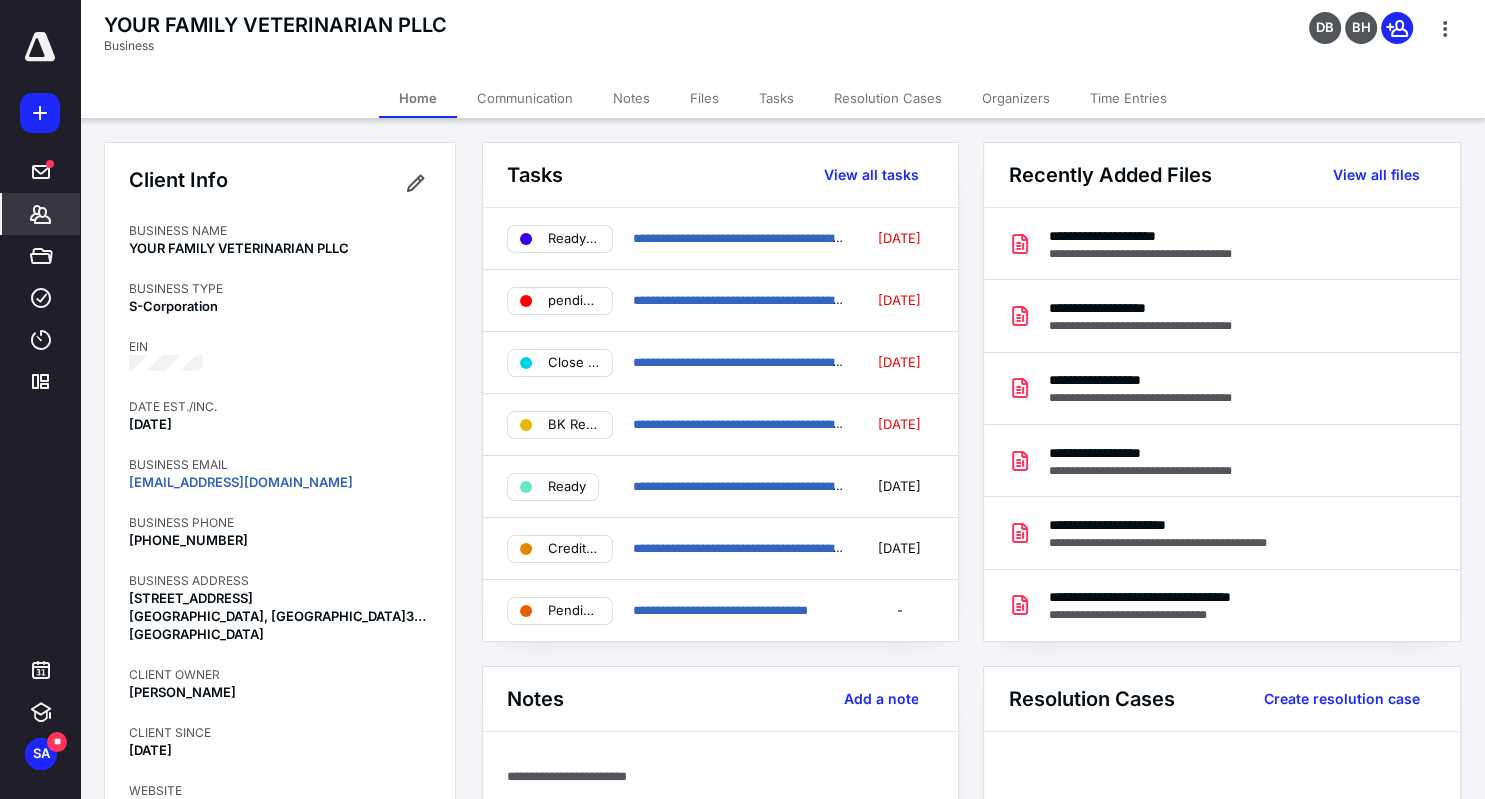 click on "Time Entries" at bounding box center [1128, 98] 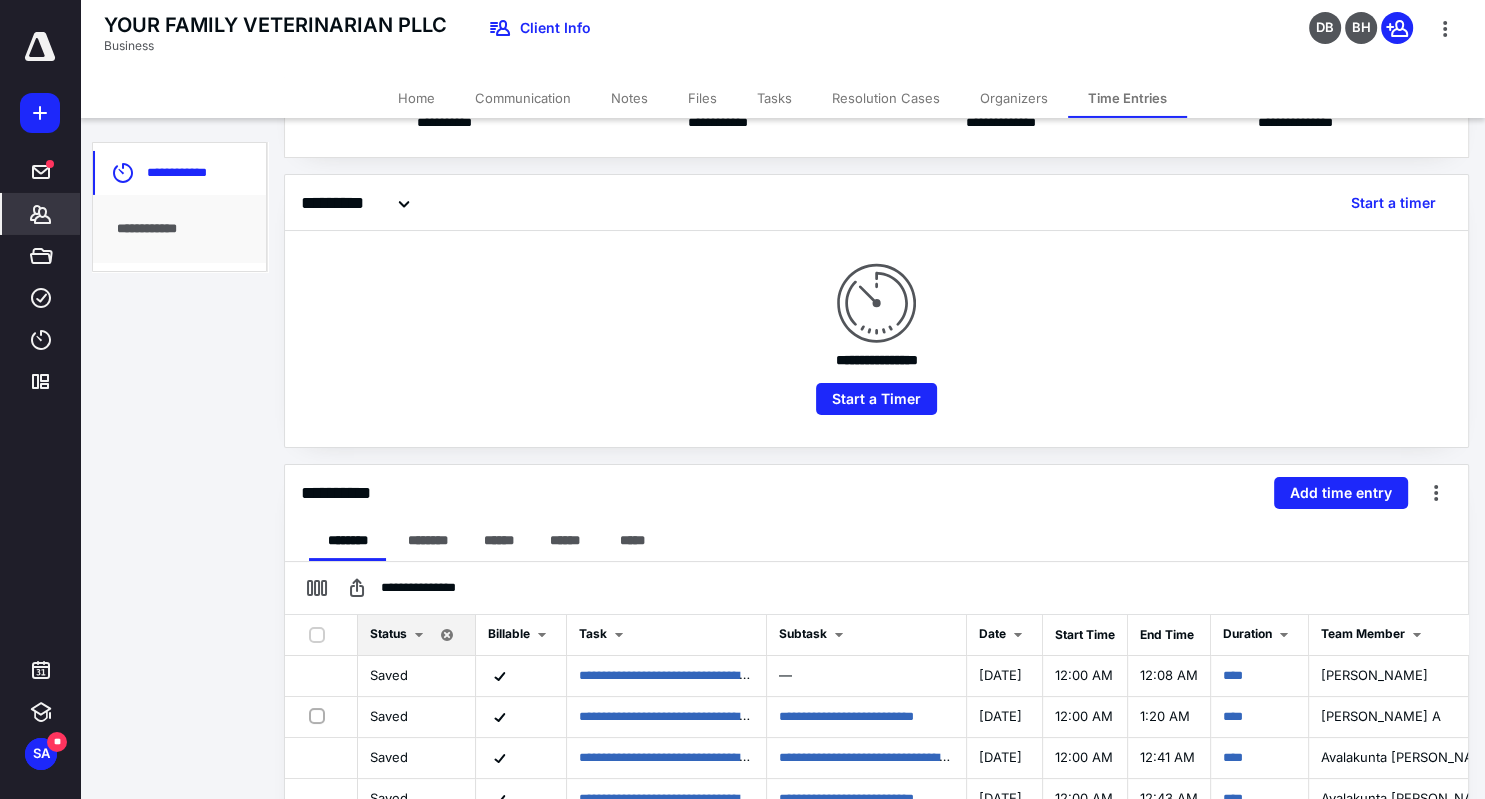 scroll, scrollTop: 422, scrollLeft: 0, axis: vertical 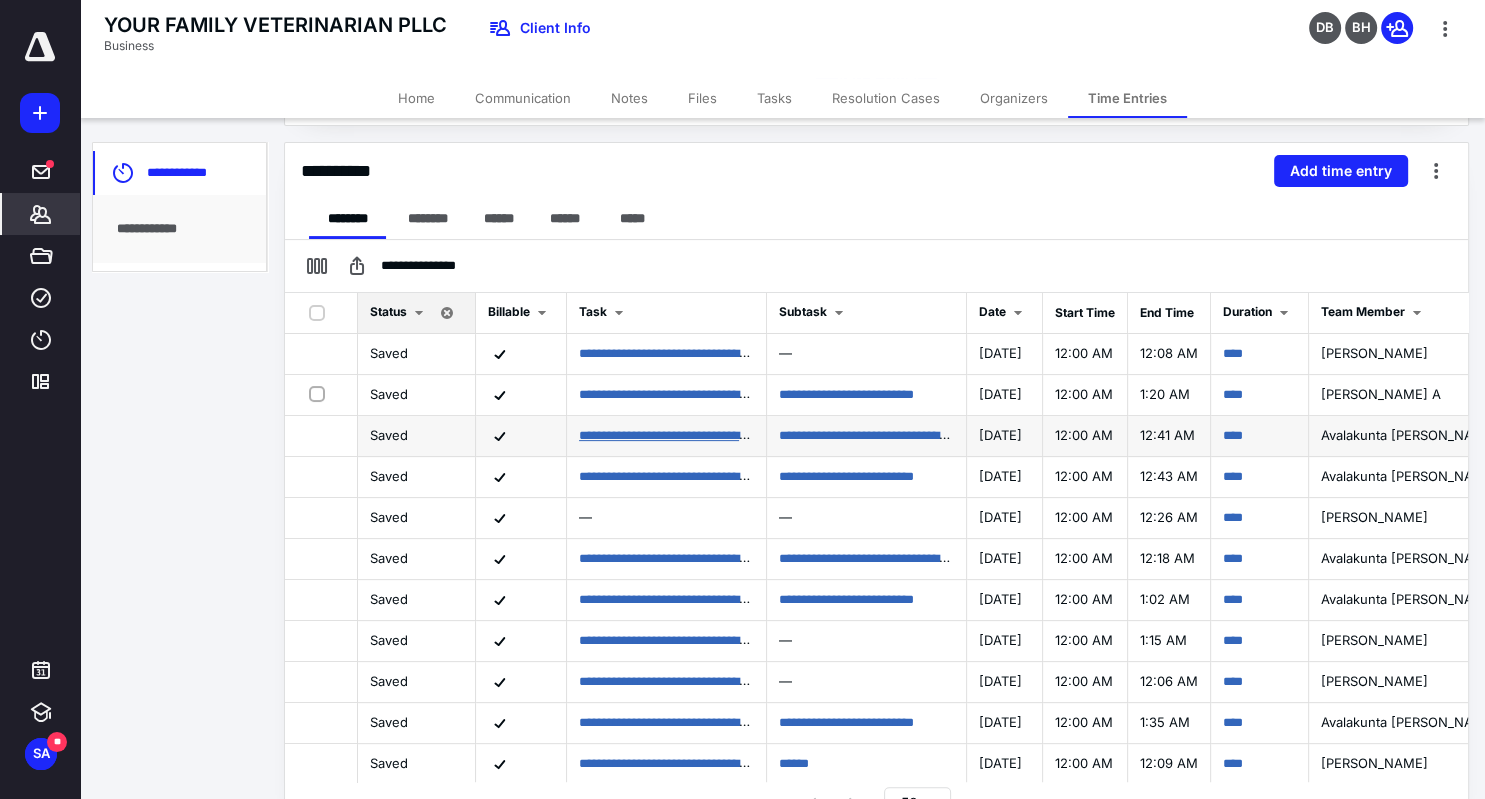 click on "**********" at bounding box center (754, 434) 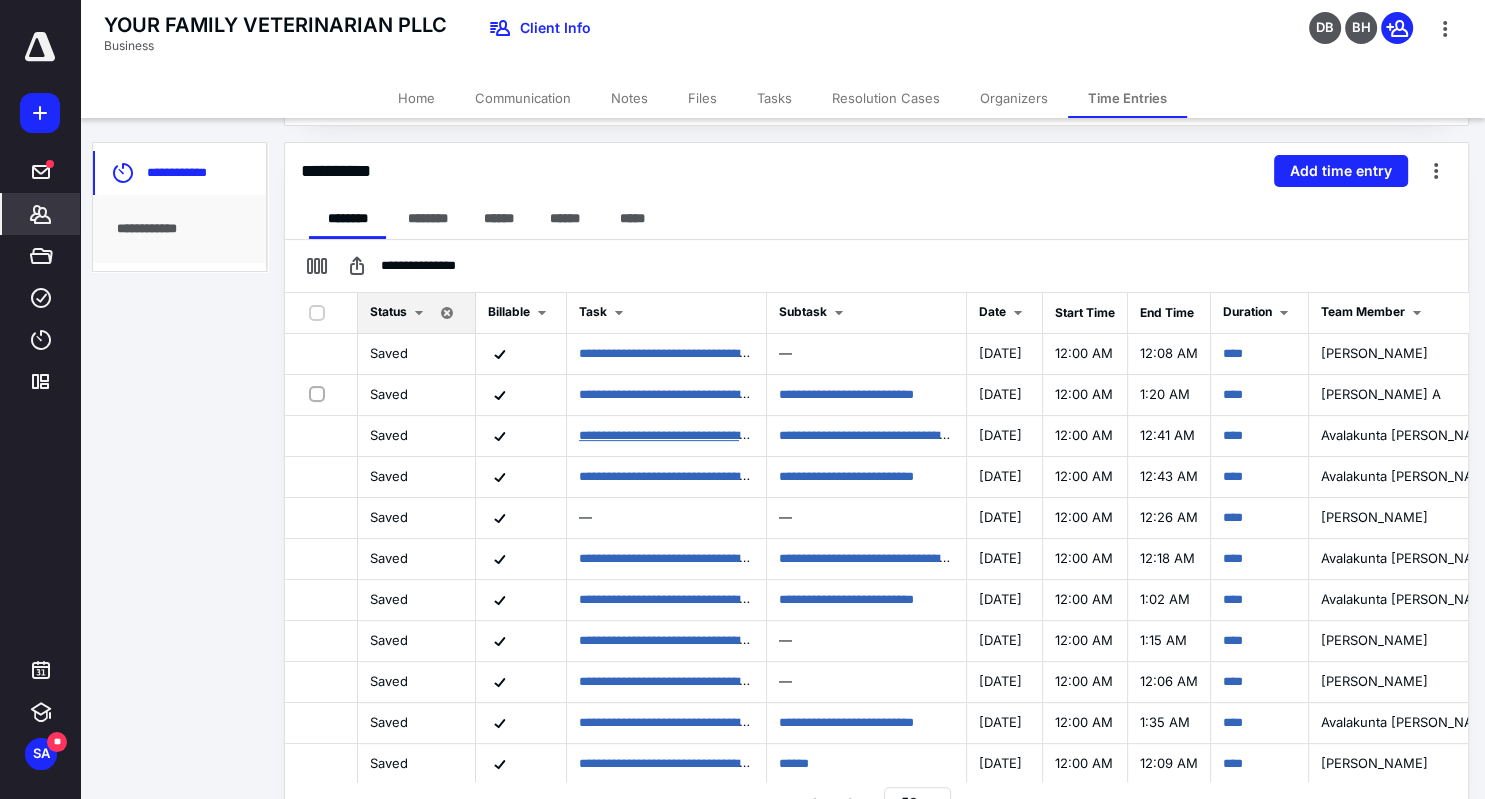scroll, scrollTop: 0, scrollLeft: 0, axis: both 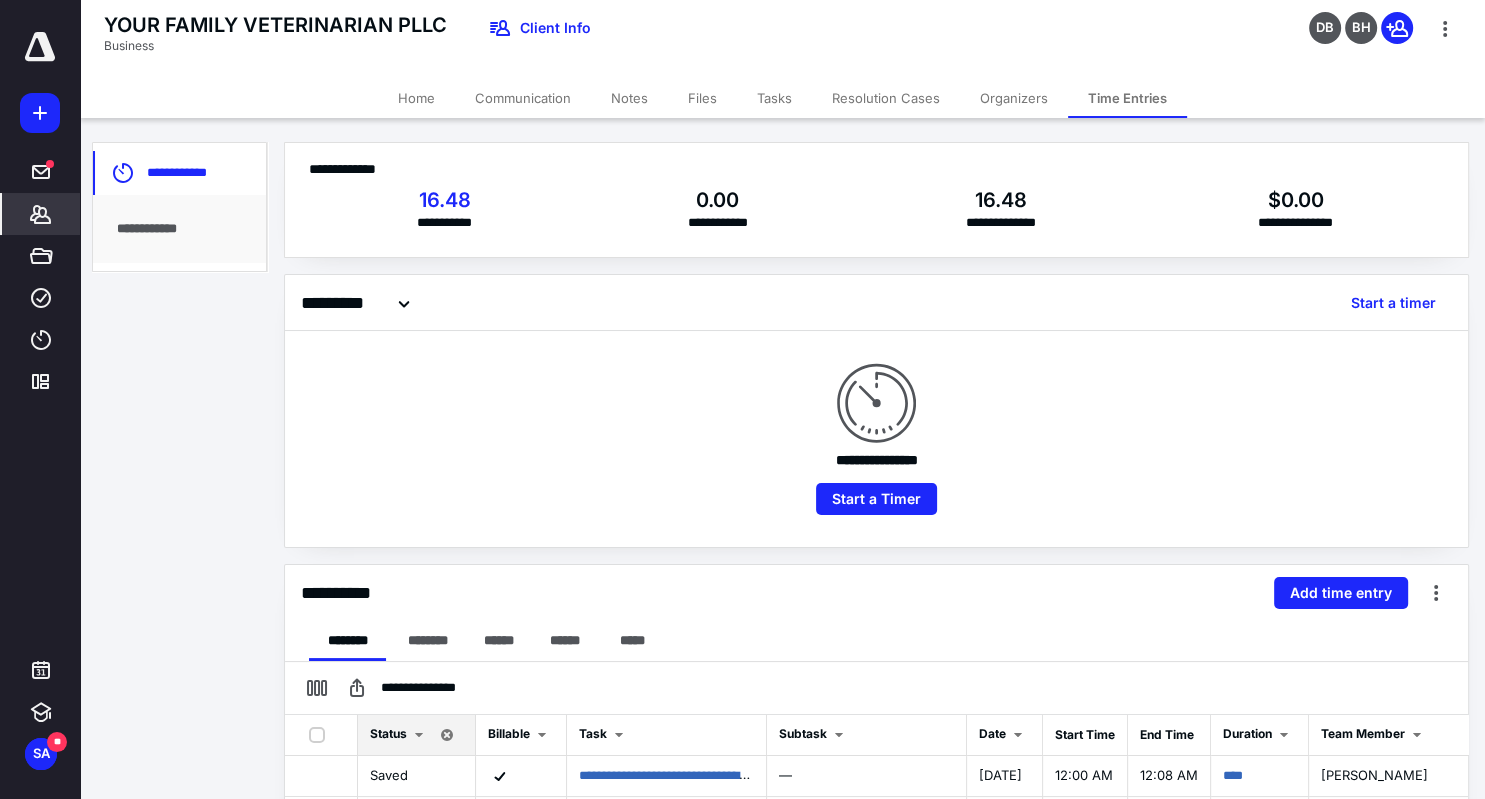 click at bounding box center (40, 47) 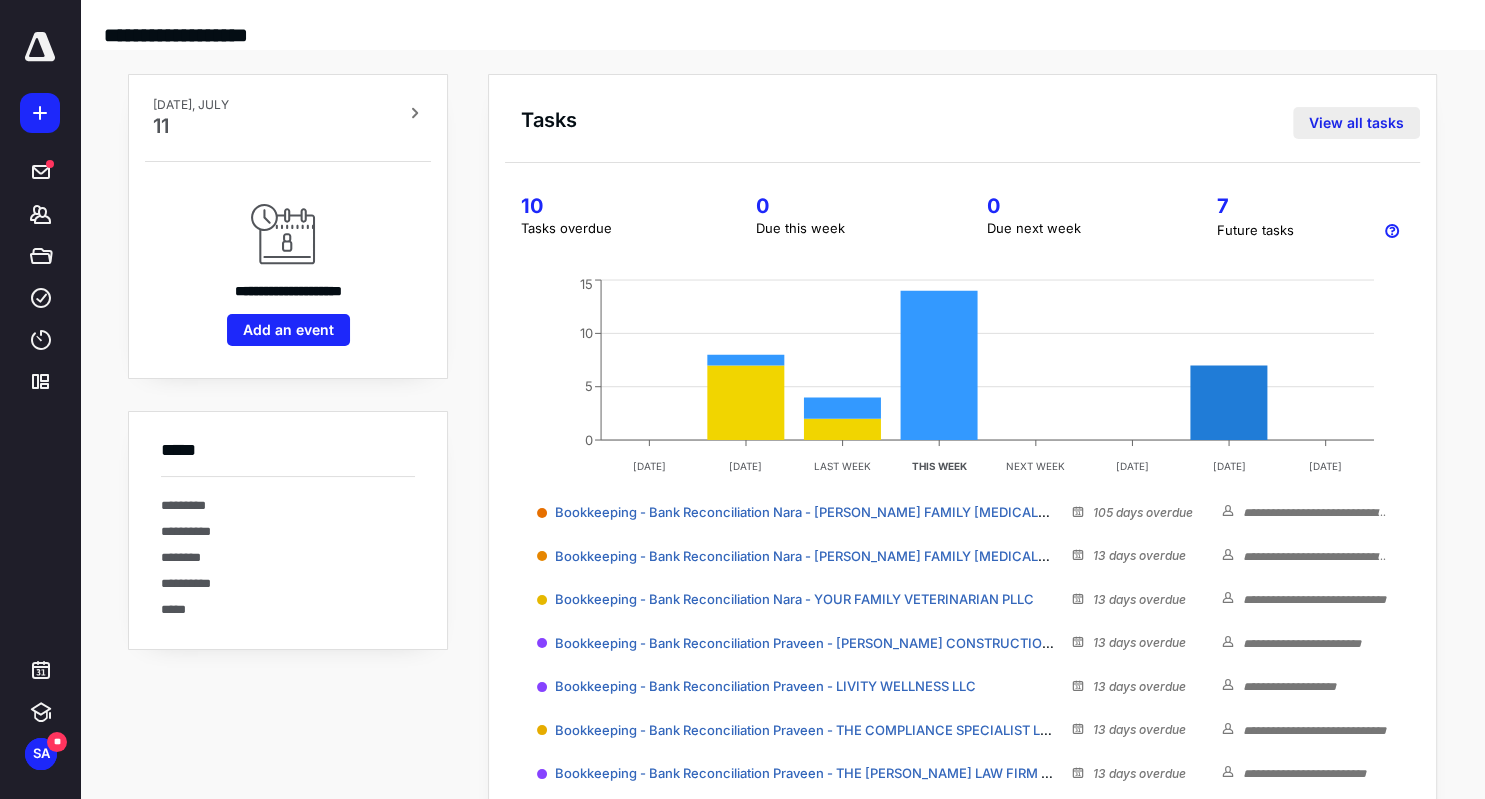 click on "View all tasks" at bounding box center [1356, 123] 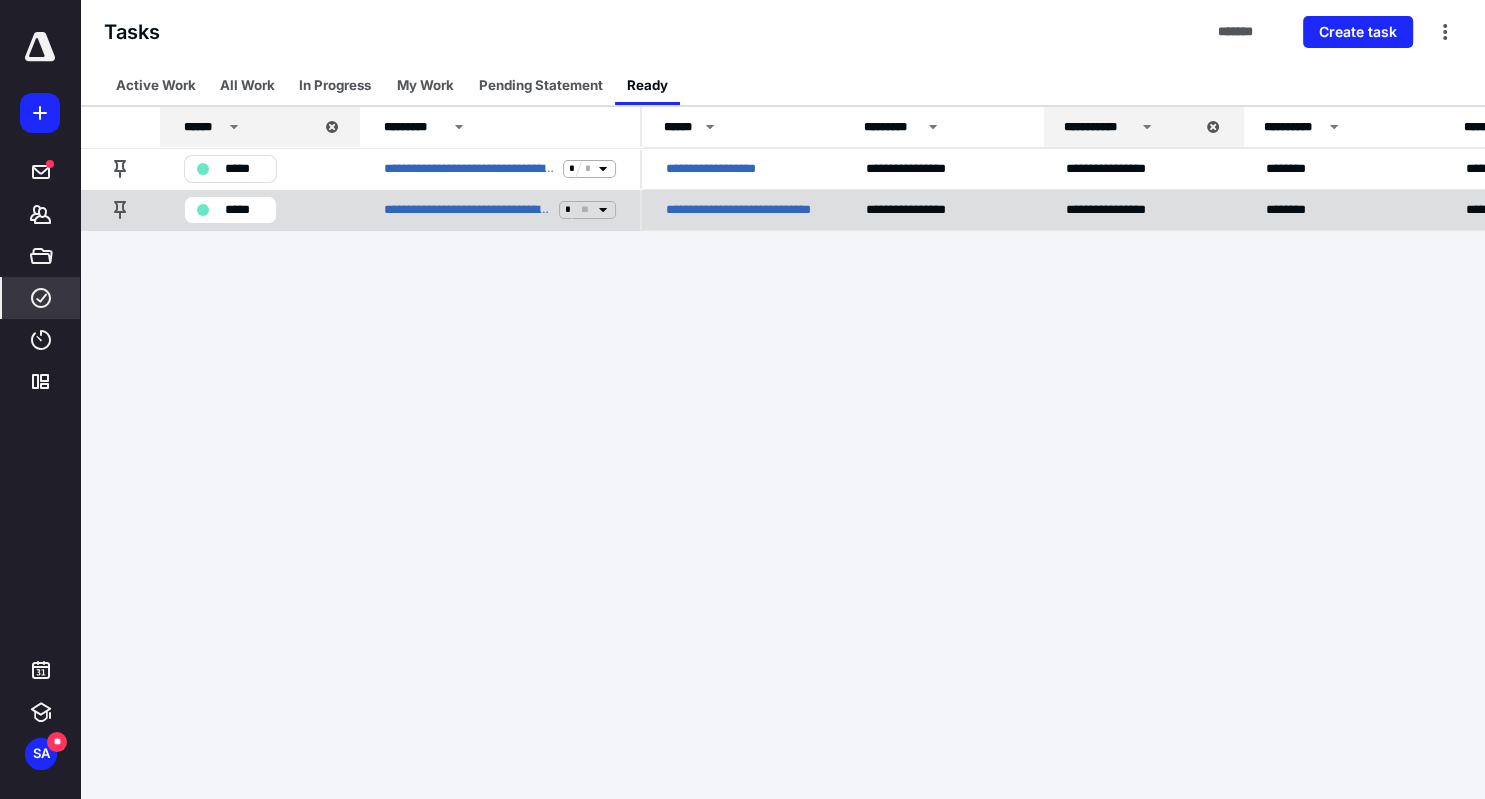 click on "**********" at bounding box center (742, 210) 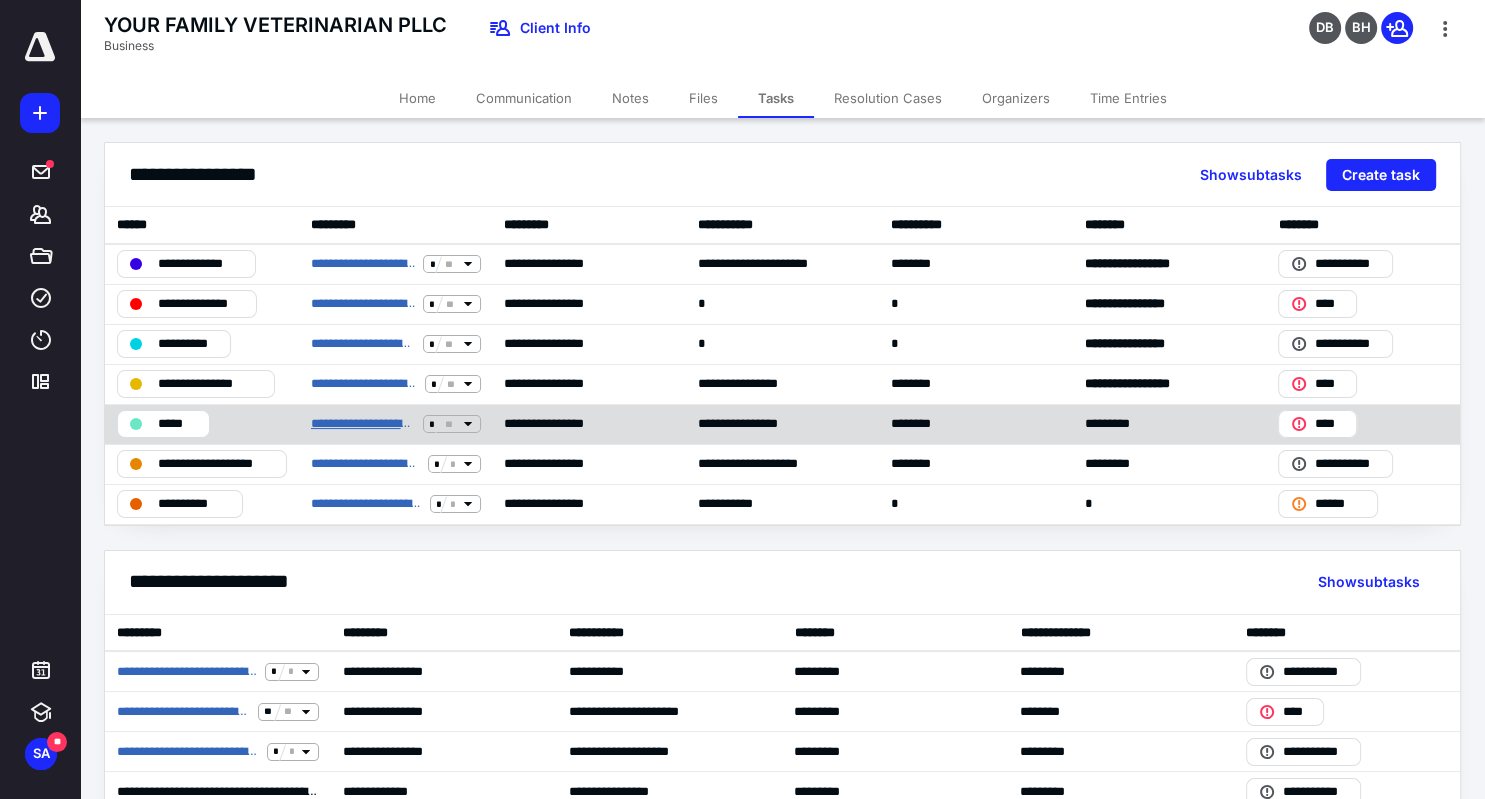 click on "**********" at bounding box center (363, 424) 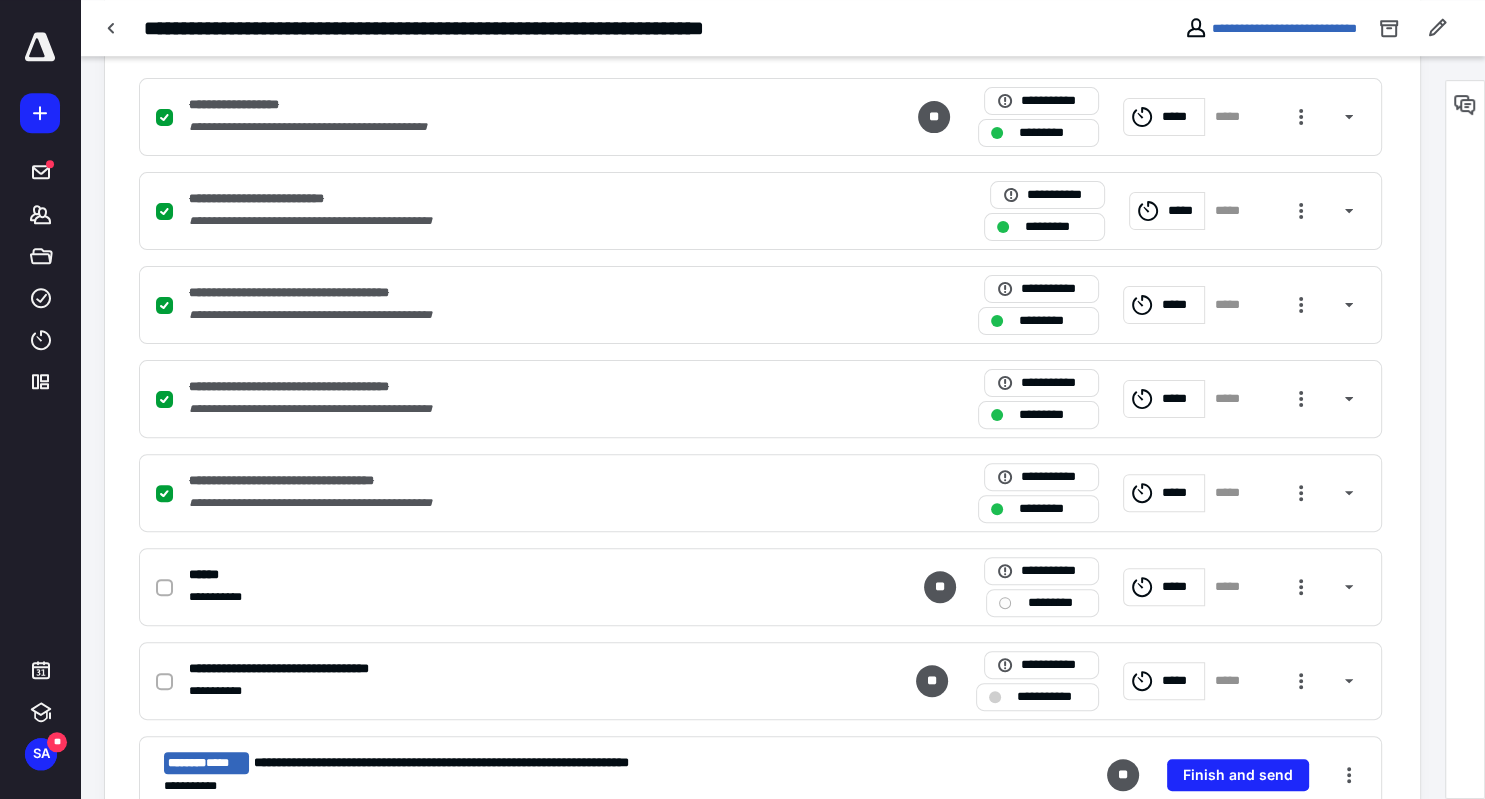 scroll, scrollTop: 528, scrollLeft: 0, axis: vertical 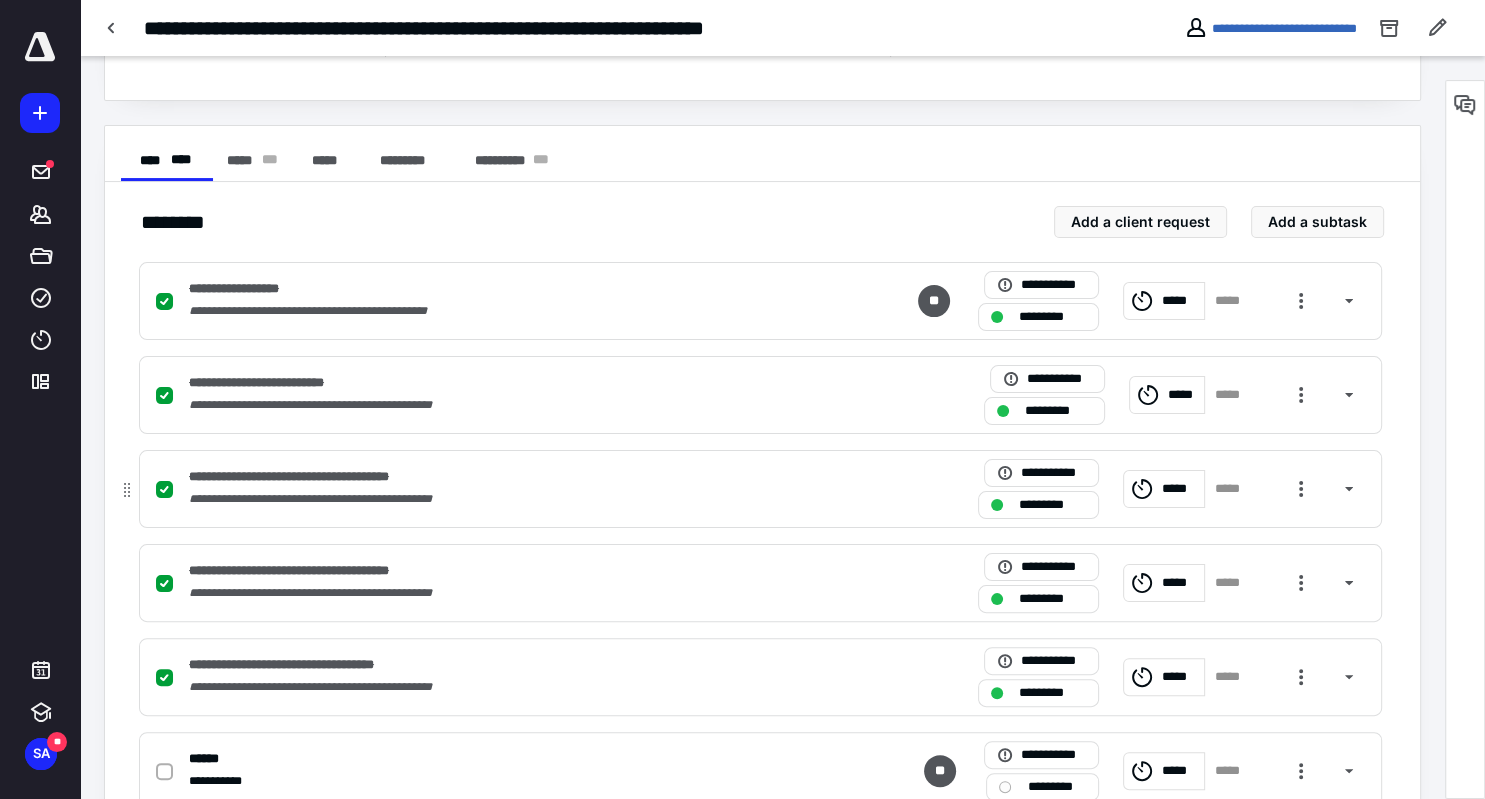 click on "**********" at bounding box center (326, 477) 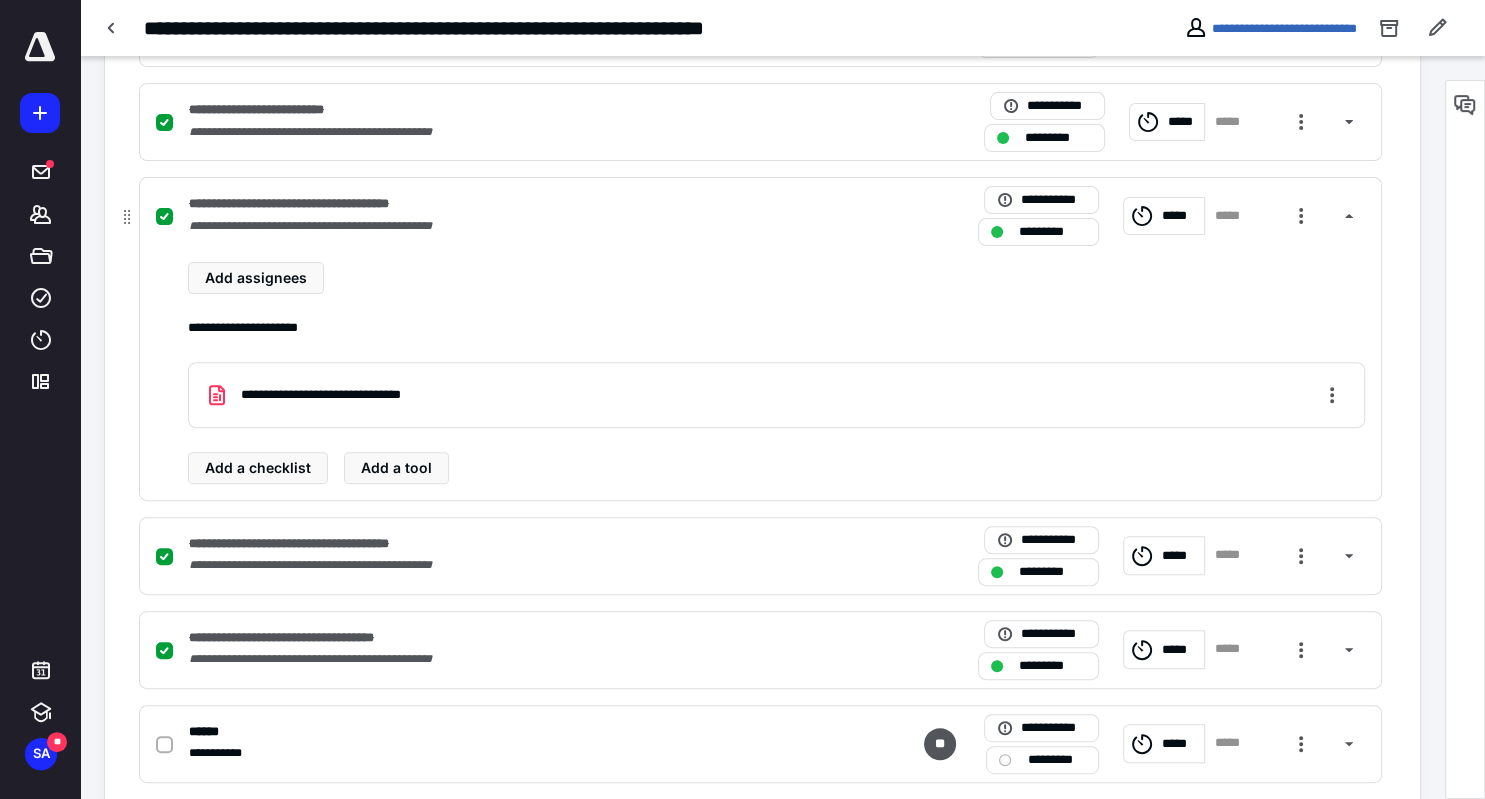 scroll, scrollTop: 633, scrollLeft: 0, axis: vertical 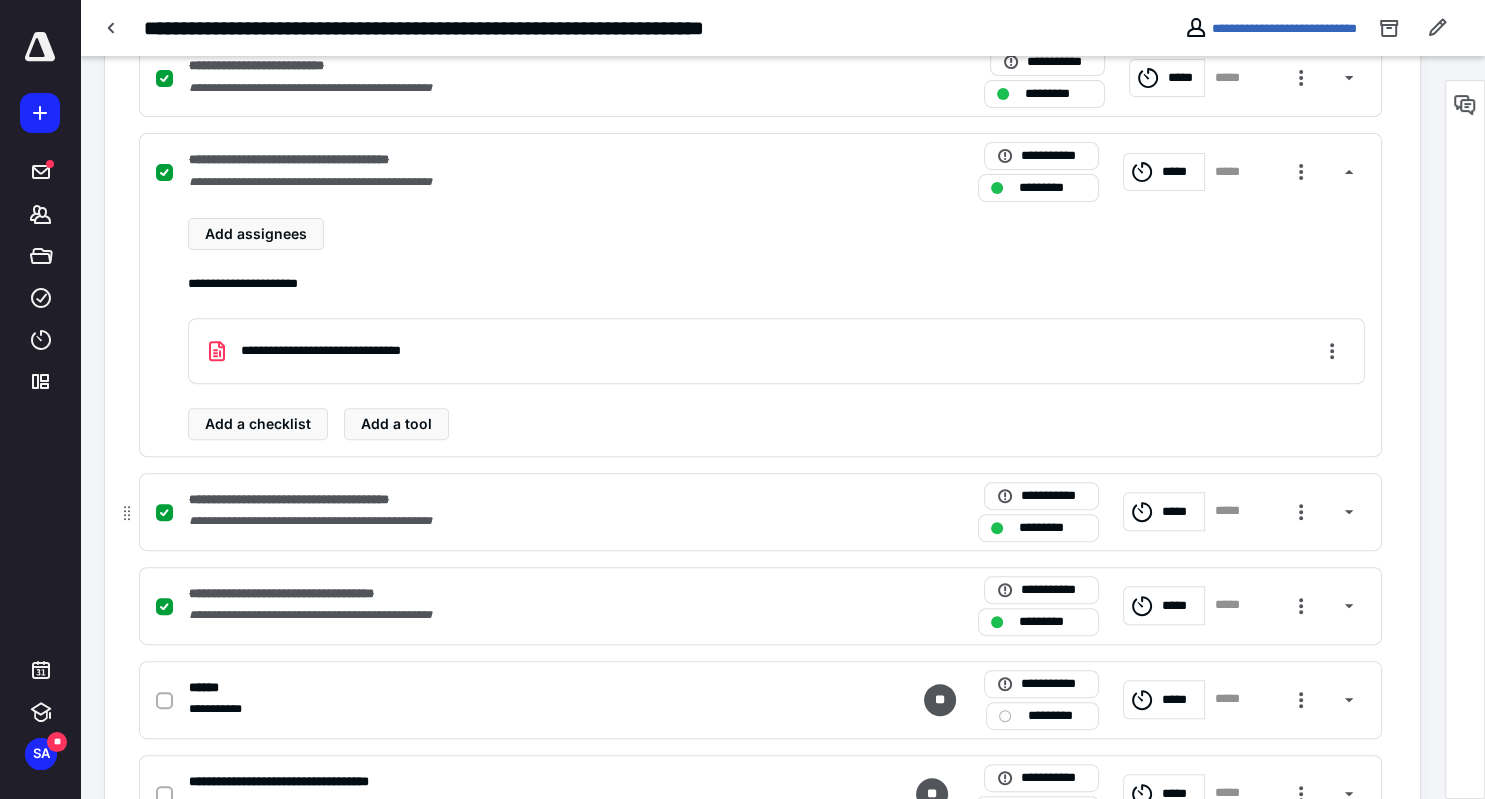 click on "**********" at bounding box center [324, 500] 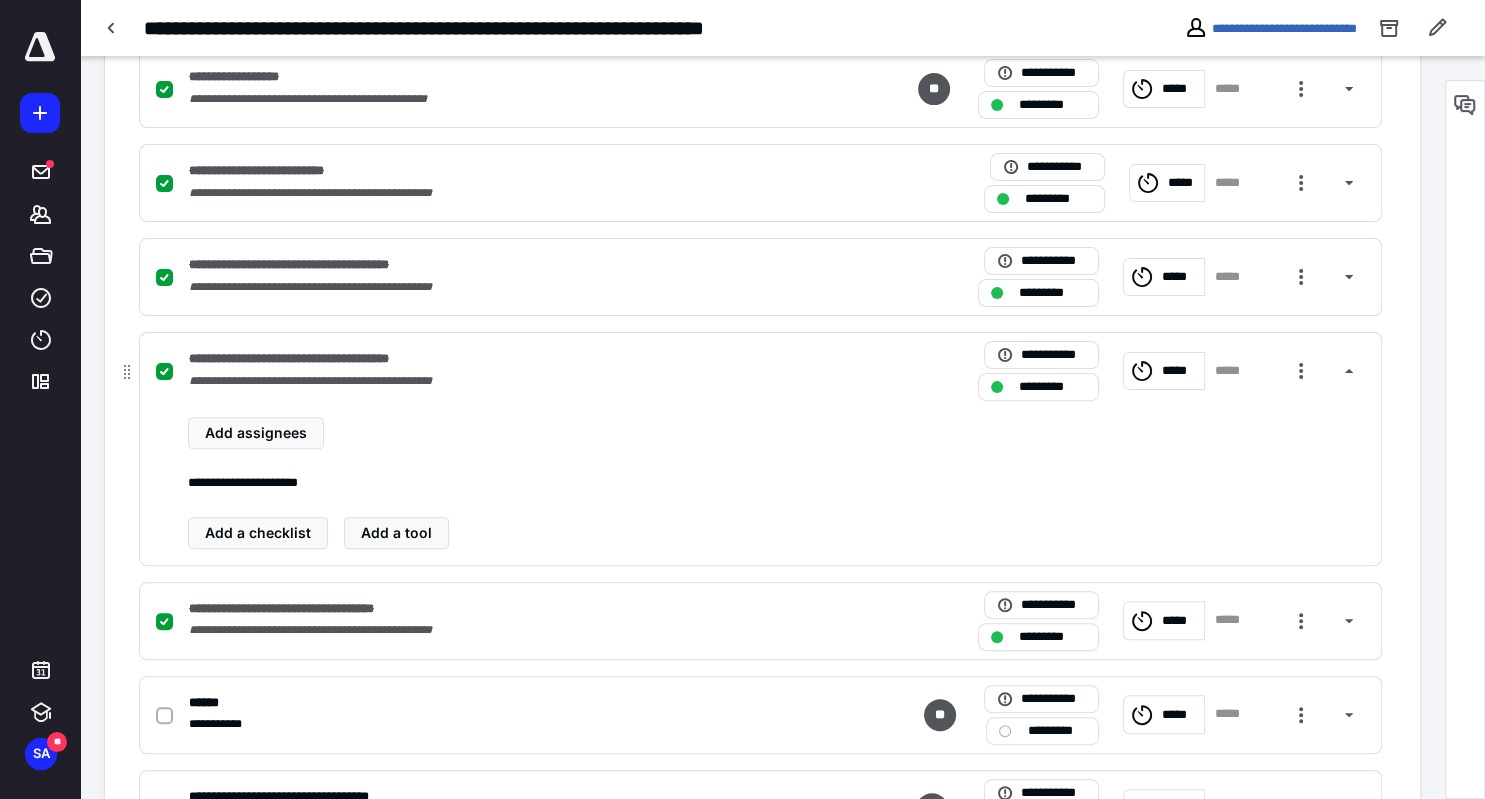 scroll, scrollTop: 422, scrollLeft: 0, axis: vertical 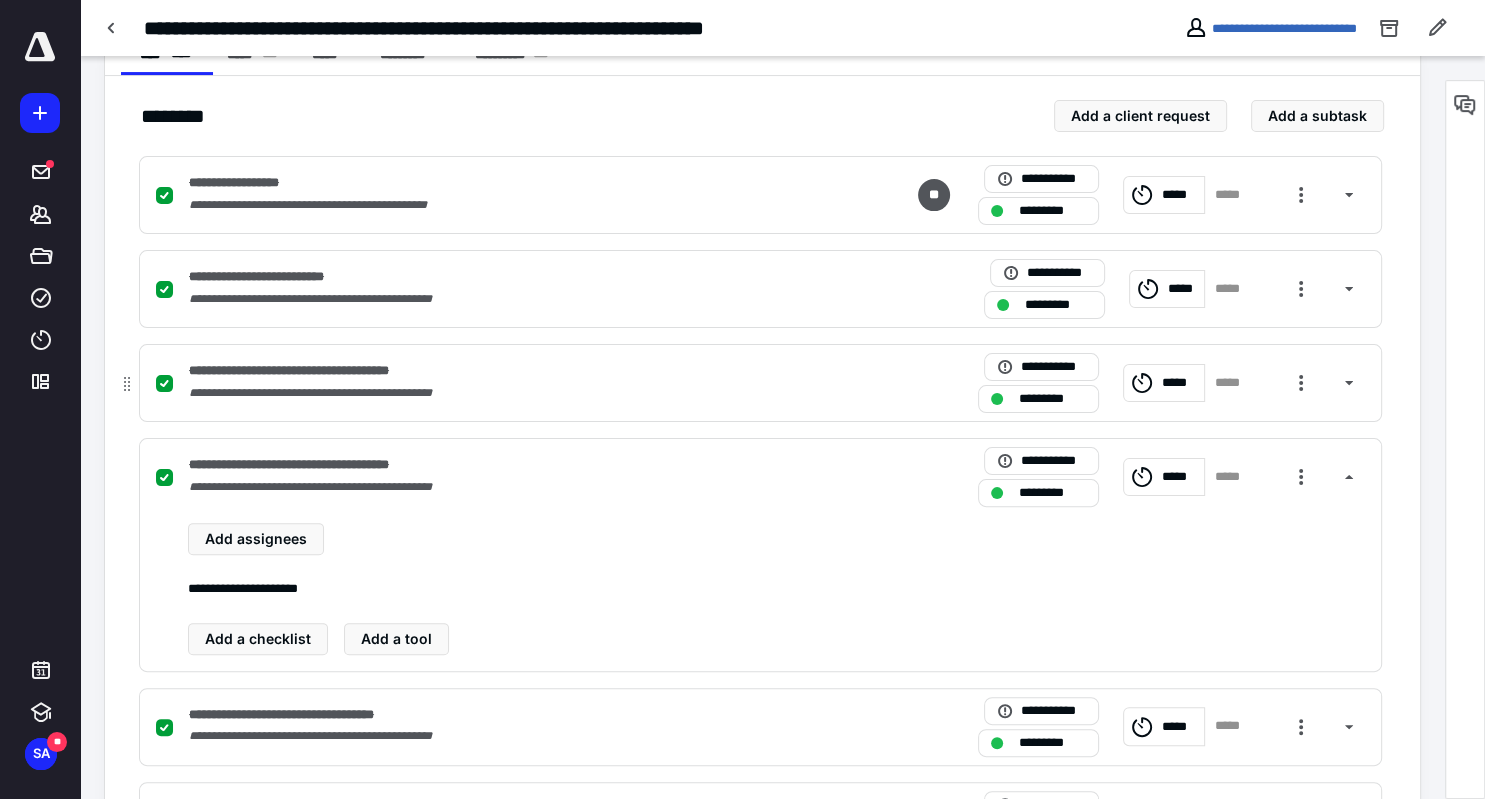 click on "**********" at bounding box center (326, 371) 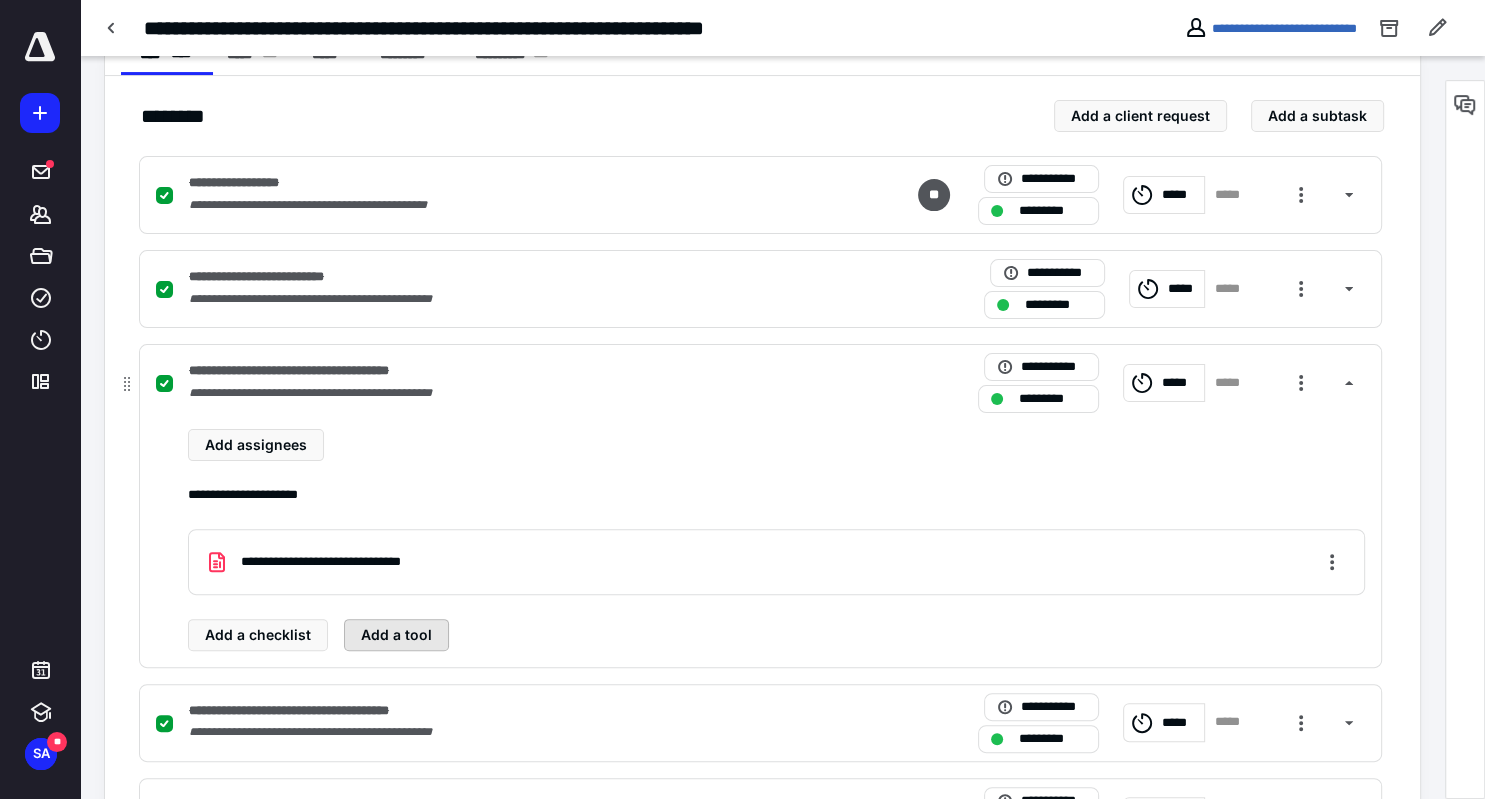 click on "Add a tool" at bounding box center (396, 635) 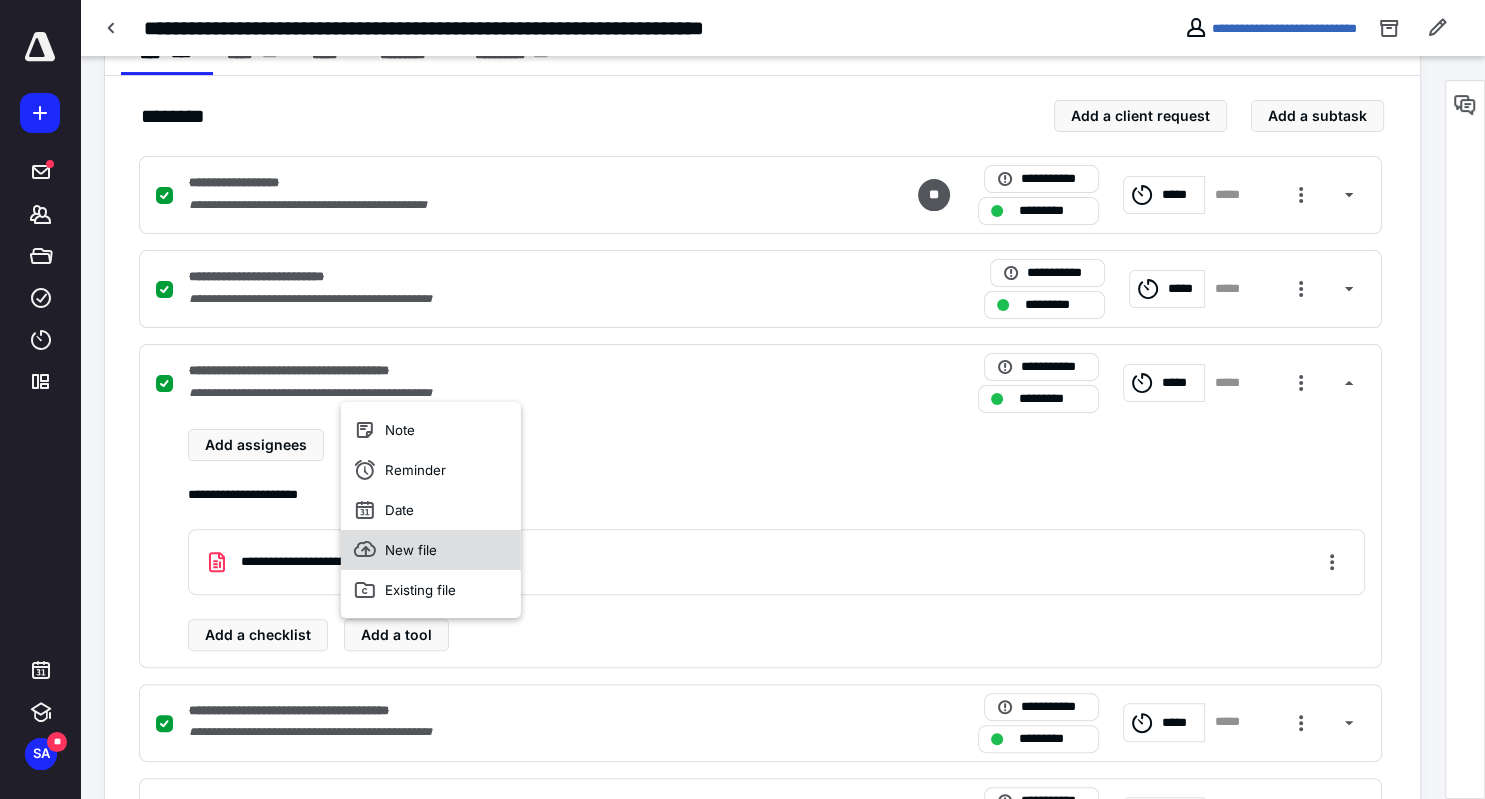 click on "New file" at bounding box center [431, 550] 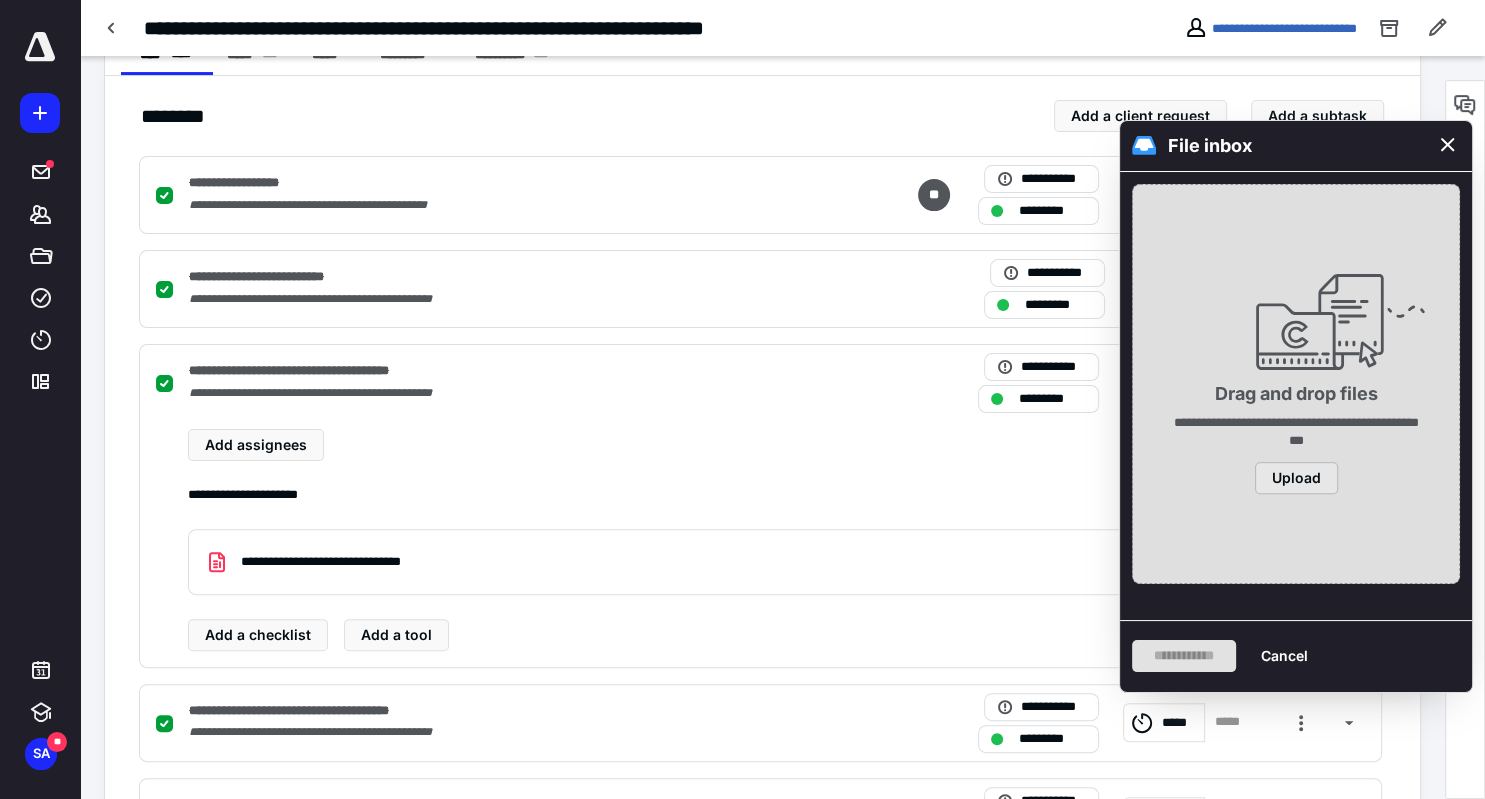 click on "Upload" at bounding box center [1296, 479] 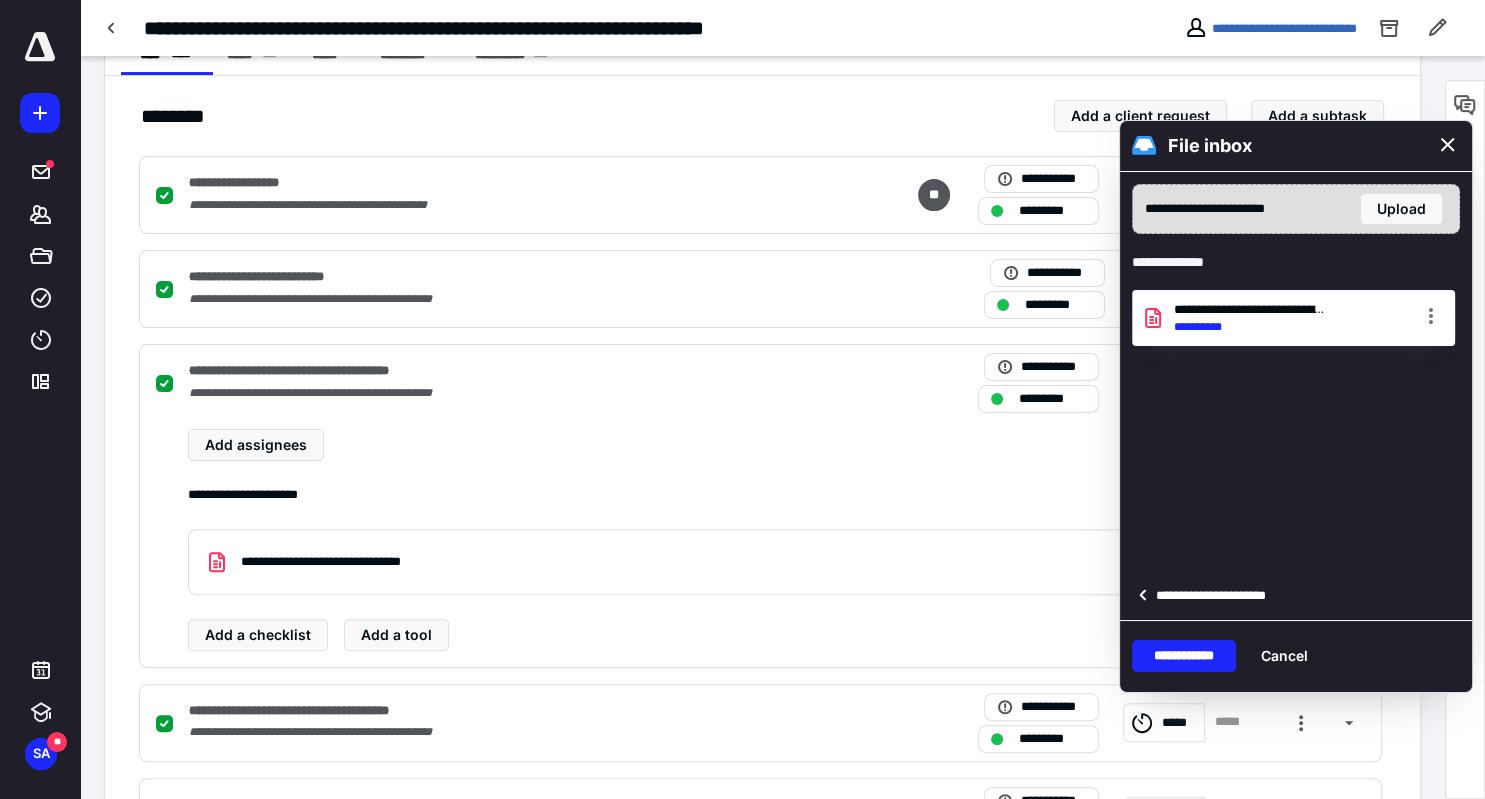 click on "**********" at bounding box center [1217, 596] 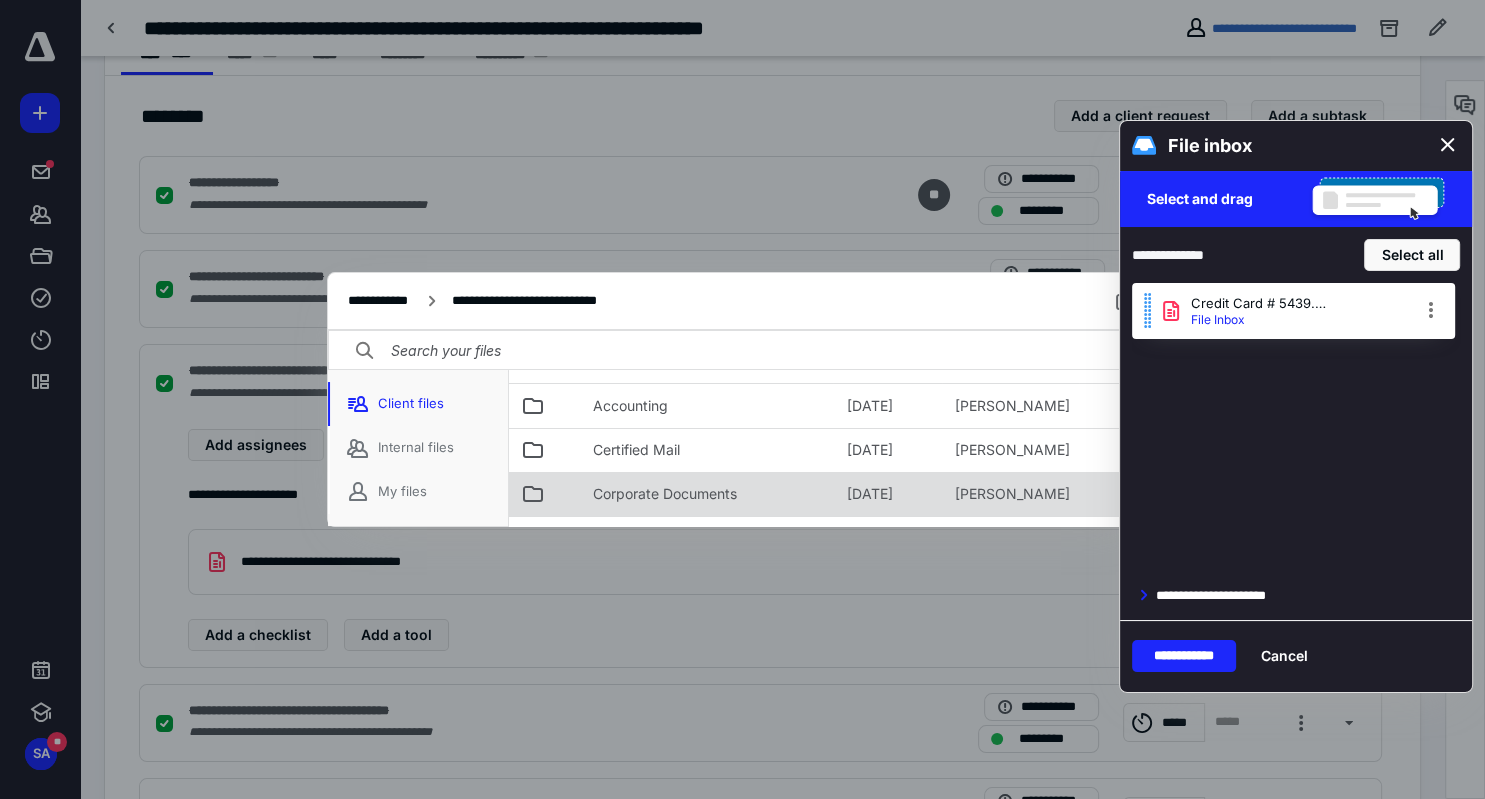 scroll, scrollTop: 0, scrollLeft: 0, axis: both 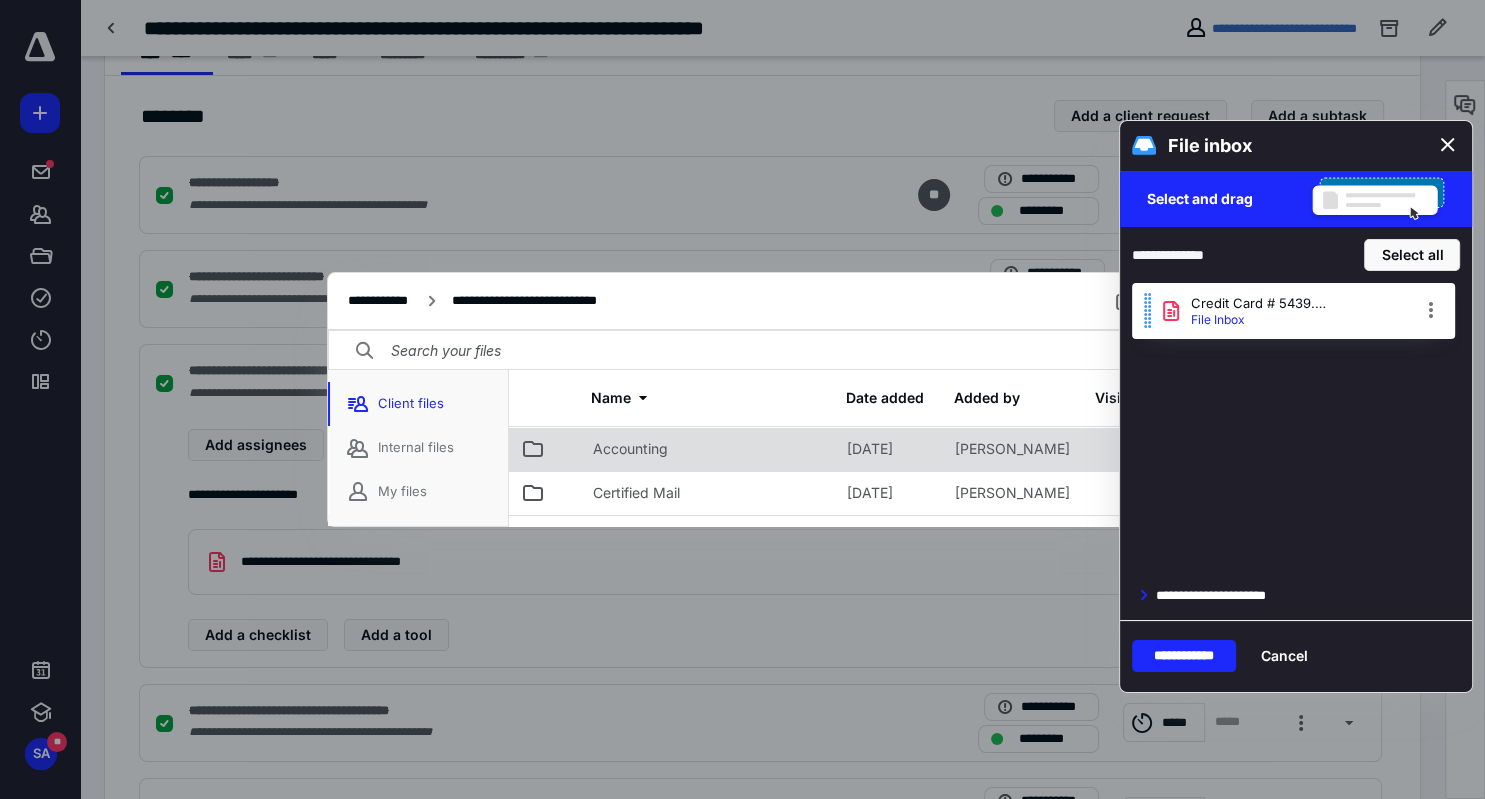 click on "Accounting" at bounding box center [708, 449] 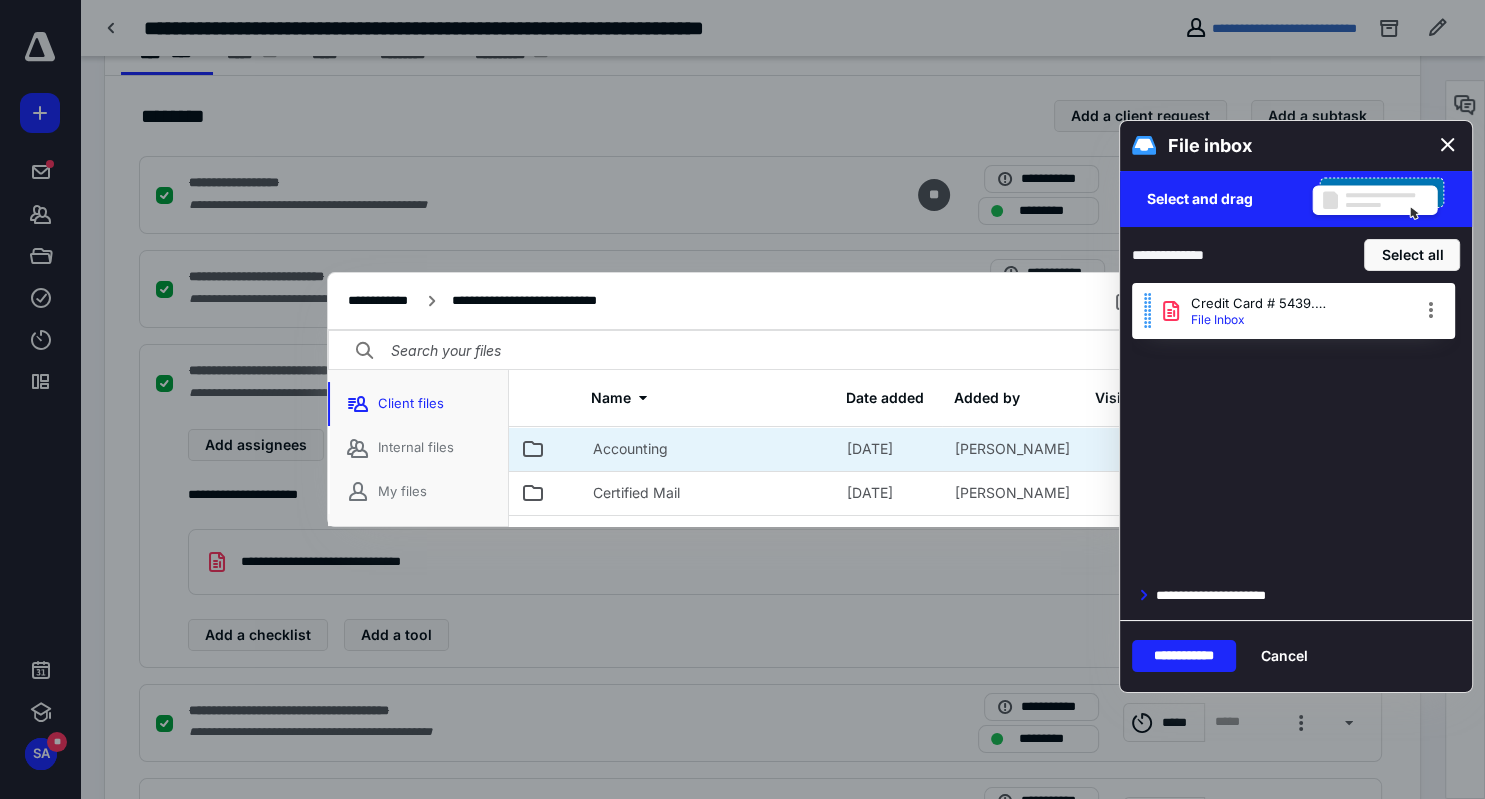 click on "Accounting" at bounding box center (708, 449) 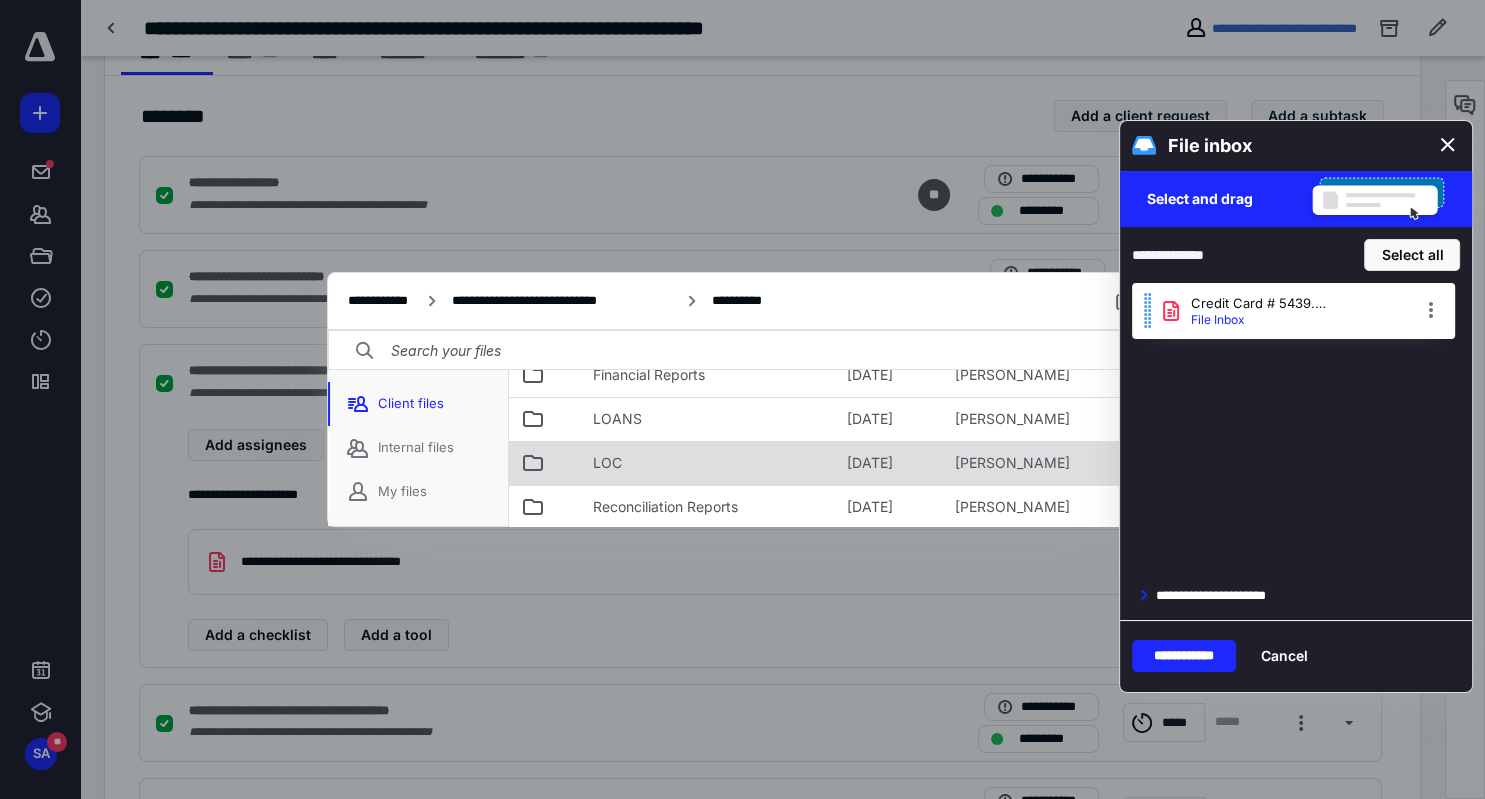 scroll, scrollTop: 298, scrollLeft: 0, axis: vertical 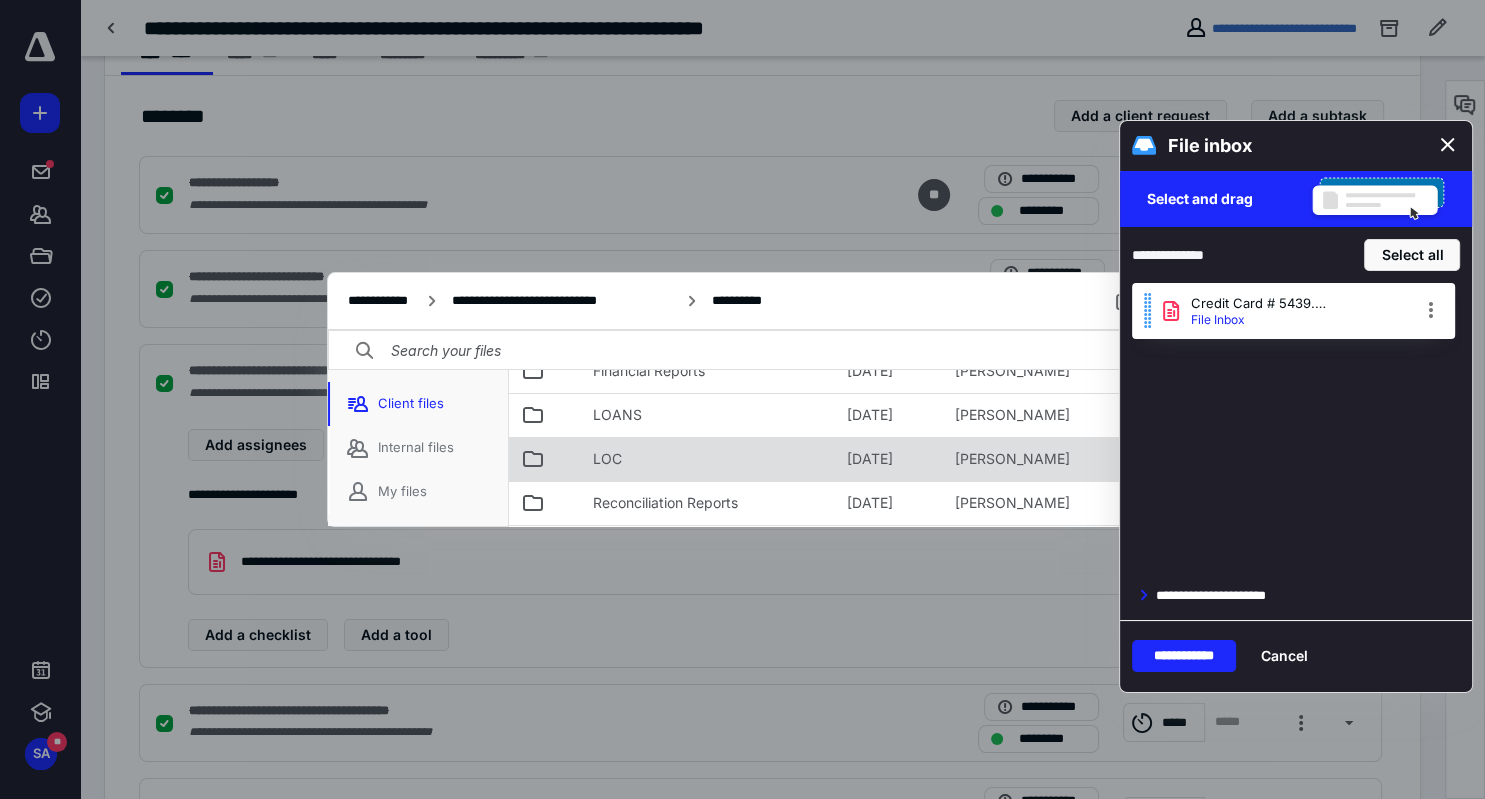 click on "LOC" at bounding box center [708, 459] 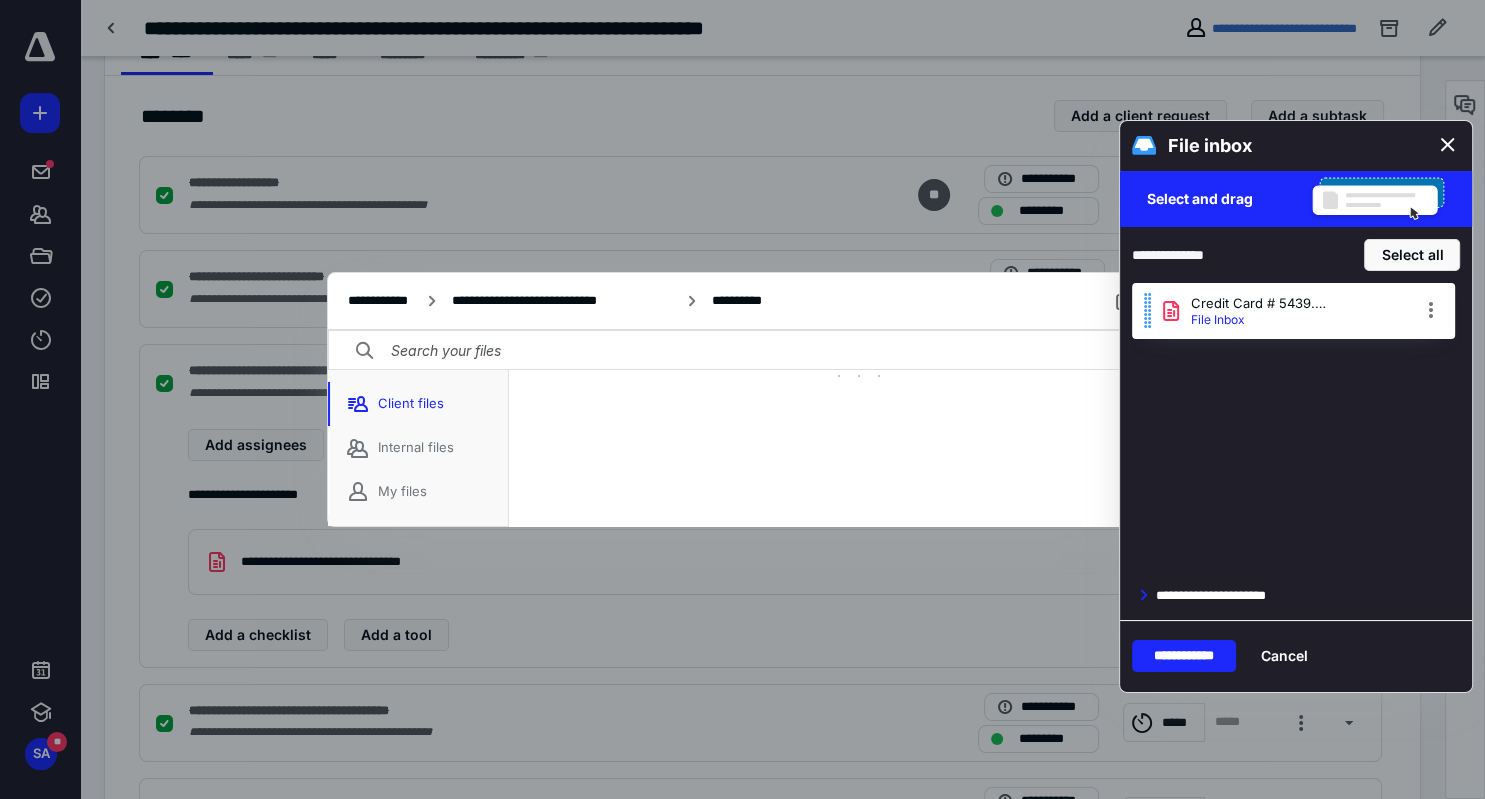 scroll, scrollTop: 57, scrollLeft: 0, axis: vertical 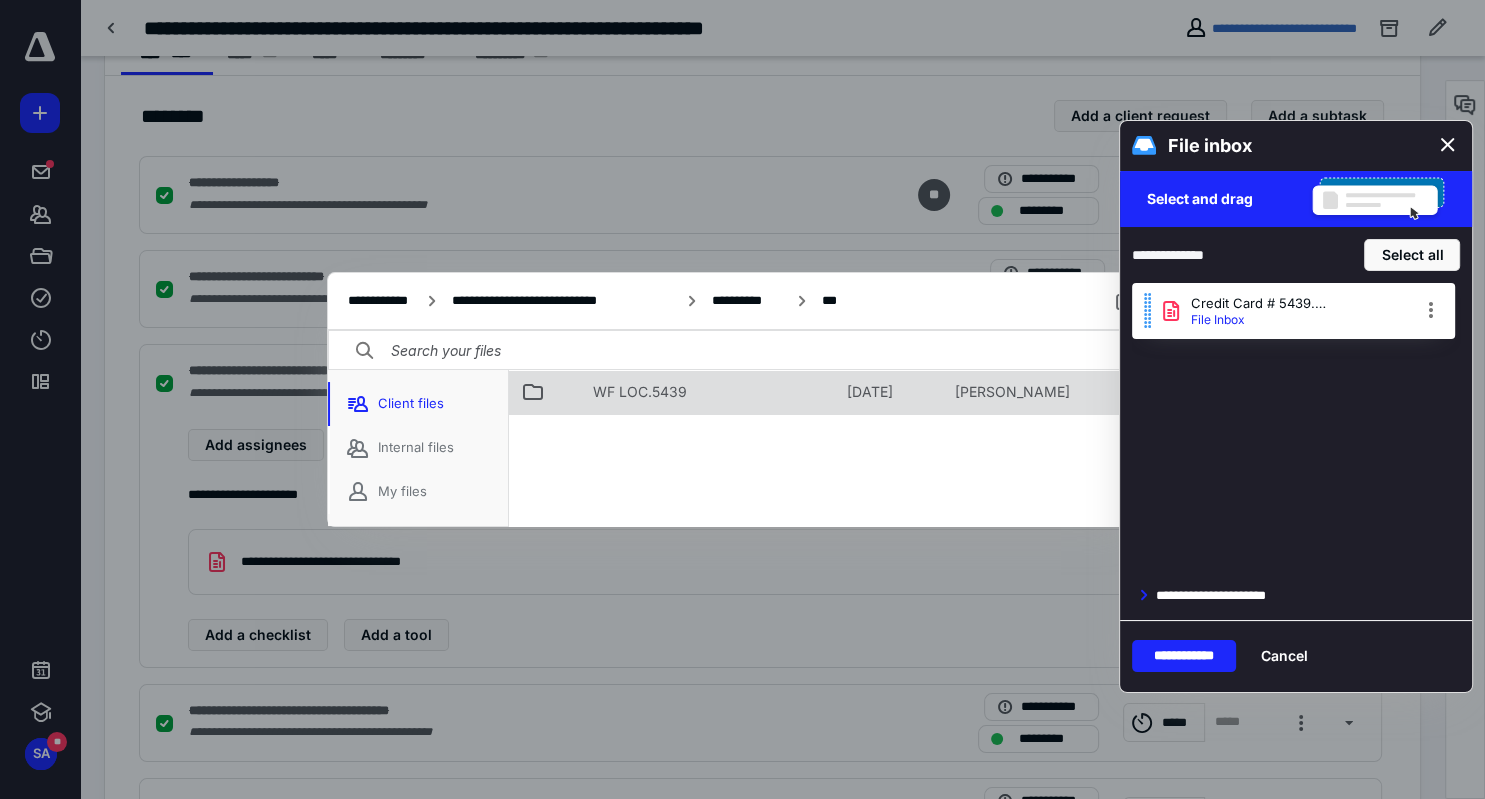 click on "WF LOC.5439" at bounding box center (640, 392) 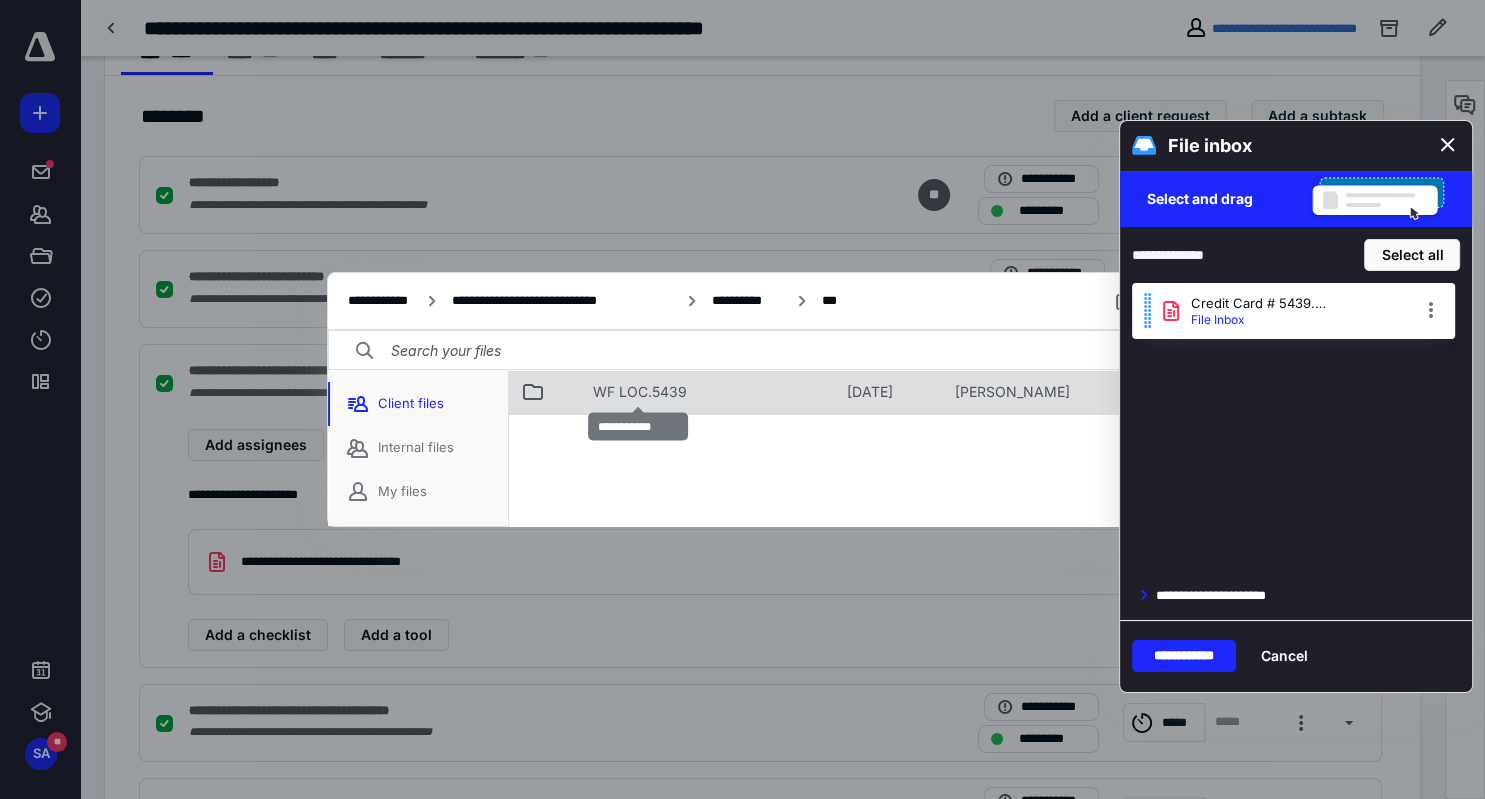 click on "WF LOC.5439" at bounding box center [640, 392] 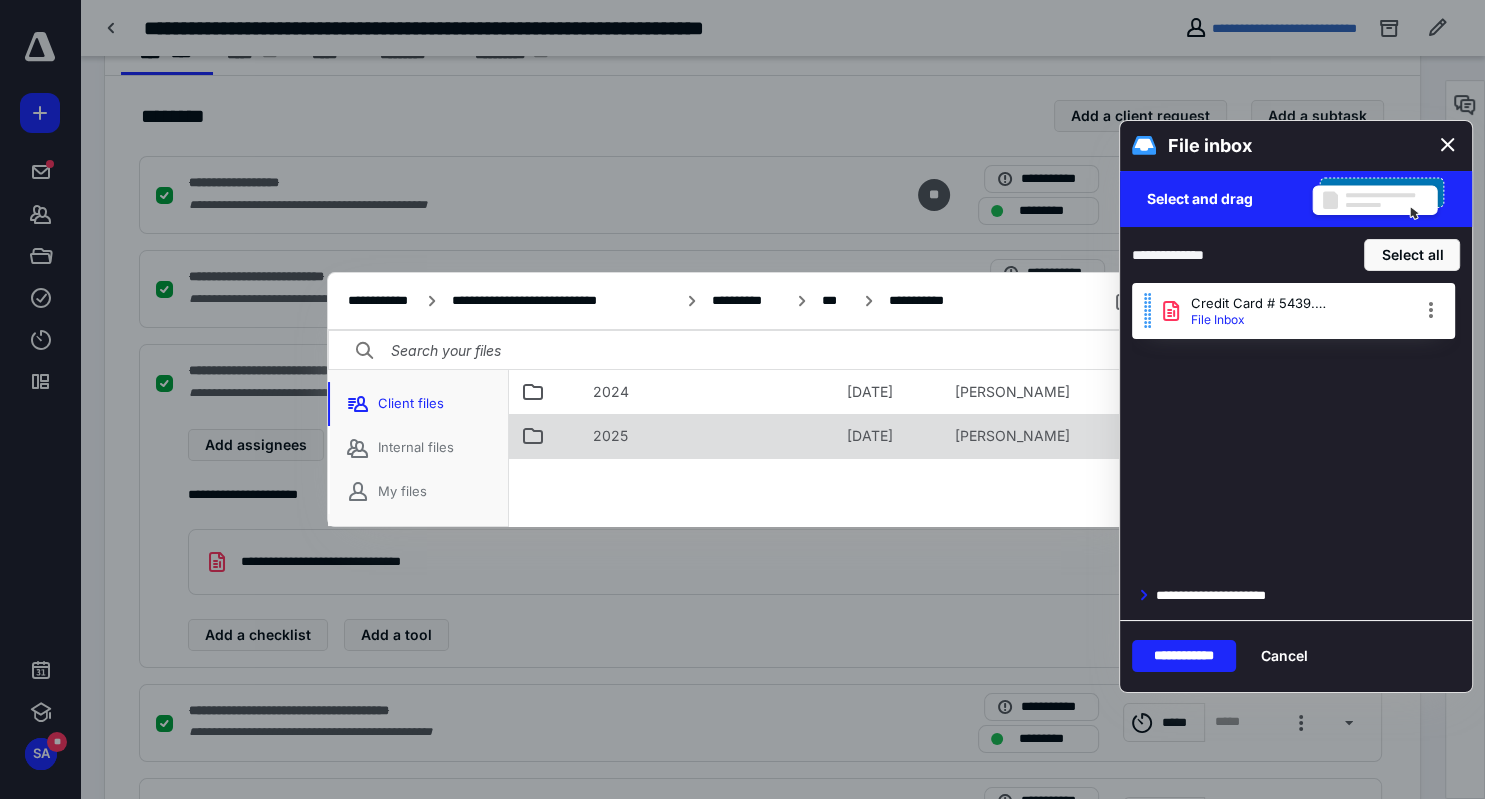 click on "2025" at bounding box center [708, 436] 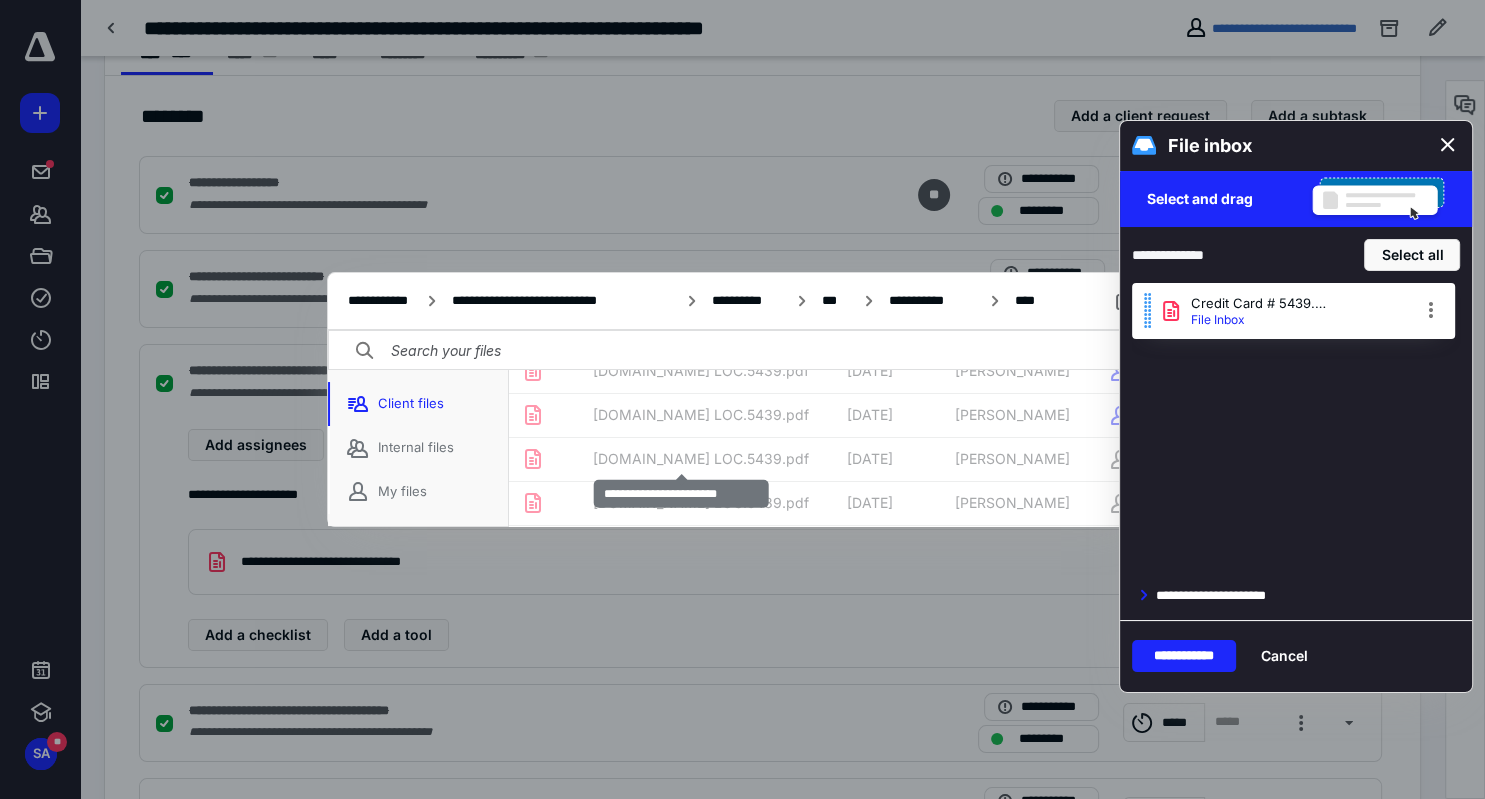 scroll, scrollTop: 0, scrollLeft: 0, axis: both 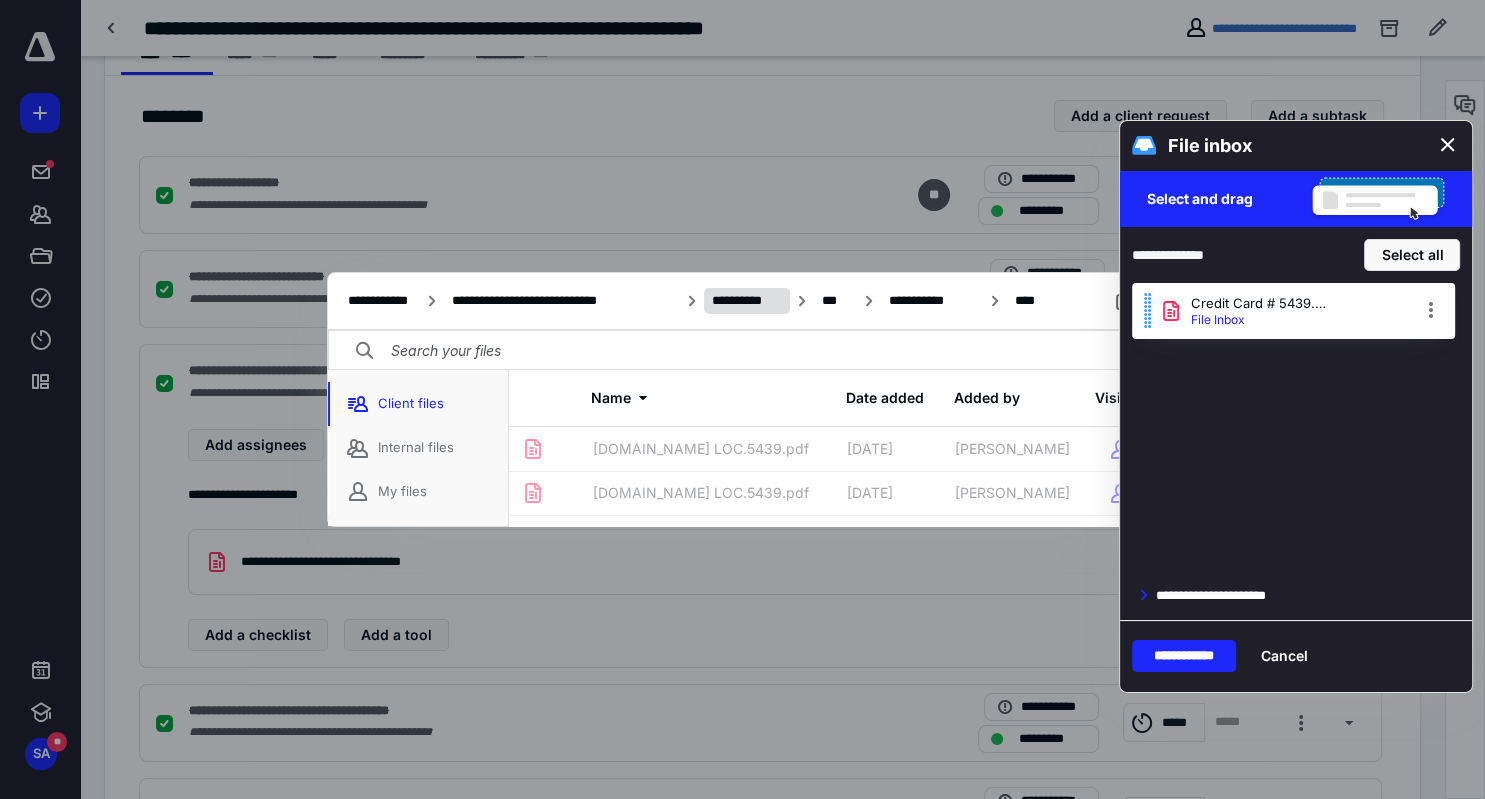 click on "**********" at bounding box center (747, 301) 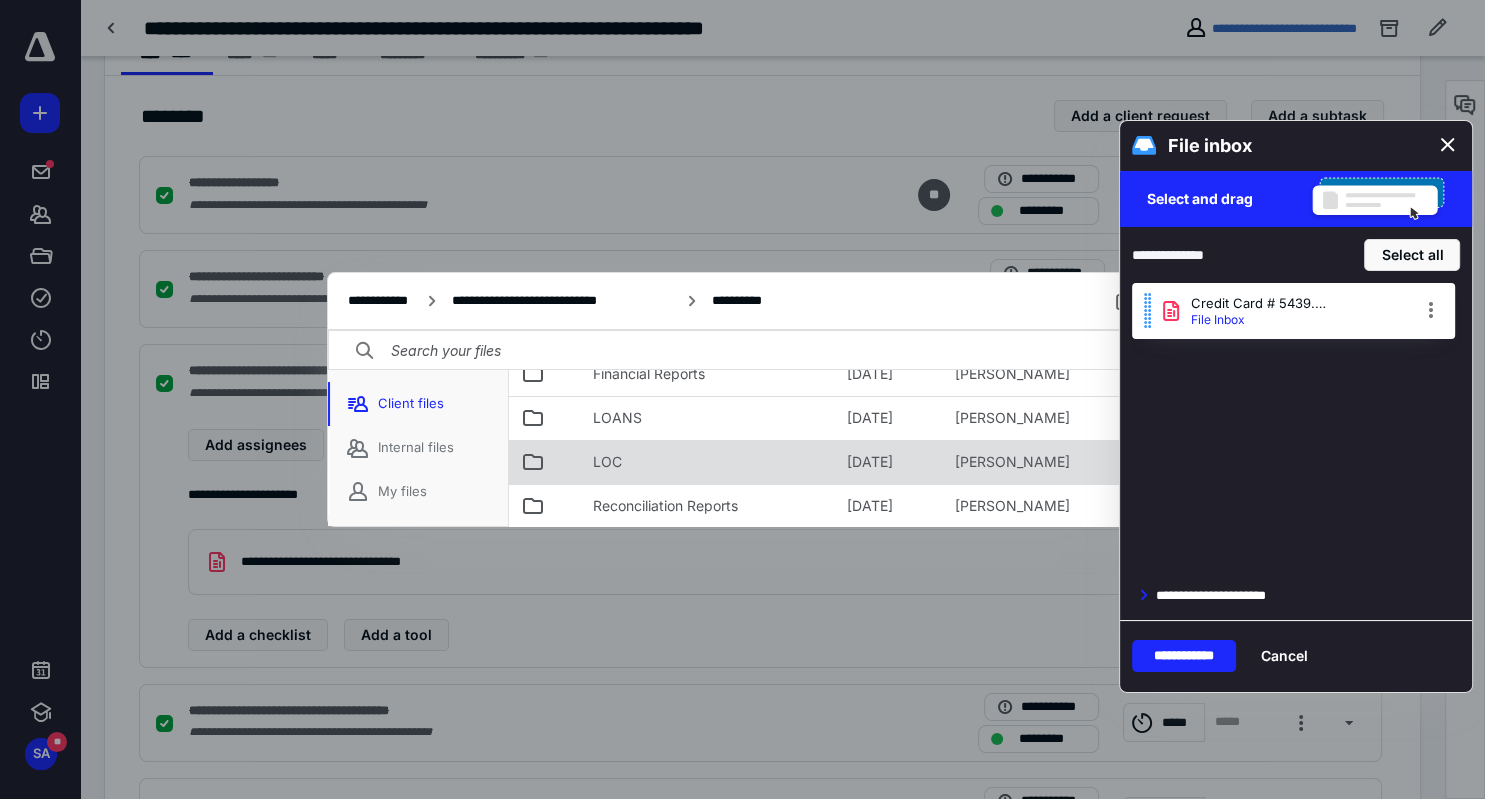 scroll, scrollTop: 298, scrollLeft: 0, axis: vertical 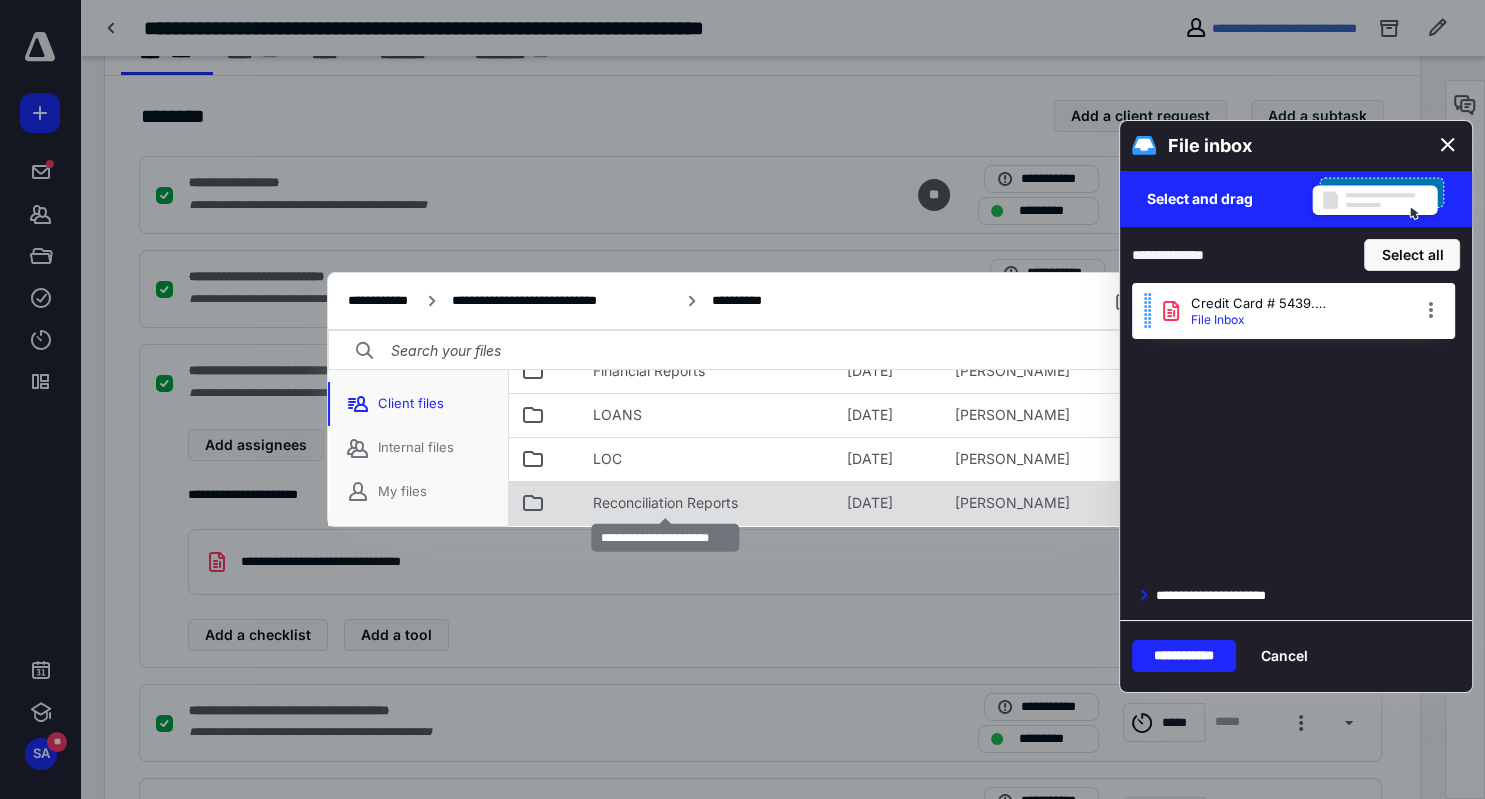 click on "Reconciliation Reports" at bounding box center [665, 503] 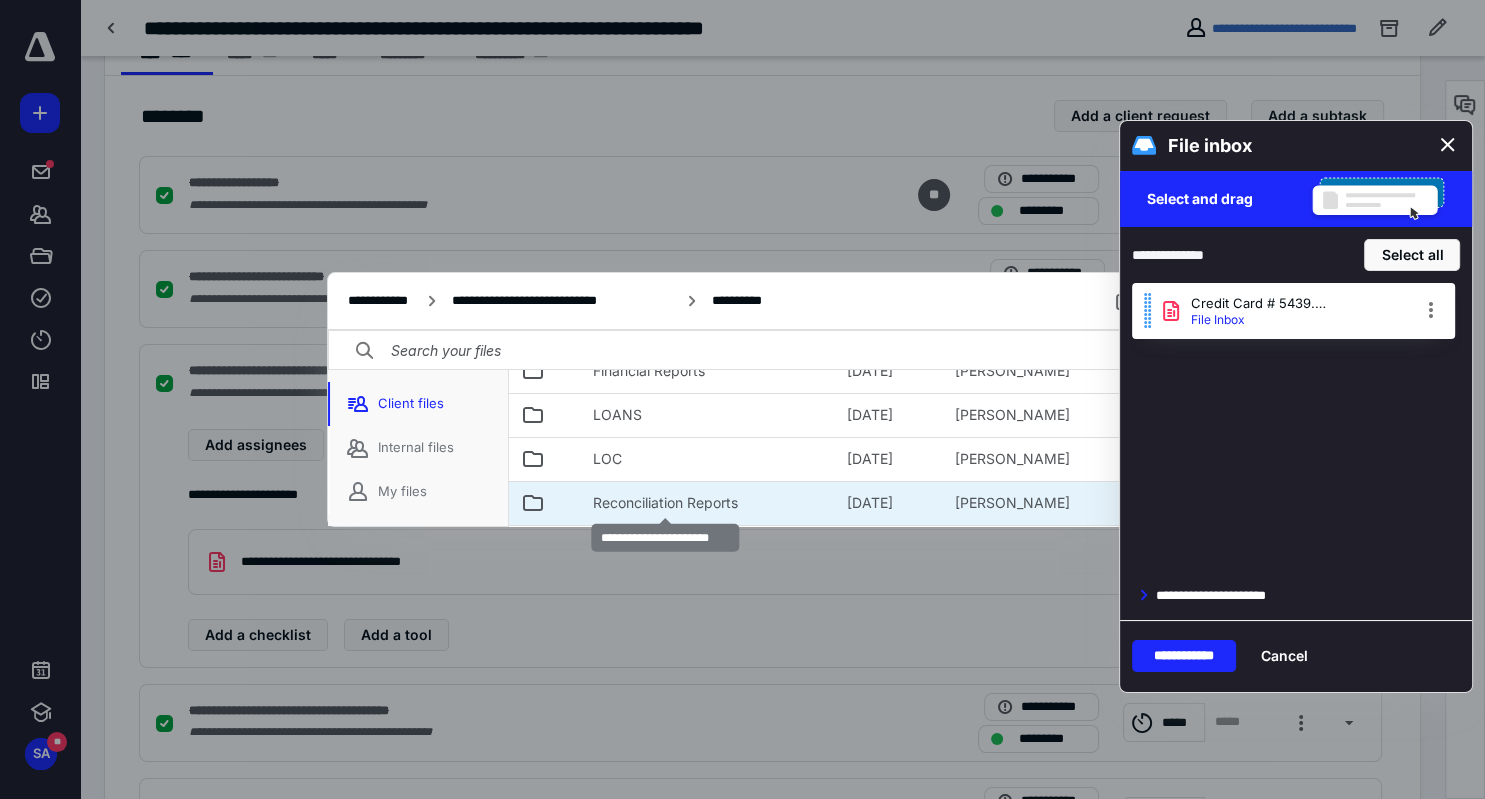 click on "Reconciliation Reports" at bounding box center [665, 503] 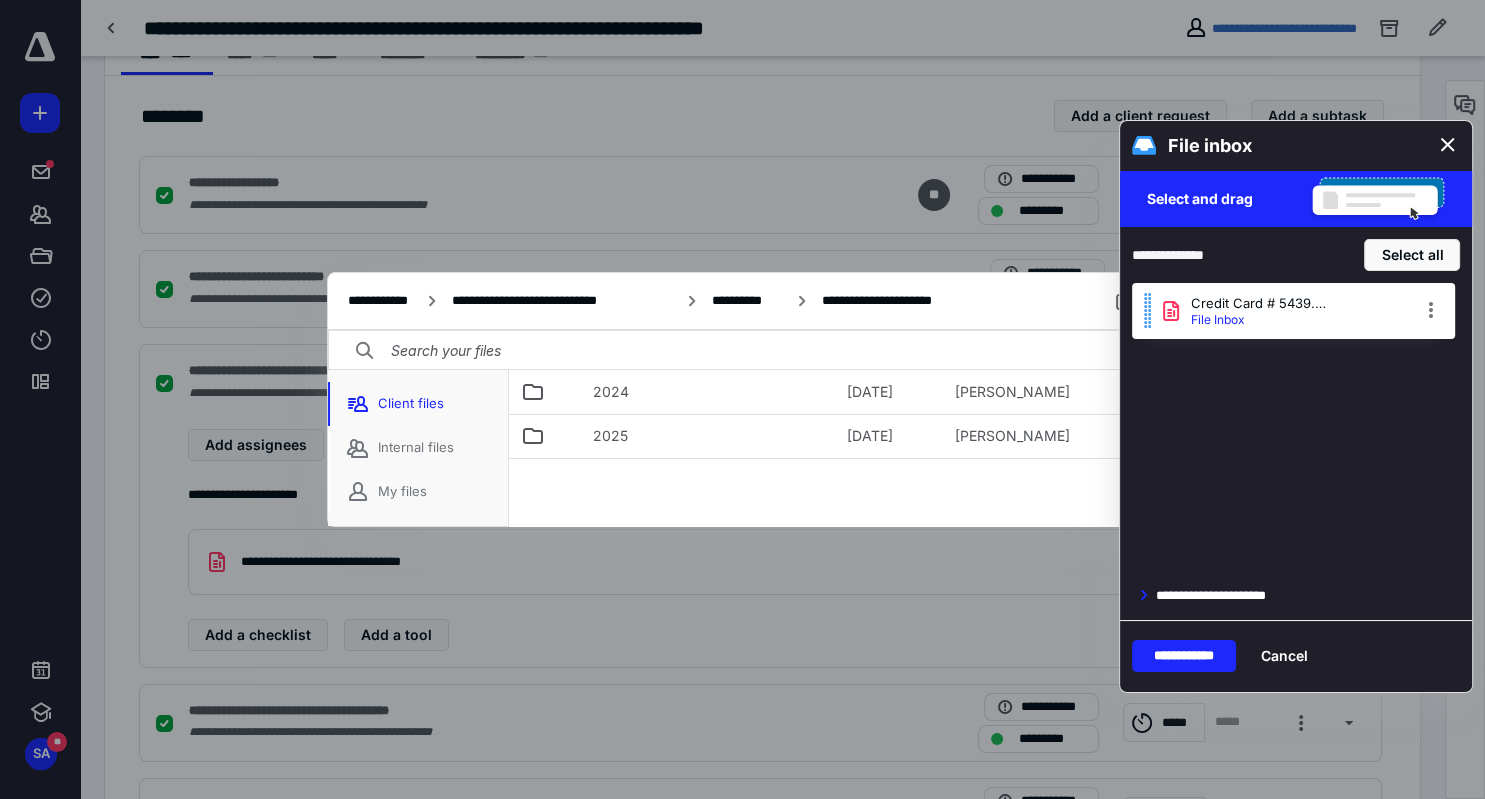 scroll, scrollTop: 57, scrollLeft: 0, axis: vertical 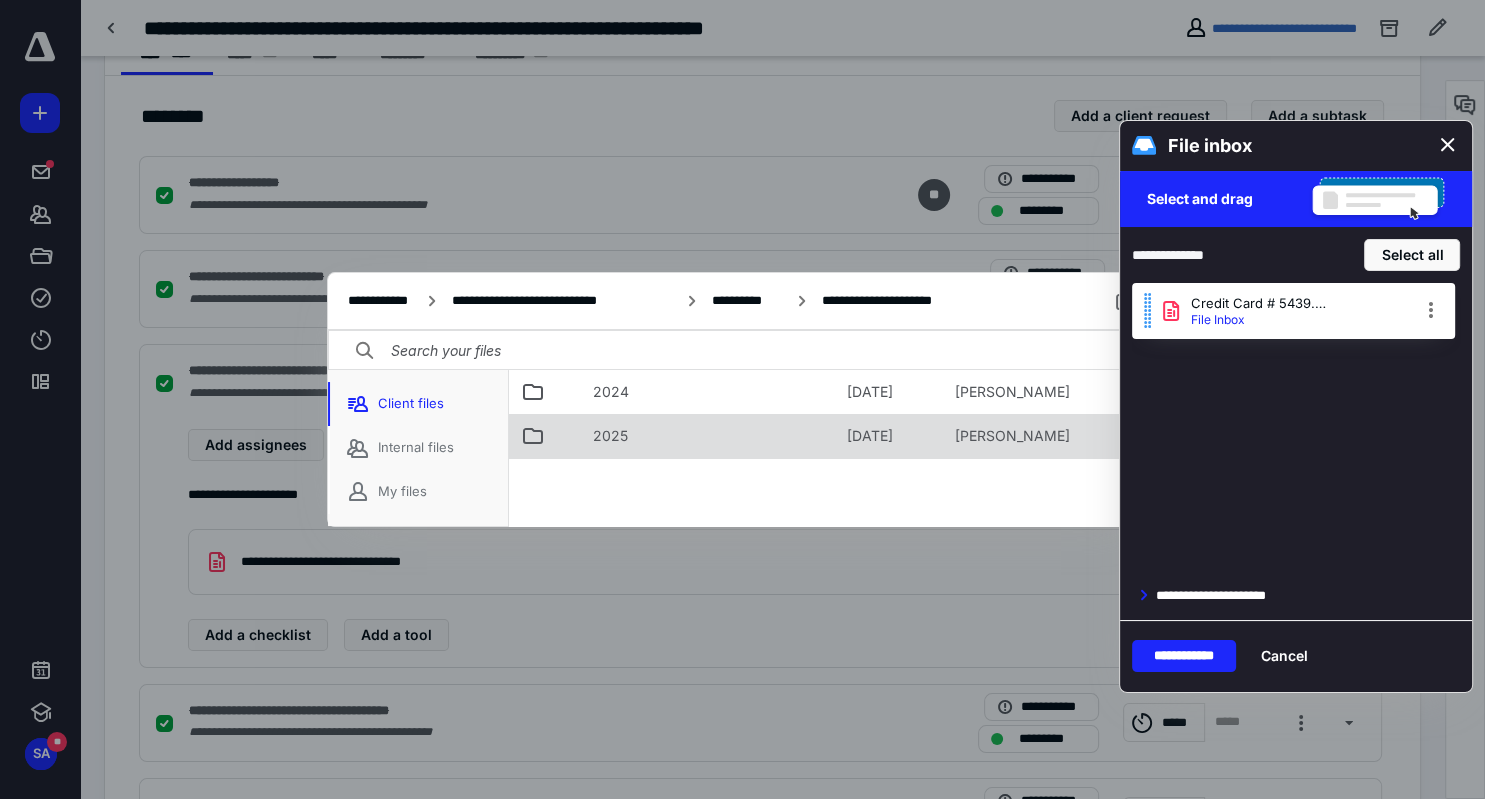 click on "2025" at bounding box center (708, 436) 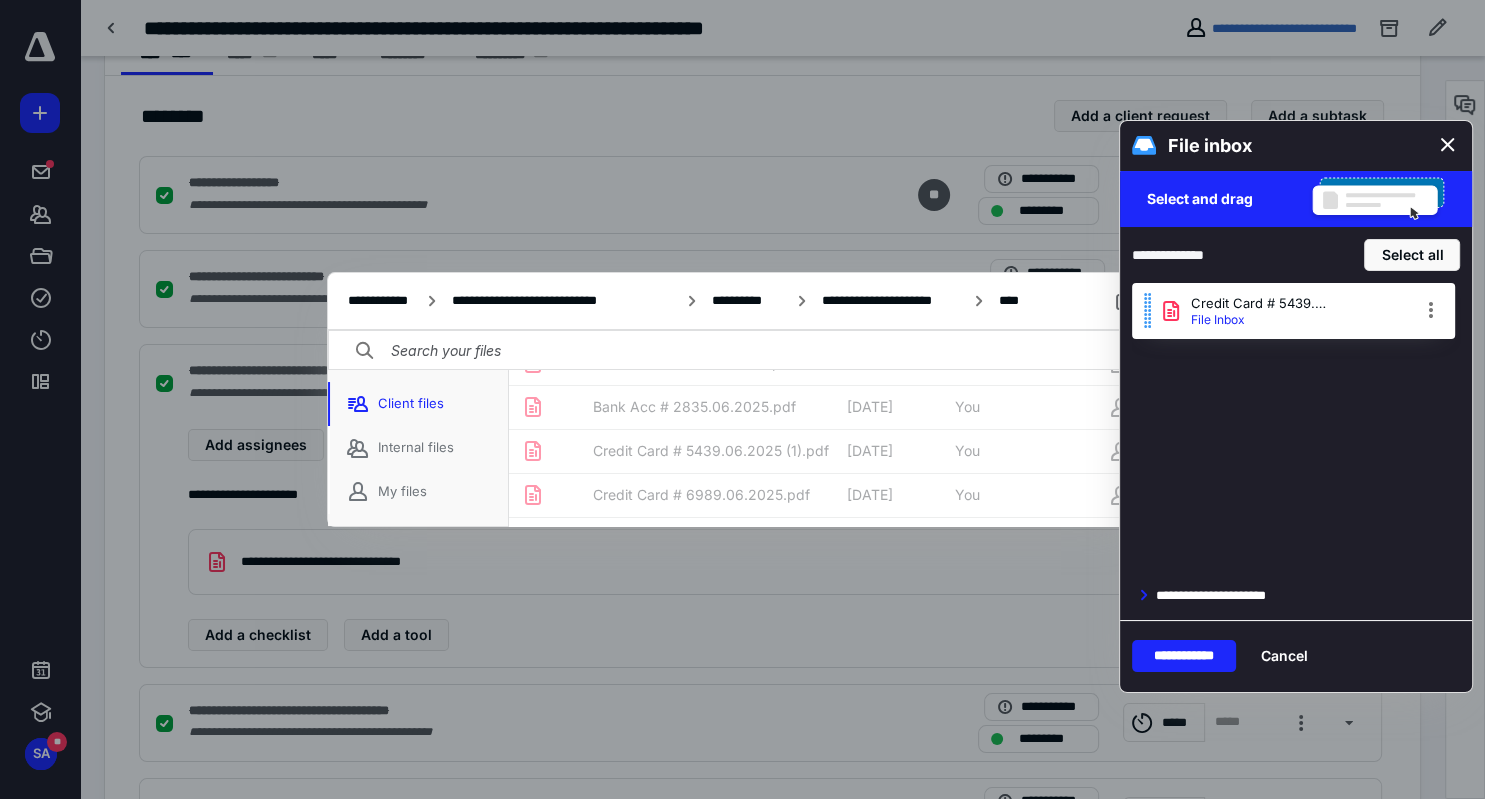scroll, scrollTop: 249, scrollLeft: 0, axis: vertical 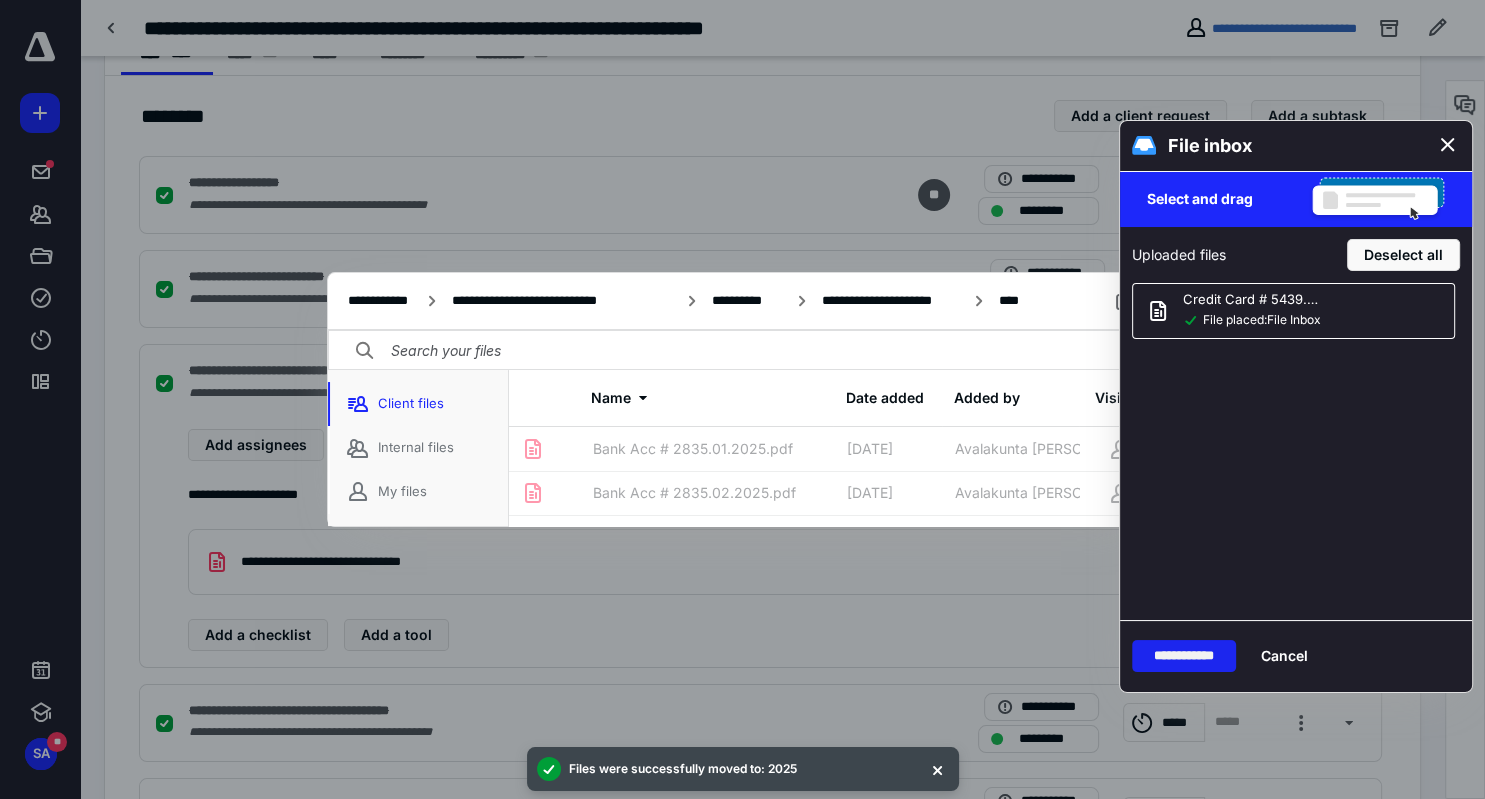 click on "**********" at bounding box center (1184, 656) 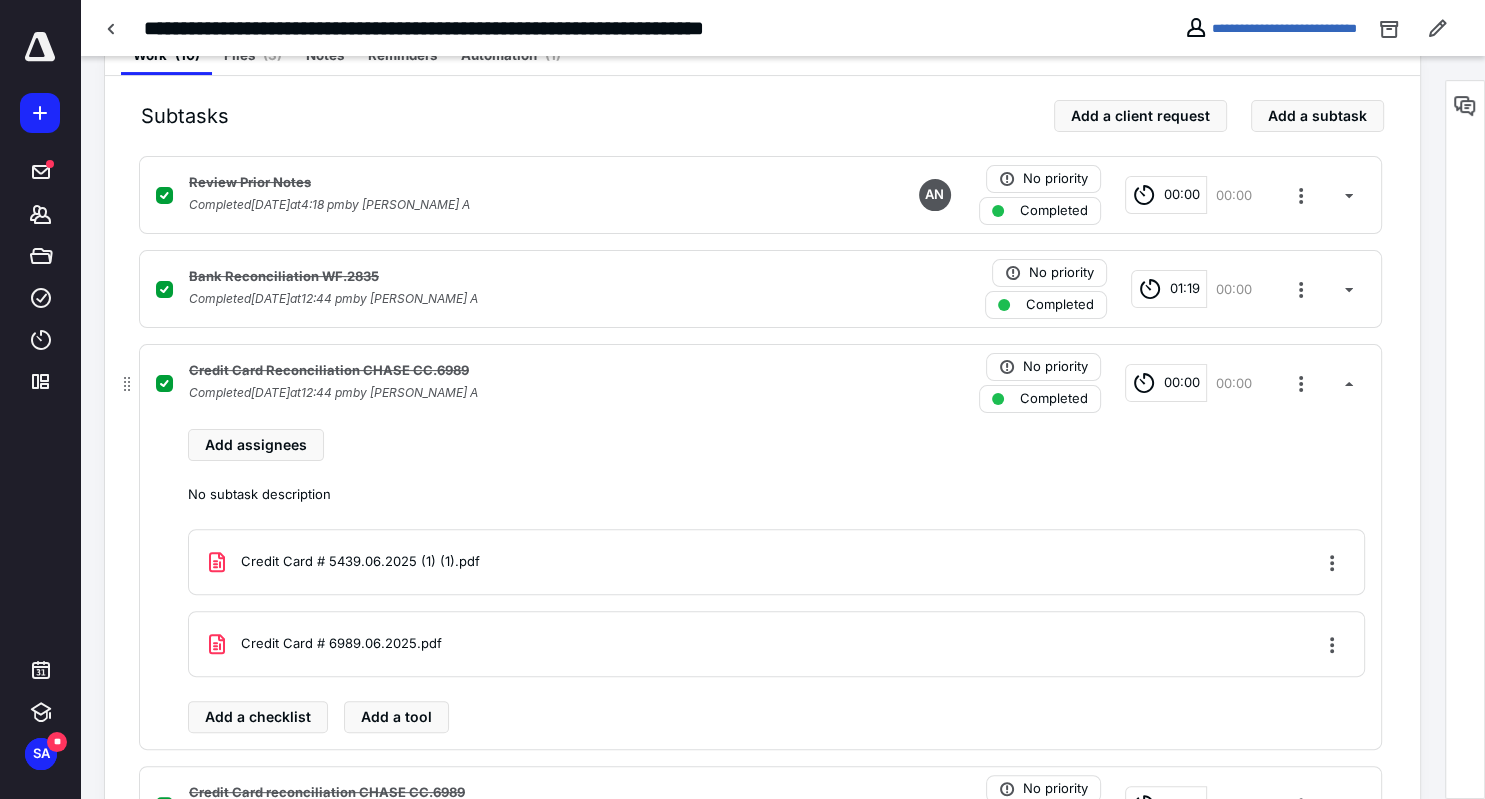 click on "00:00" at bounding box center [1182, 383] 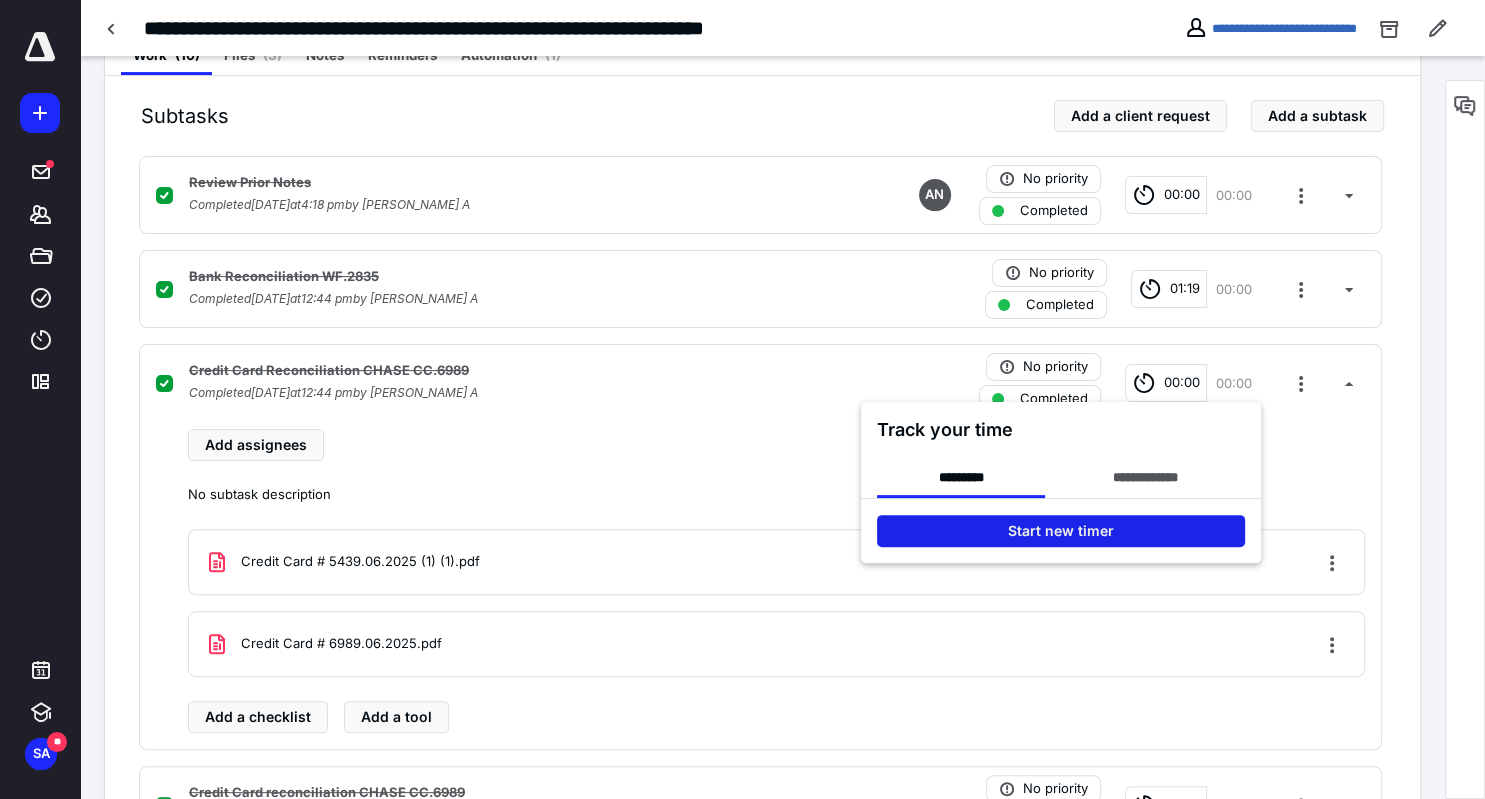 click on "Start new timer" at bounding box center (1061, 531) 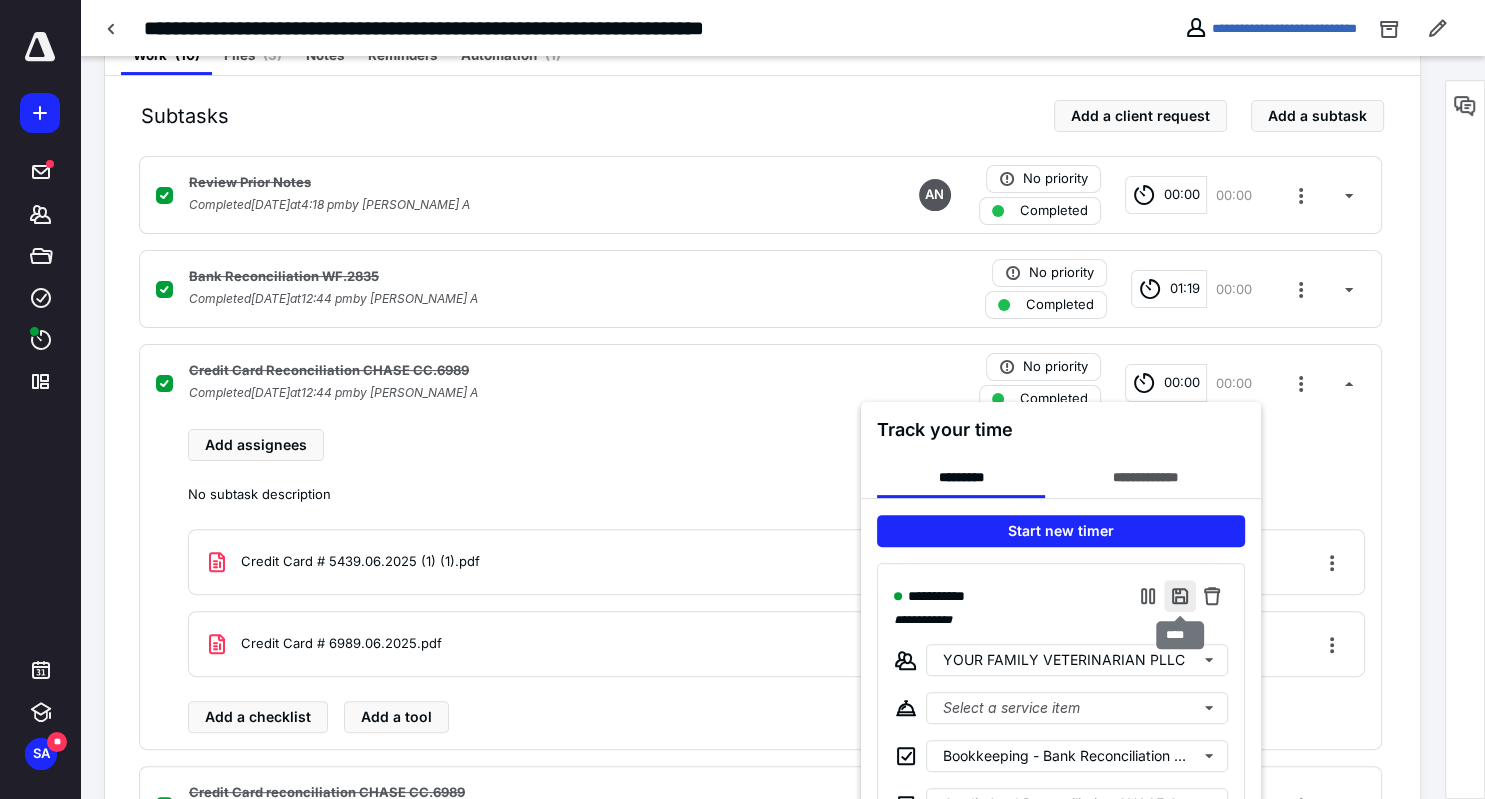 click at bounding box center [1180, 596] 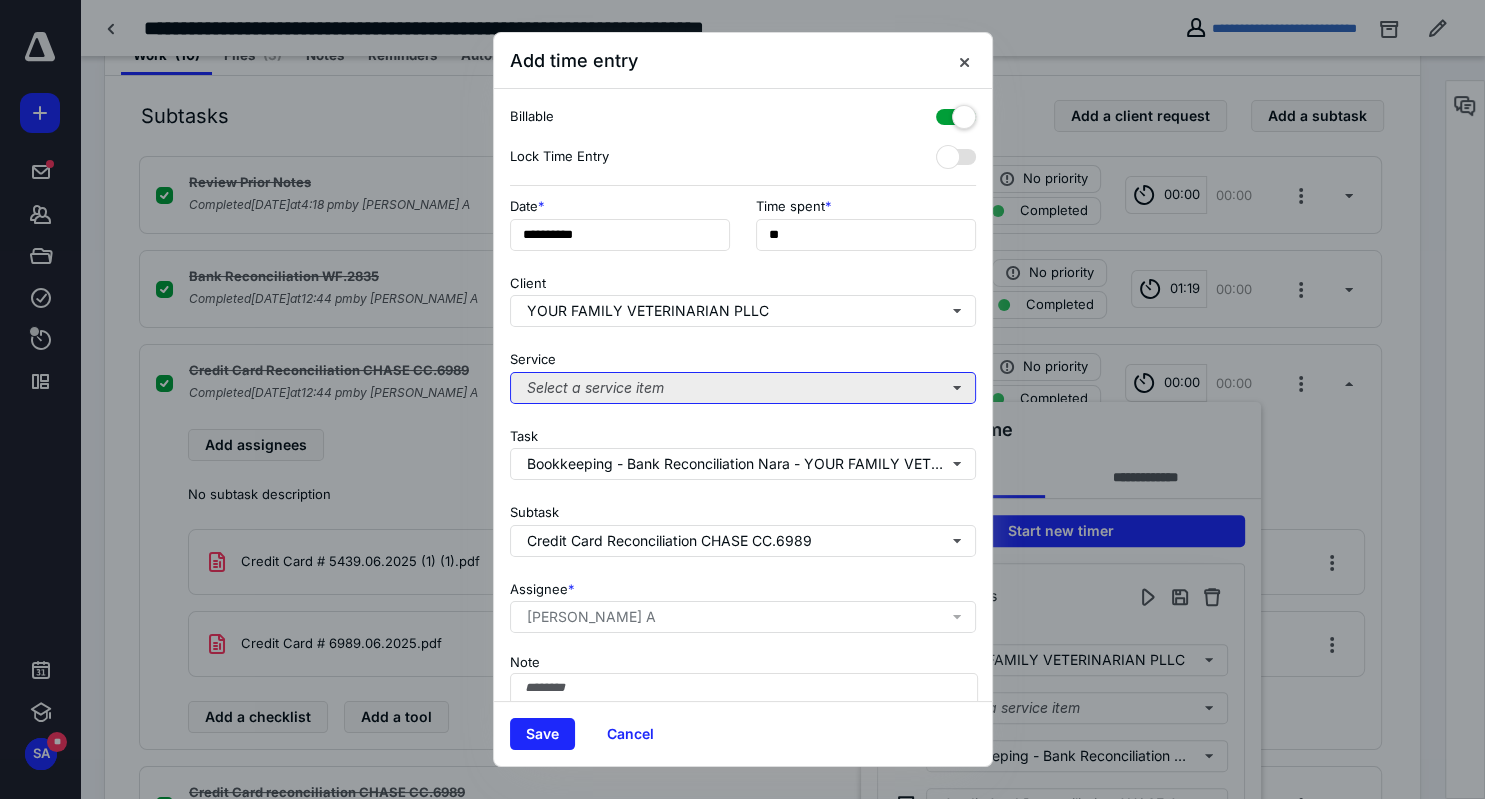 click on "Select a service item" at bounding box center [743, 388] 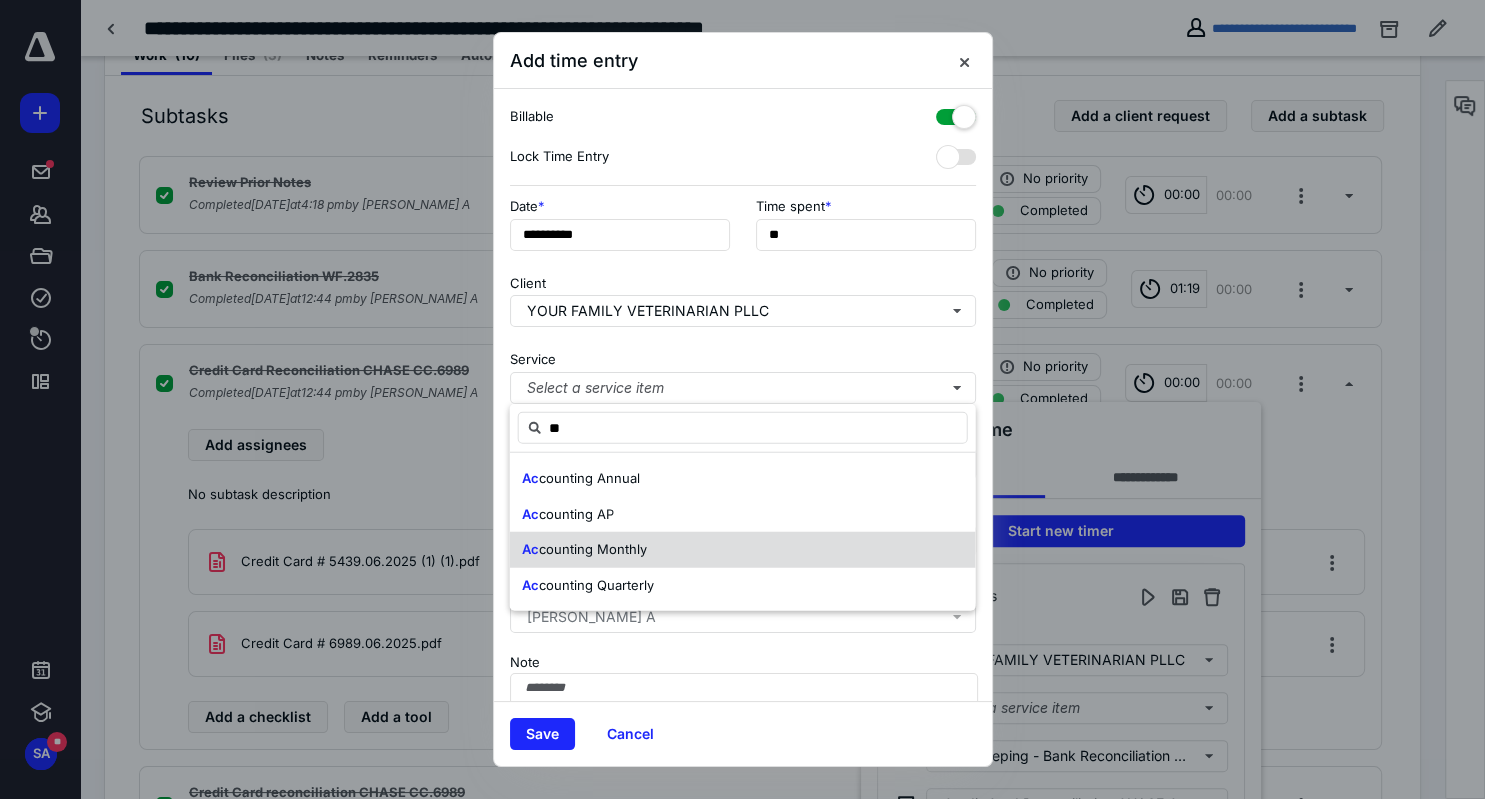 click on "Ac counting Monthly" at bounding box center (584, 550) 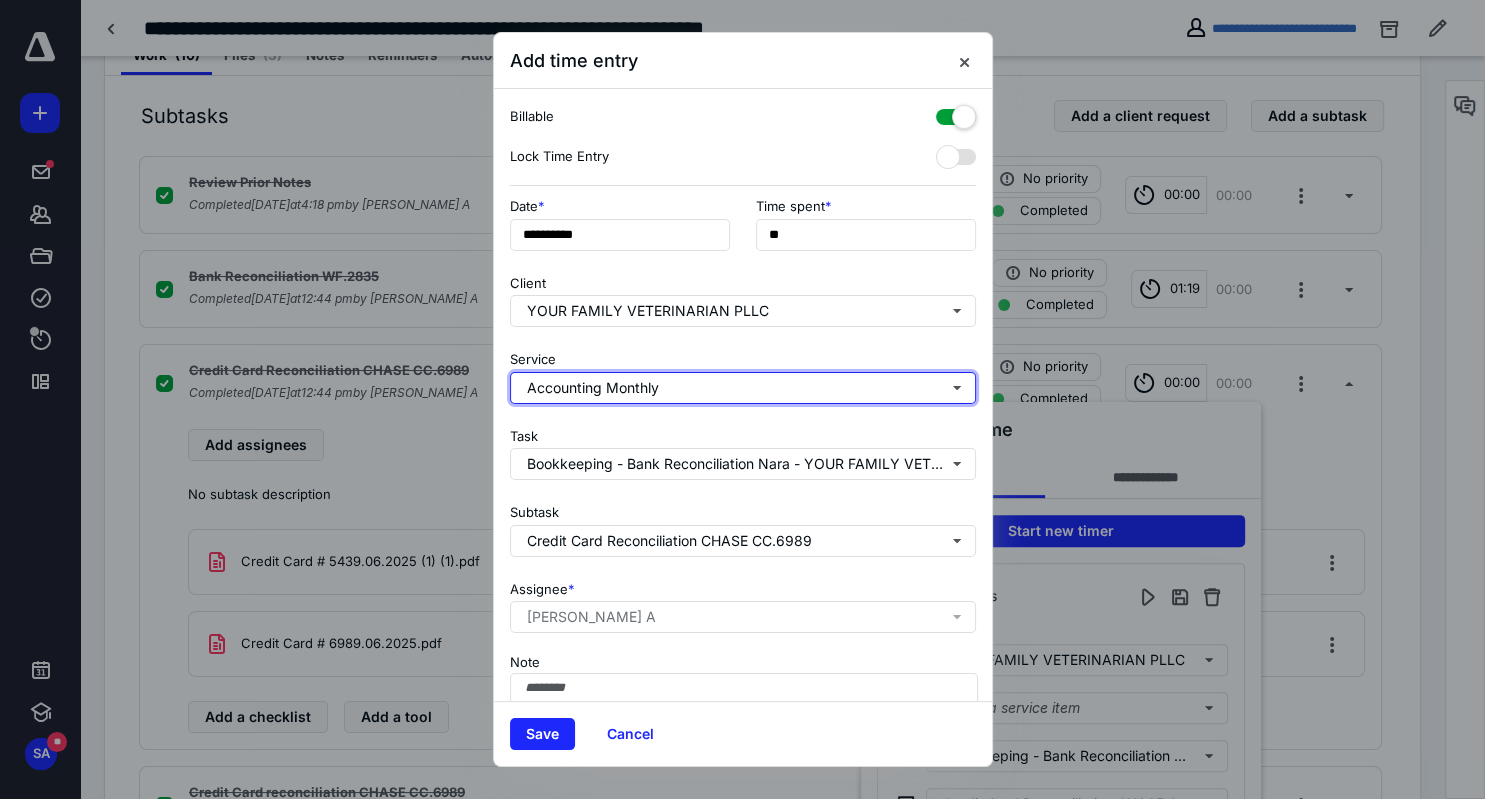 type 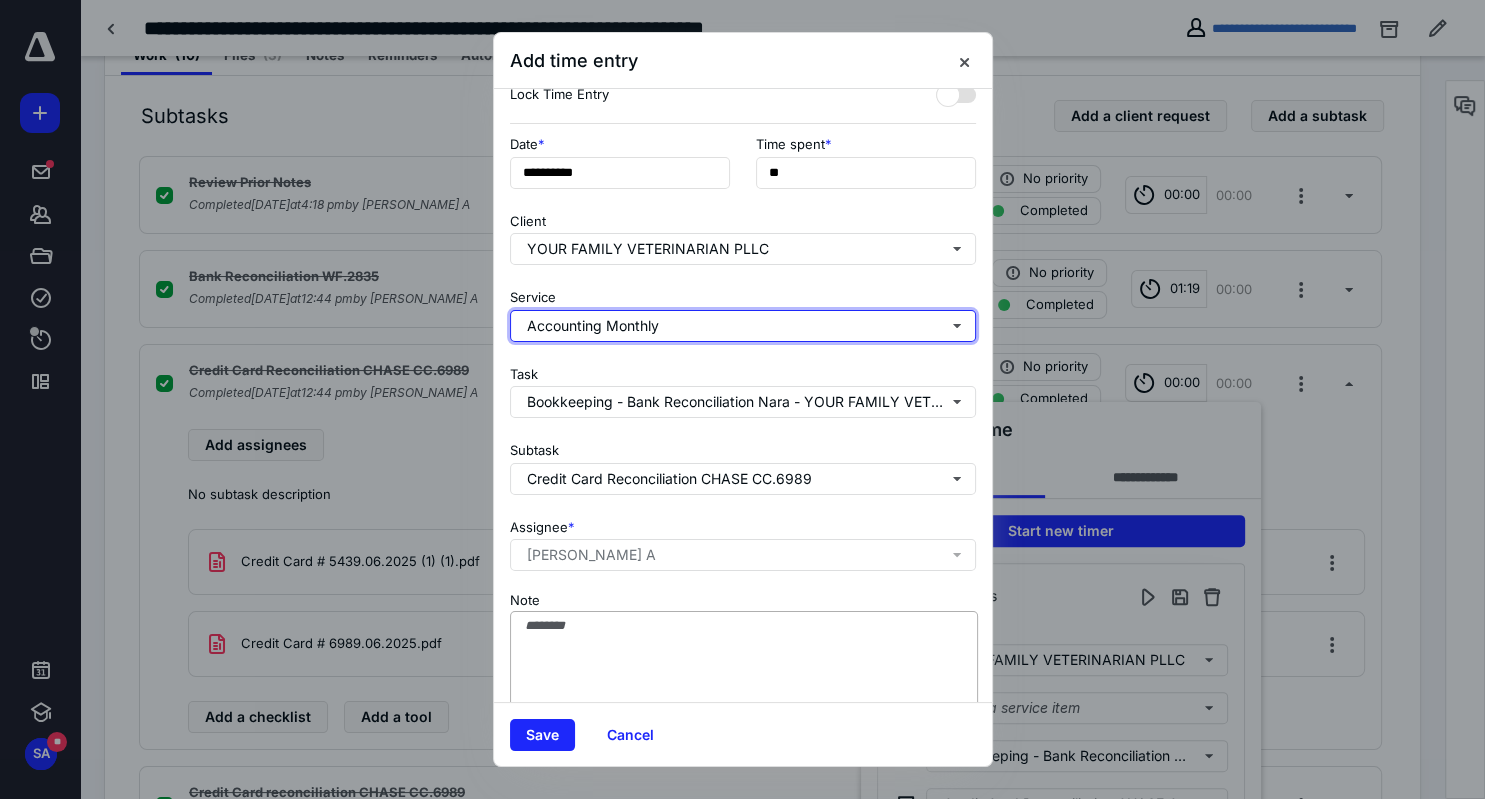 scroll, scrollTop: 86, scrollLeft: 0, axis: vertical 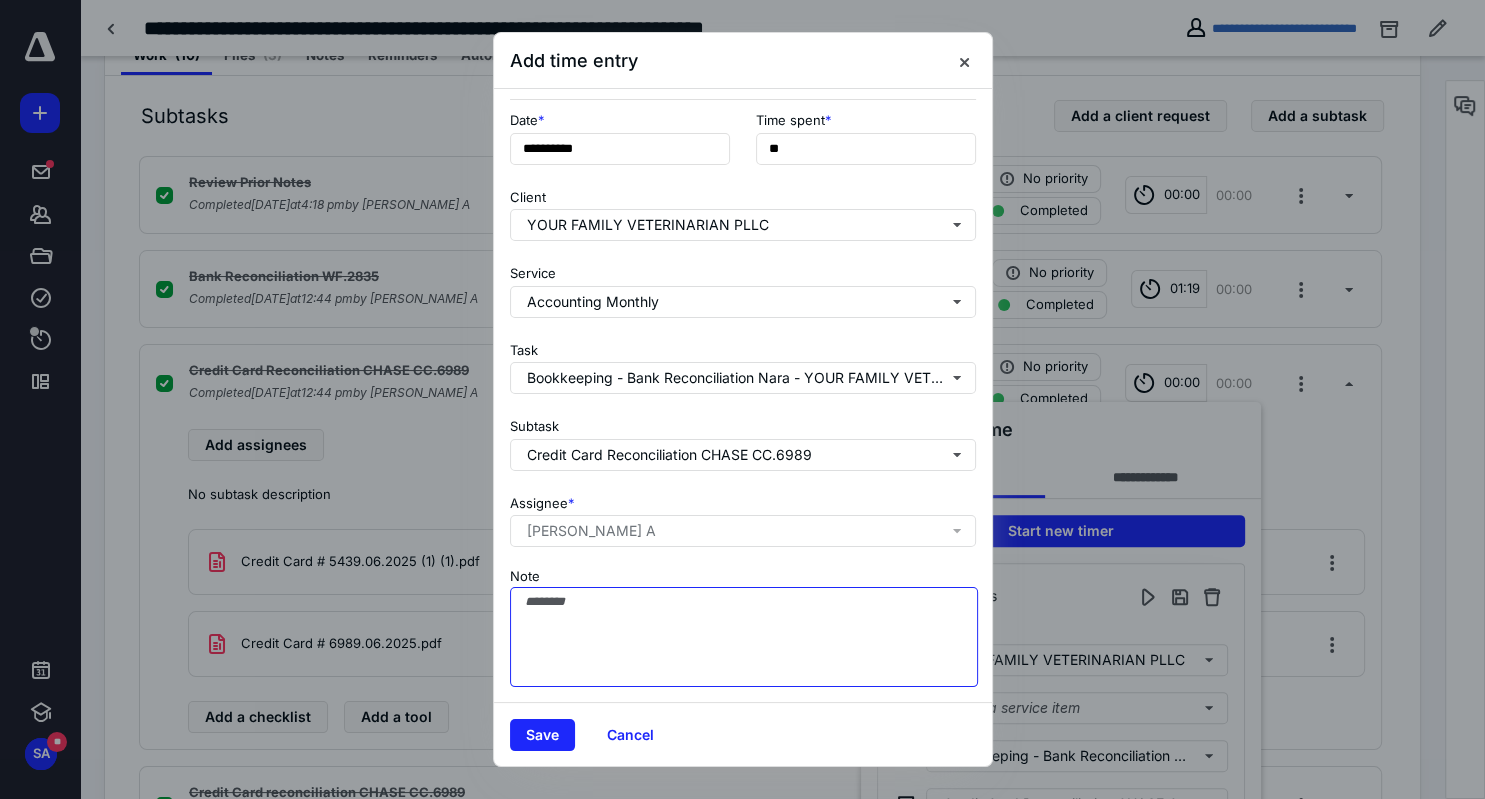 click on "Note" at bounding box center [744, 637] 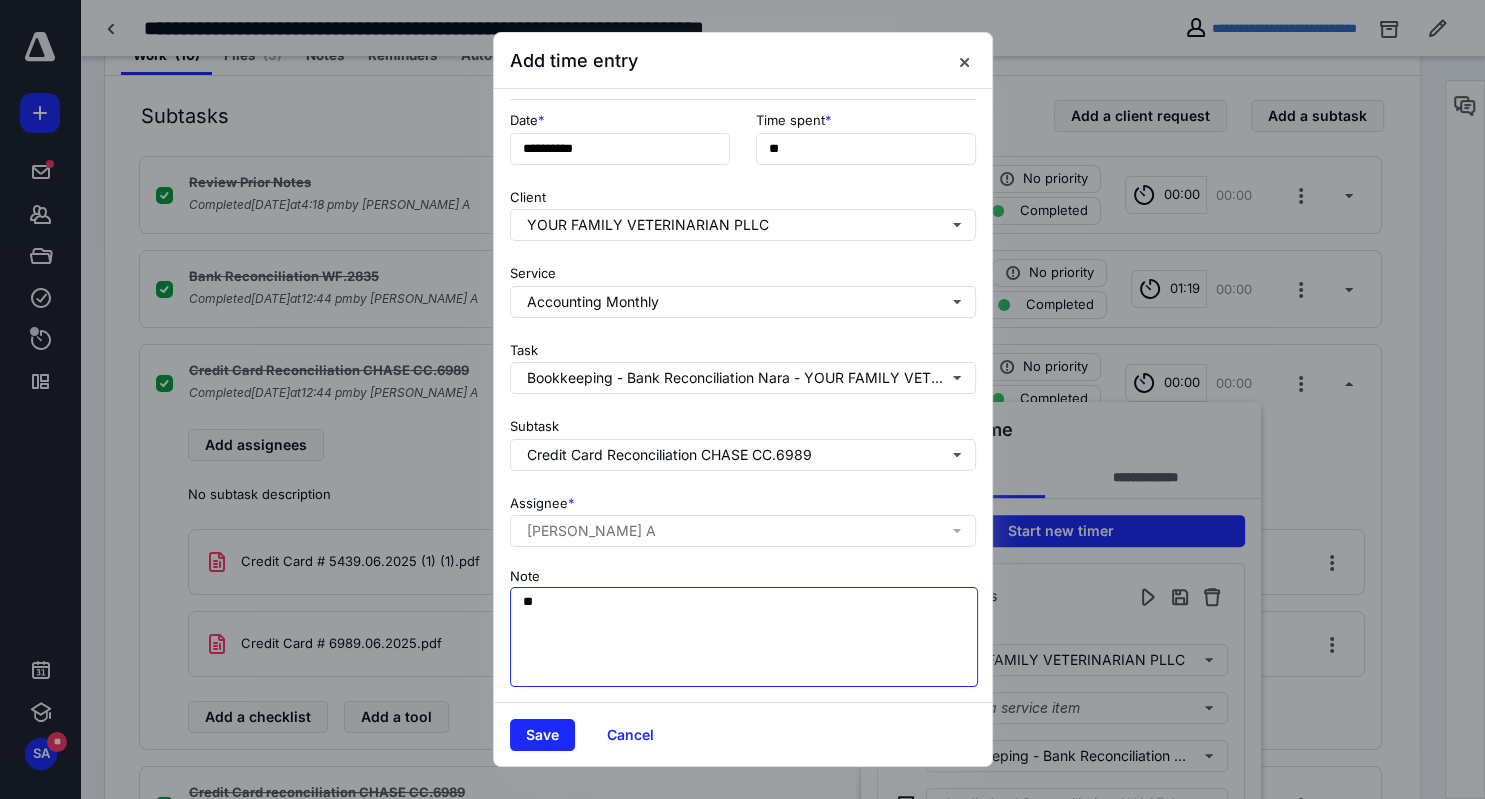 type on "*" 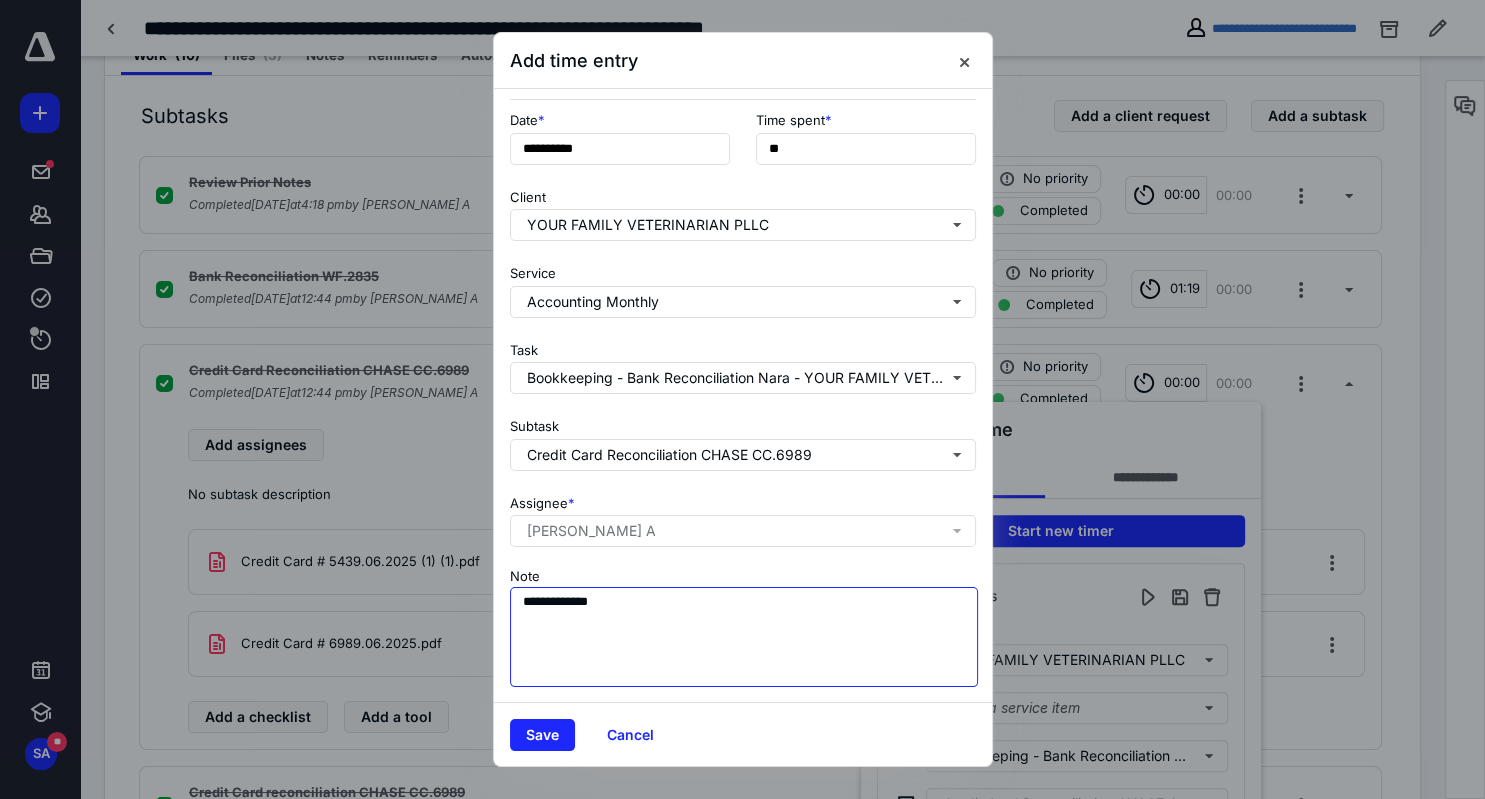 click on "**********" at bounding box center (744, 637) 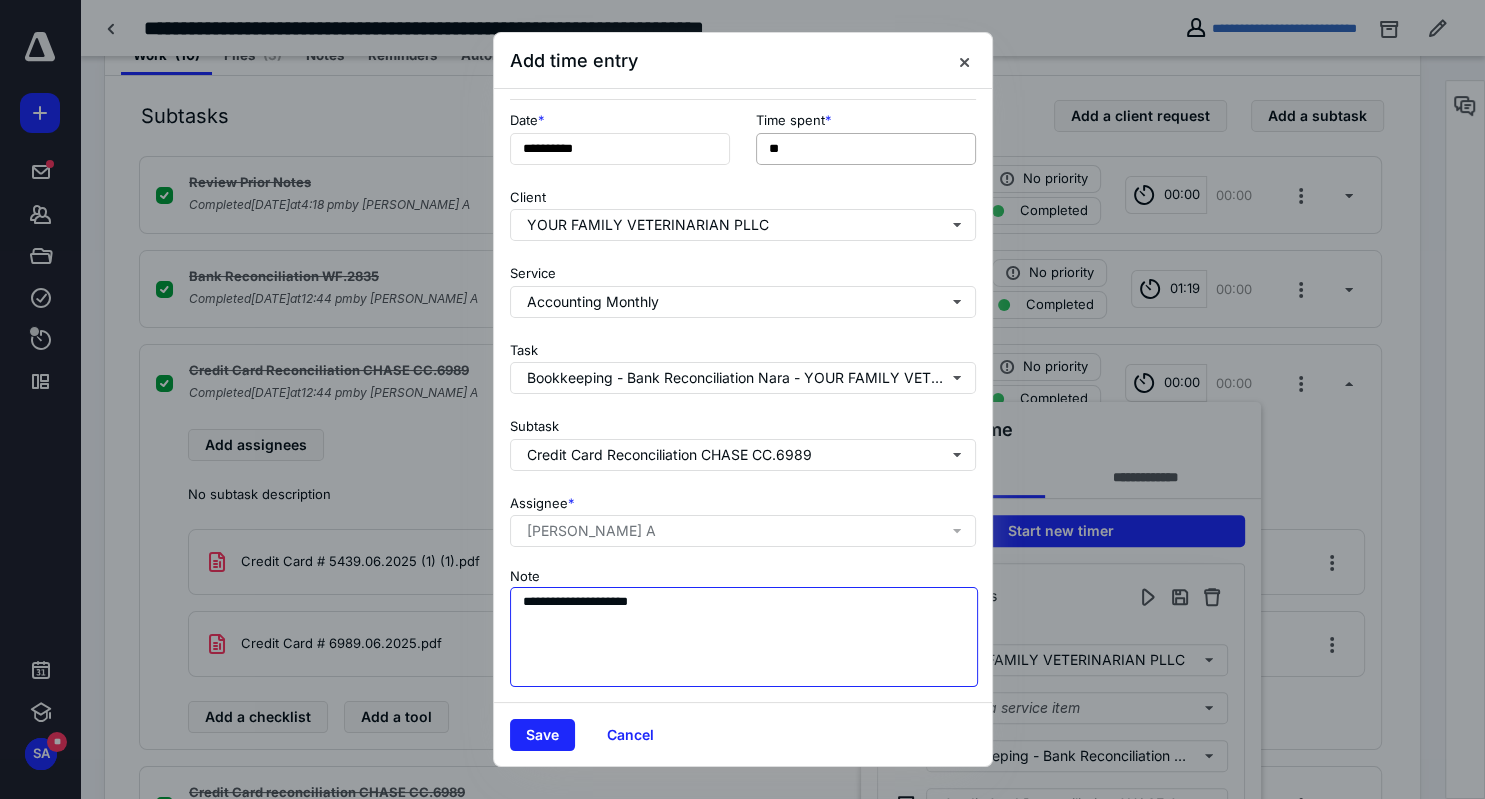 type on "**********" 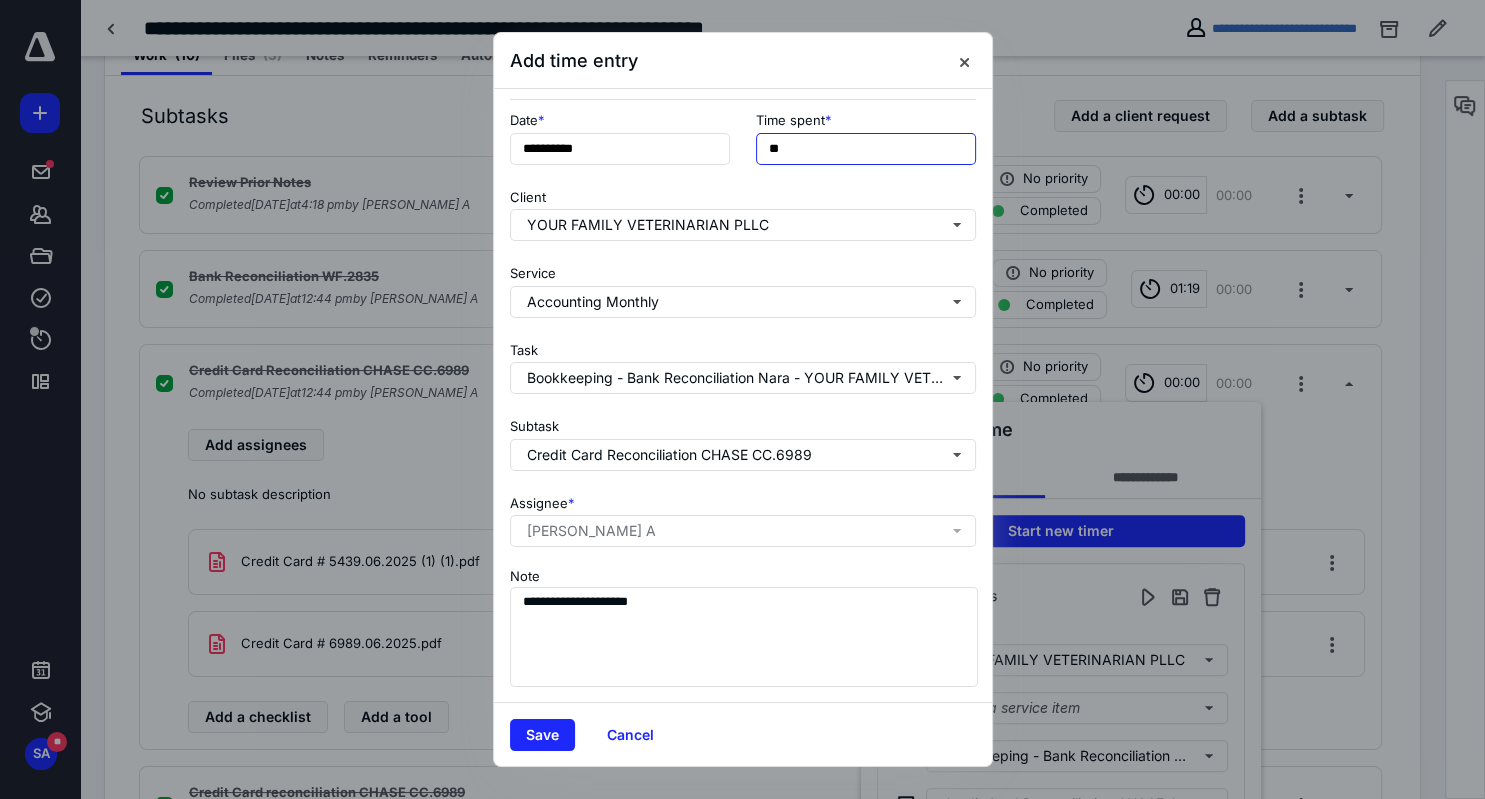 click on "**" at bounding box center (866, 149) 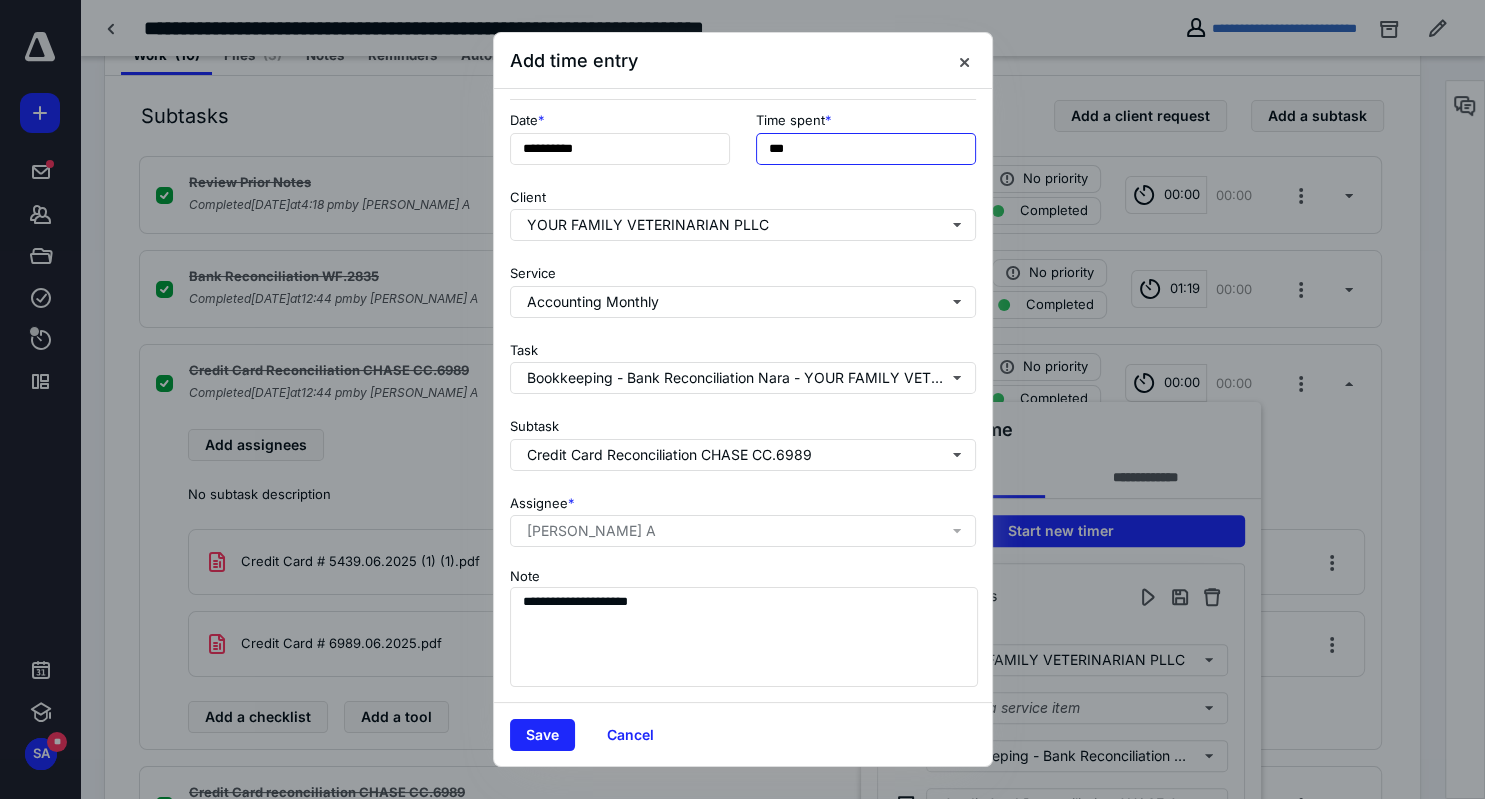 type on "***" 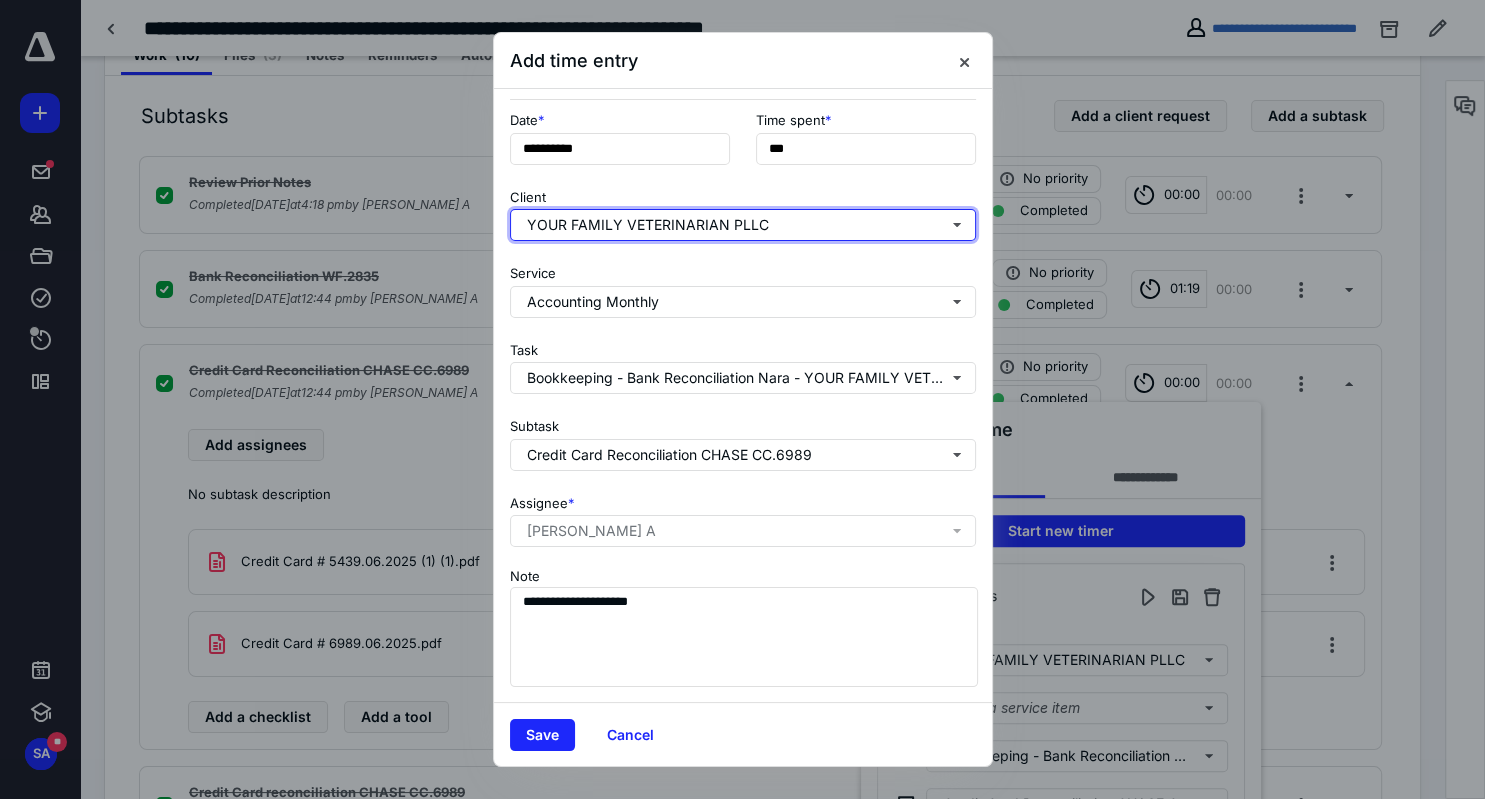 type 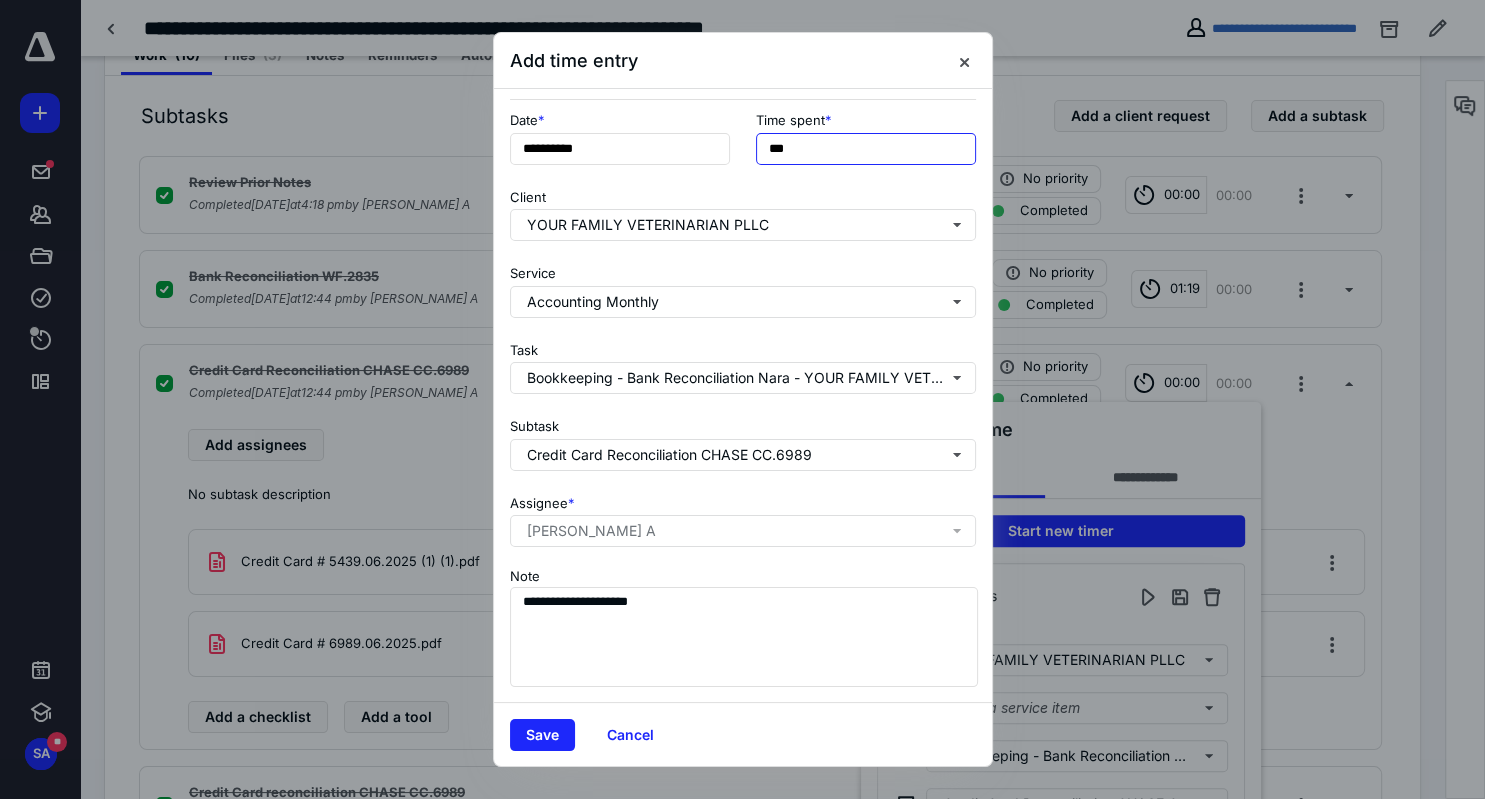 click on "***" at bounding box center [866, 149] 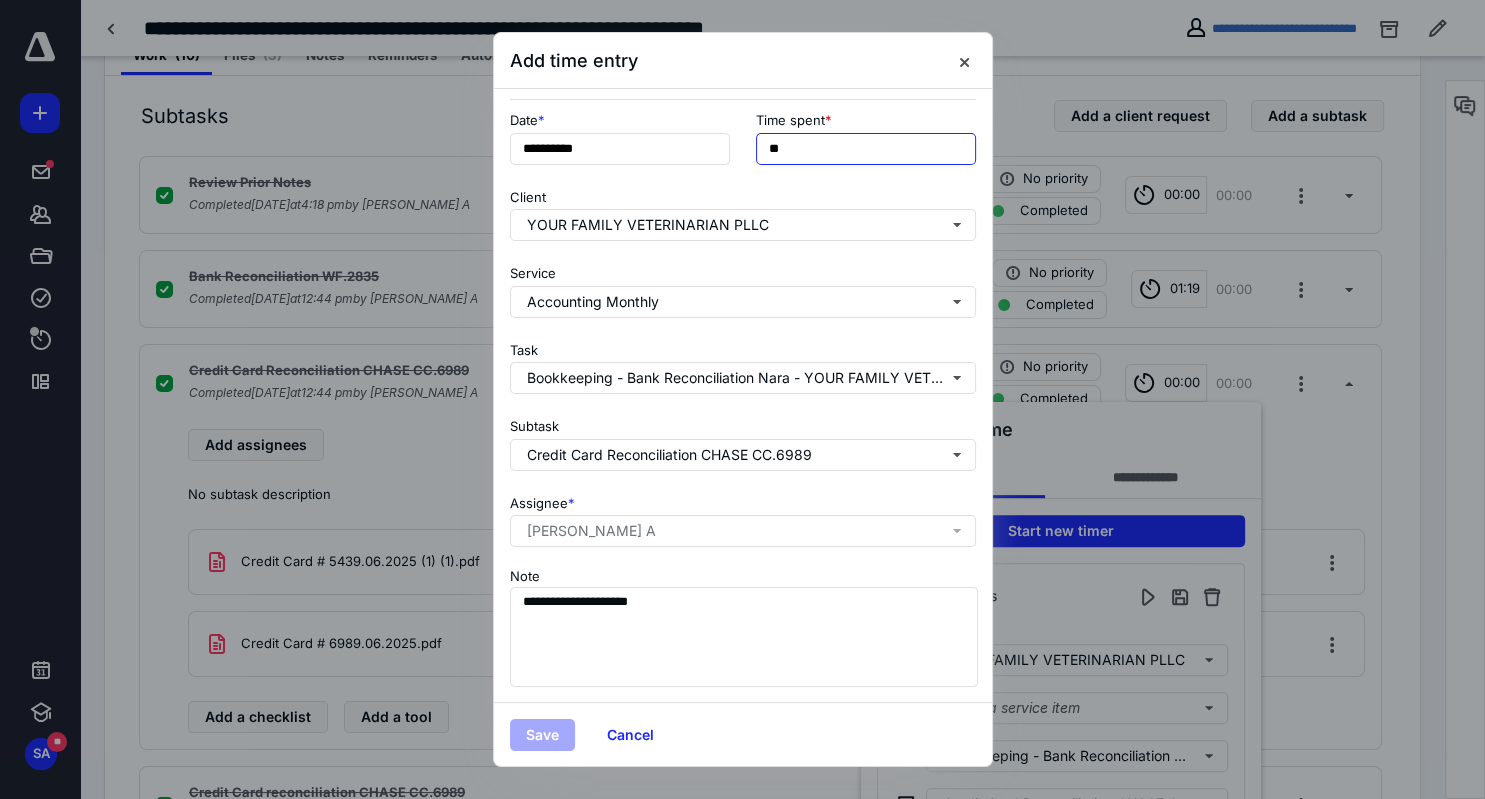 type on "***" 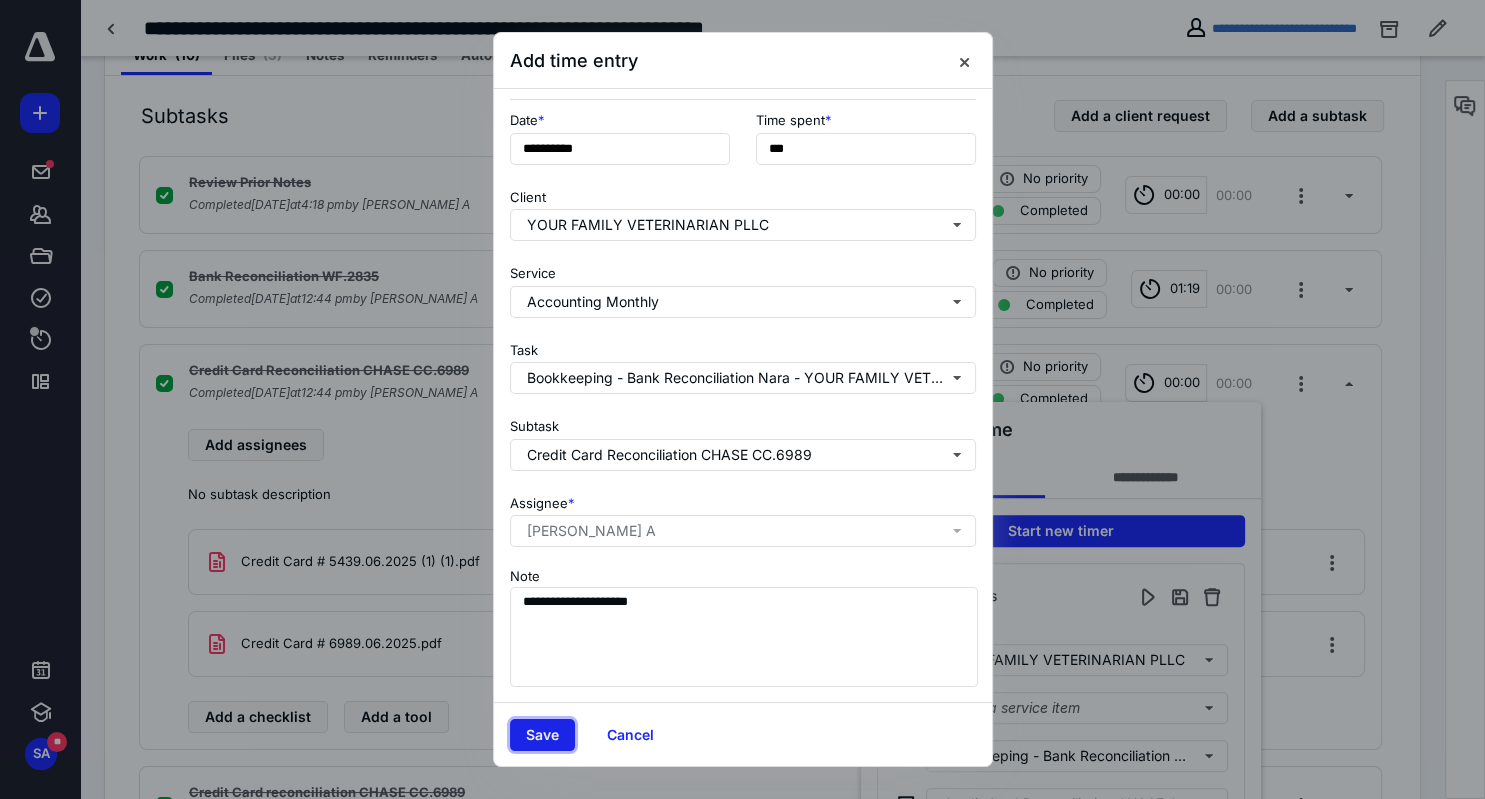 click on "Save" at bounding box center [542, 735] 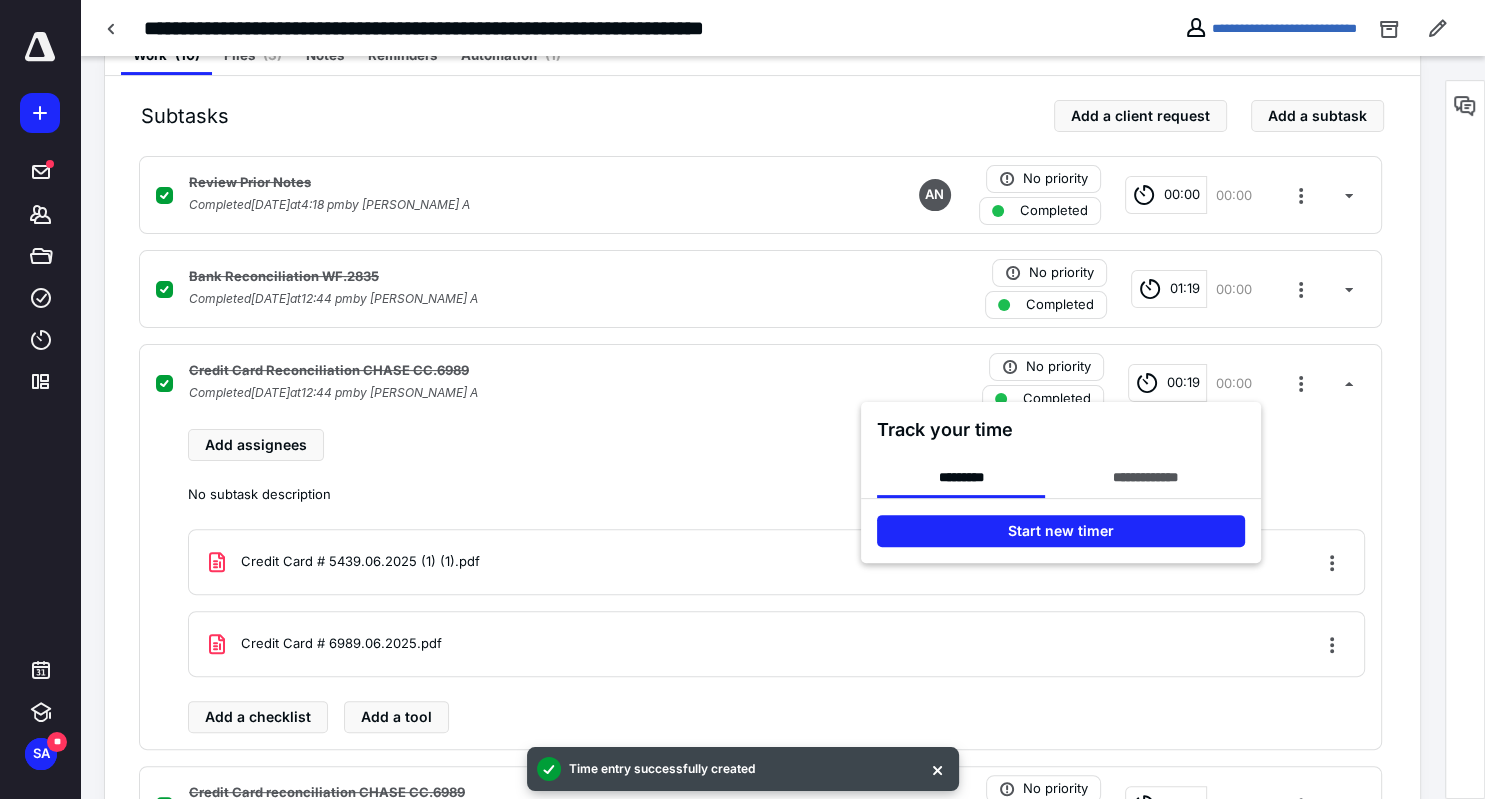 click at bounding box center (742, 399) 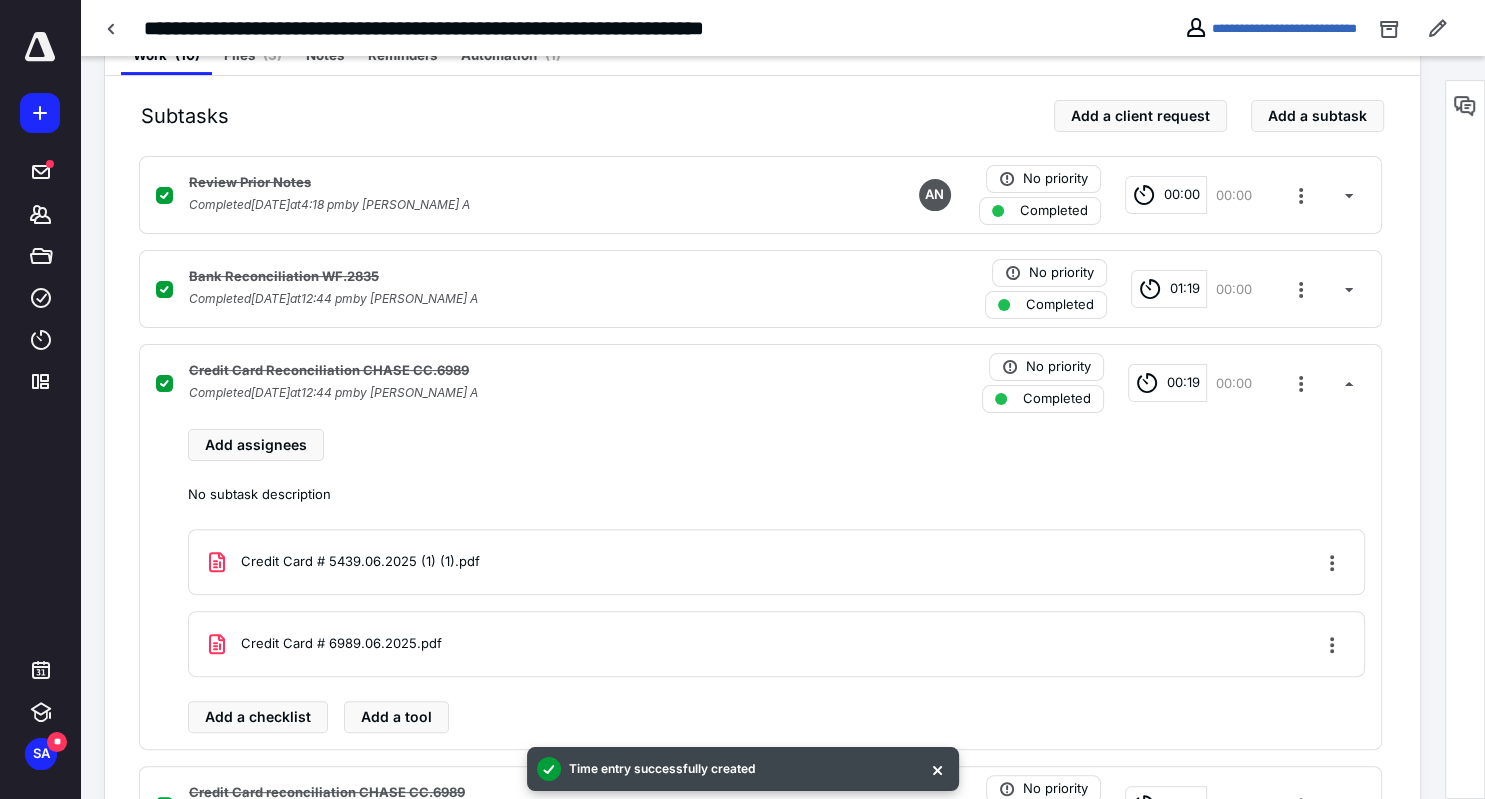 scroll, scrollTop: 0, scrollLeft: 0, axis: both 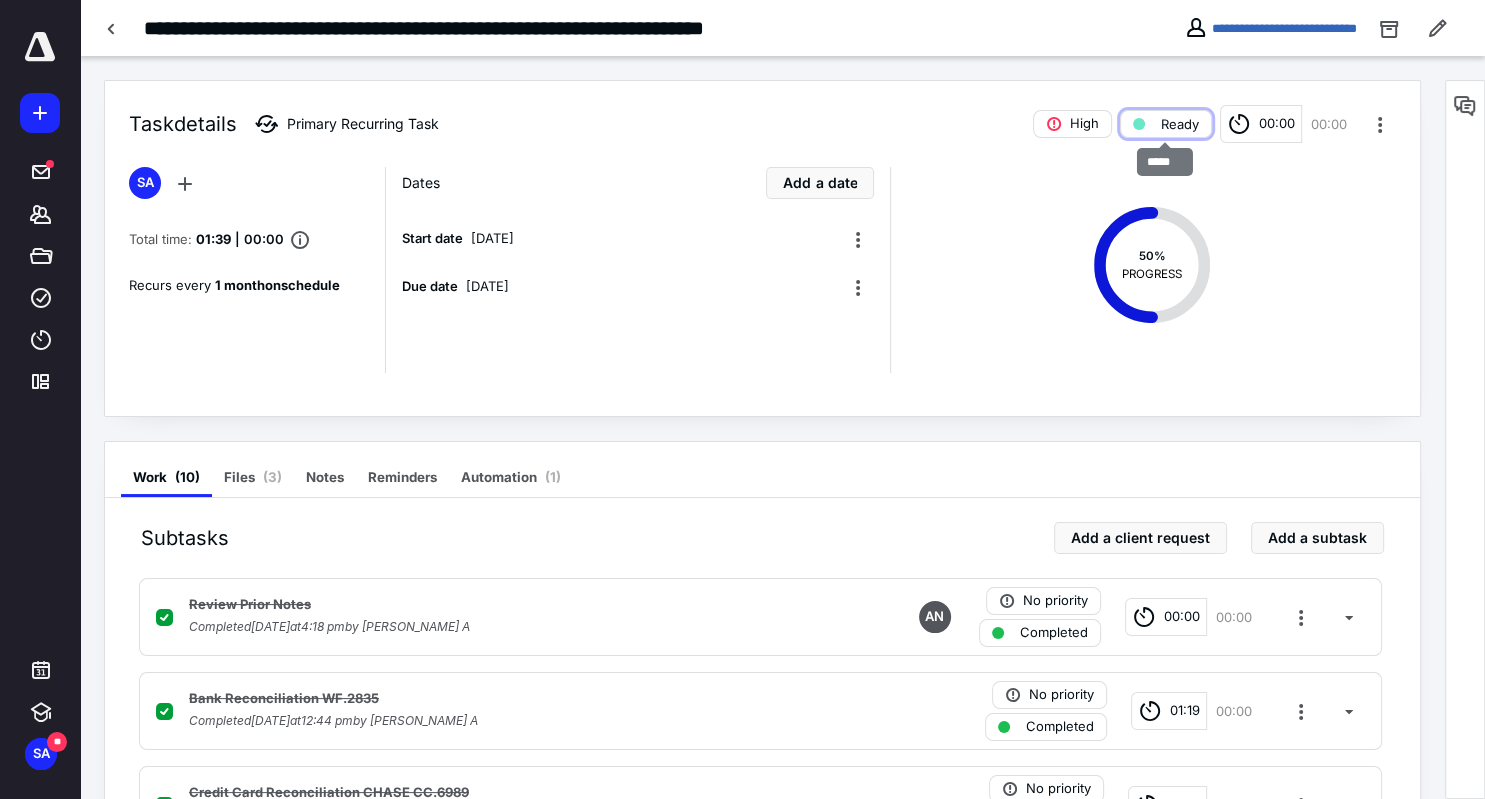 click on "Ready" at bounding box center [1180, 124] 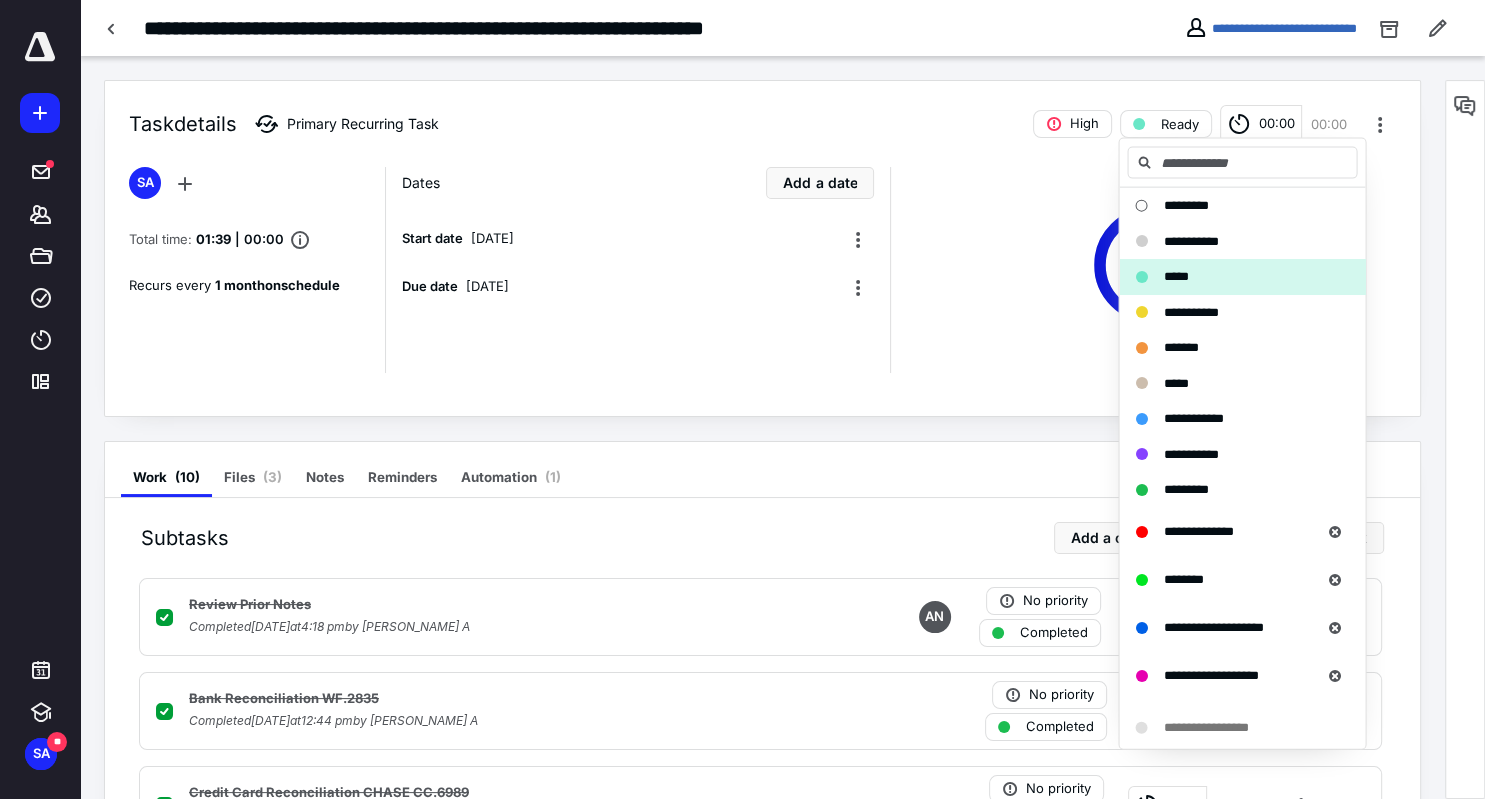 click on "50 % PROGRESS" at bounding box center [1142, 270] 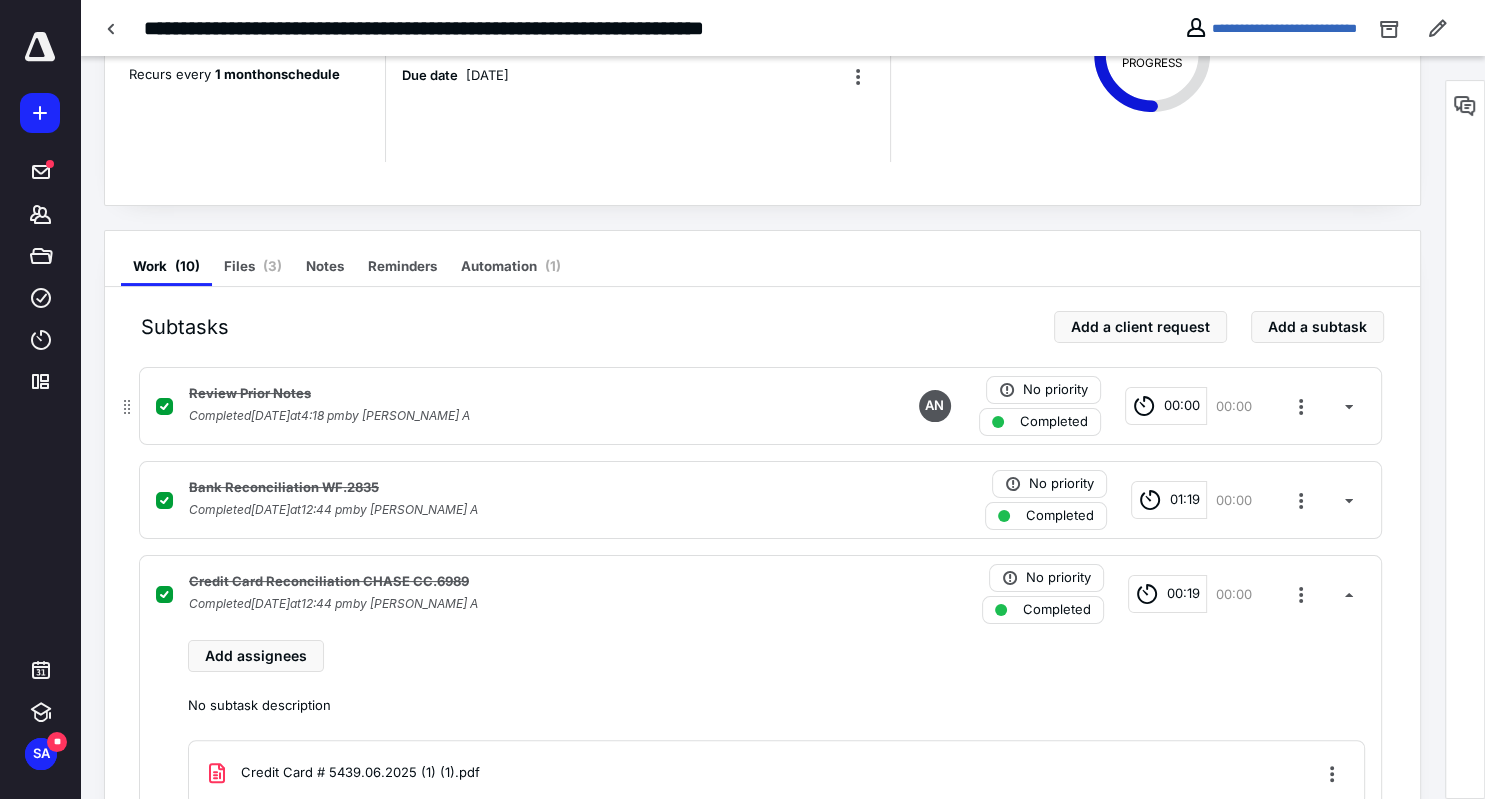 scroll, scrollTop: 0, scrollLeft: 0, axis: both 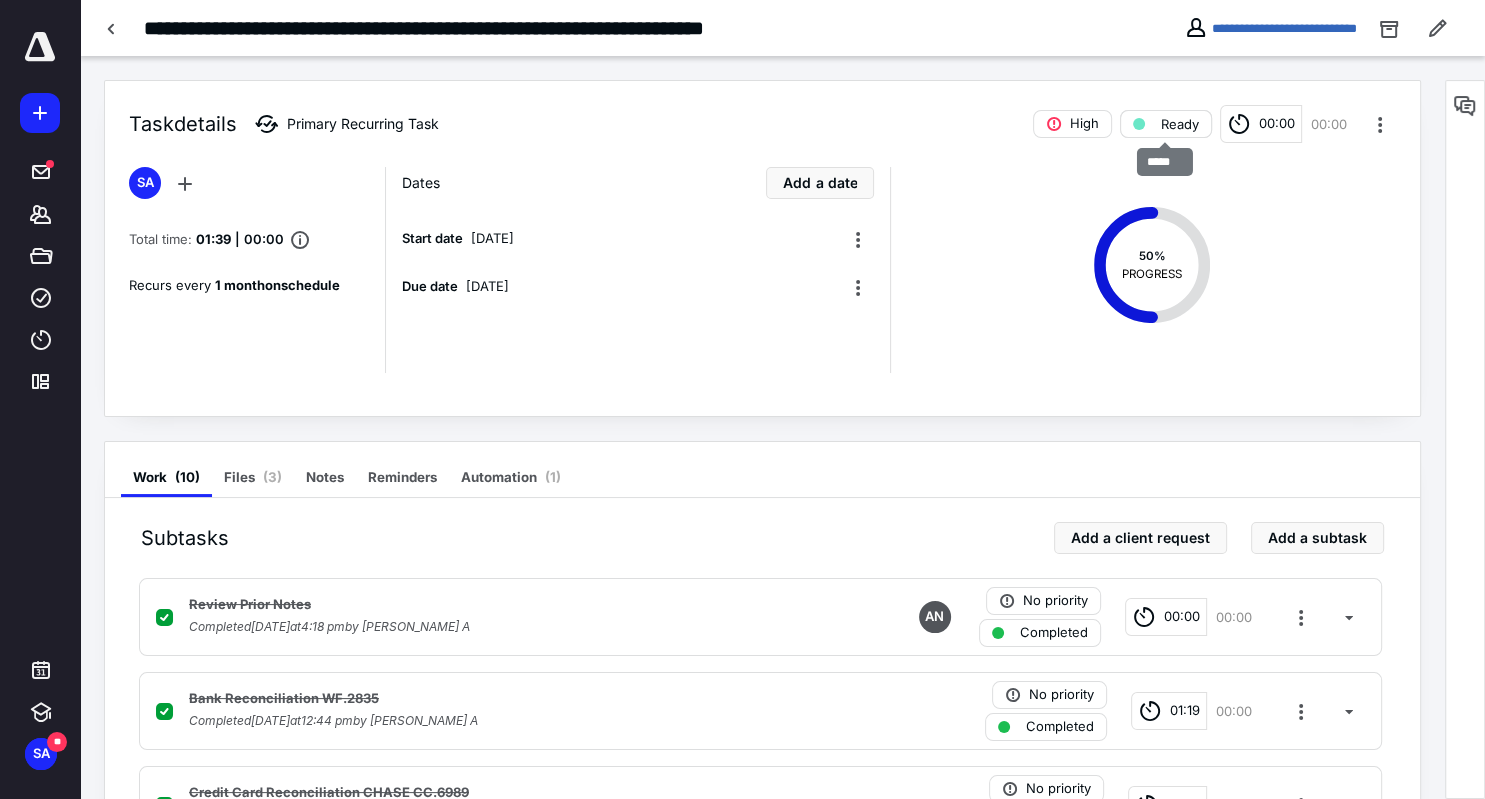 click on "Ready" at bounding box center (1180, 124) 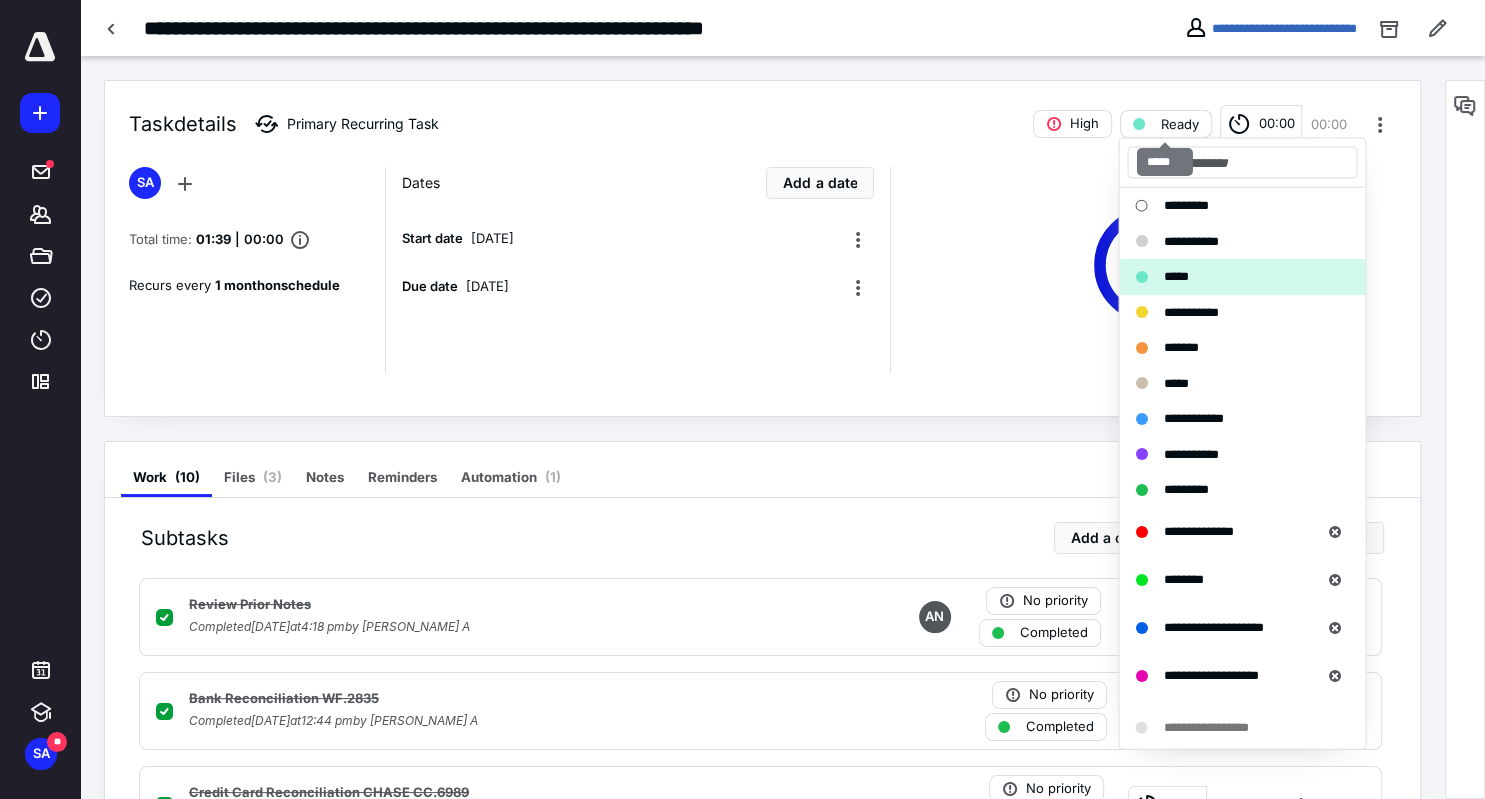 click on "Ready" at bounding box center (1180, 124) 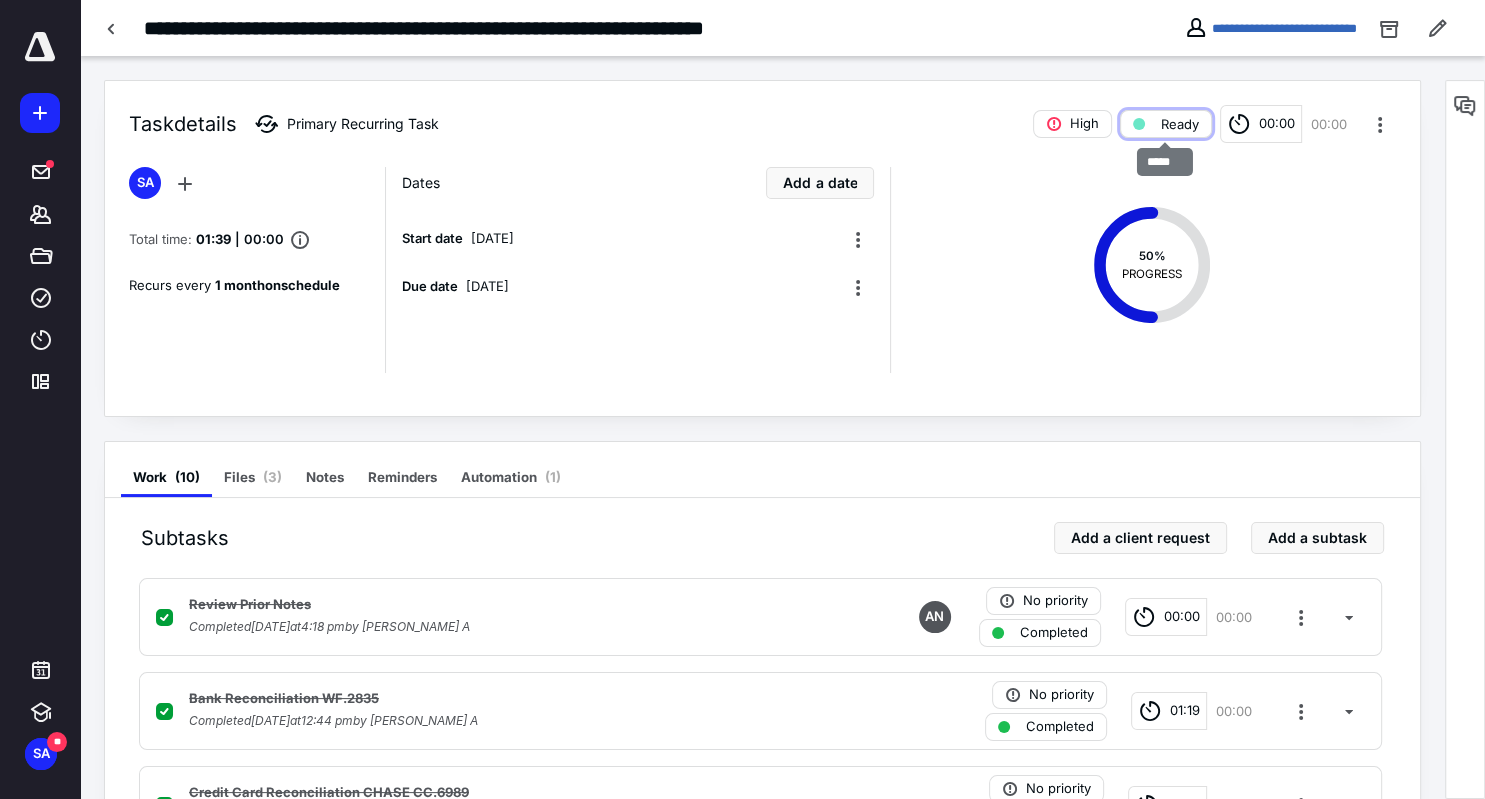 click on "Ready" at bounding box center [1180, 124] 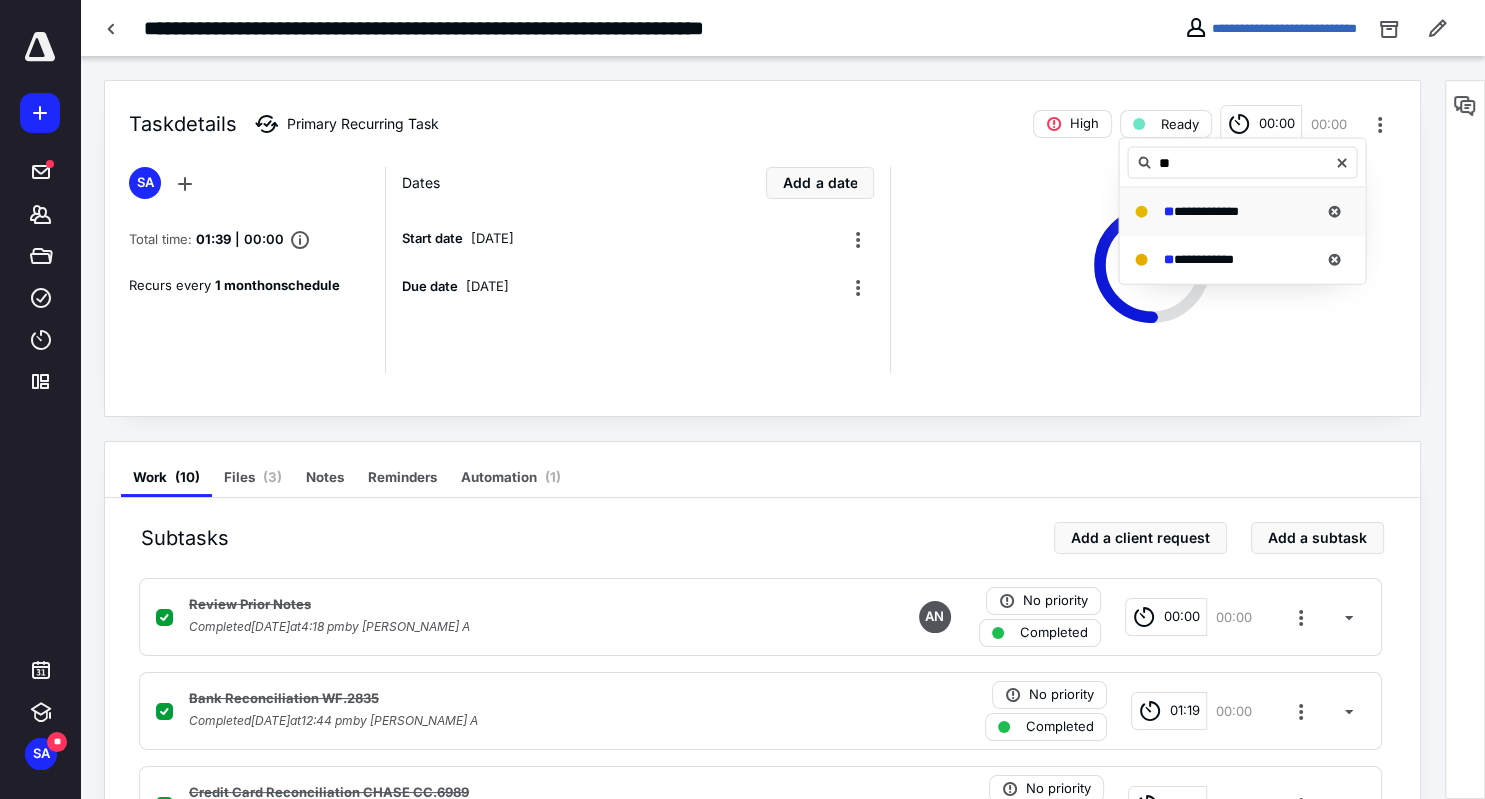 type on "**" 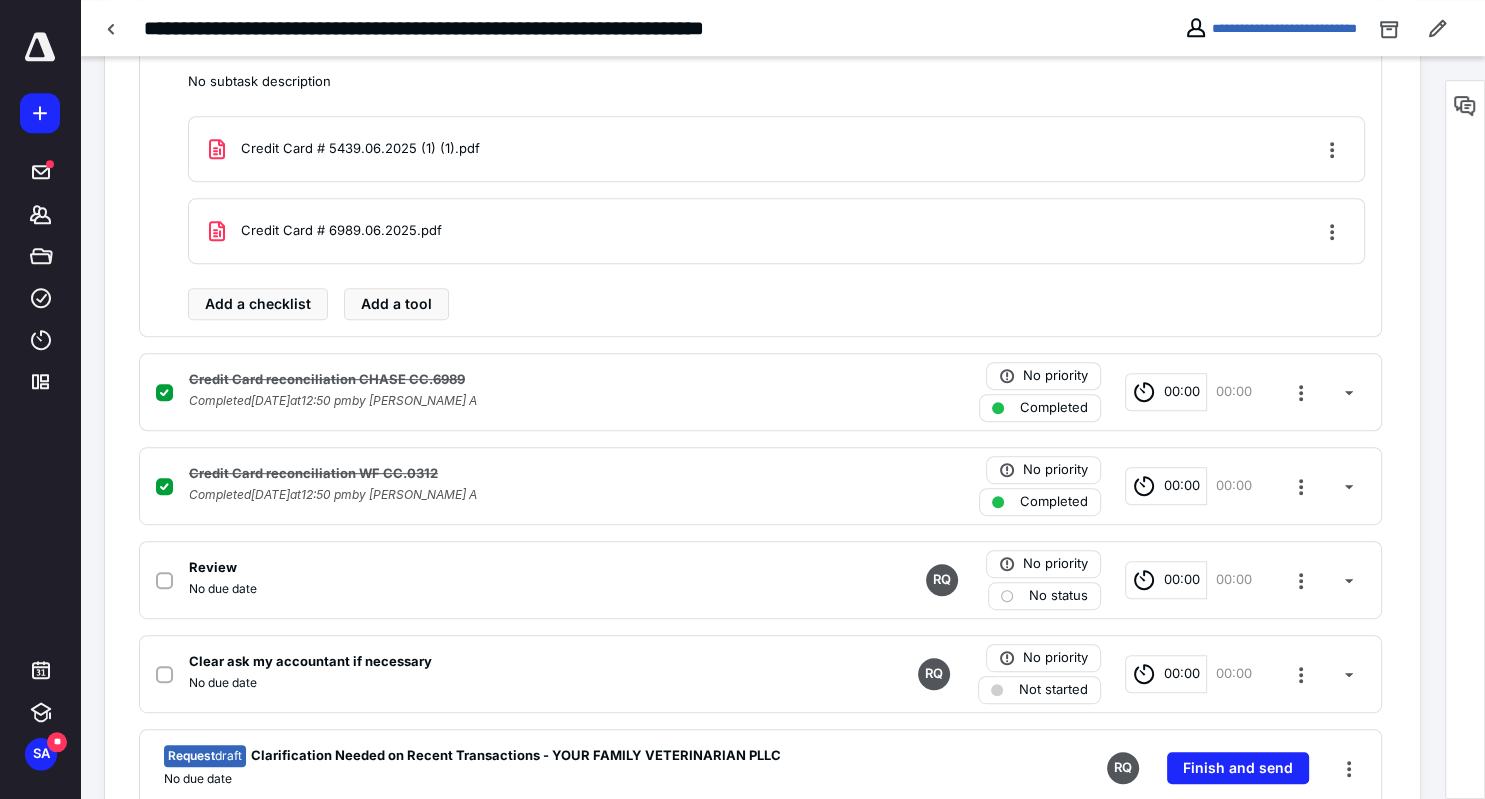 scroll, scrollTop: 844, scrollLeft: 0, axis: vertical 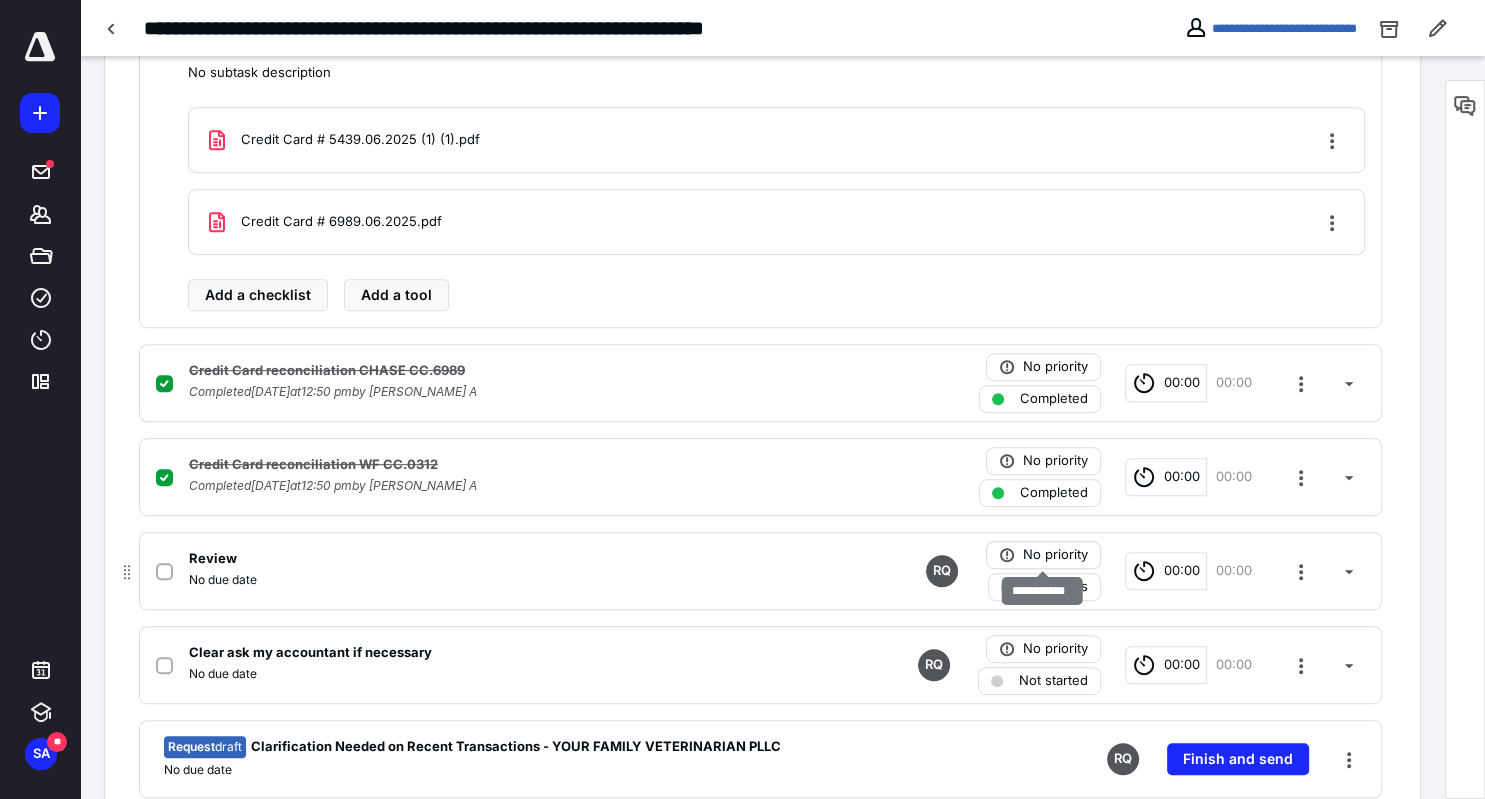 click on "No priority" at bounding box center (1055, 555) 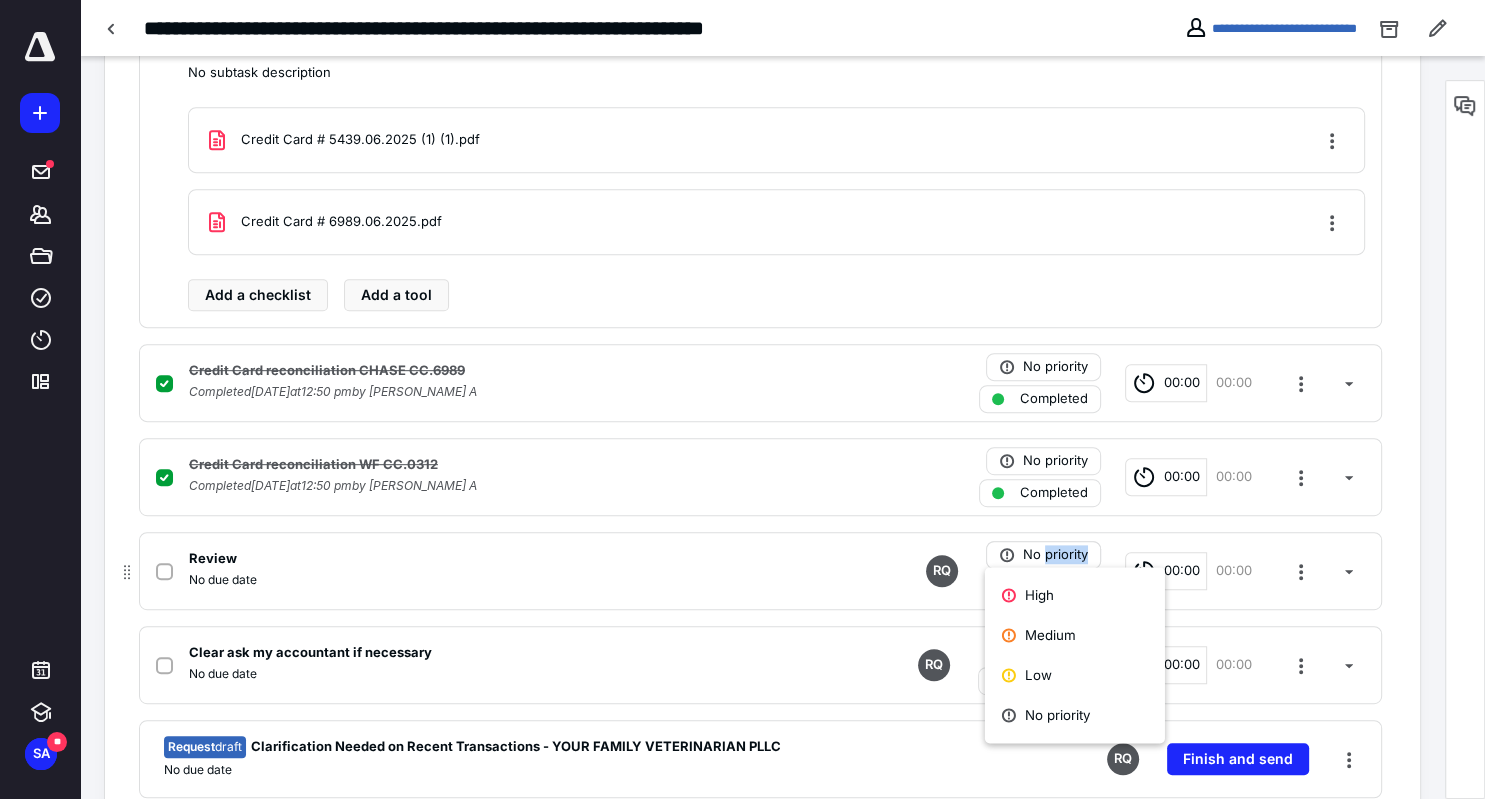 click on "No priority" at bounding box center [1055, 555] 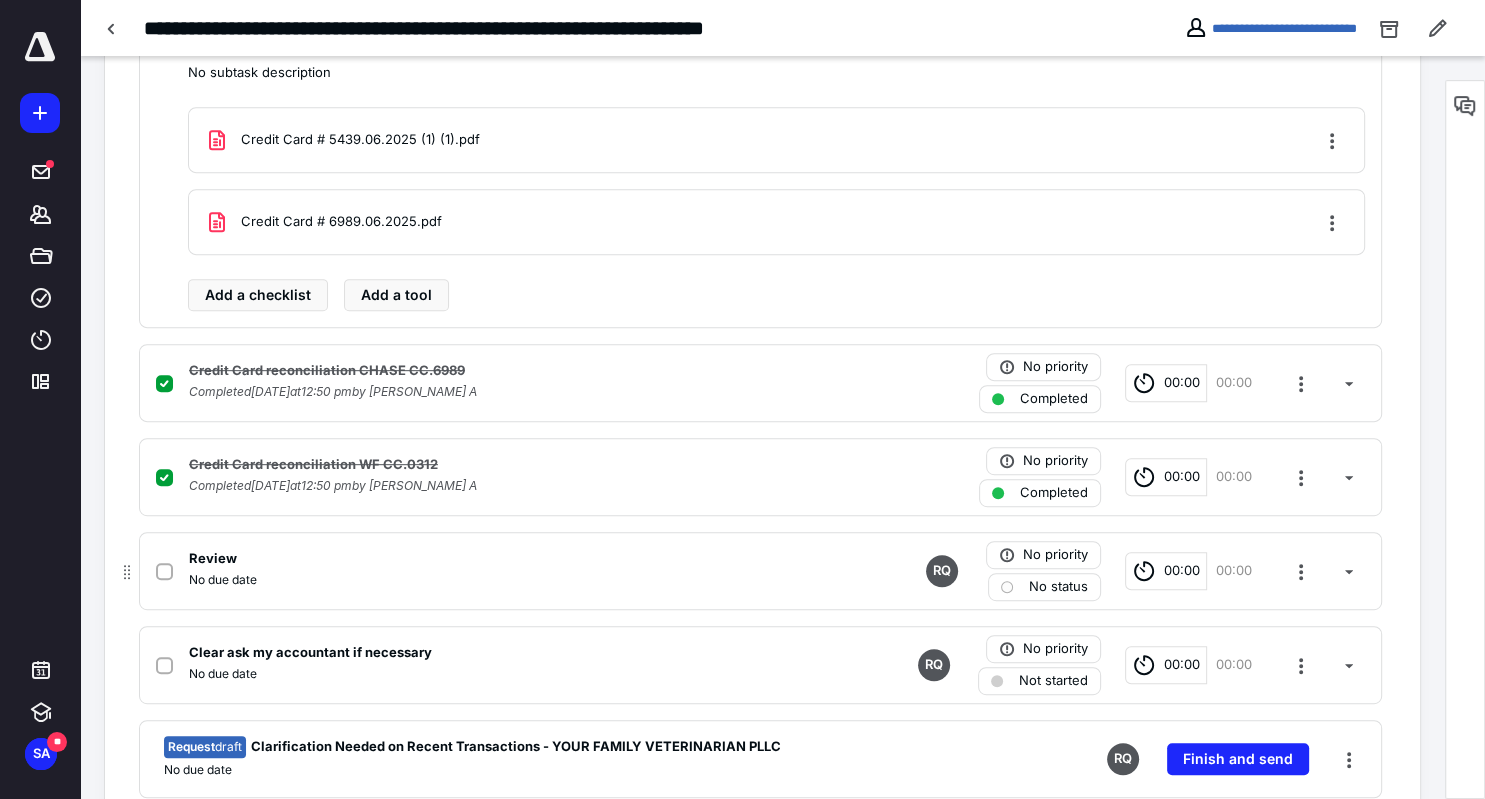 click on "No status" at bounding box center (1058, 587) 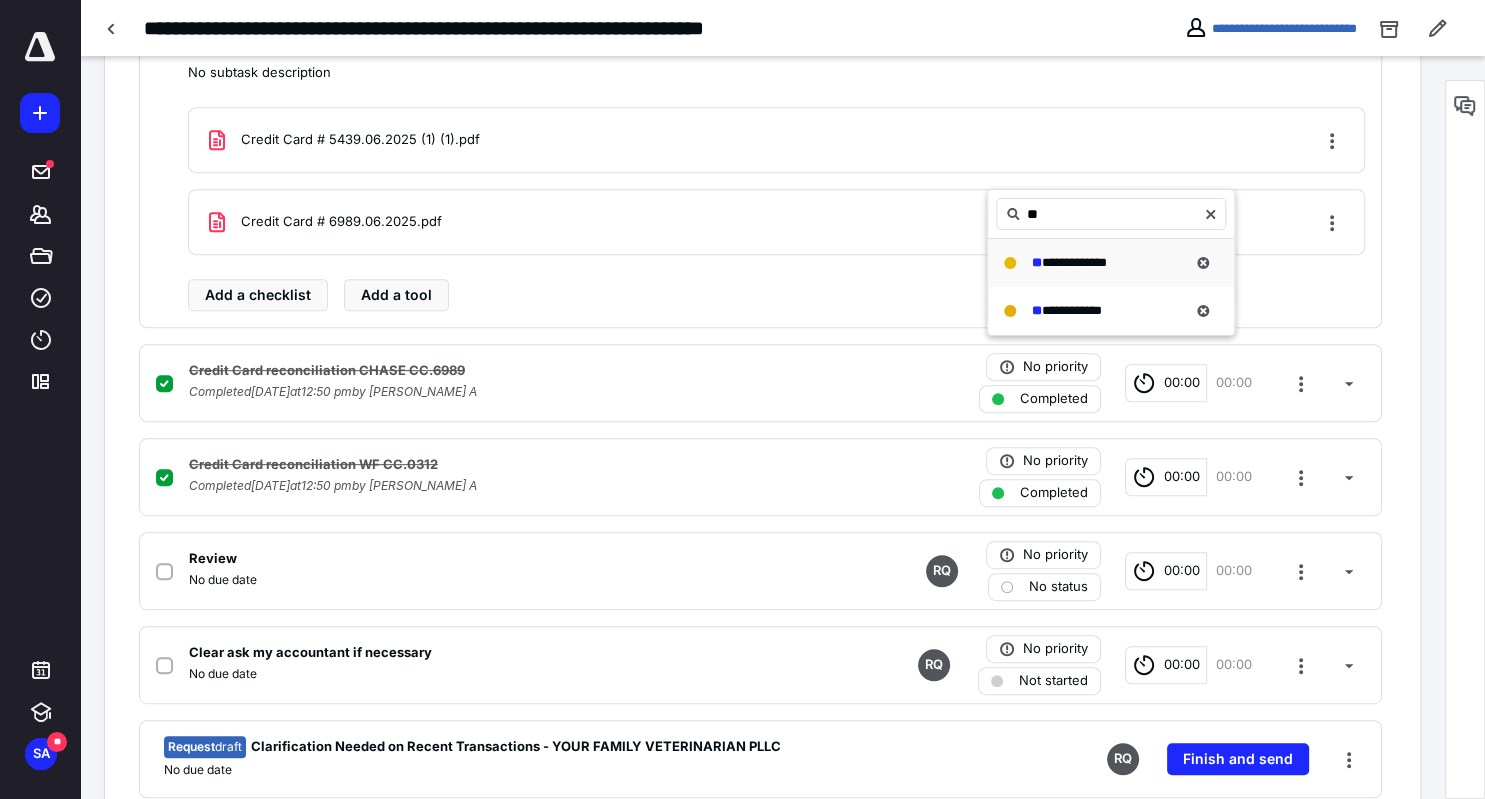 type on "**" 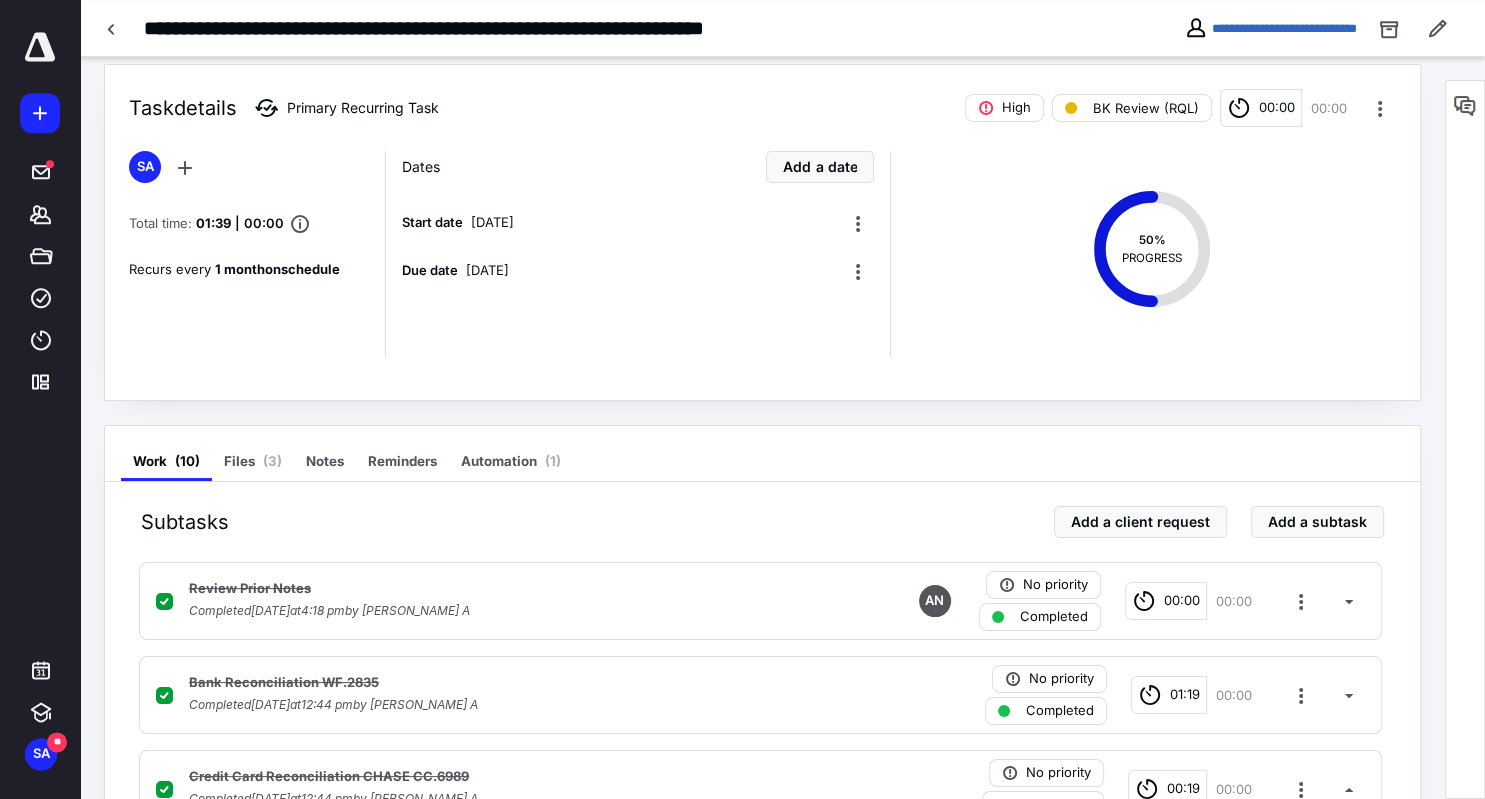 scroll, scrollTop: 0, scrollLeft: 0, axis: both 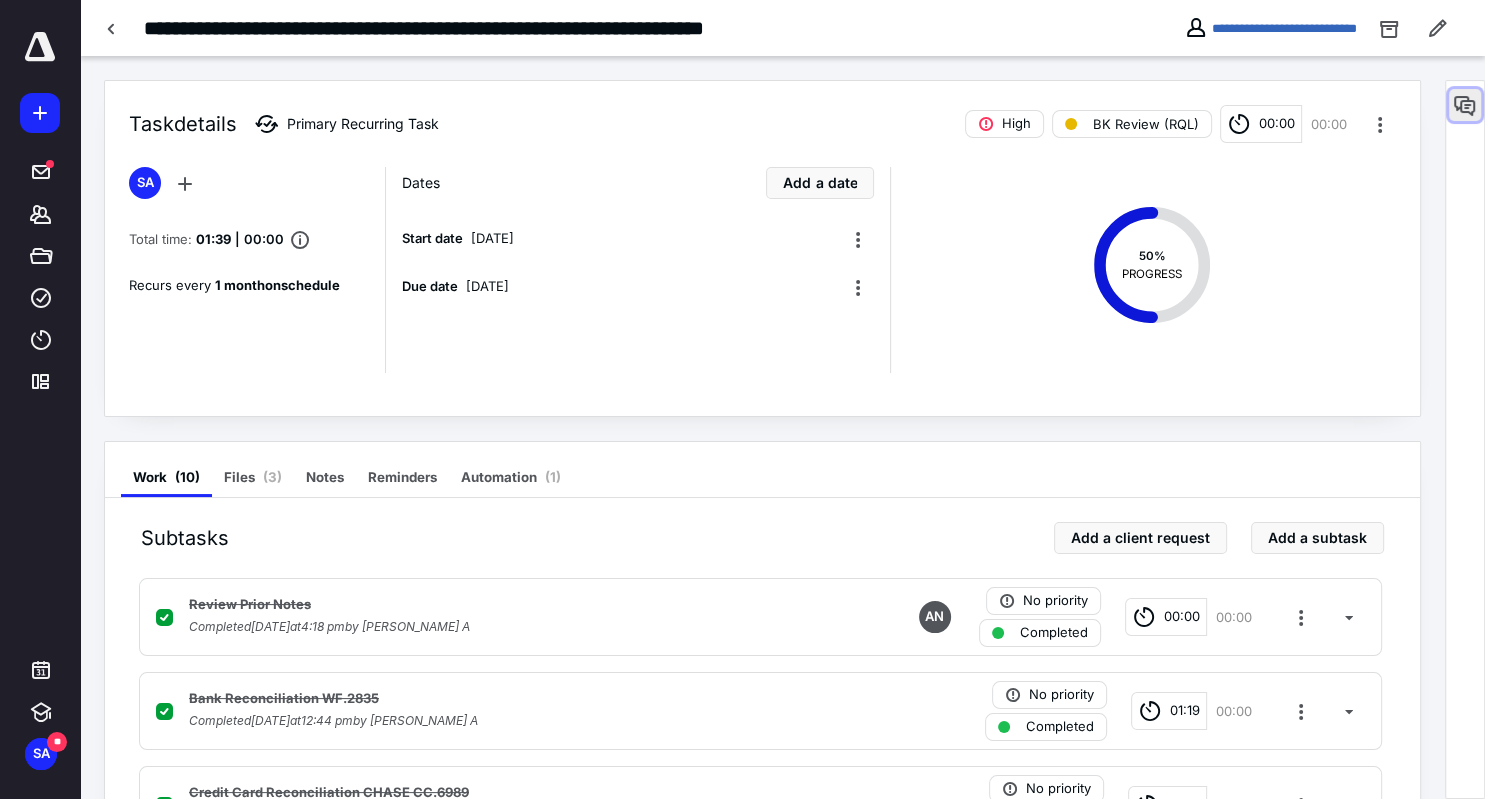click at bounding box center [1465, 105] 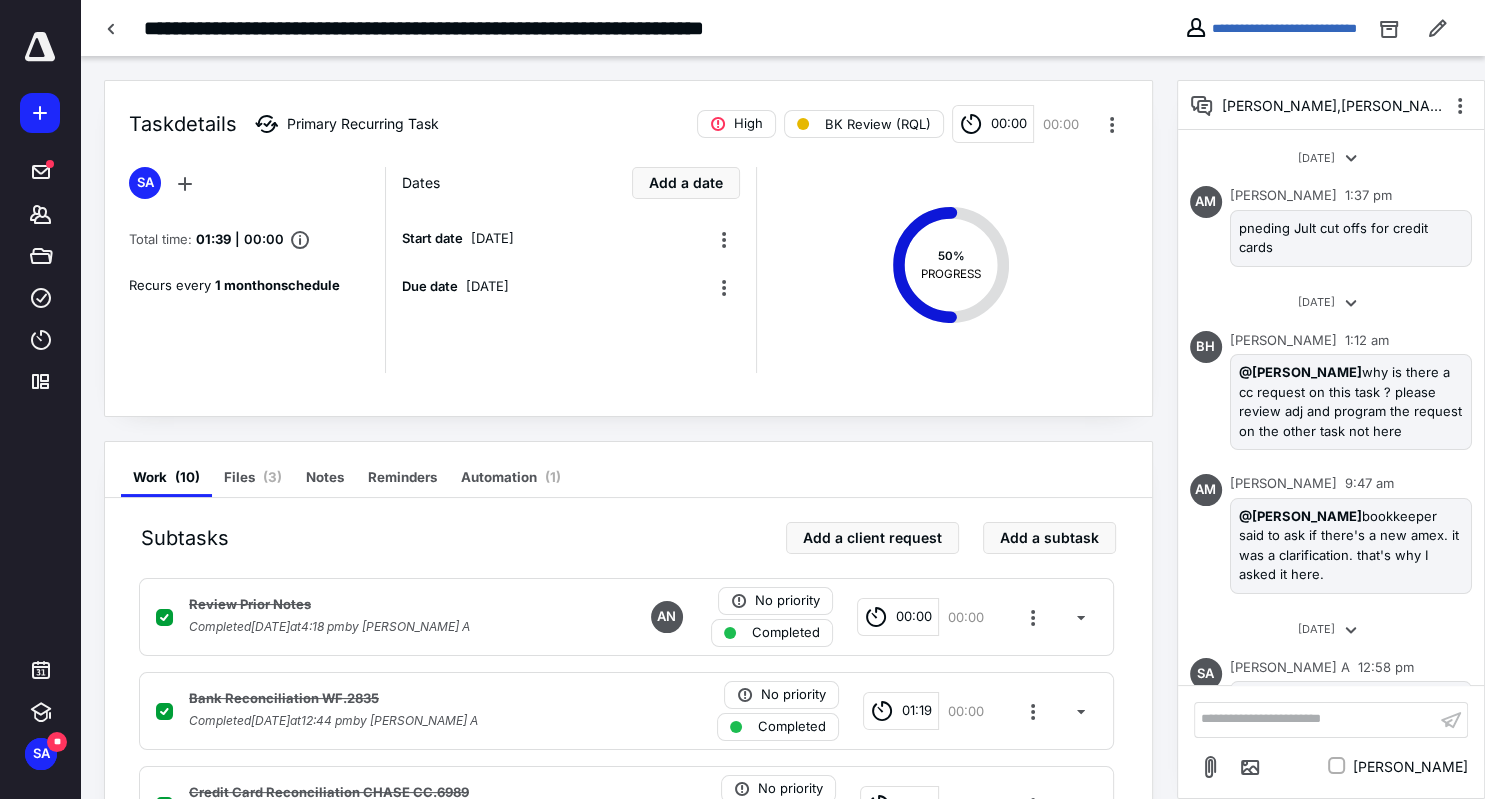 scroll, scrollTop: 198, scrollLeft: 0, axis: vertical 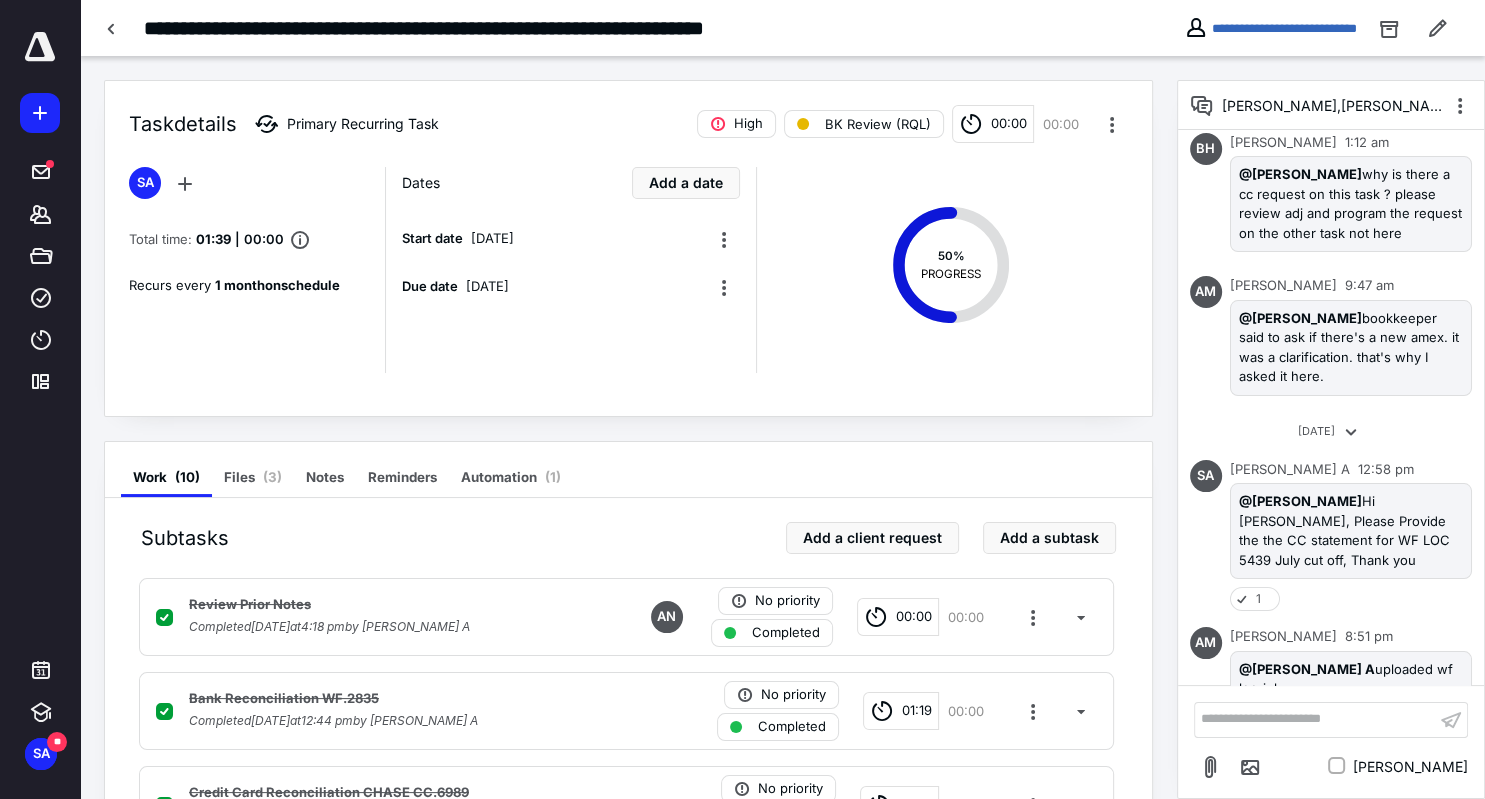 click on "**********" at bounding box center (1315, 719) 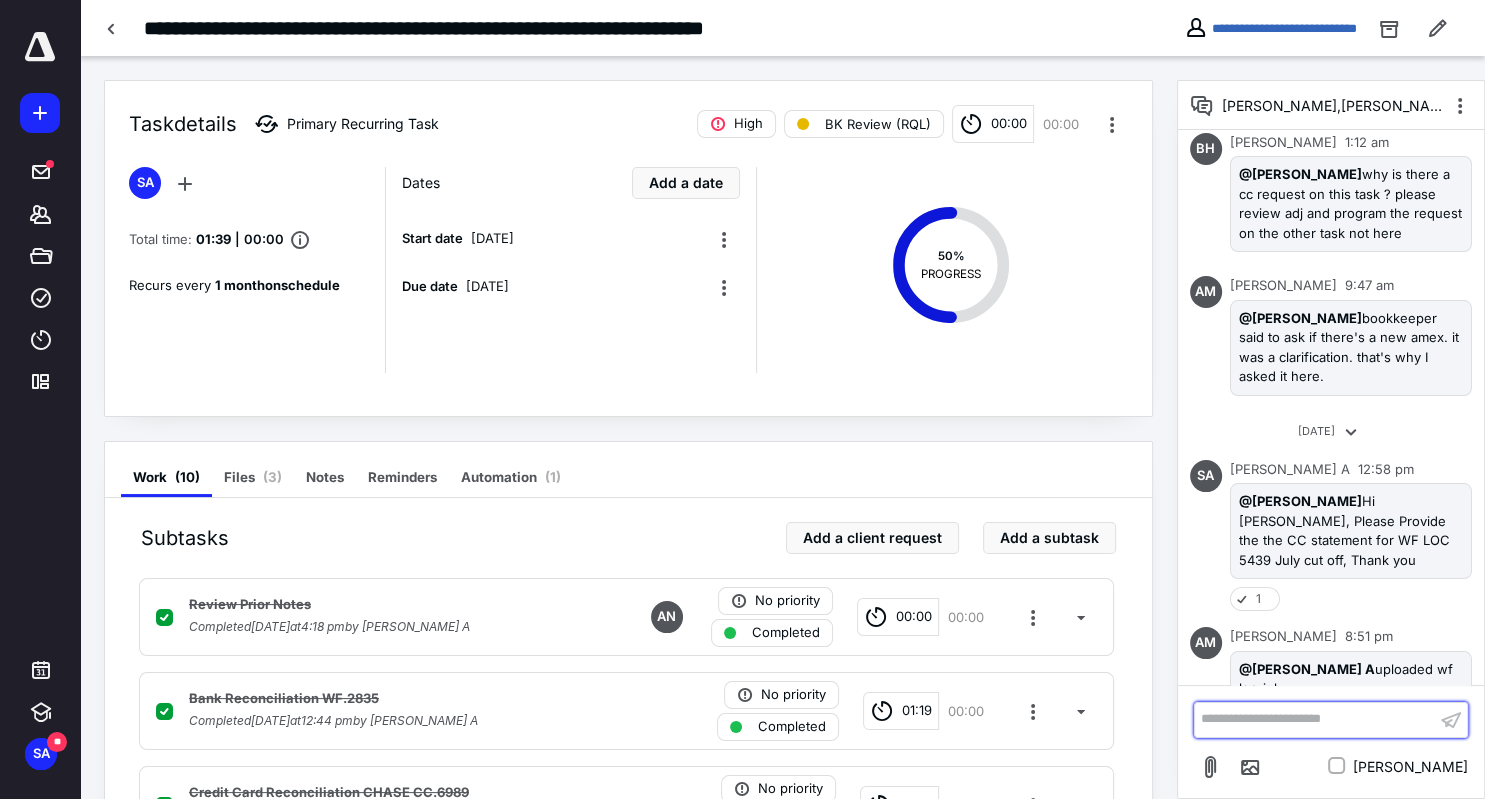 click on "**********" at bounding box center [1315, 719] 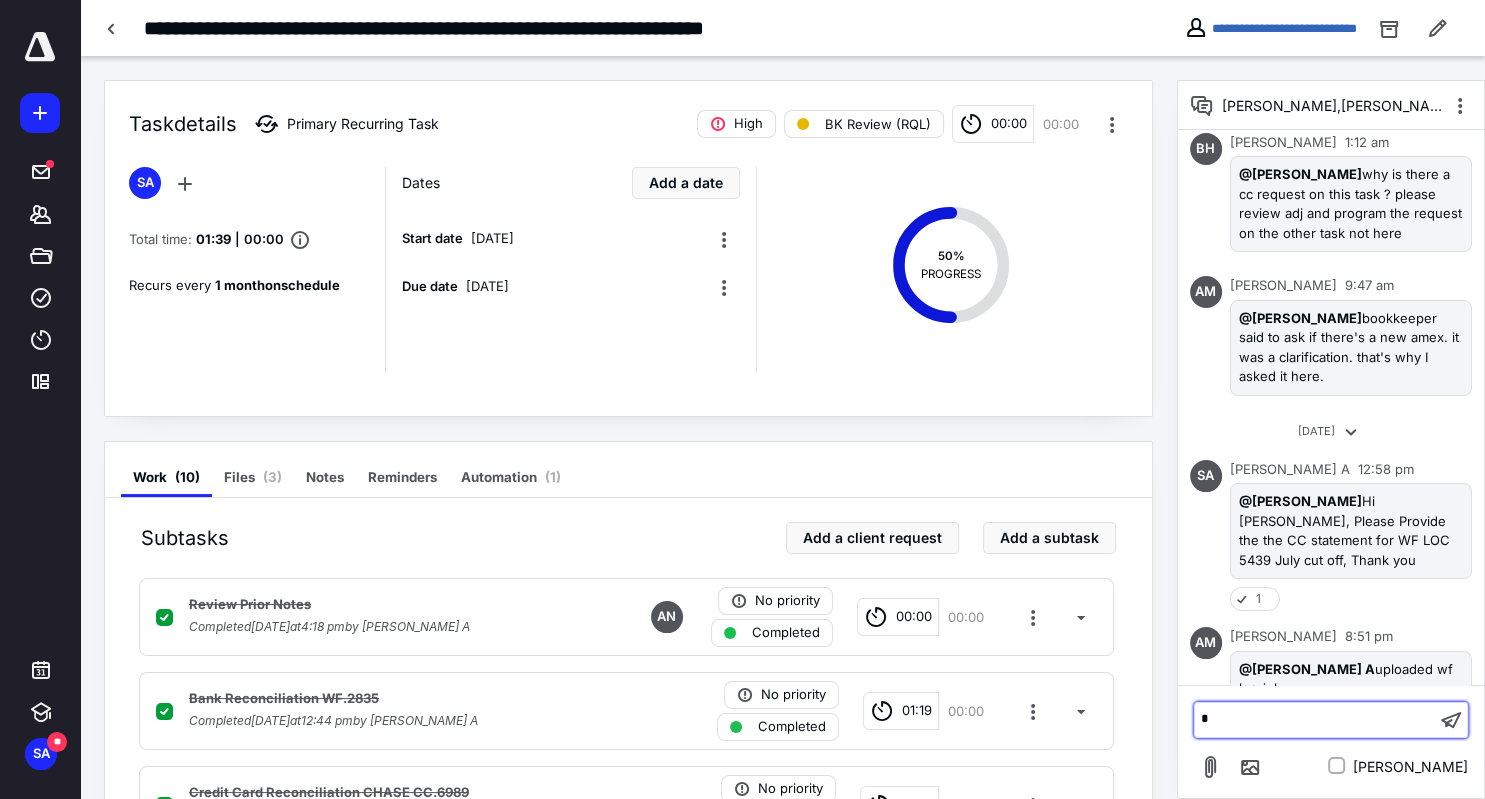 type 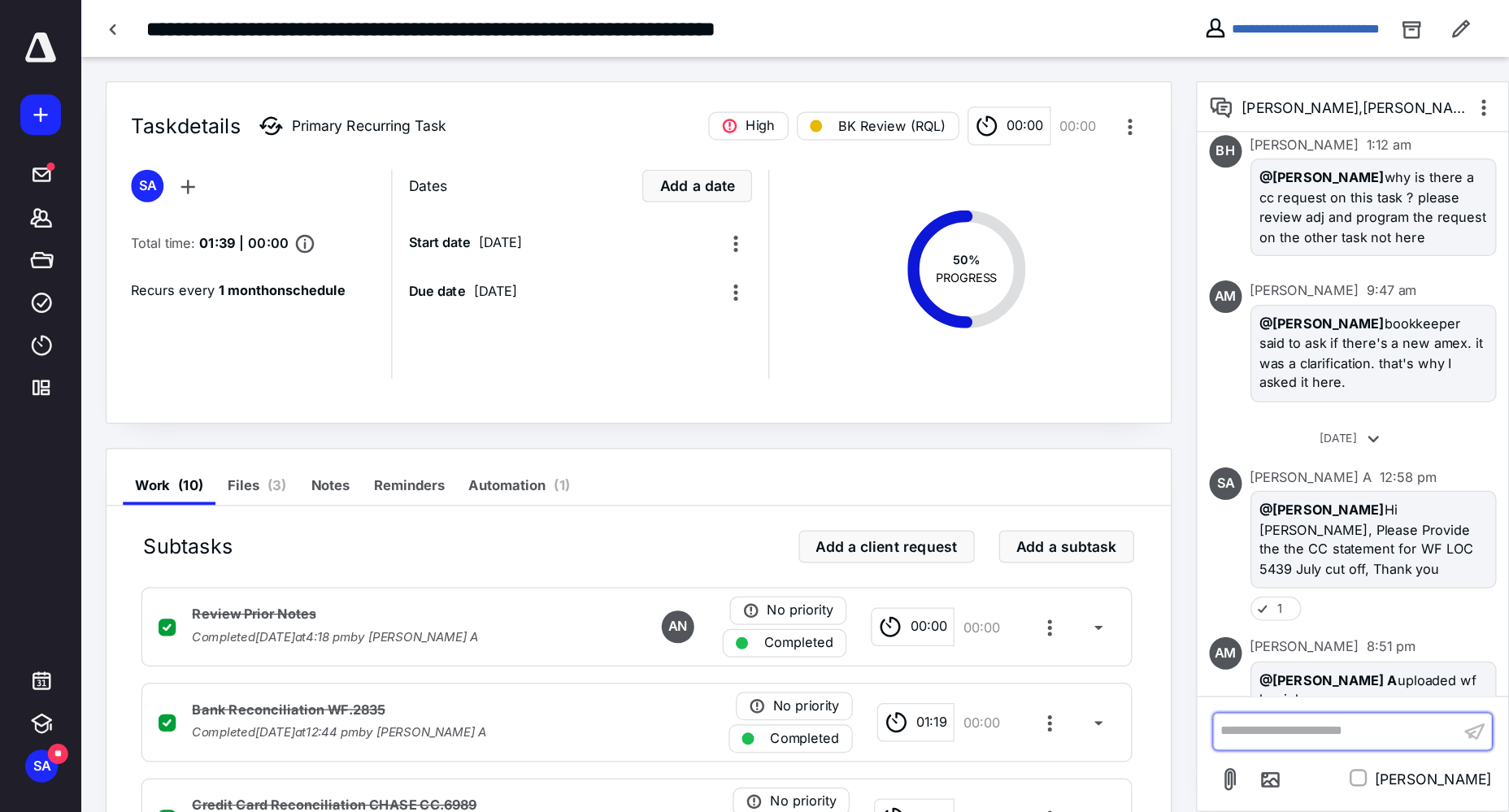 scroll, scrollTop: 278, scrollLeft: 0, axis: vertical 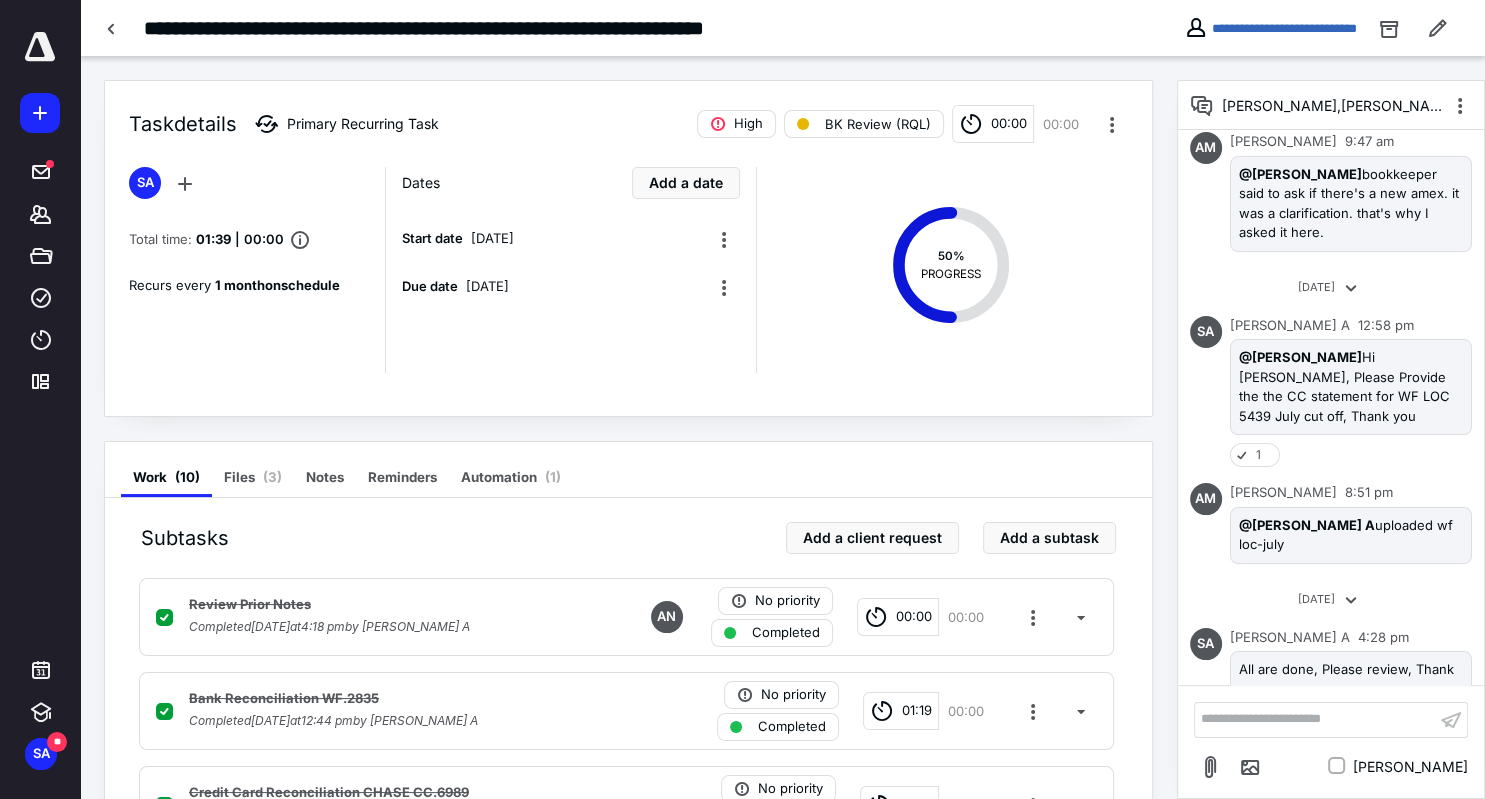 click on "Task  details  Primary Recurring Task High BK Review (RQL) 00:00 00:00 SA Total time: 01:39 | 00:00 Recurs every   1   month  on  schedule Dates Add a date Start date 1 July 2025 Due date 28 July 2025 50 % PROGRESS" at bounding box center [628, 248] 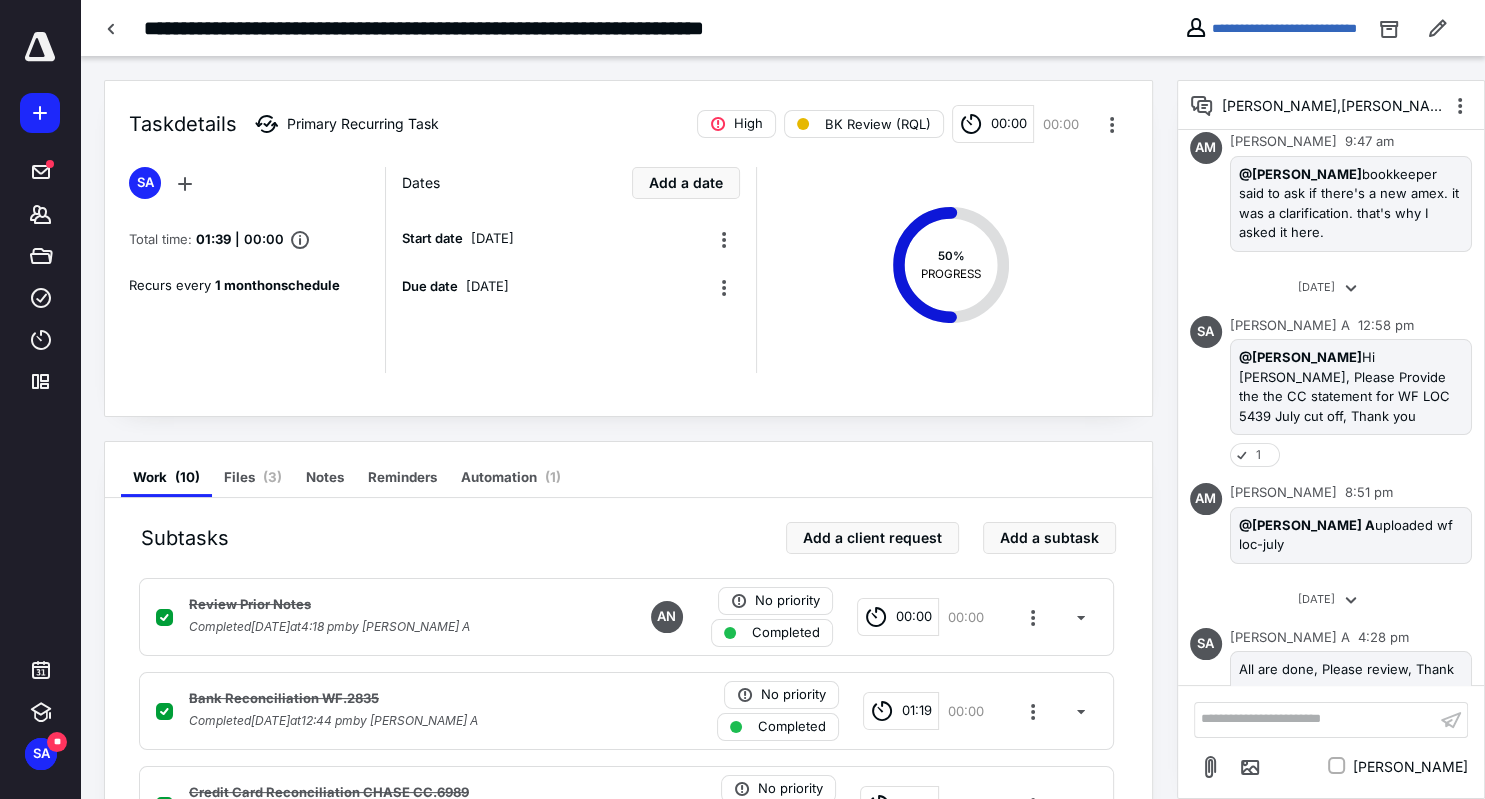 click on "50 % PROGRESS" at bounding box center [941, 270] 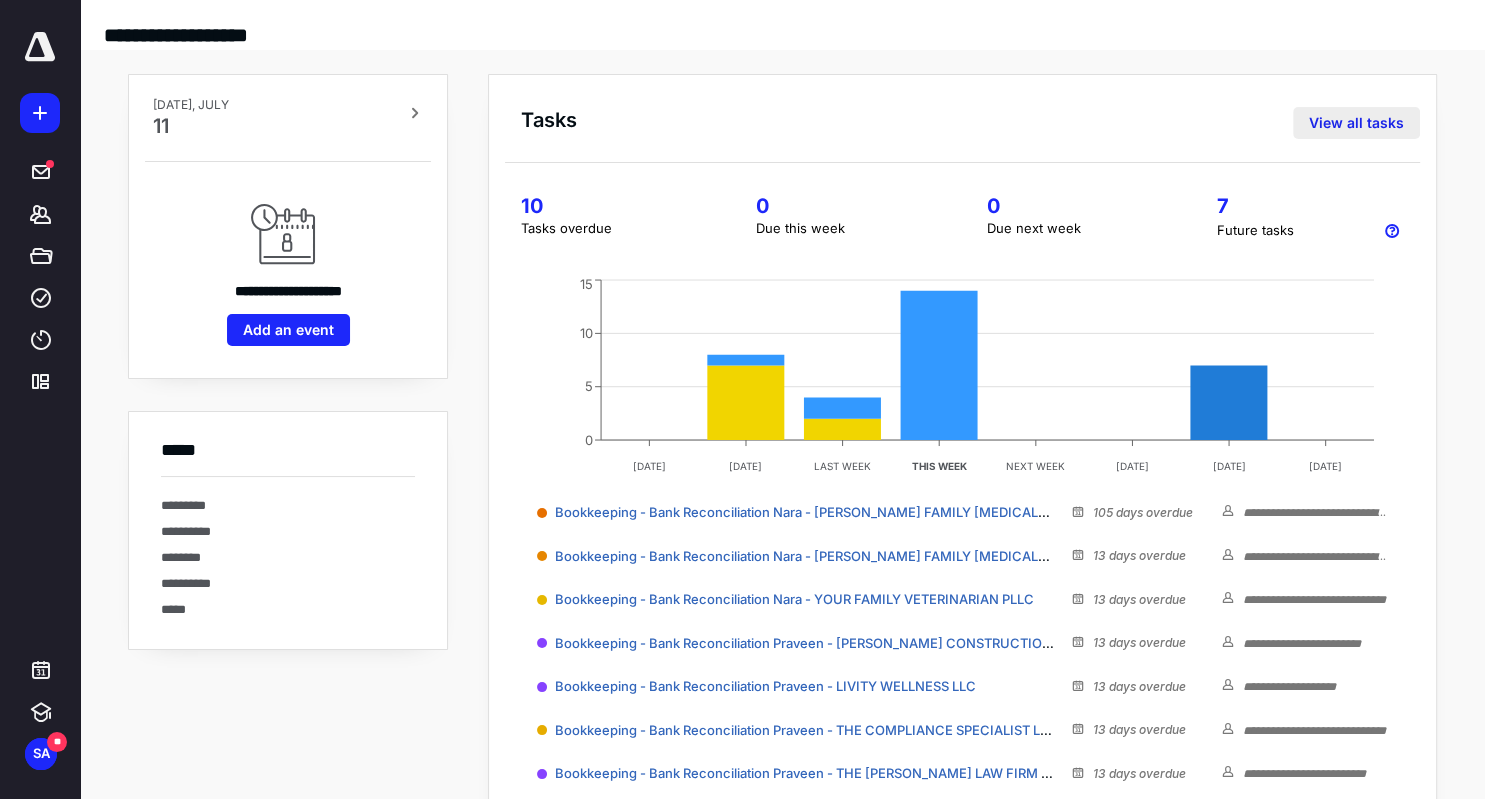 click on "View all tasks" at bounding box center [1356, 123] 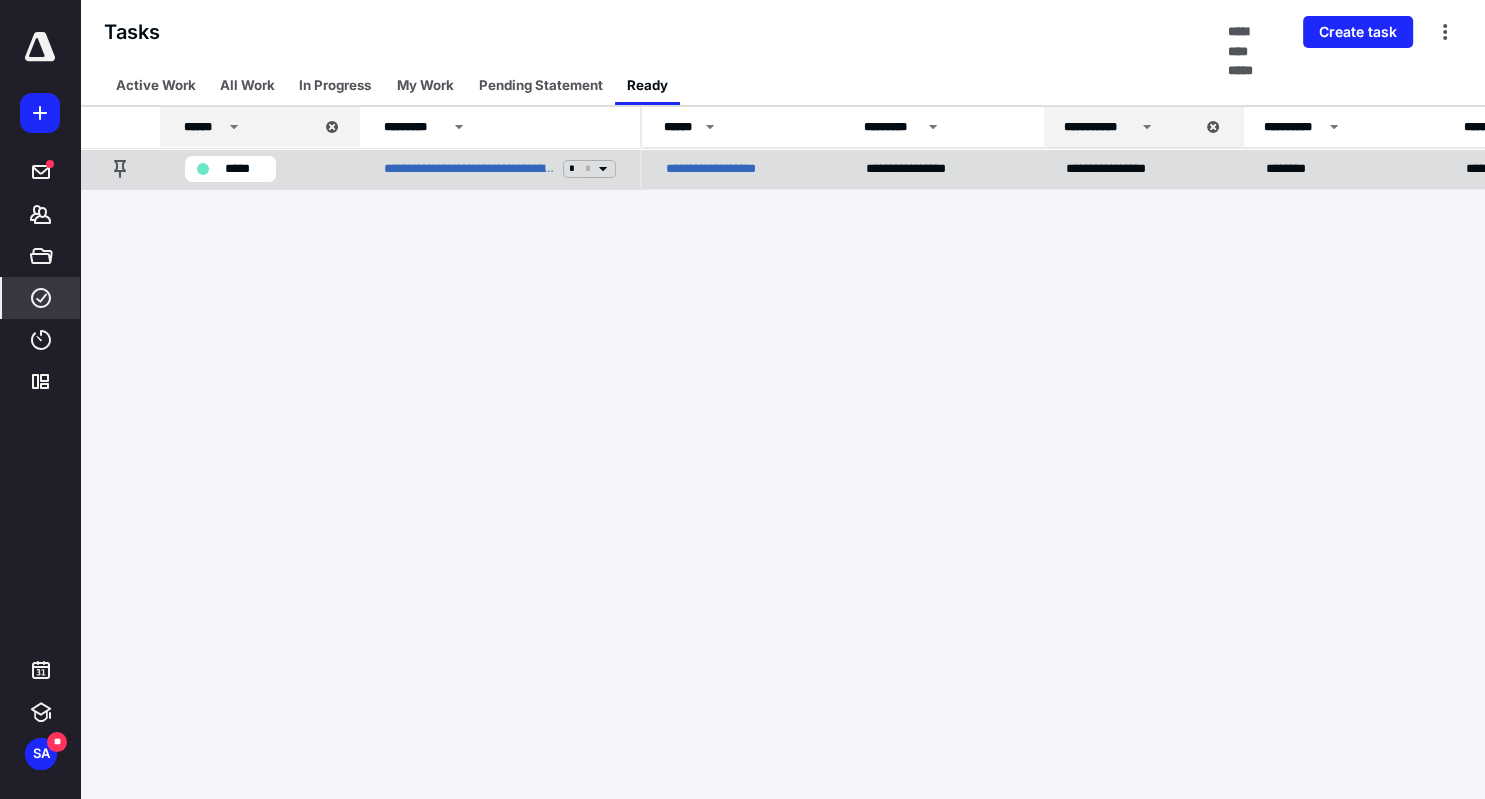 click on "**********" at bounding box center [738, 169] 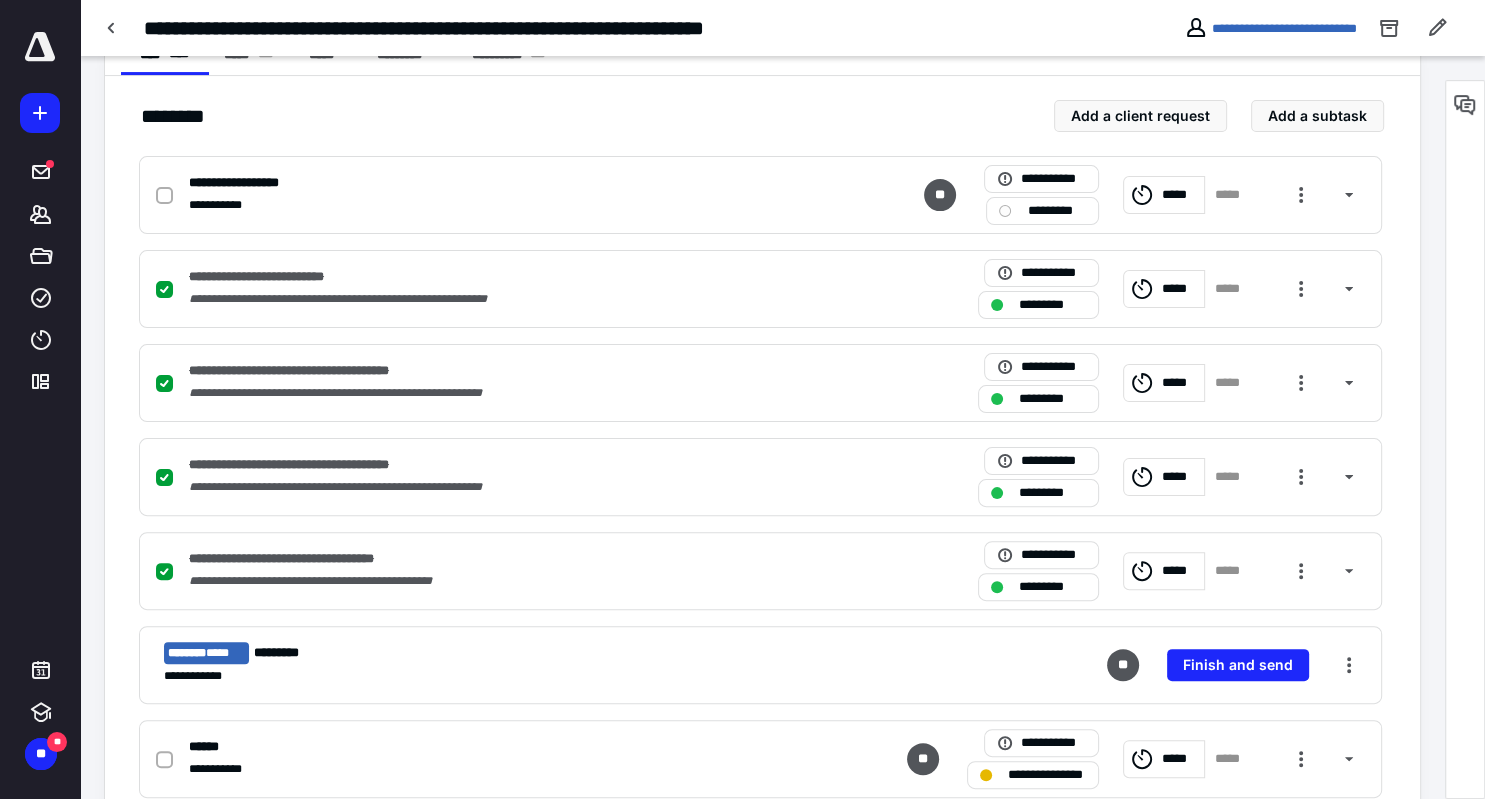 scroll, scrollTop: 528, scrollLeft: 0, axis: vertical 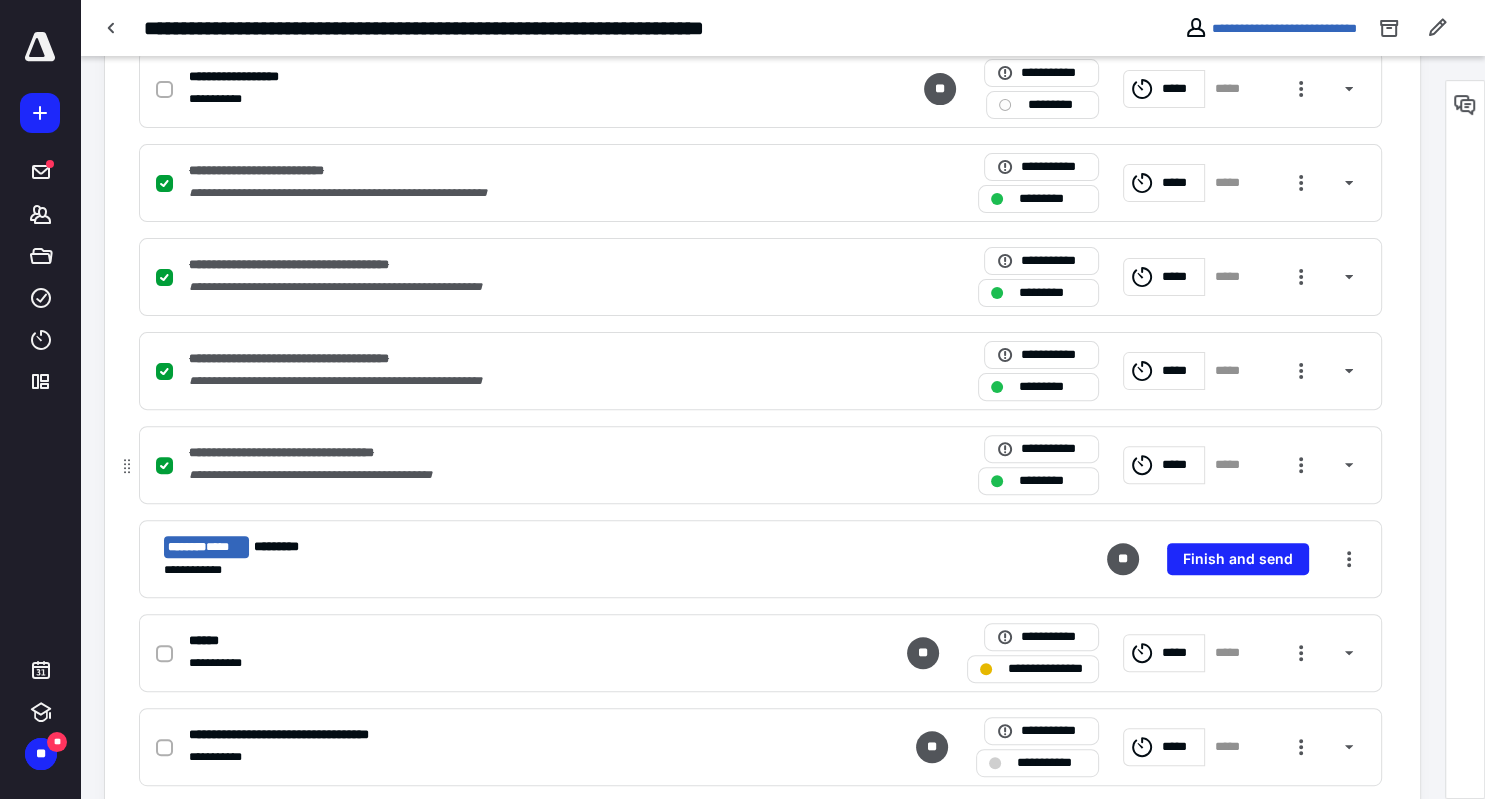 click on "**********" at bounding box center [310, 453] 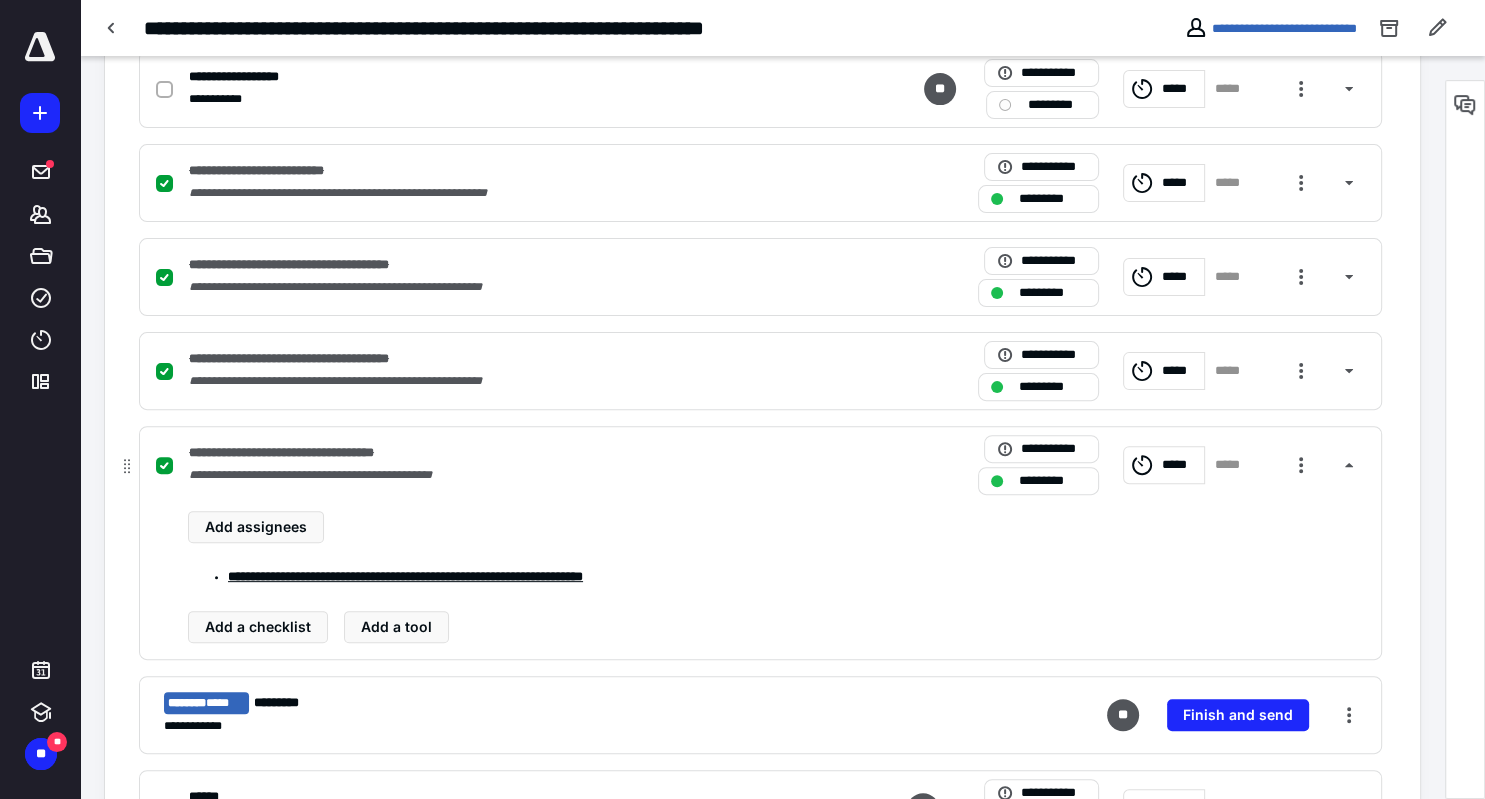 click on "**********" at bounding box center (760, 465) 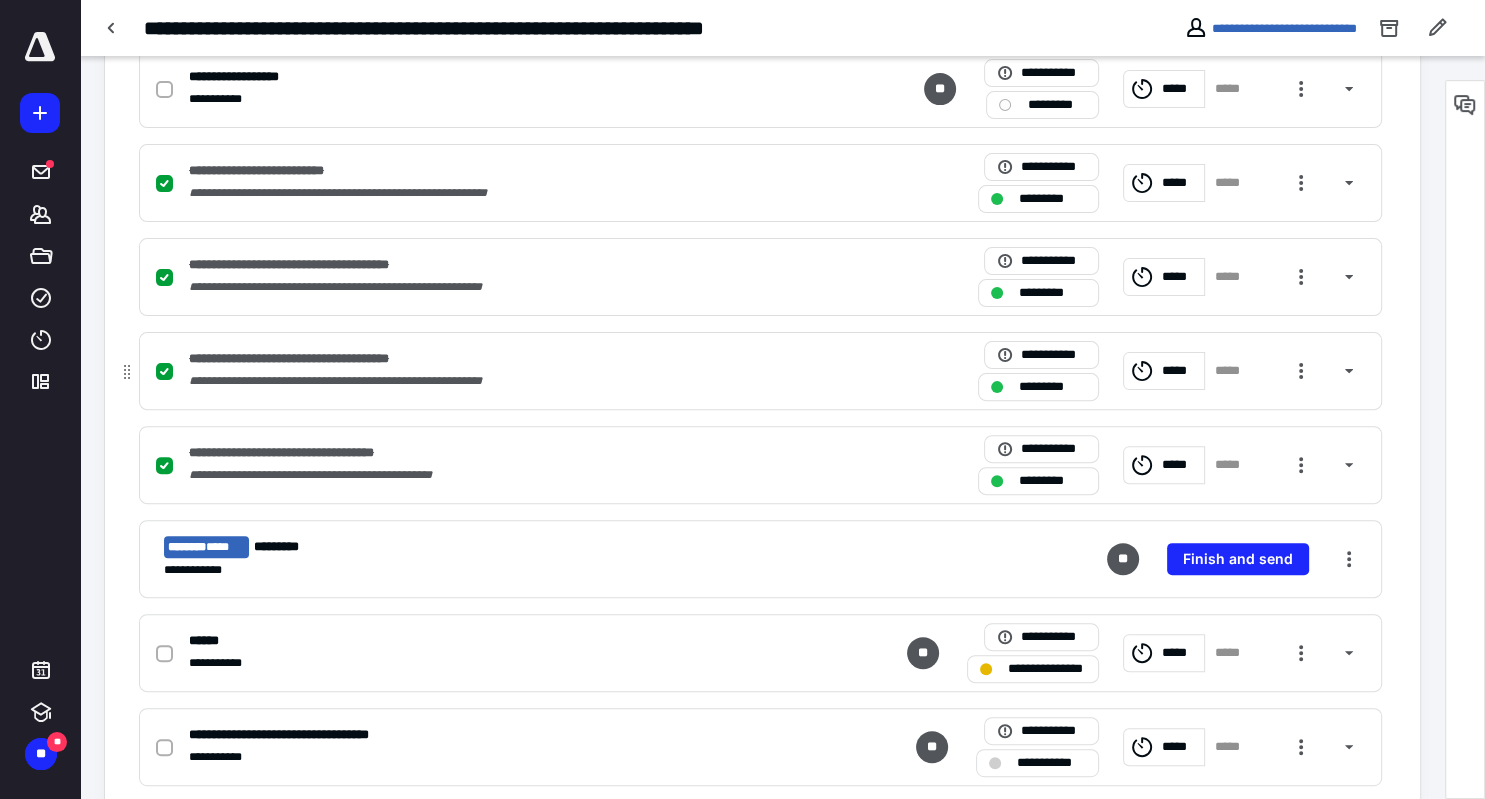 click on "**********" at bounding box center [324, 359] 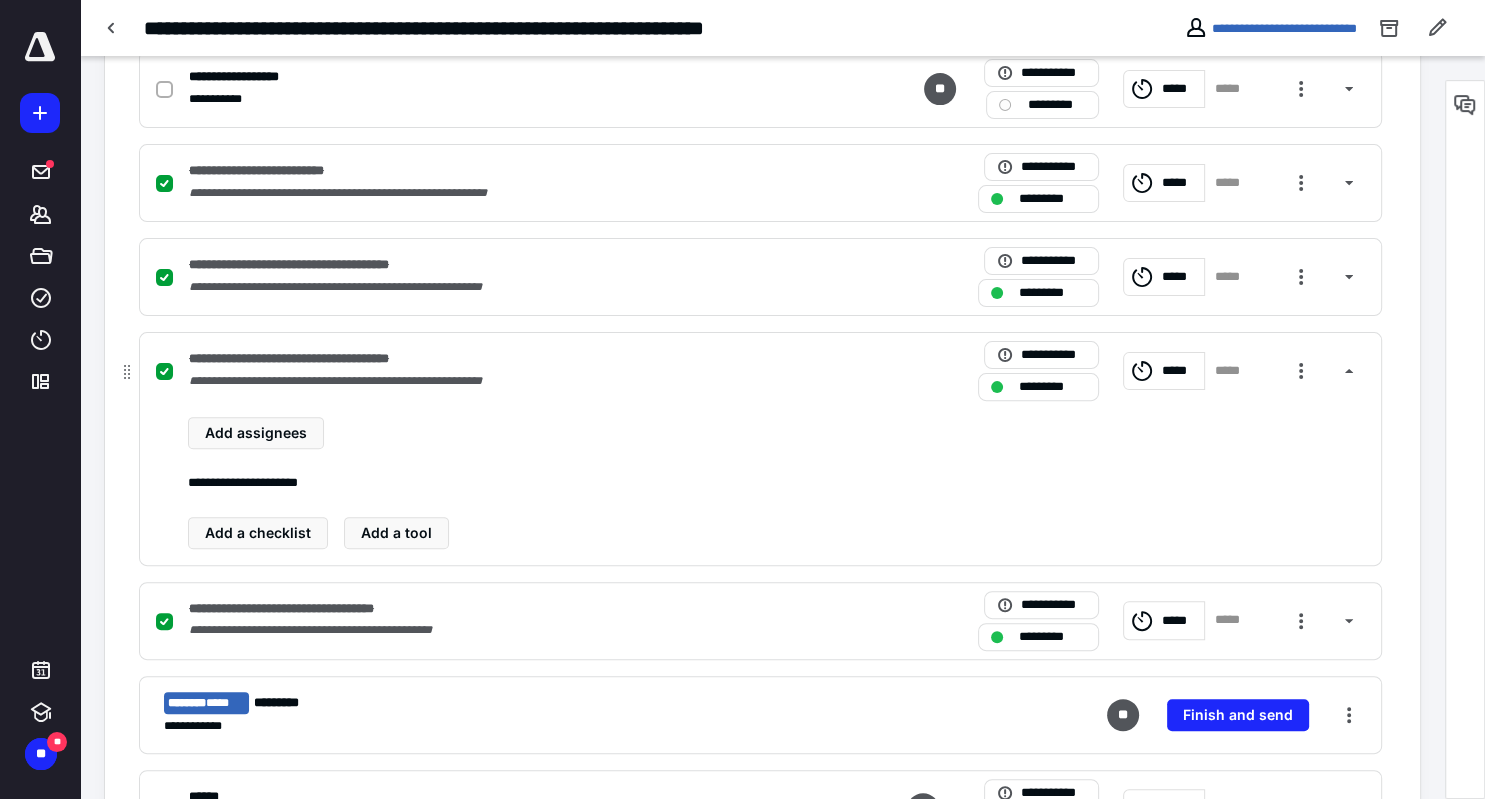click on "**********" at bounding box center (324, 359) 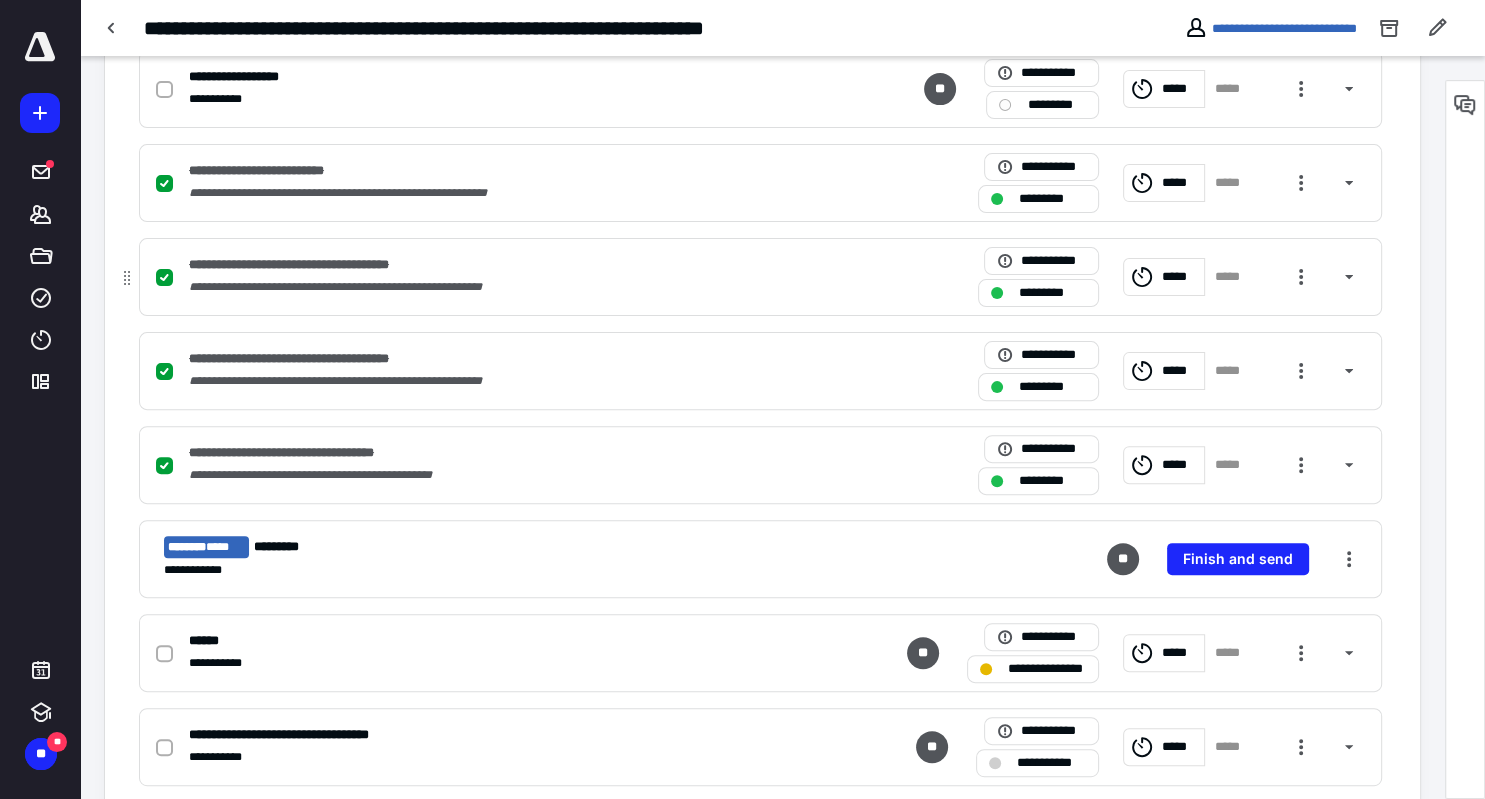 click on "**********" at bounding box center (326, 265) 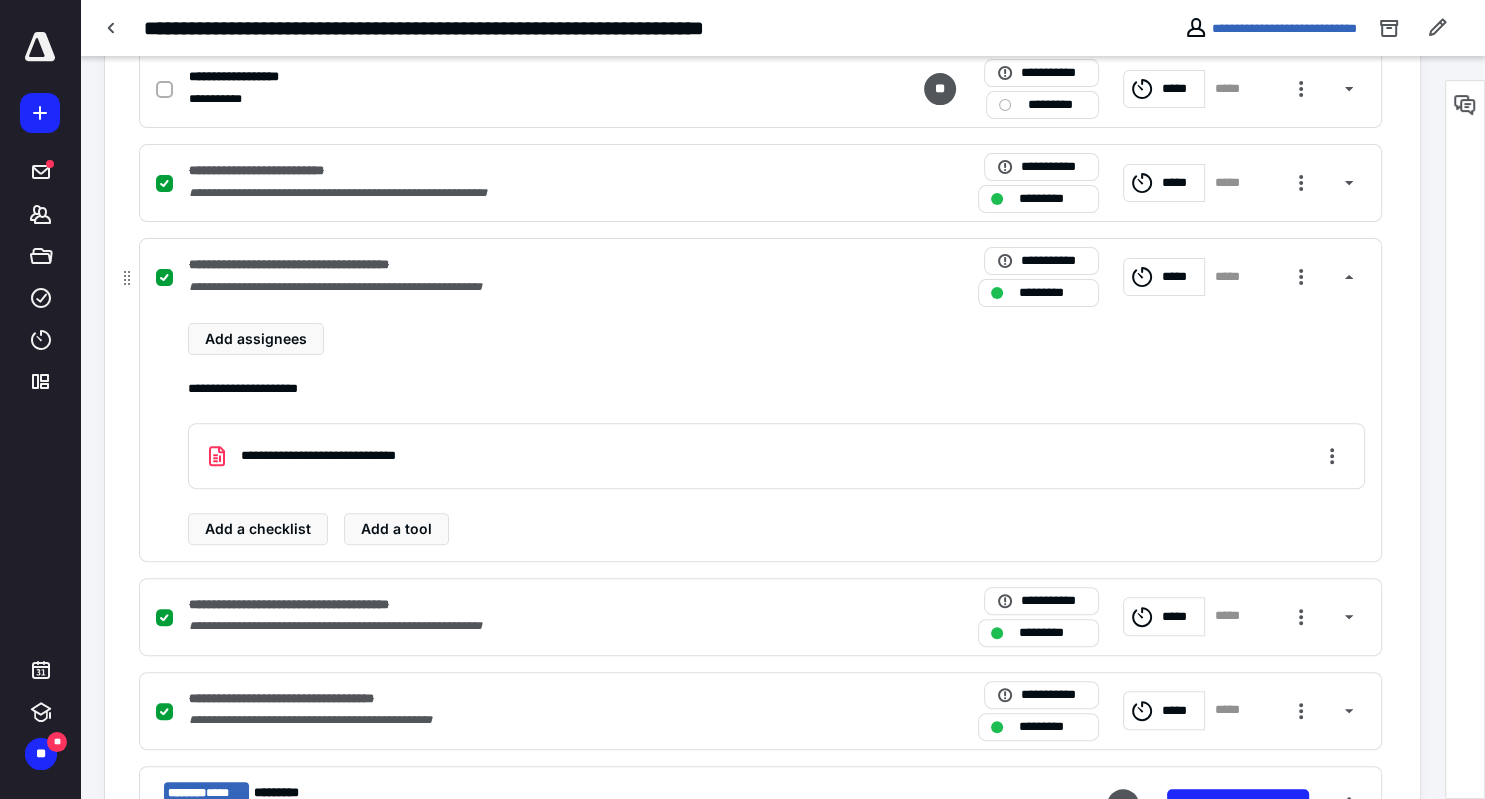 click on "**********" at bounding box center (326, 265) 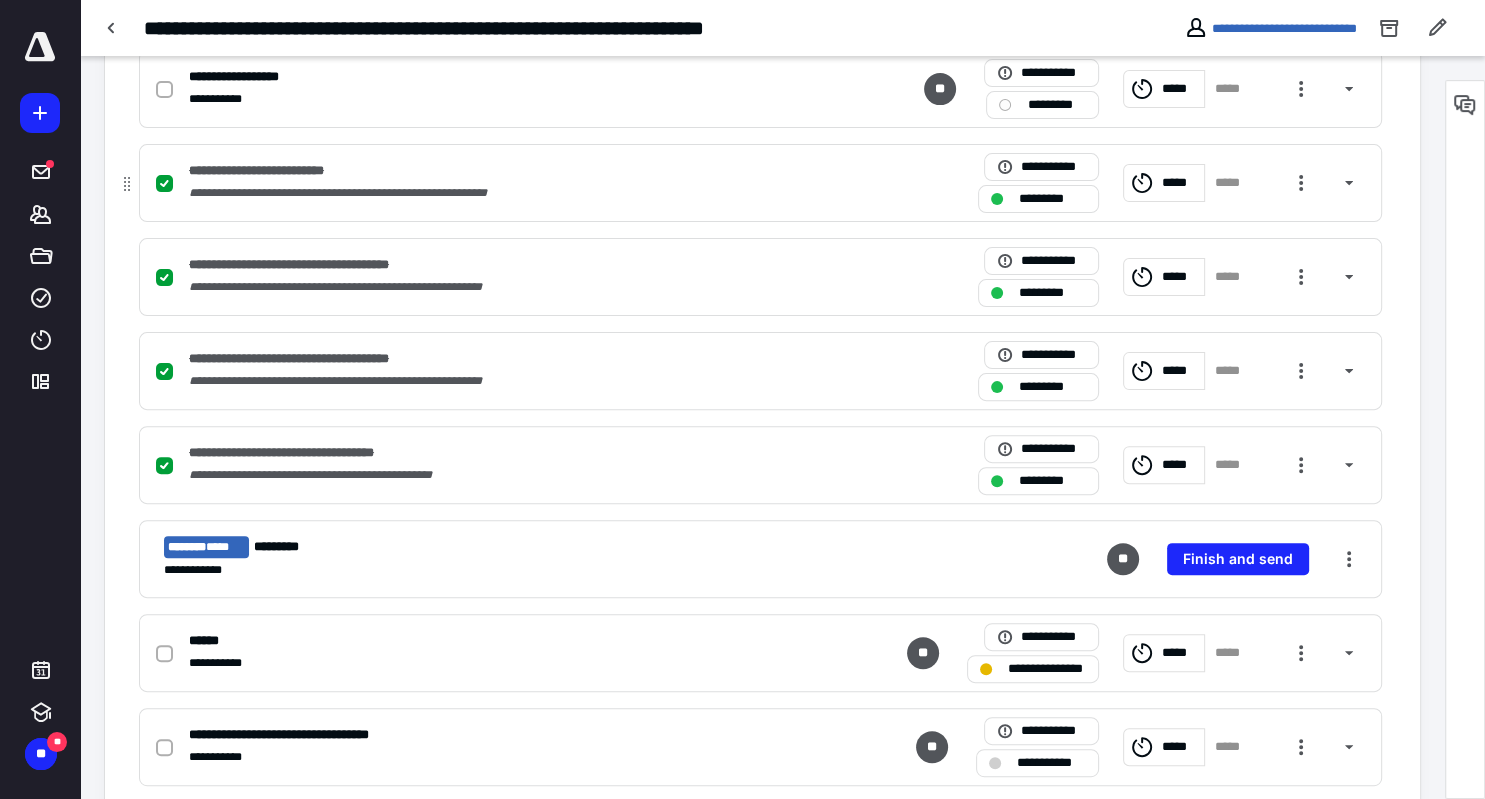 click on "**********" at bounding box center [374, 193] 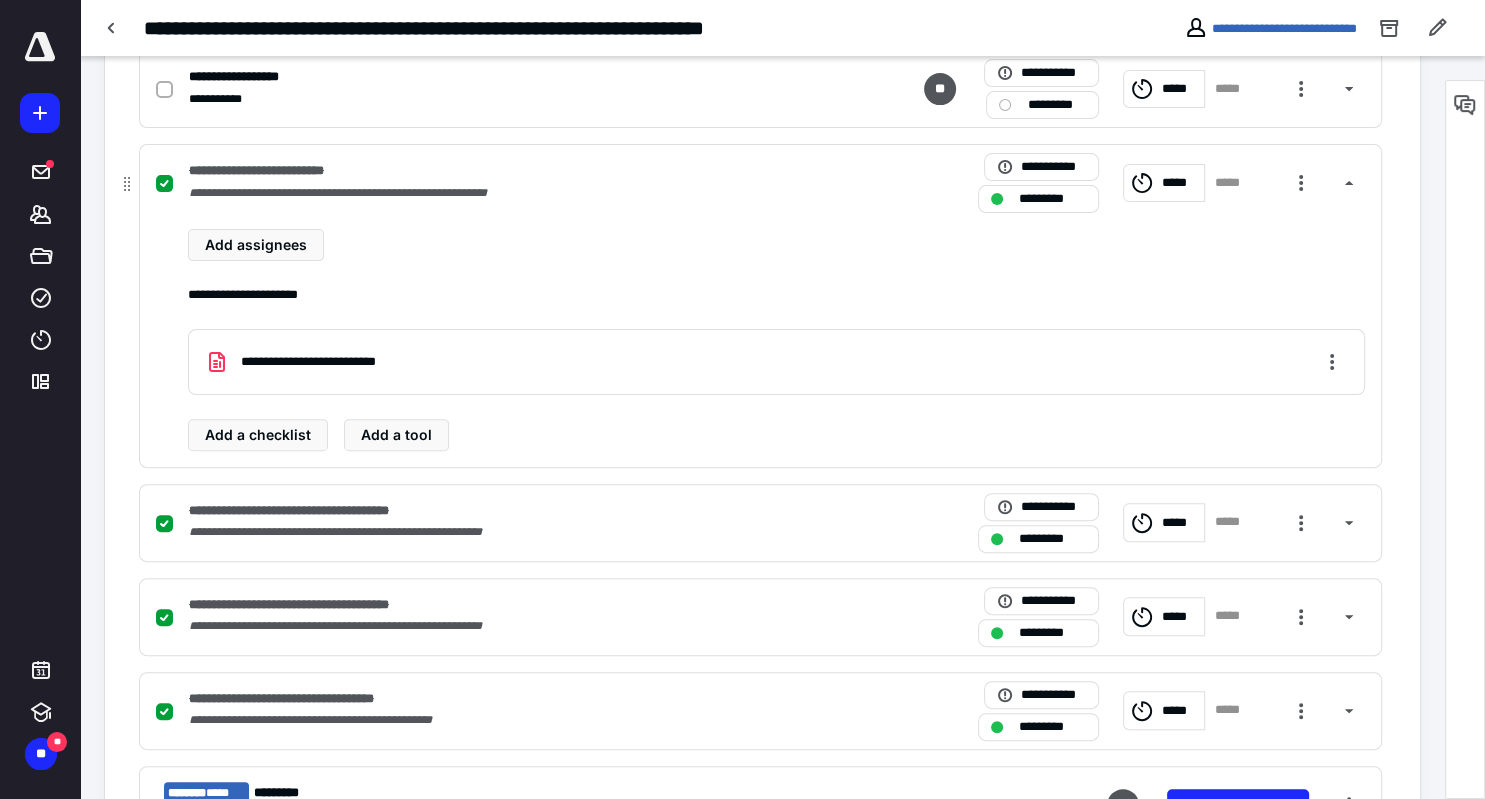 click on "**********" at bounding box center [374, 193] 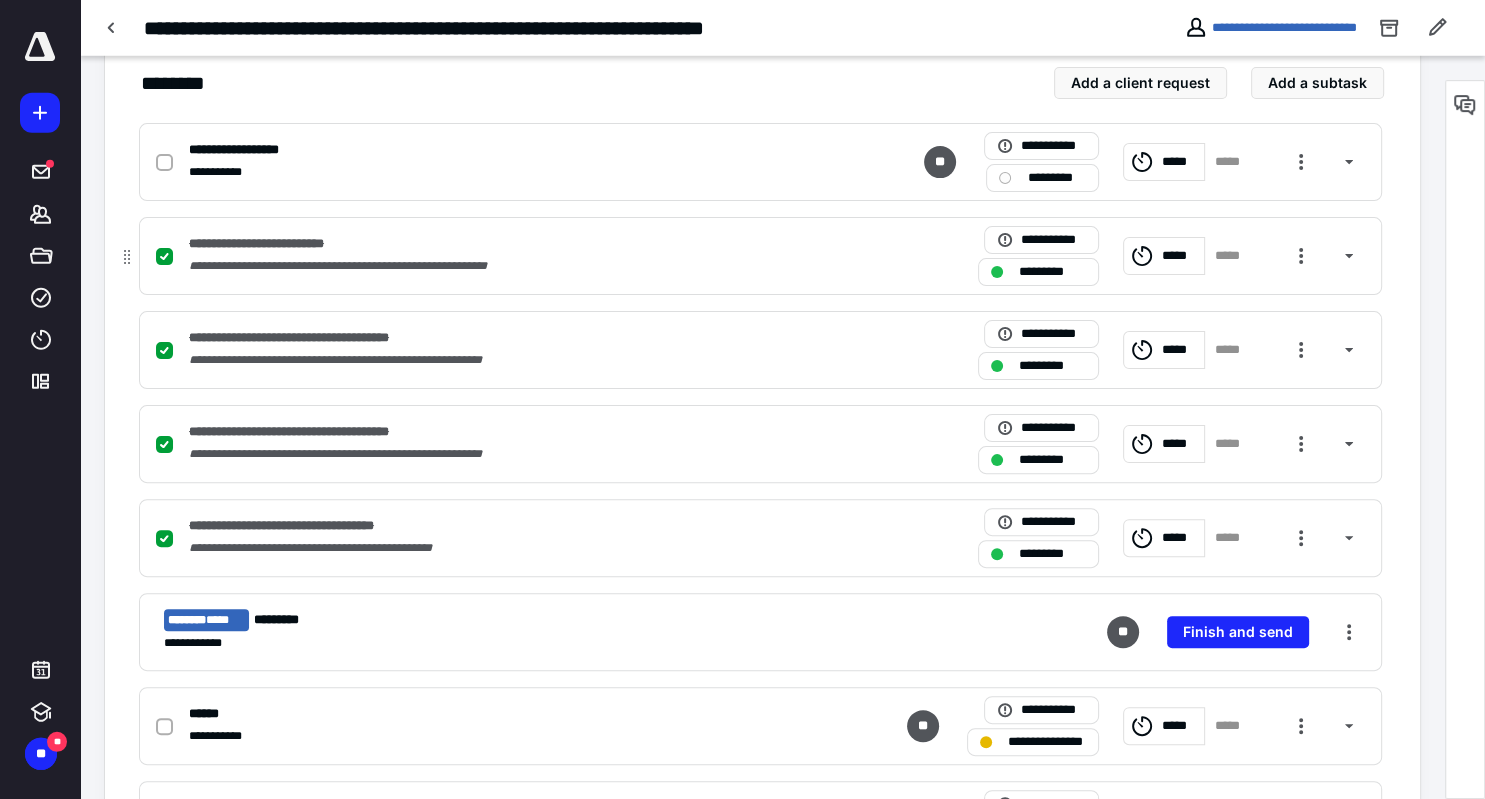 scroll, scrollTop: 422, scrollLeft: 0, axis: vertical 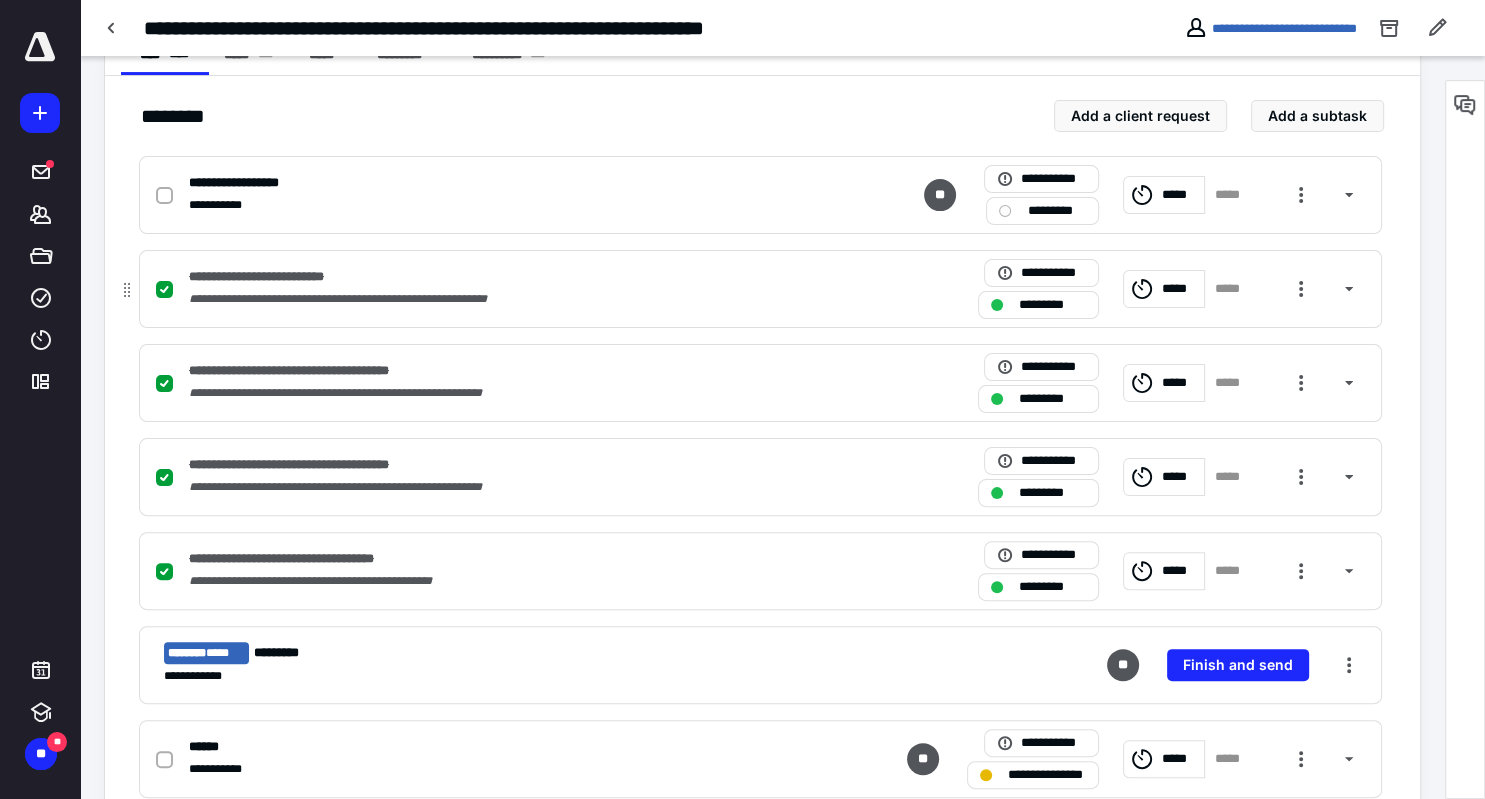 click on "**********" at bounding box center (282, 277) 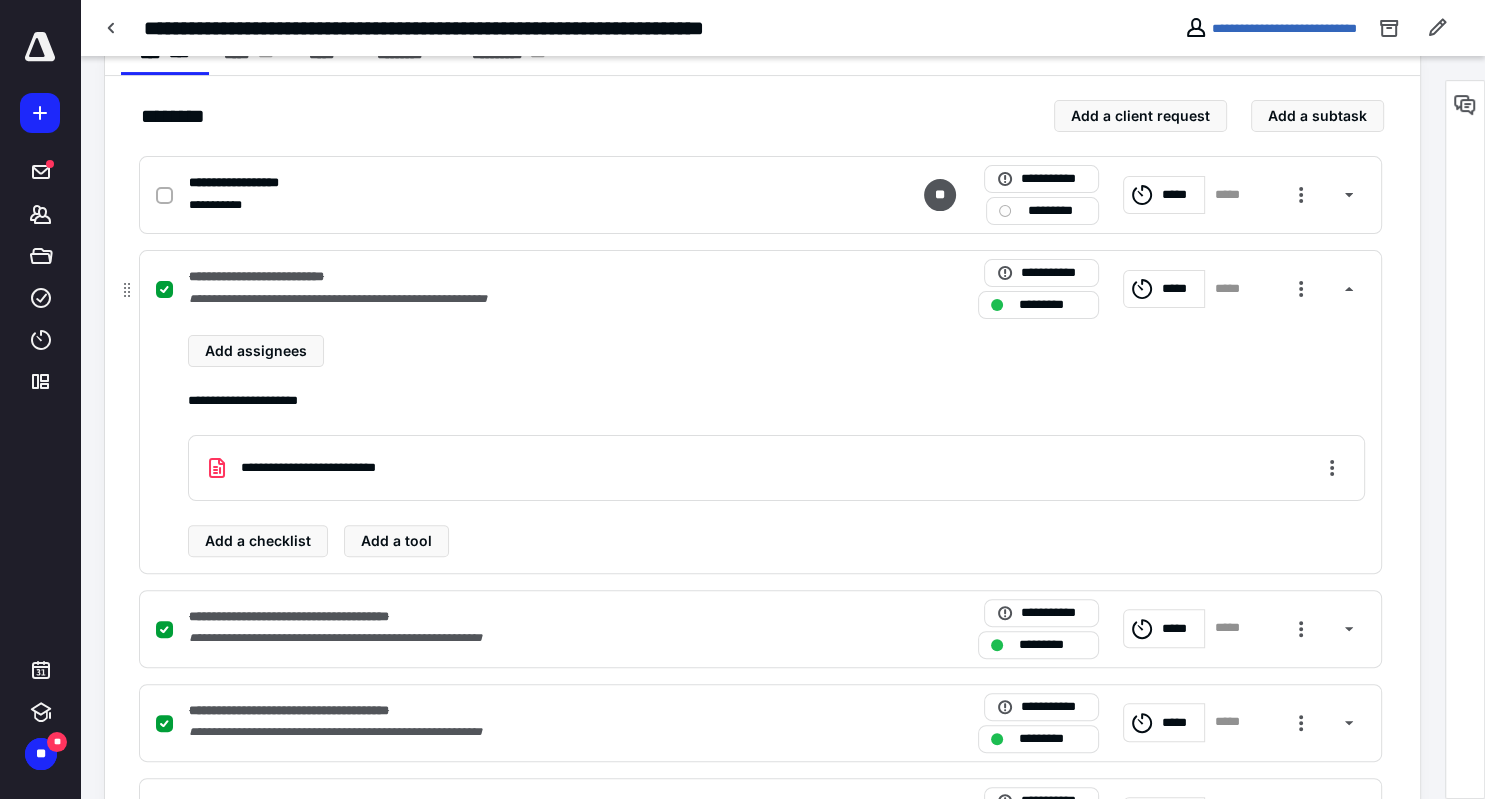 click on "**********" at bounding box center (282, 277) 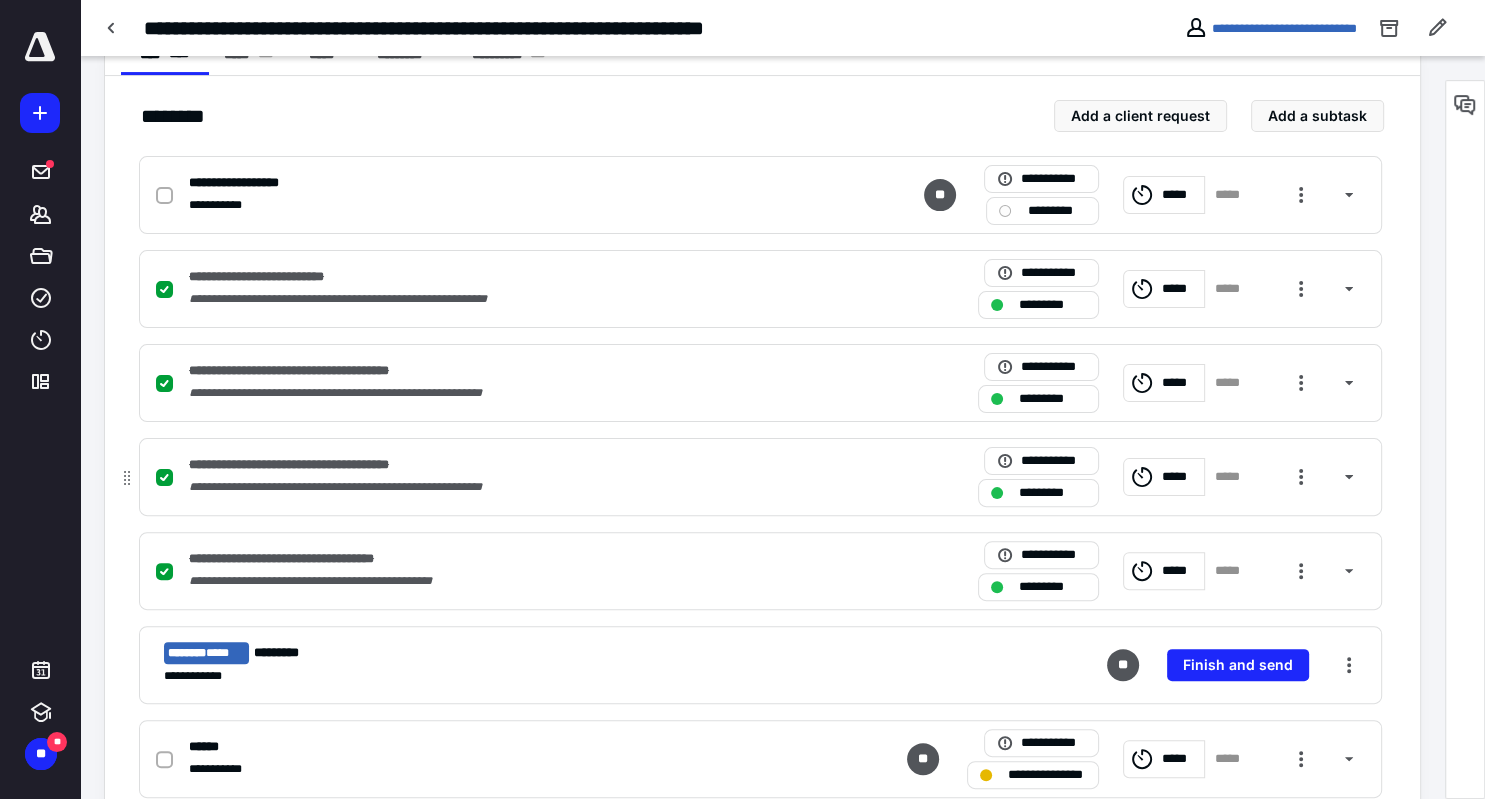 click on "**********" at bounding box center (324, 465) 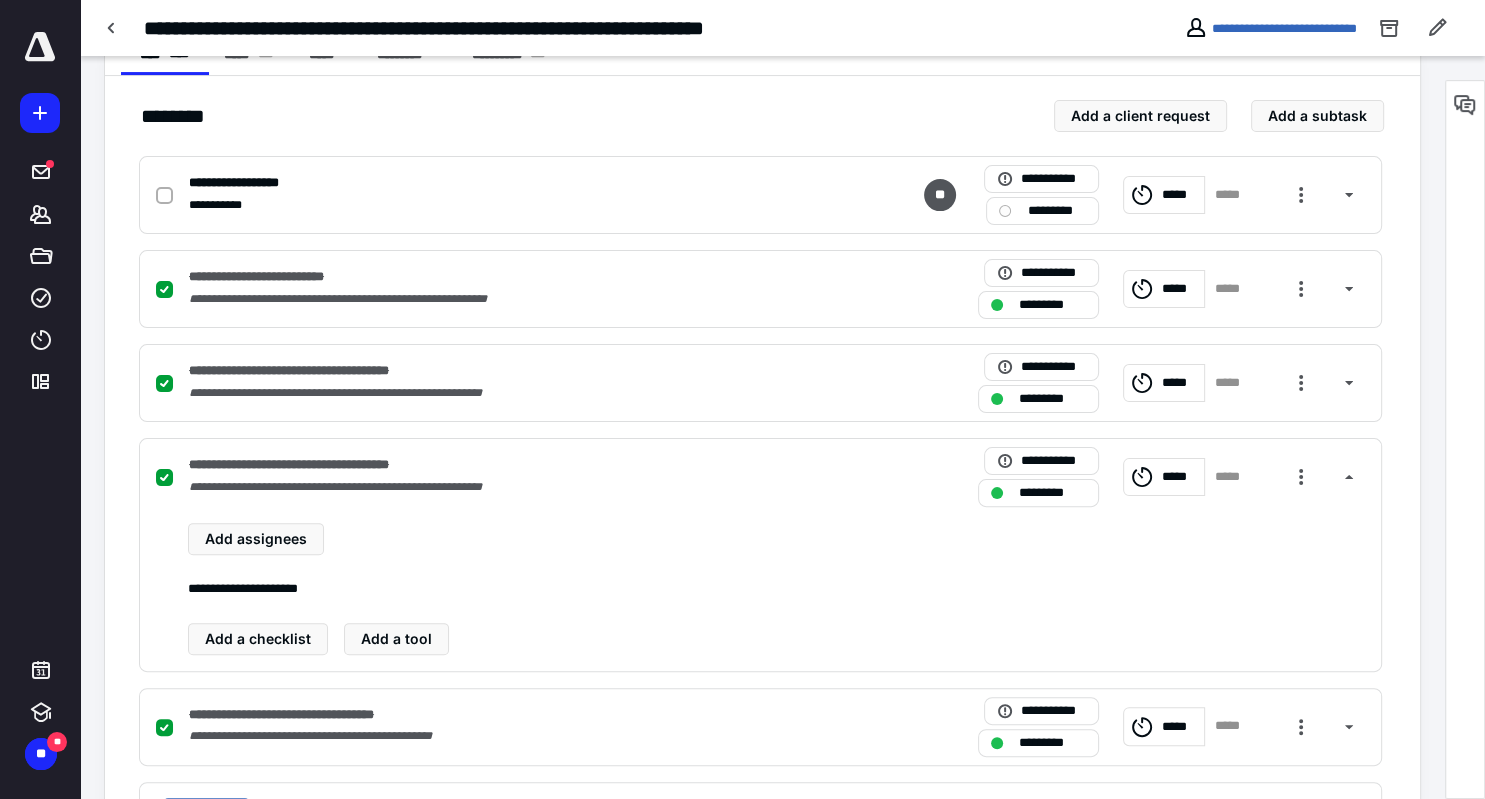 click on "**********" at bounding box center [762, 715] 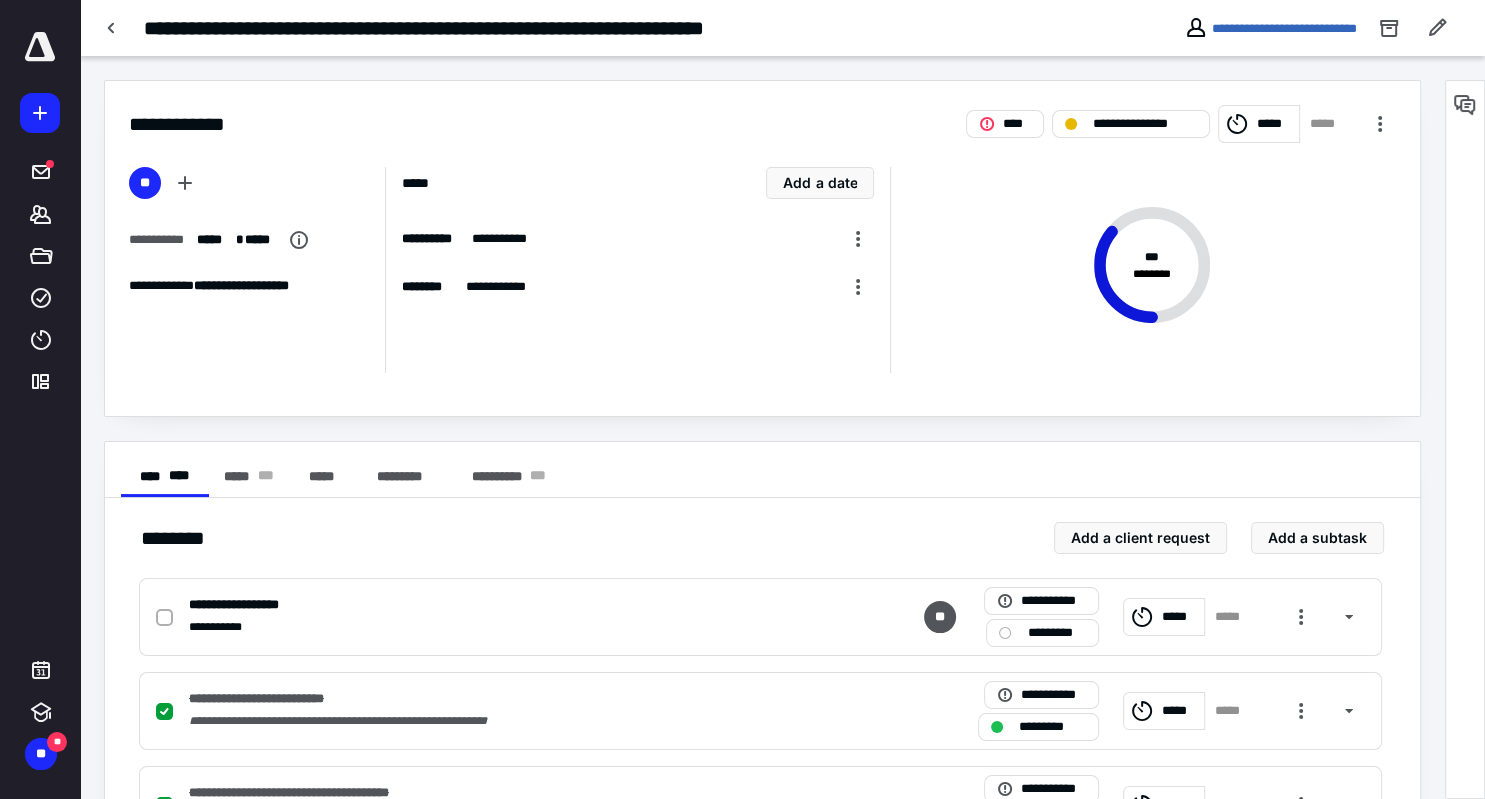 click on "**********" at bounding box center (762, 112) 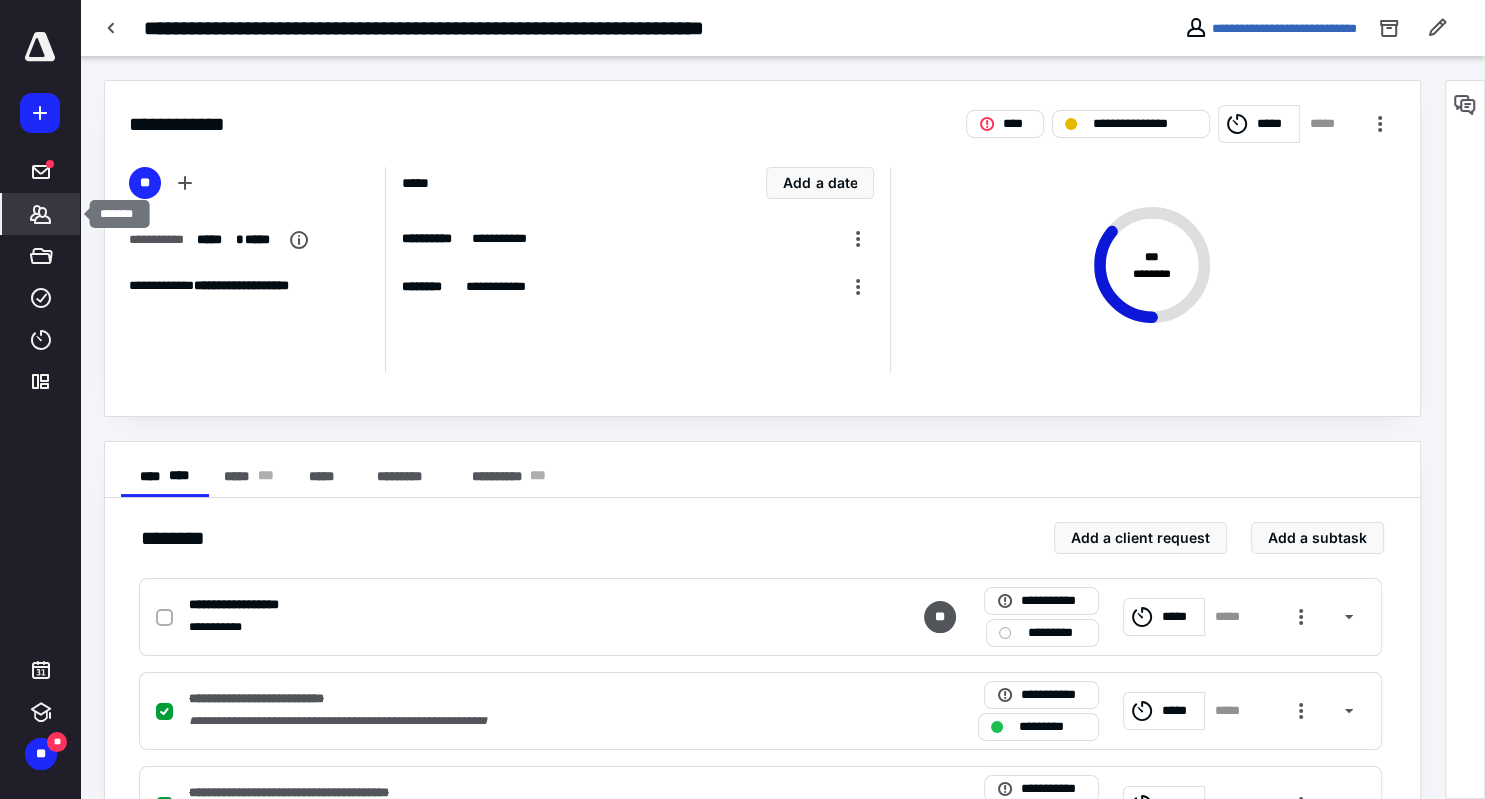 click 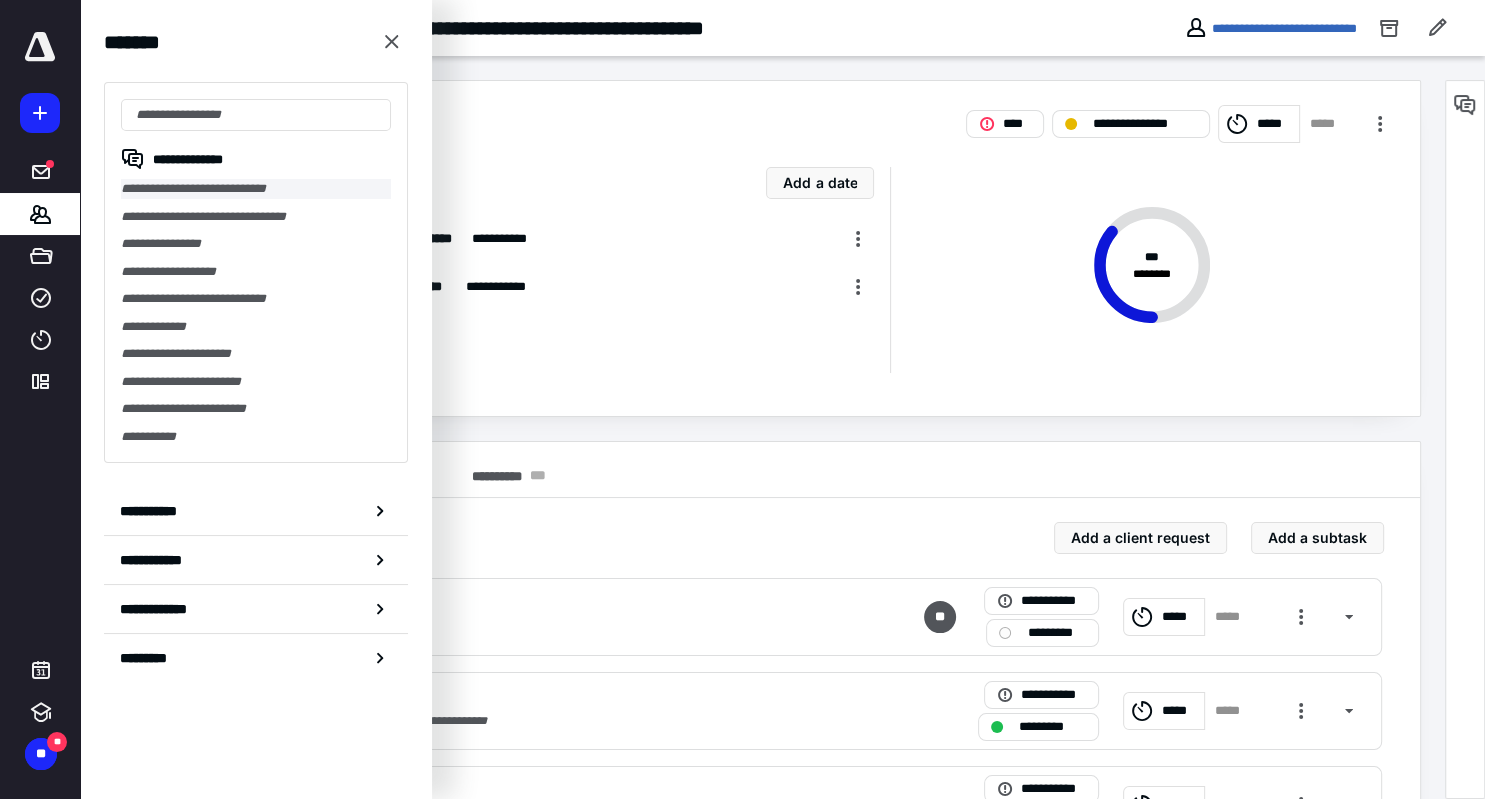 click on "**********" at bounding box center (256, 189) 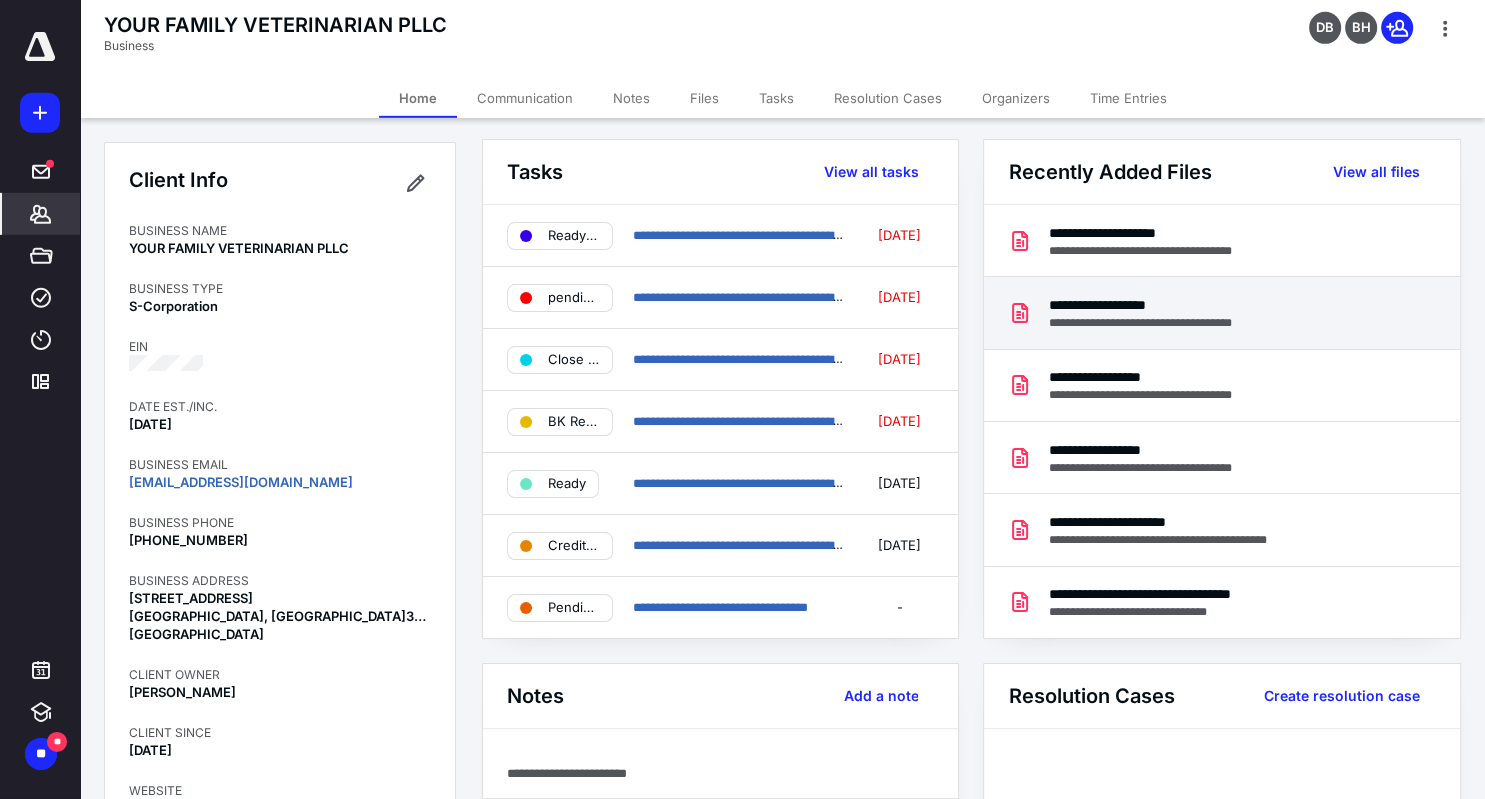 scroll, scrollTop: 0, scrollLeft: 0, axis: both 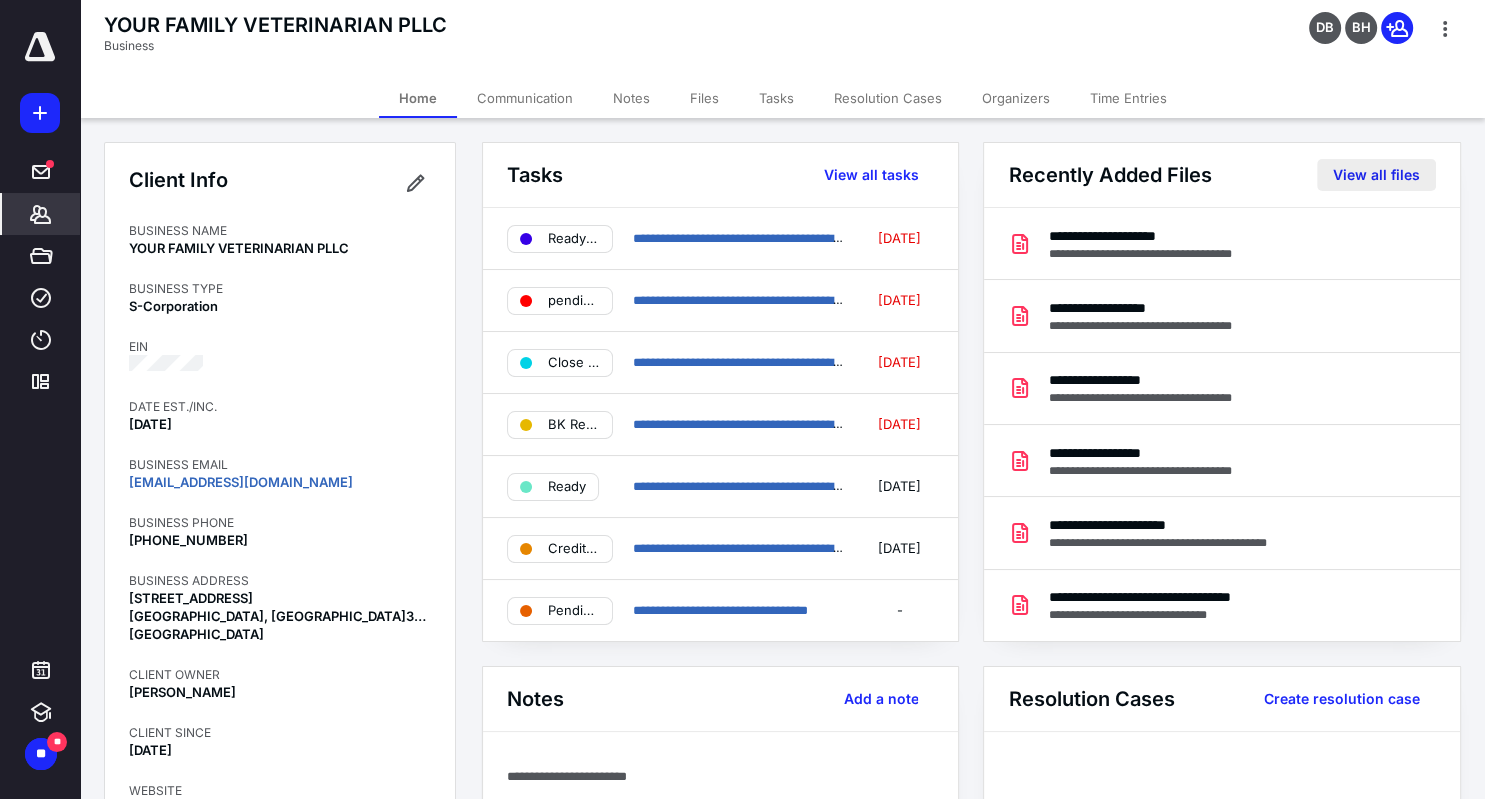 click on "View all files" at bounding box center [1376, 175] 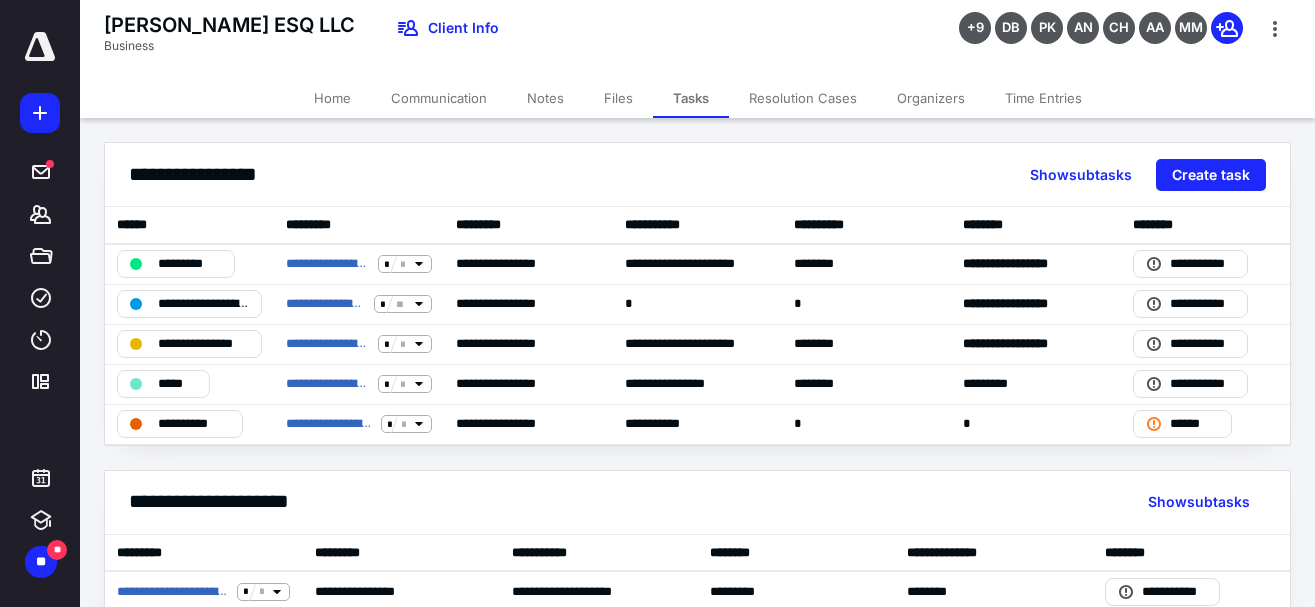 scroll, scrollTop: 0, scrollLeft: 0, axis: both 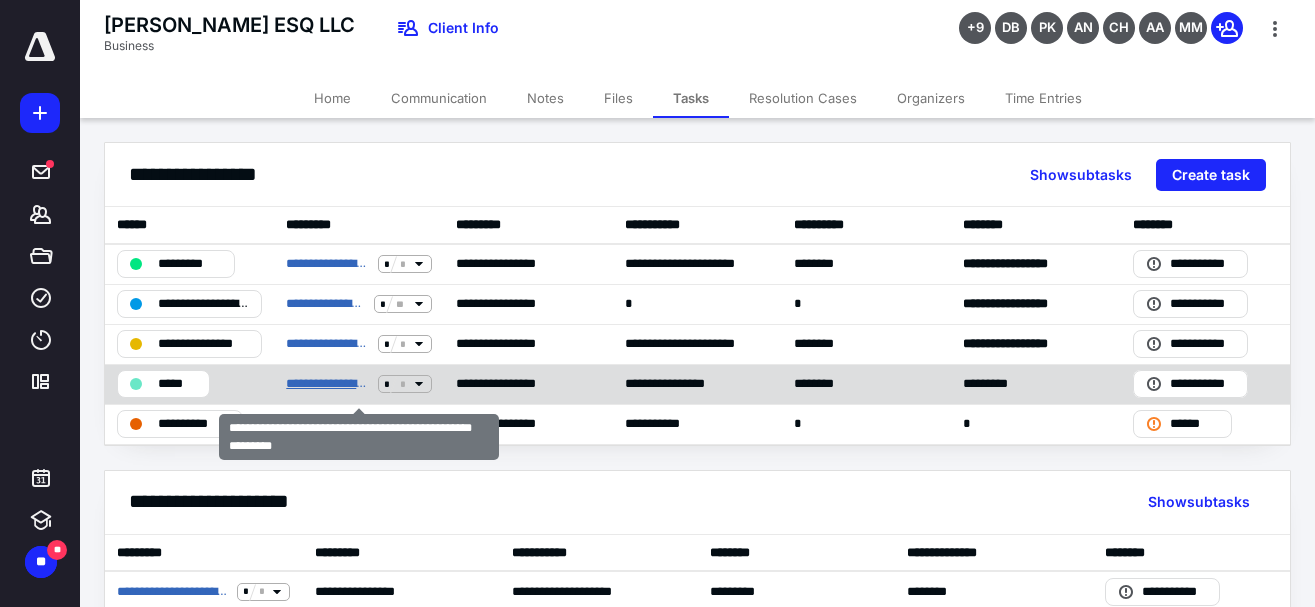 click on "**********" at bounding box center (328, 384) 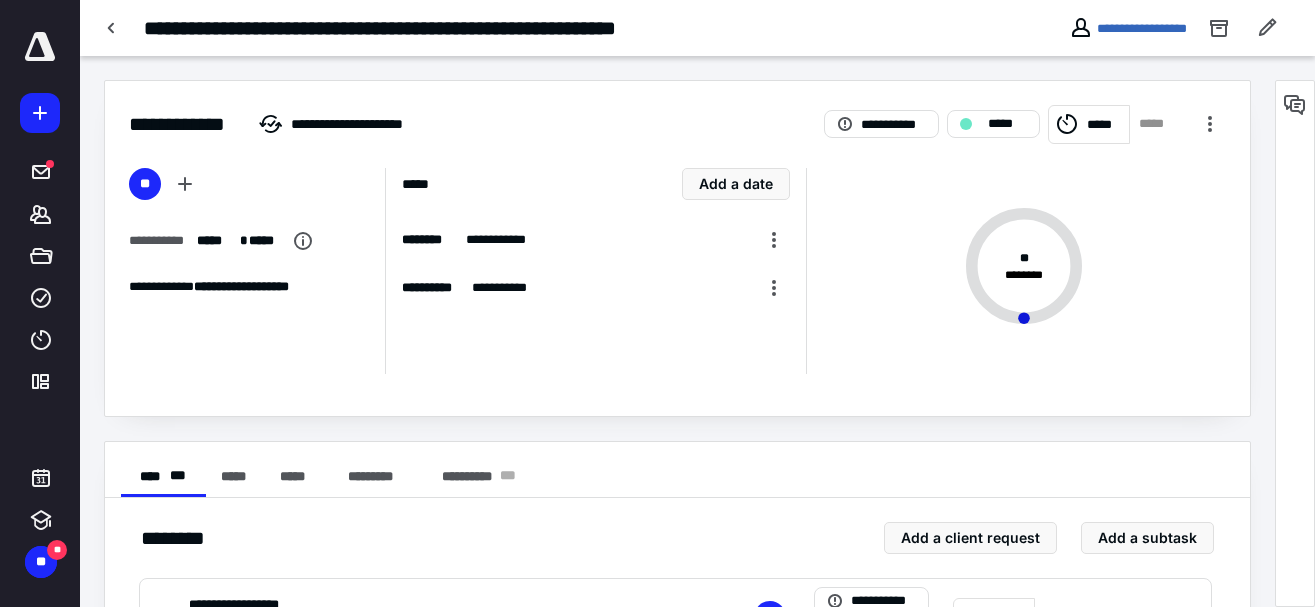 scroll, scrollTop: 408, scrollLeft: 0, axis: vertical 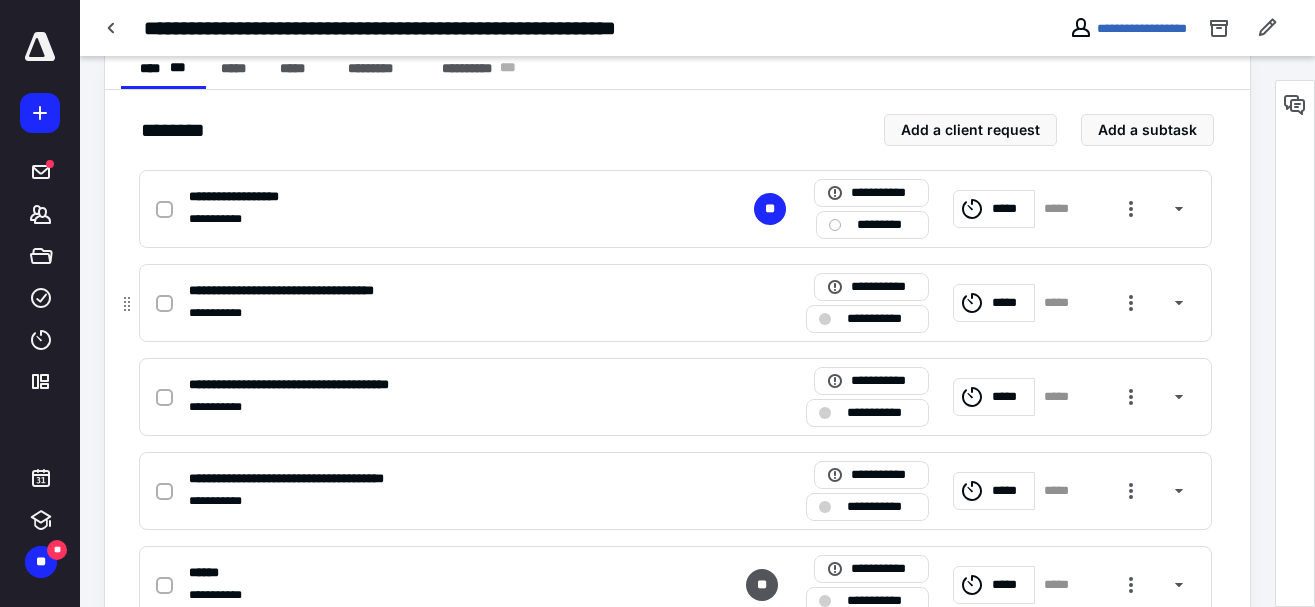 click on "*****" at bounding box center [1010, 303] 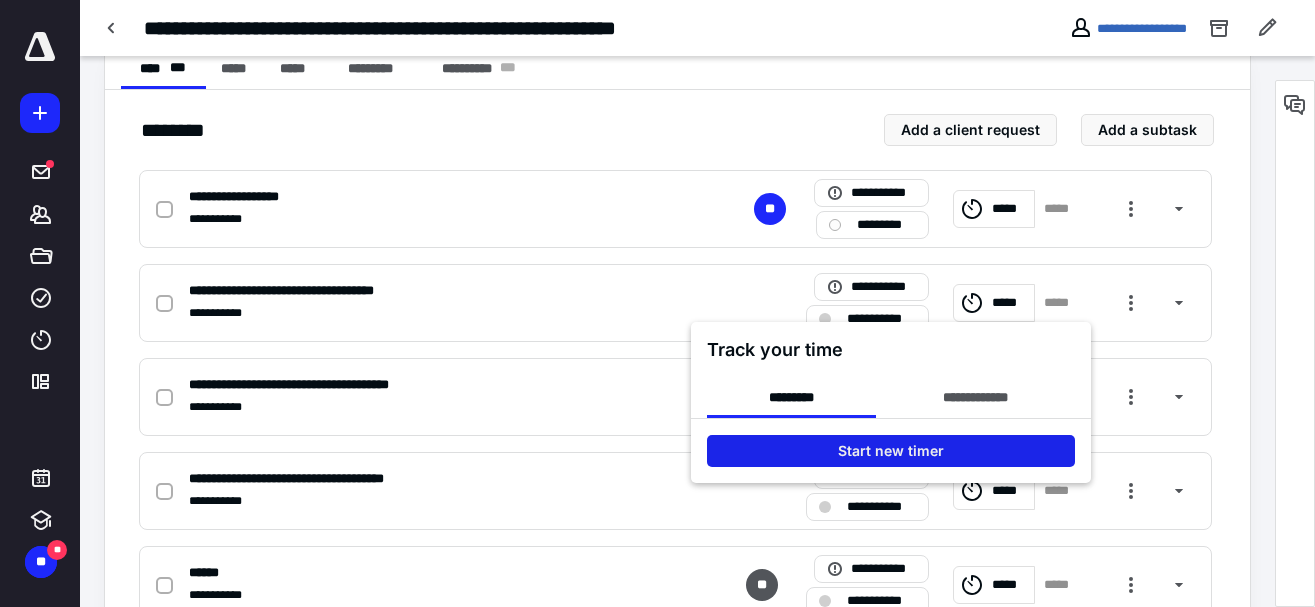 click on "Start new timer" at bounding box center [891, 451] 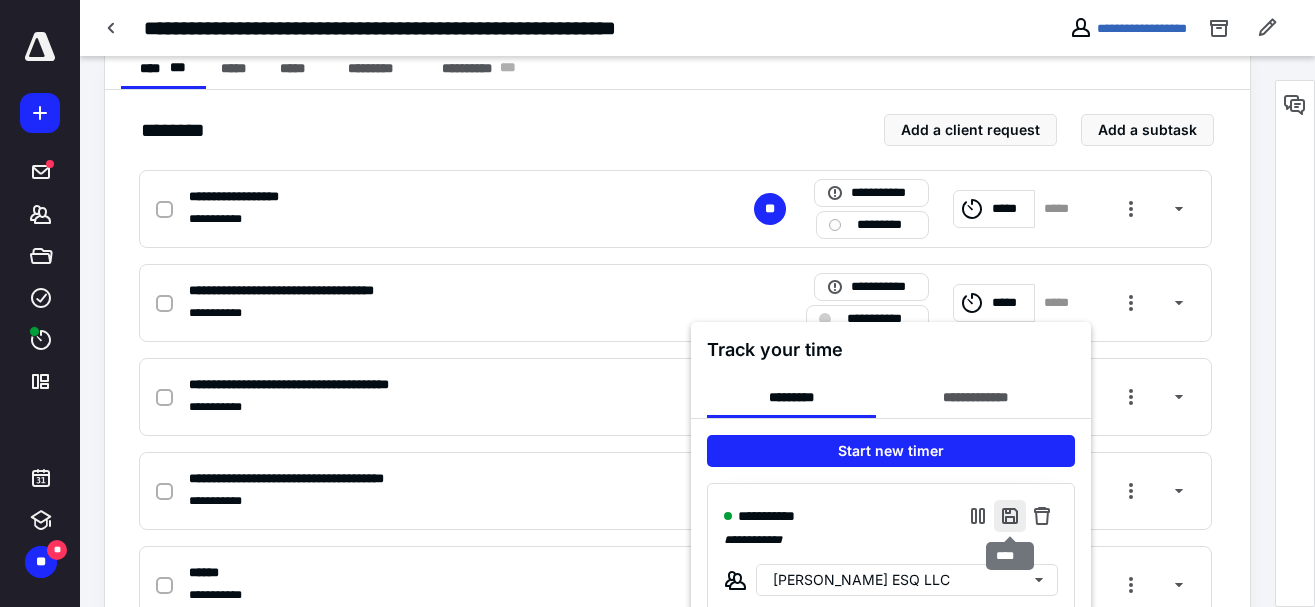 click at bounding box center (1010, 516) 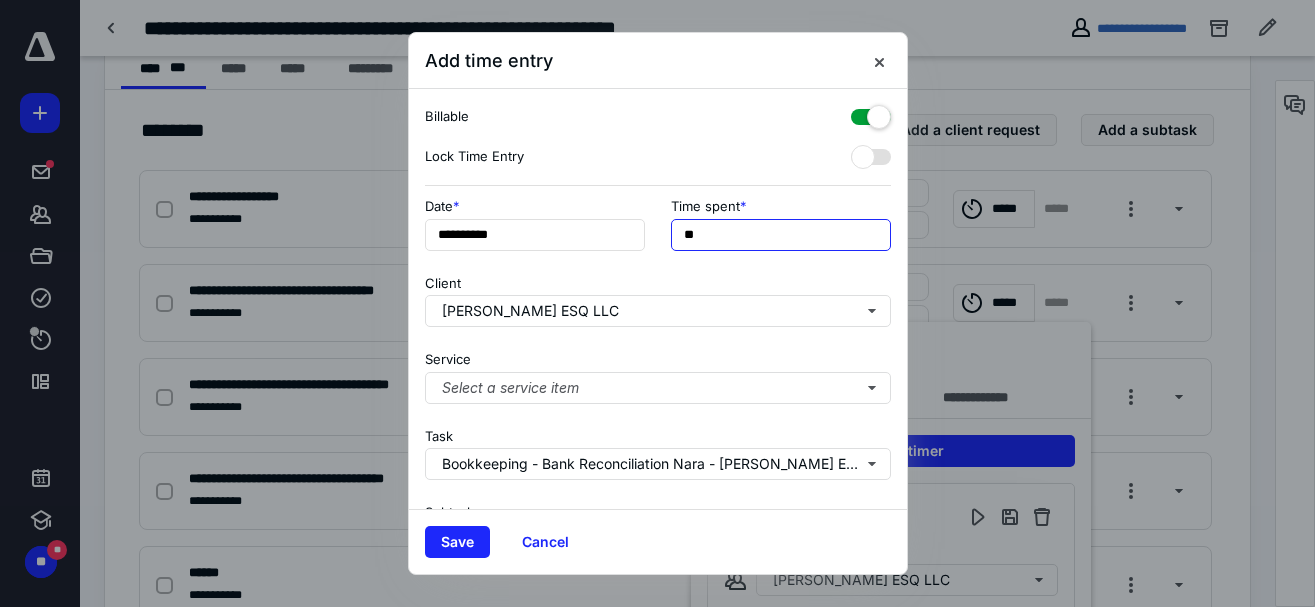 click on "**" at bounding box center (781, 235) 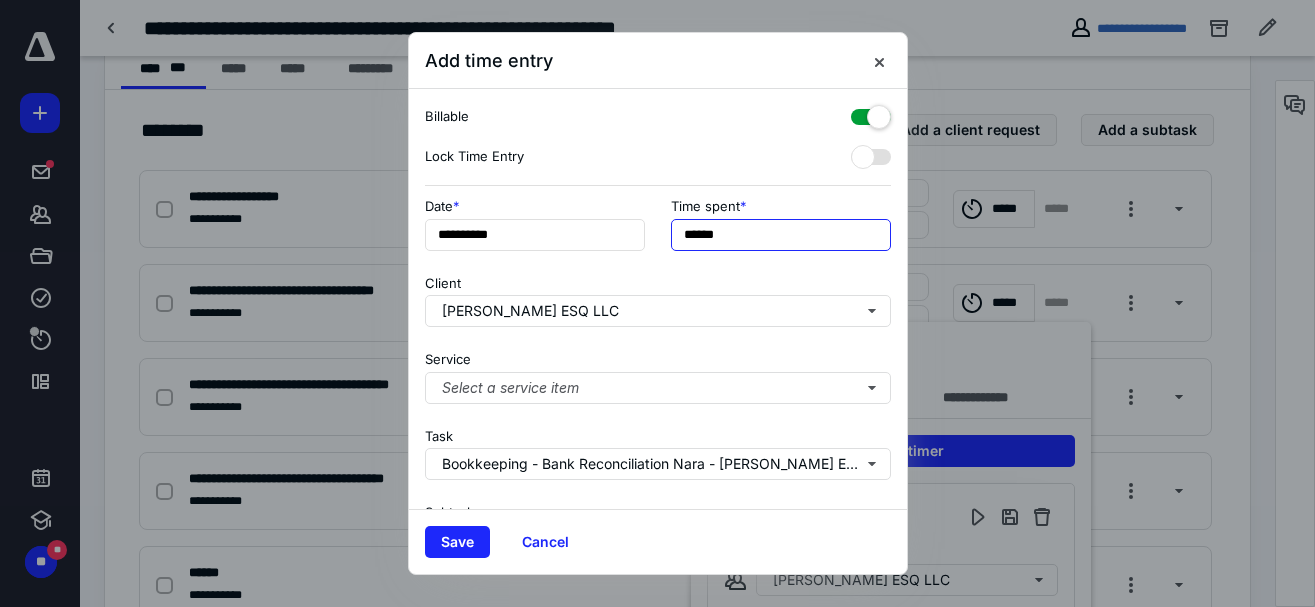 type on "******" 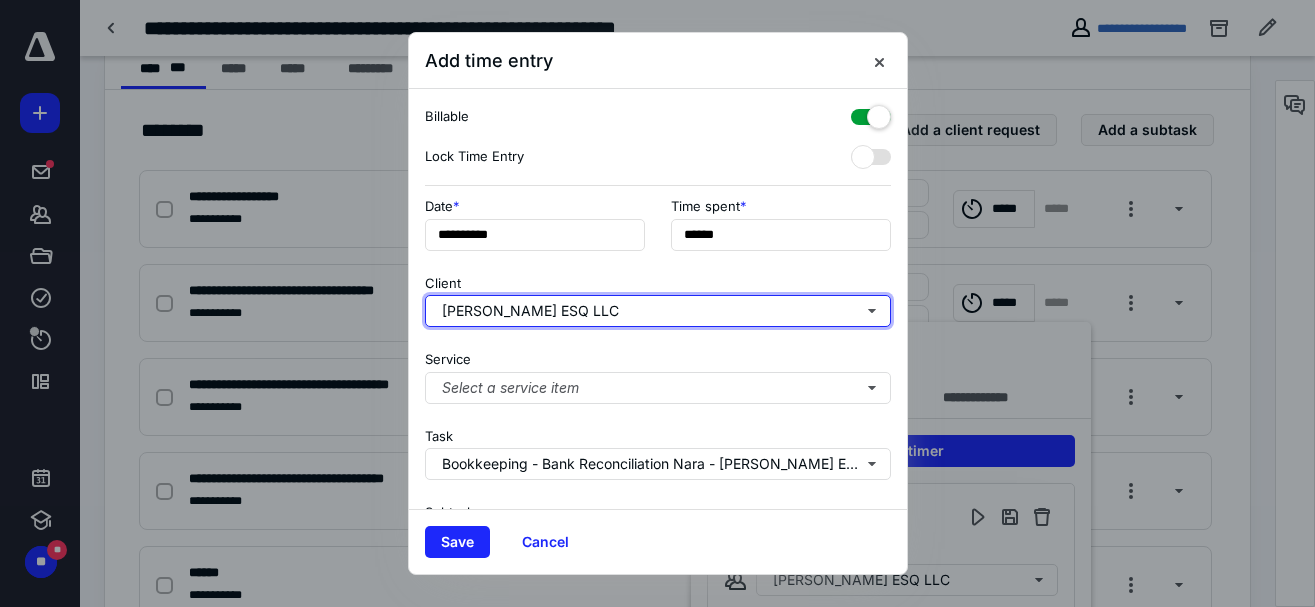 type 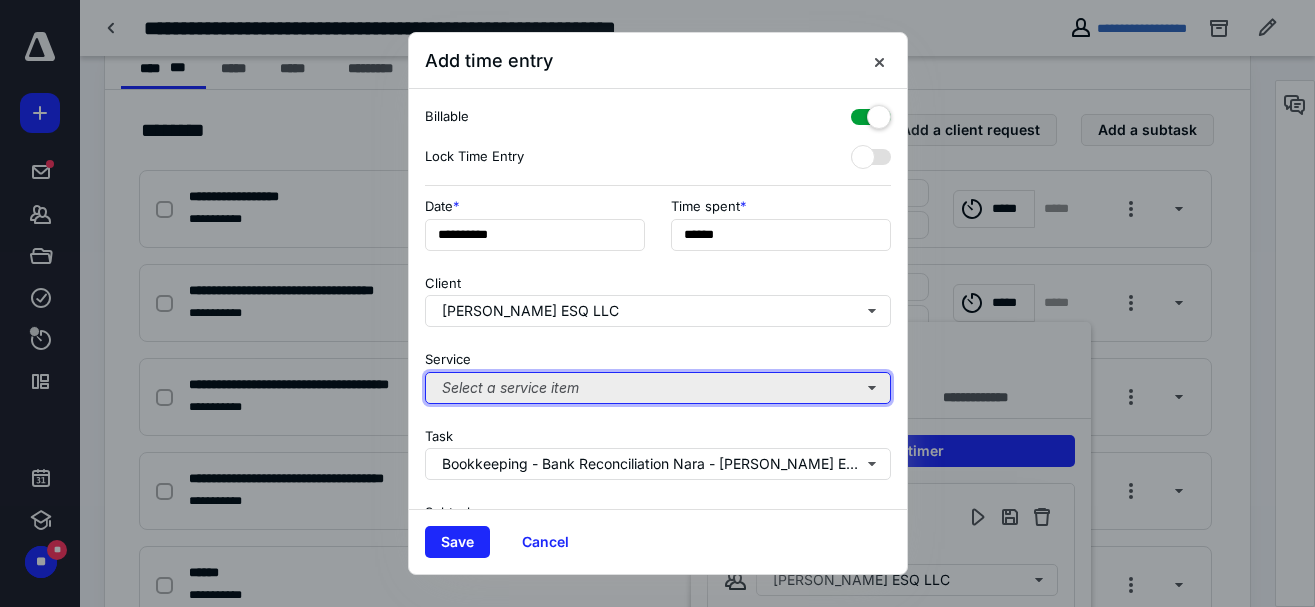 click on "Select a service item" at bounding box center (658, 388) 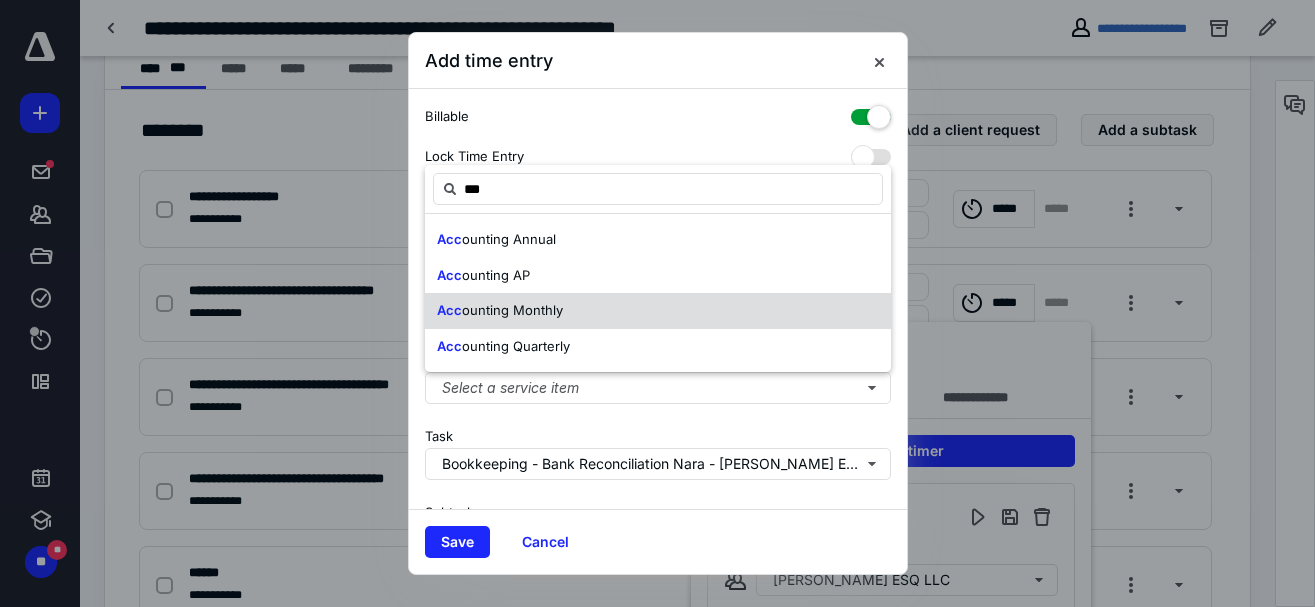 click on "ounting Monthly" at bounding box center [512, 310] 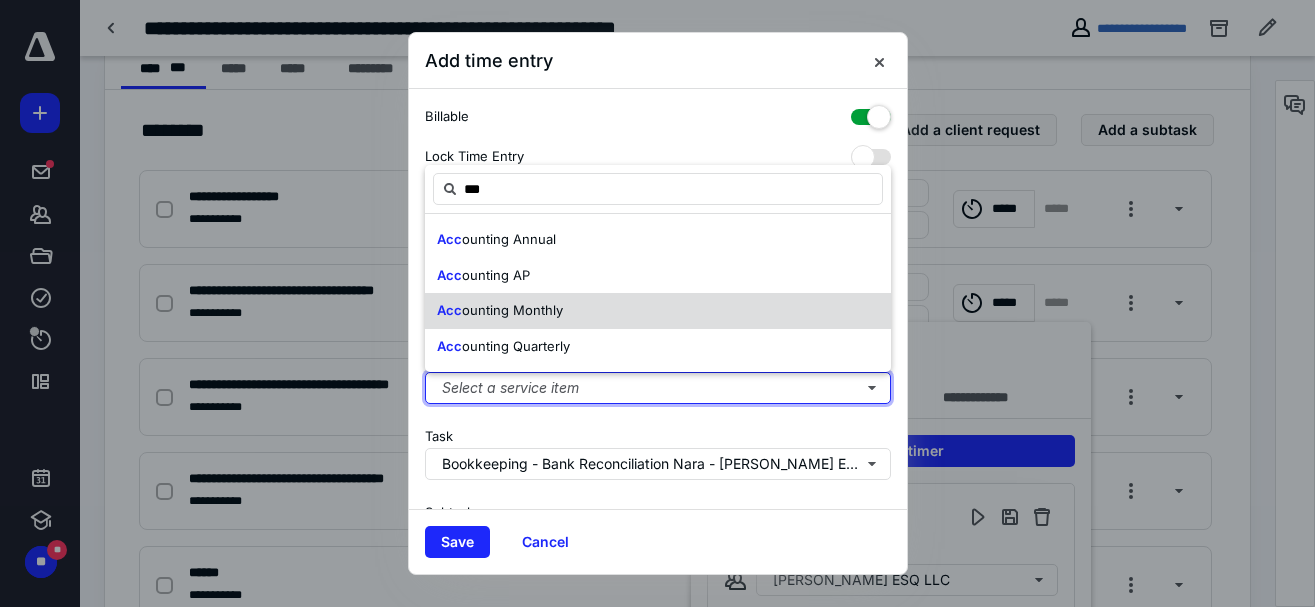 type 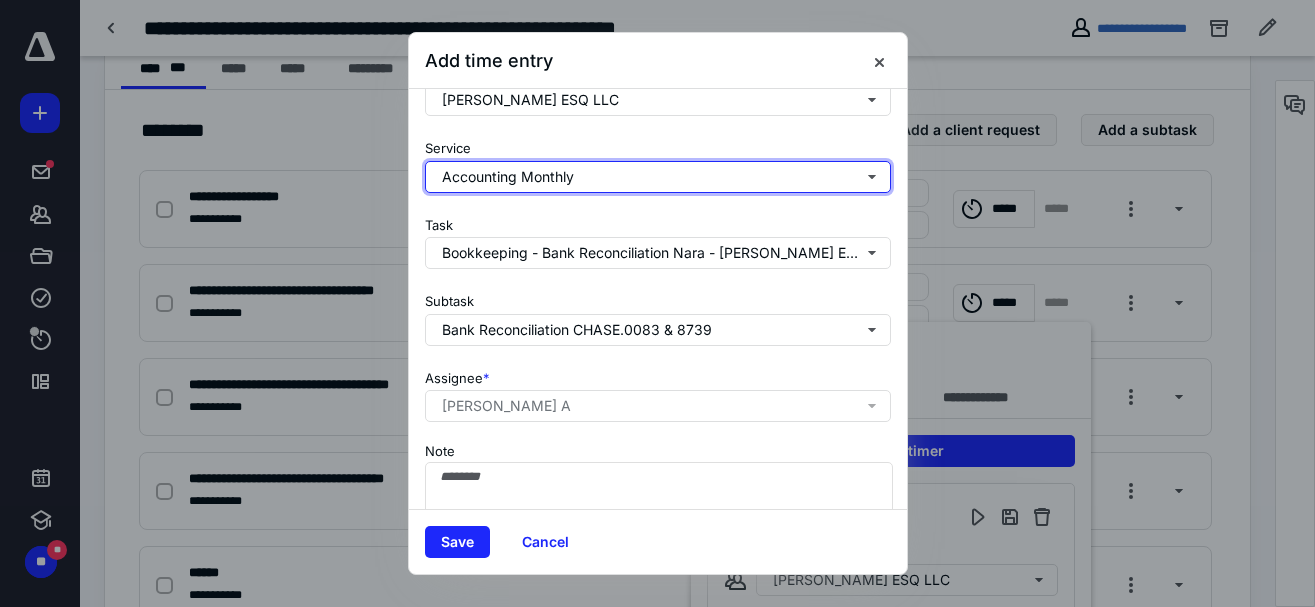 scroll, scrollTop: 280, scrollLeft: 0, axis: vertical 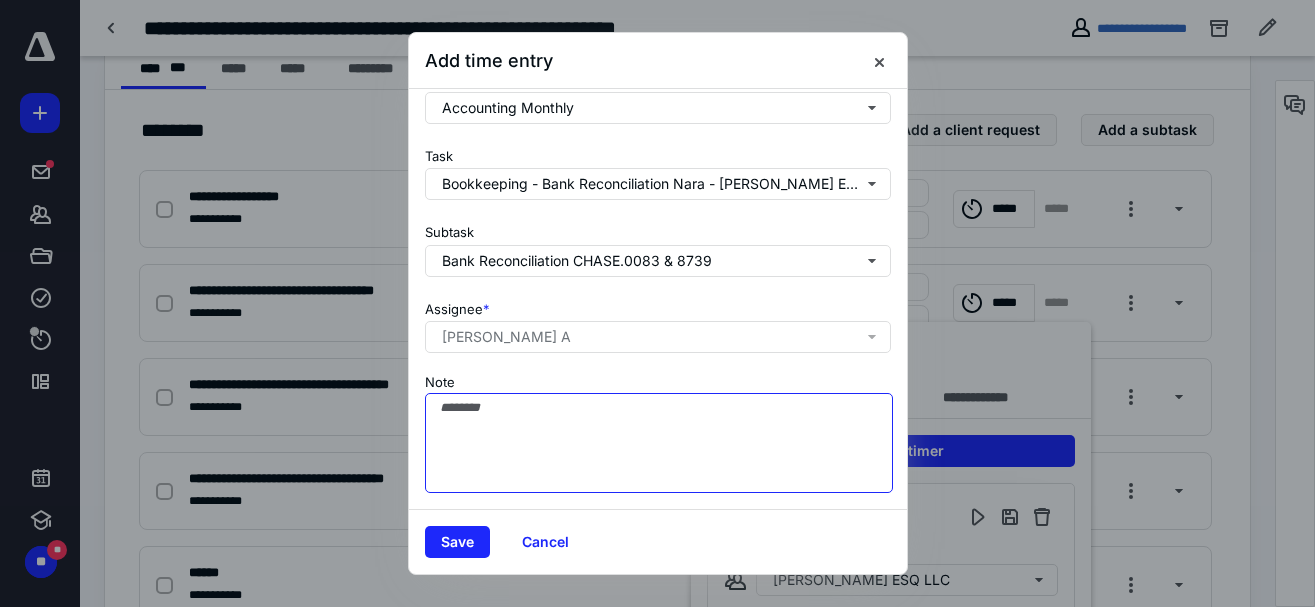 click on "Note" at bounding box center (659, 443) 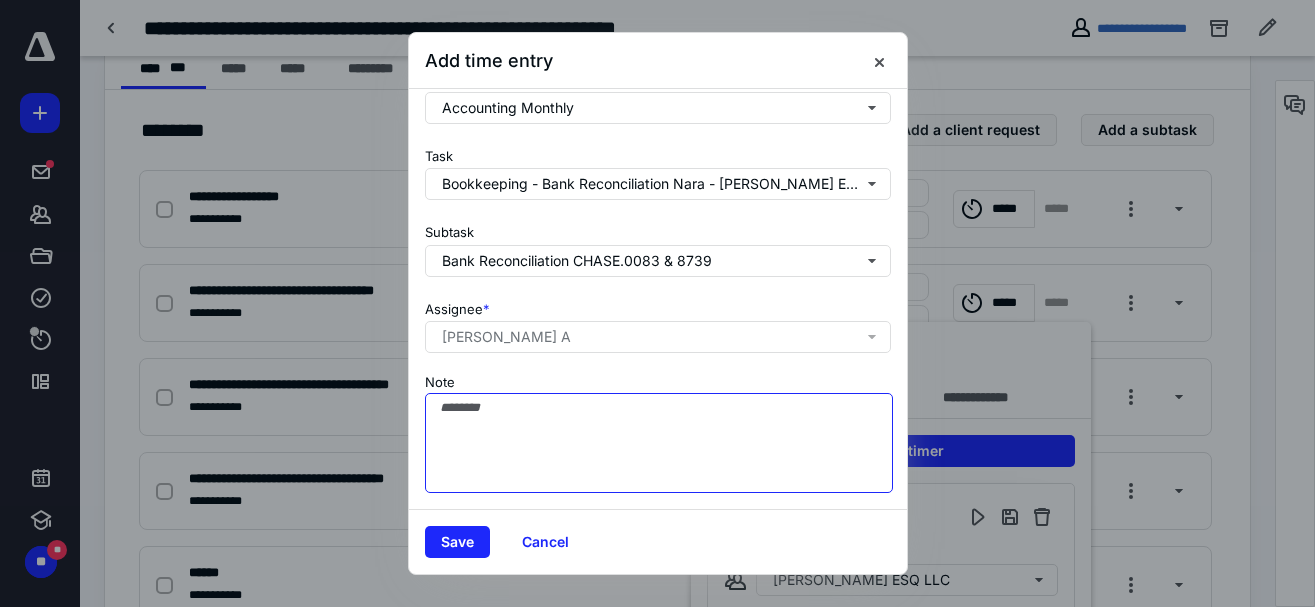 click on "Note" at bounding box center (659, 443) 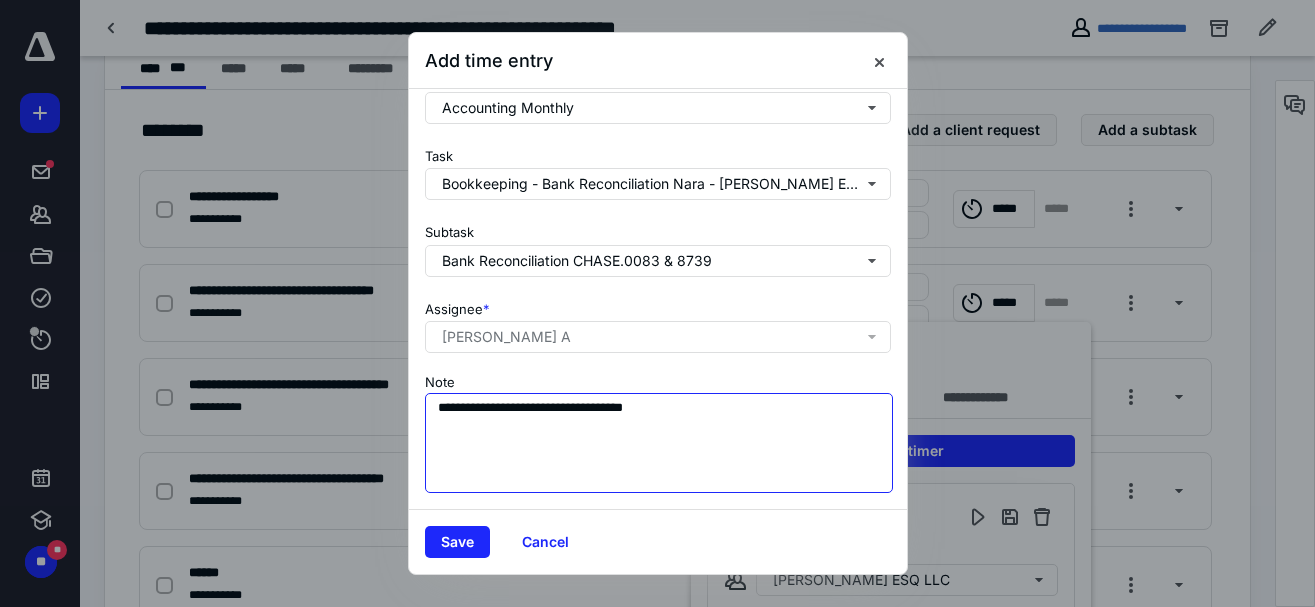 click on "**********" at bounding box center (659, 443) 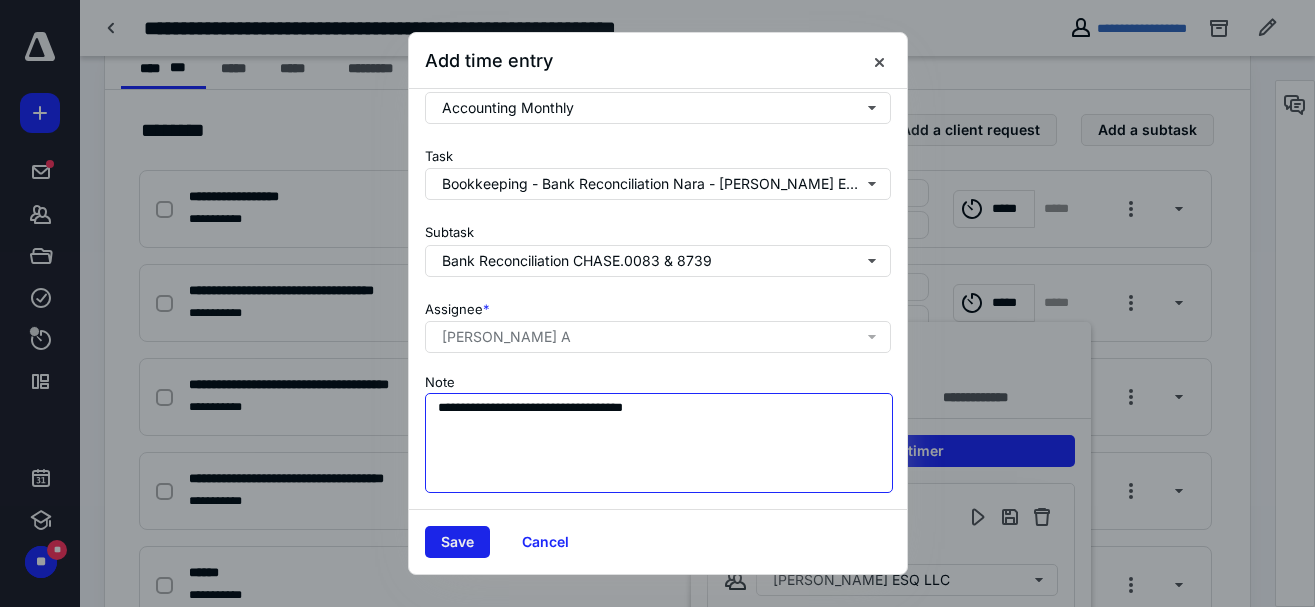 type on "**********" 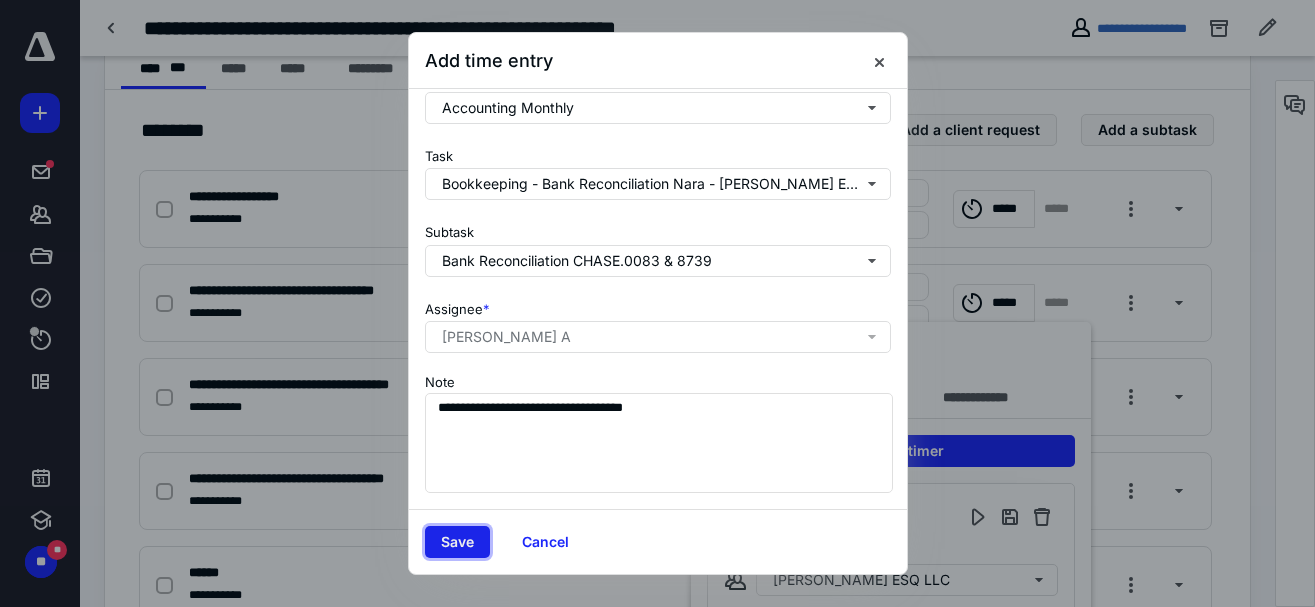 click on "Save" at bounding box center [457, 542] 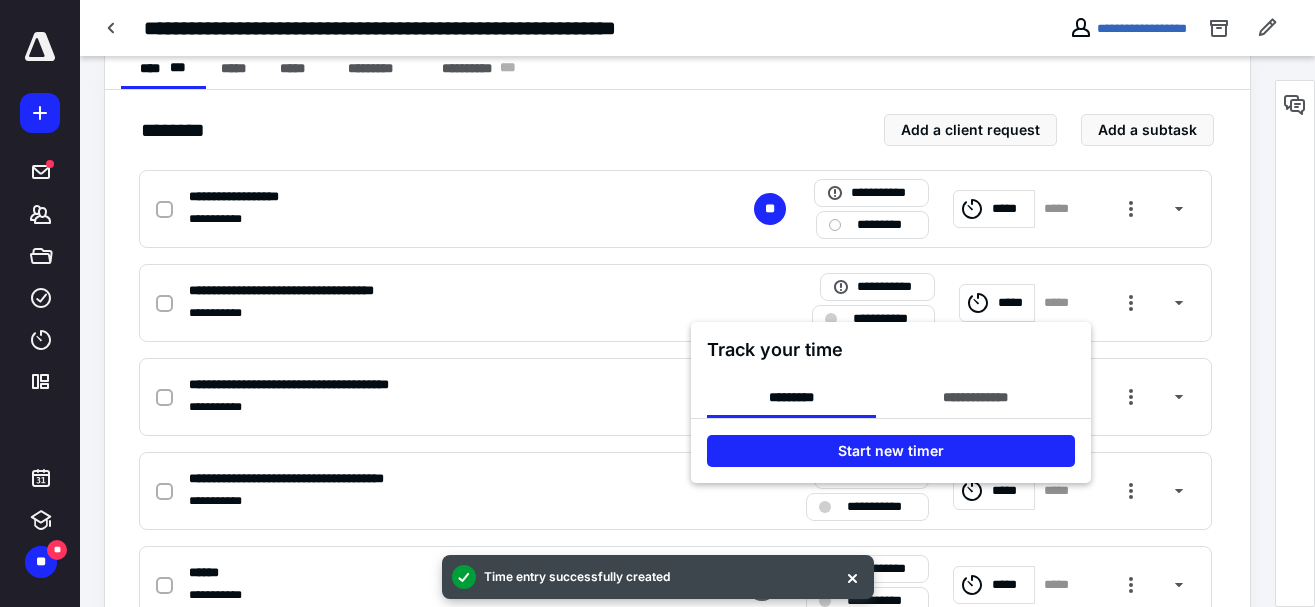 click at bounding box center [657, 303] 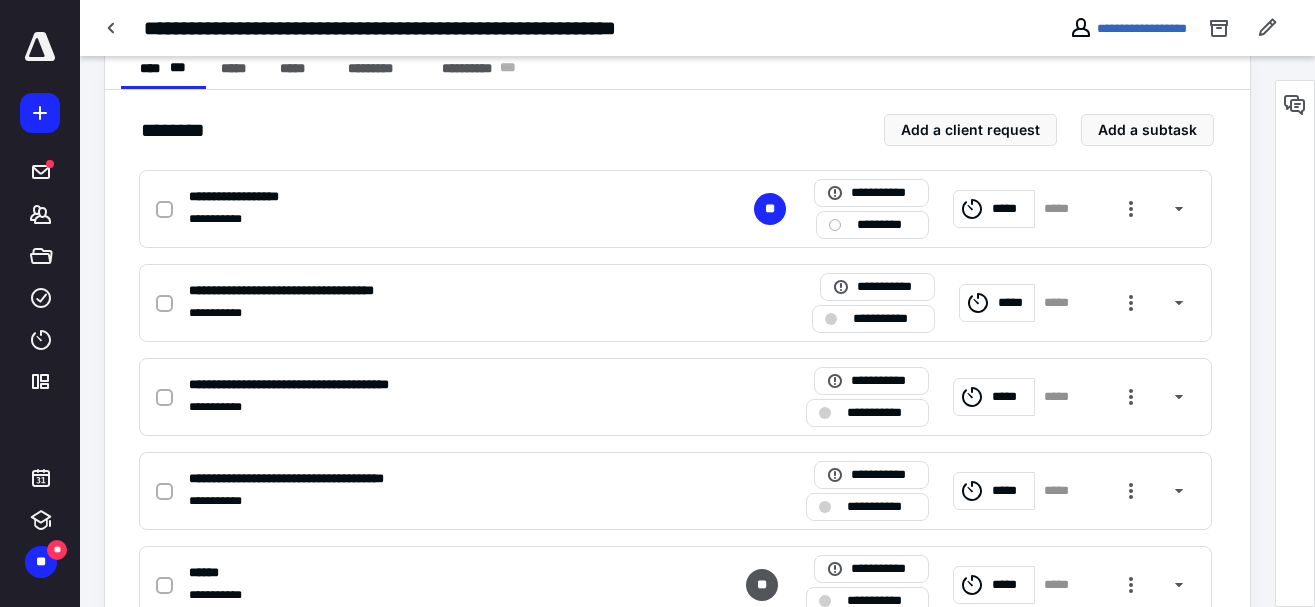click on "**********" at bounding box center (677, 559) 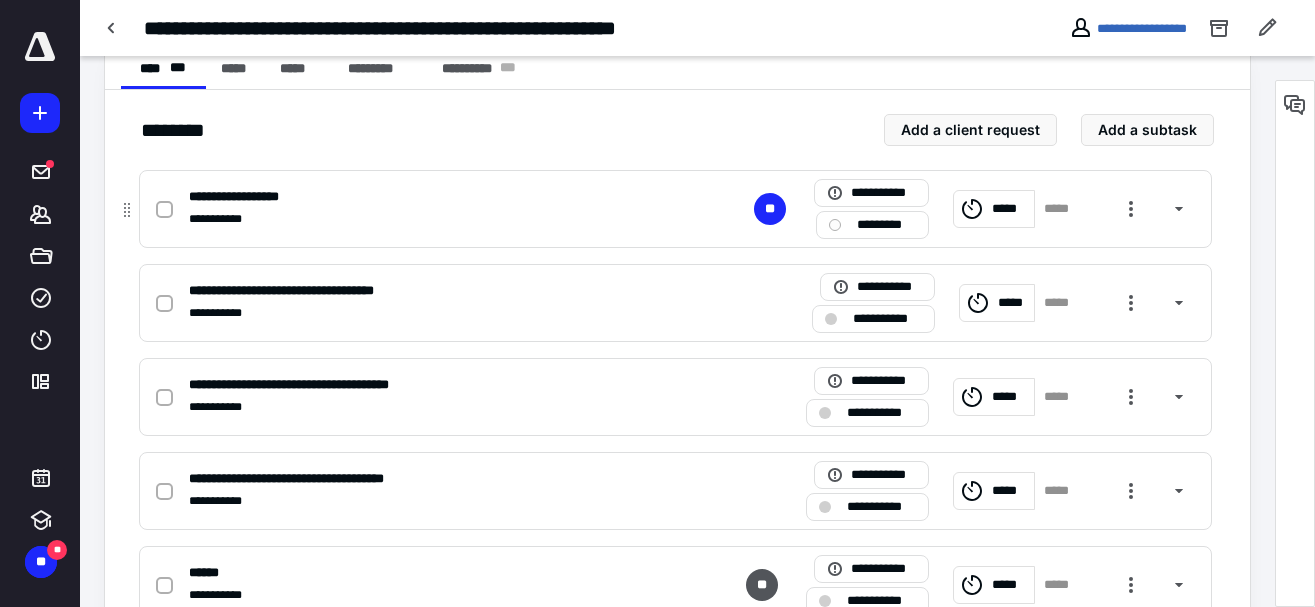 scroll, scrollTop: 0, scrollLeft: 0, axis: both 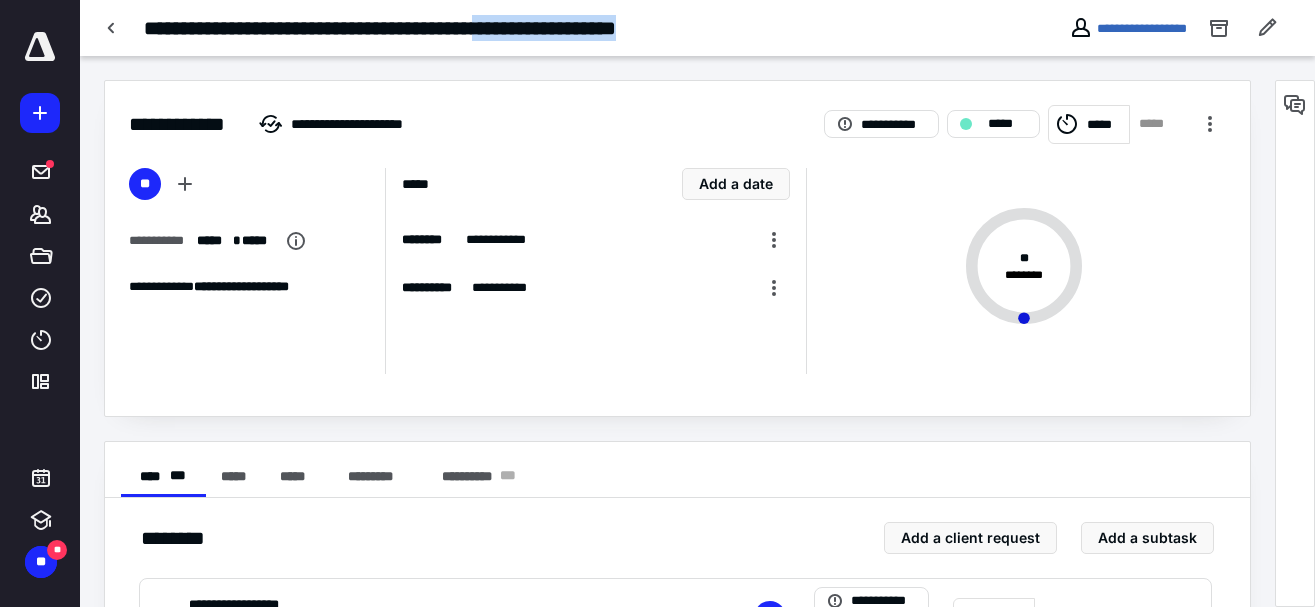 drag, startPoint x: 549, startPoint y: 28, endPoint x: 786, endPoint y: 51, distance: 238.11342 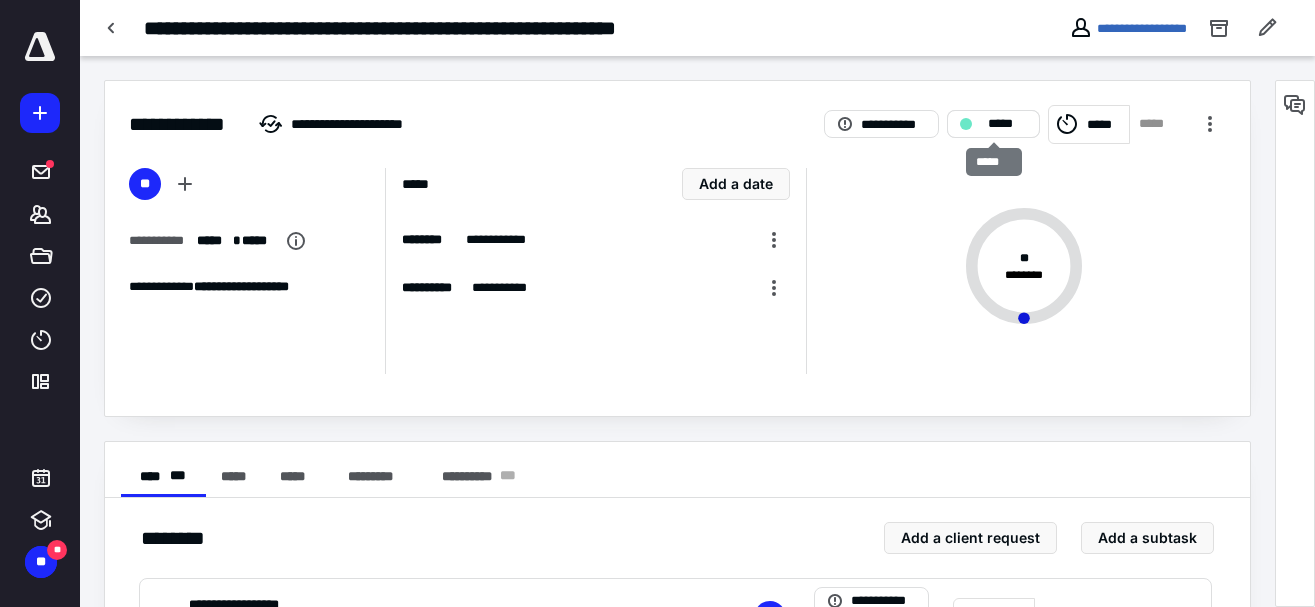 click on "*****" at bounding box center (1007, 124) 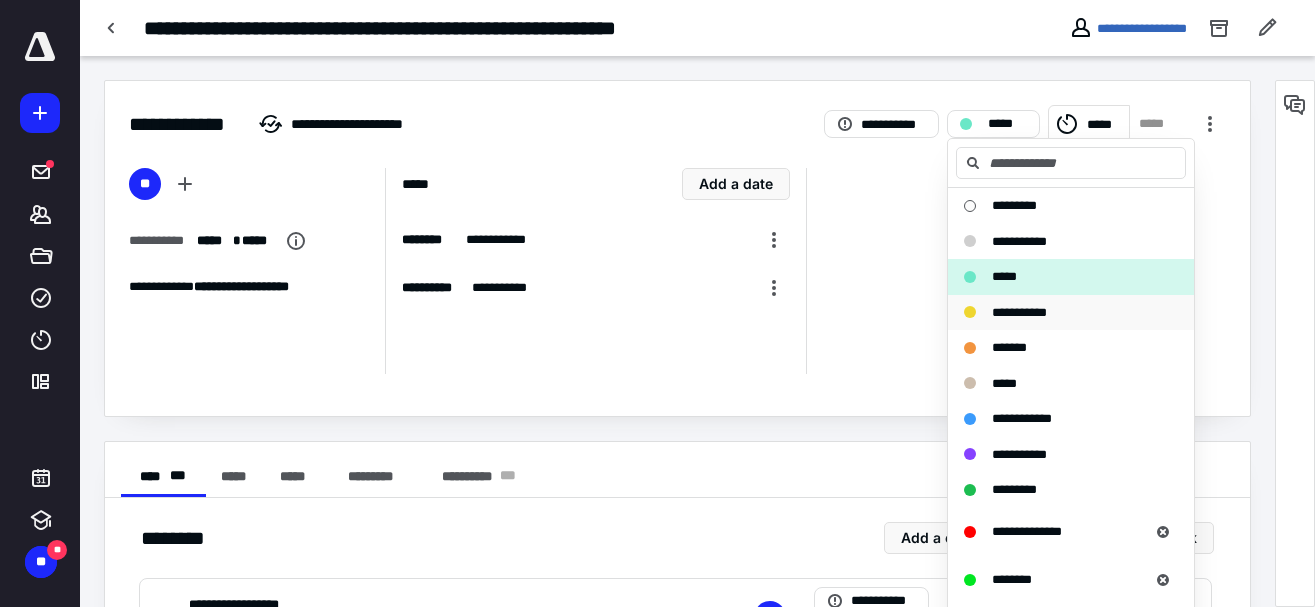 click on "**********" at bounding box center (1019, 312) 